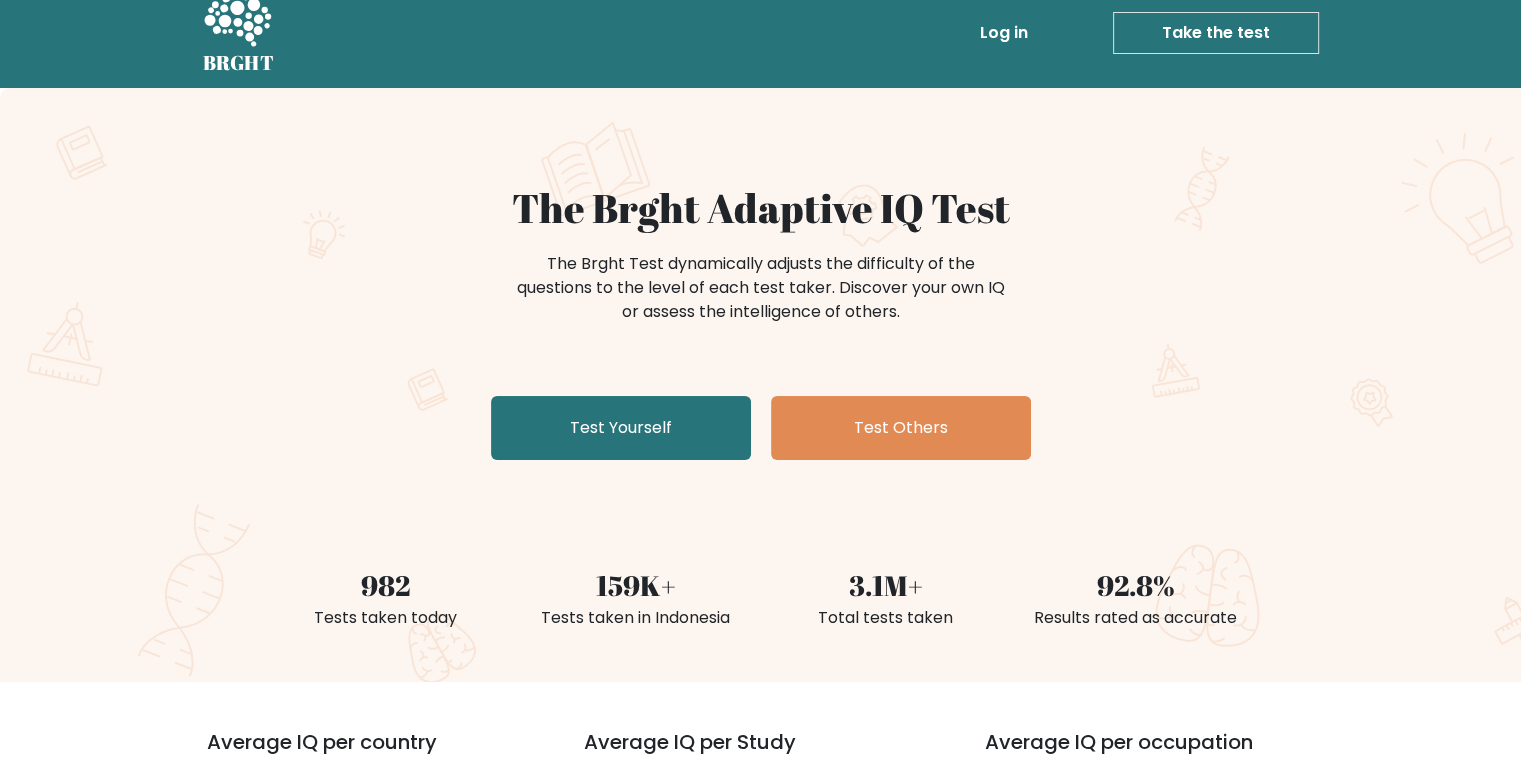 scroll, scrollTop: 2, scrollLeft: 0, axis: vertical 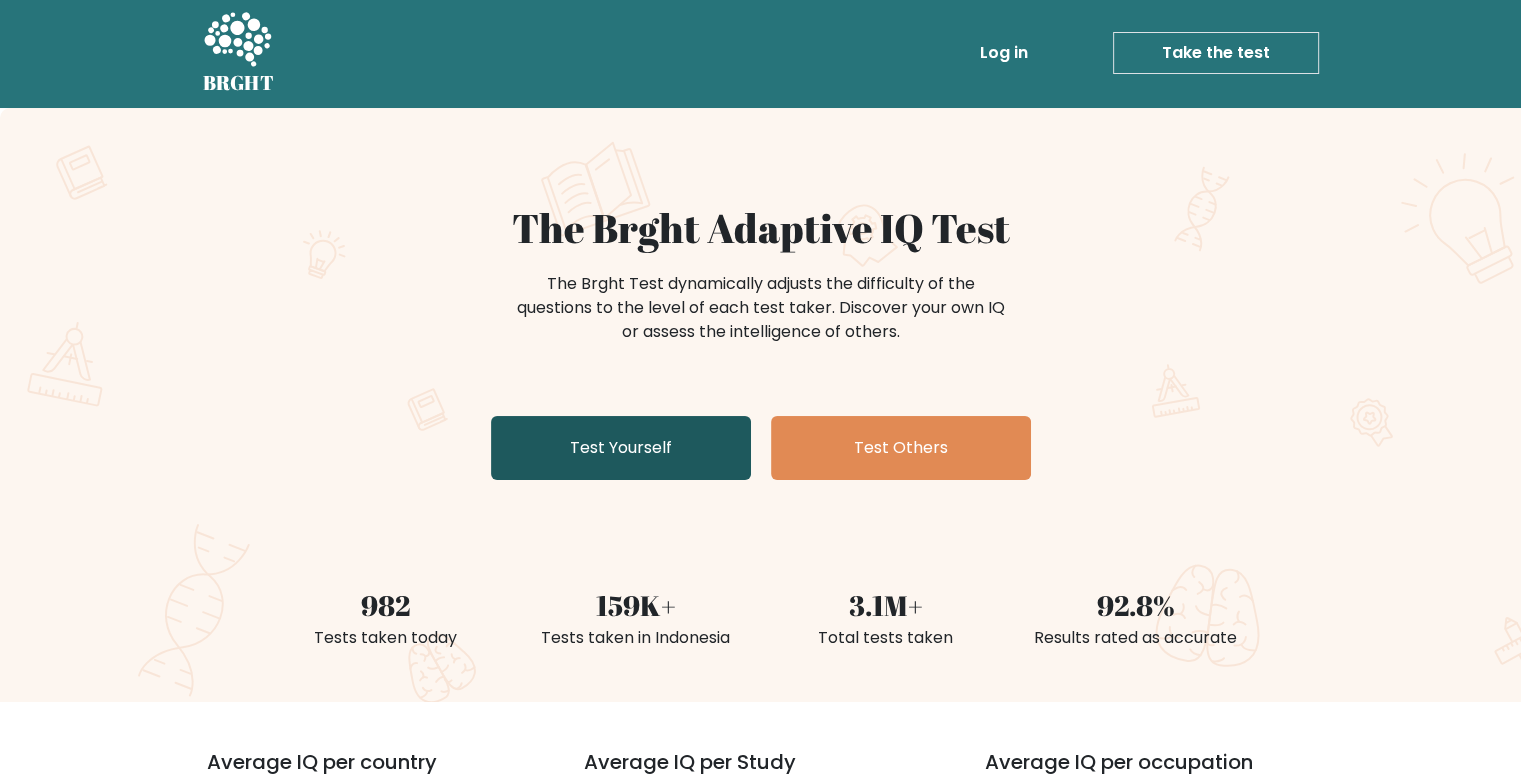 click on "Test Yourself" at bounding box center (621, 448) 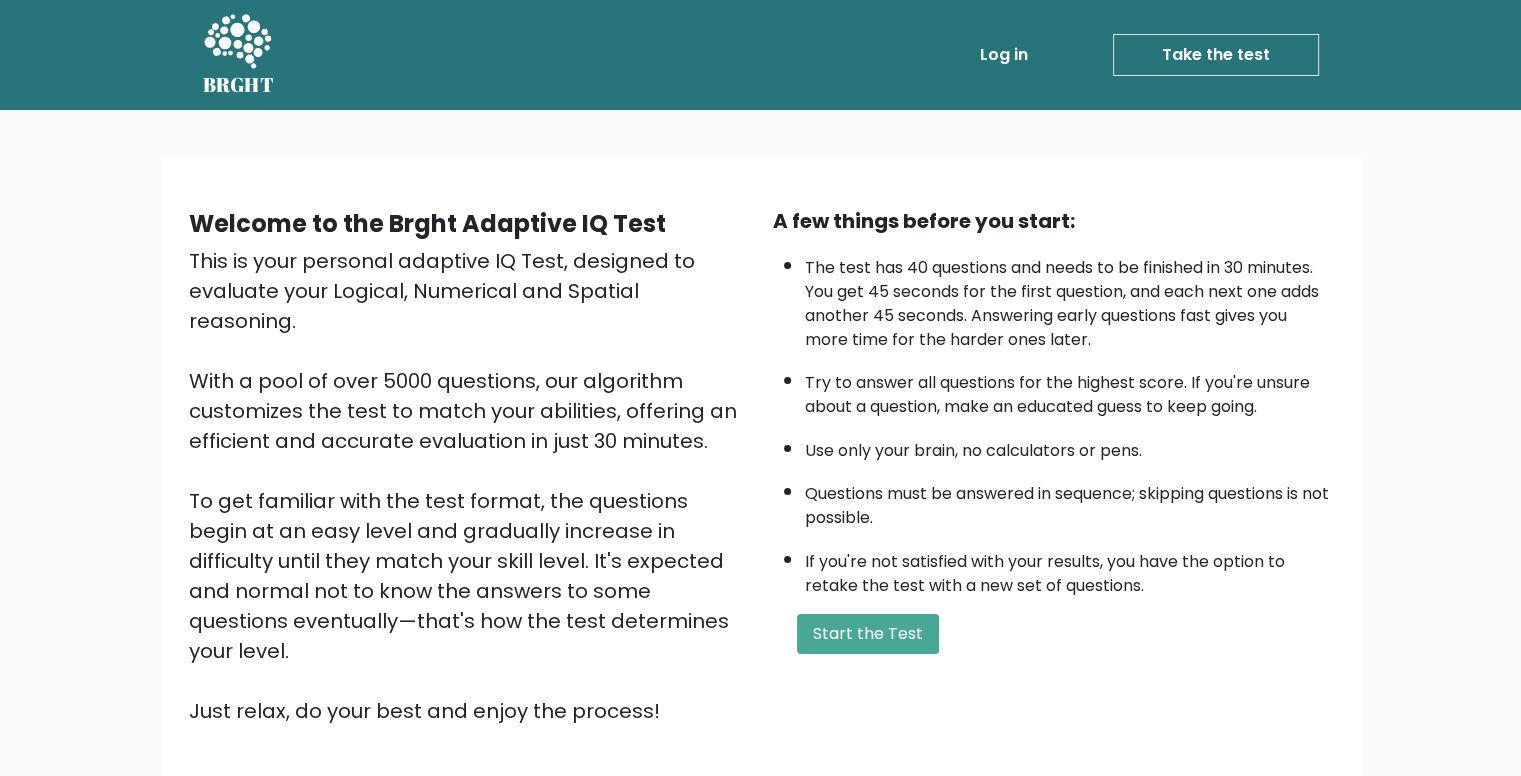 scroll, scrollTop: 140, scrollLeft: 0, axis: vertical 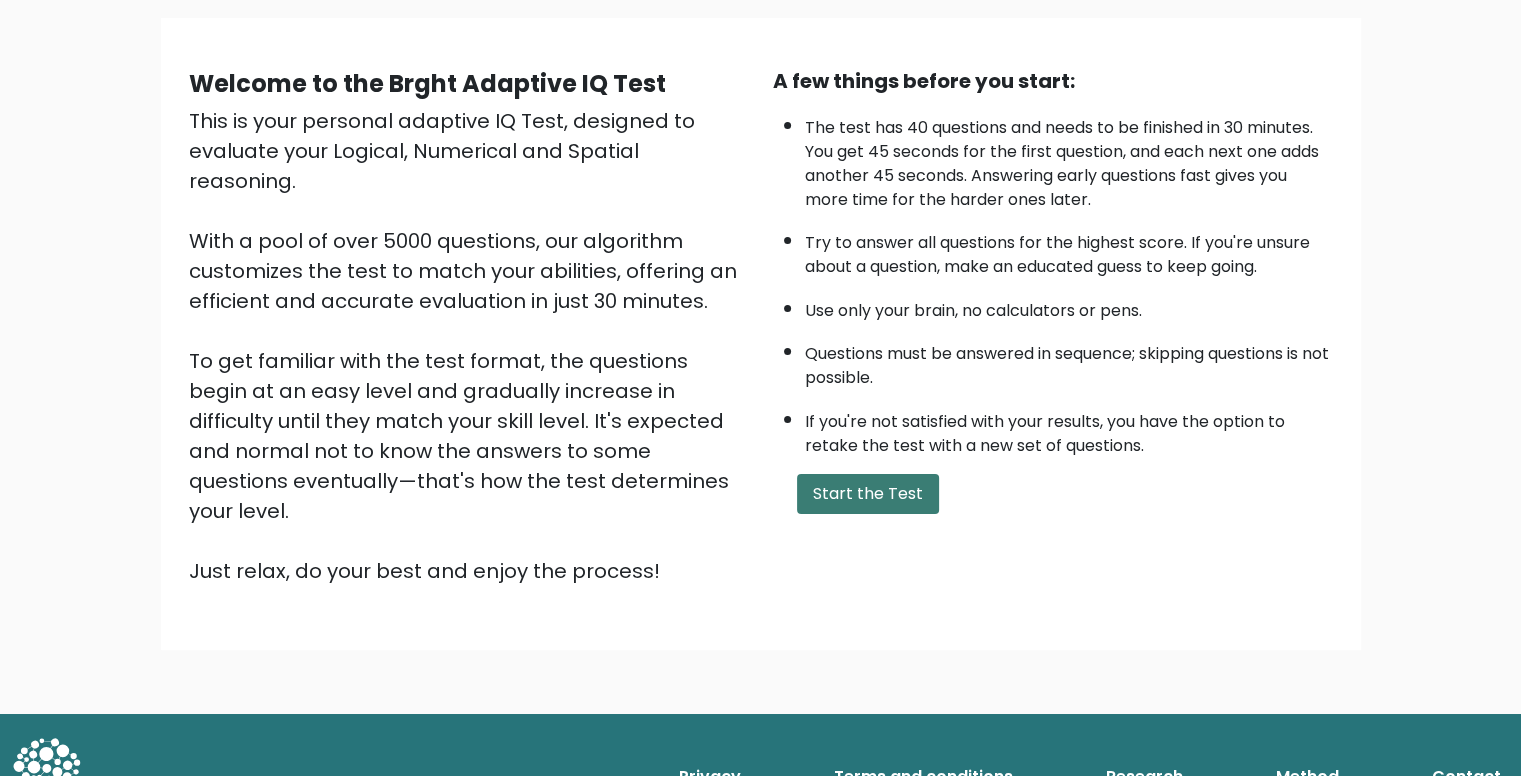click on "Start the Test" at bounding box center [868, 494] 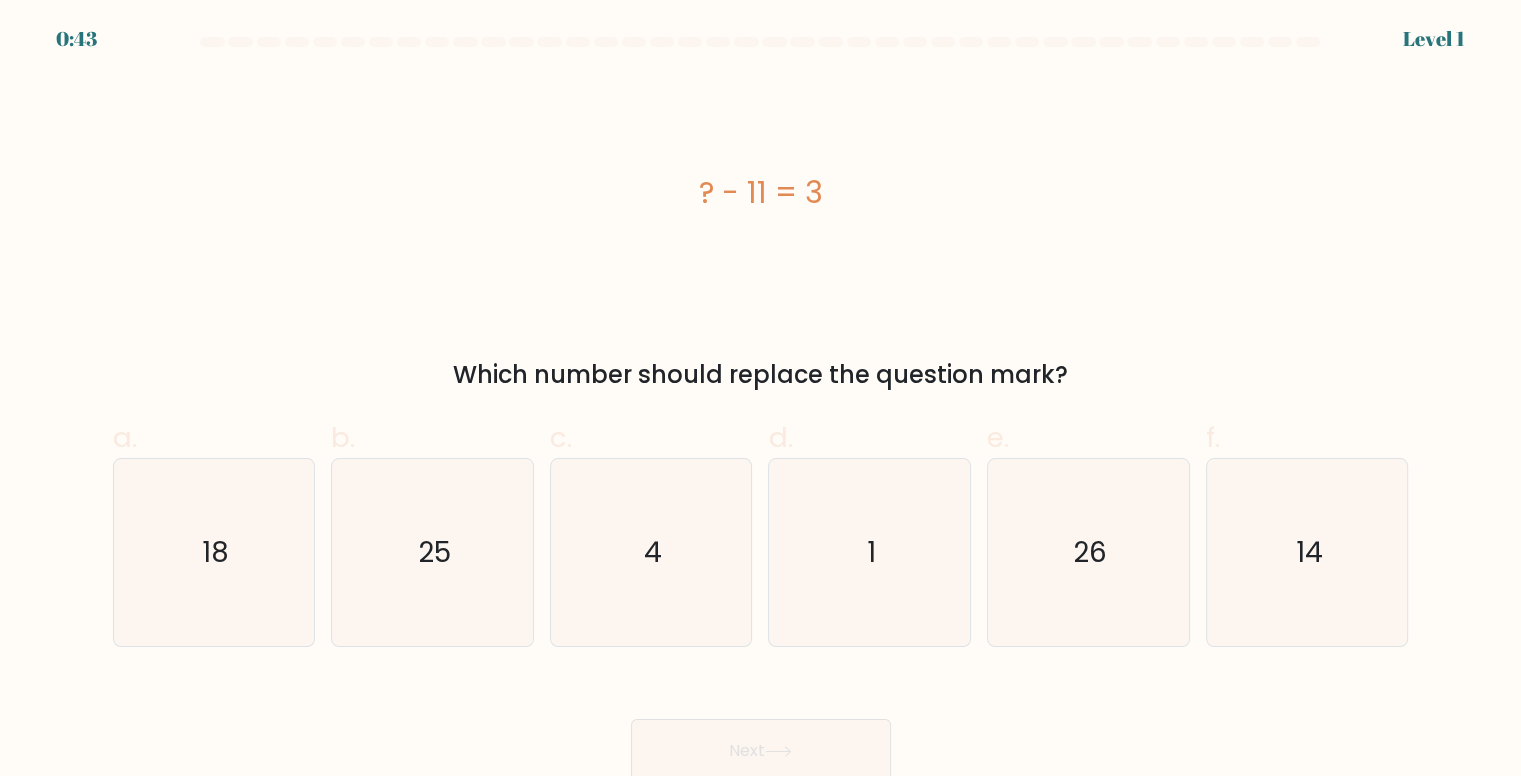 scroll, scrollTop: 8, scrollLeft: 0, axis: vertical 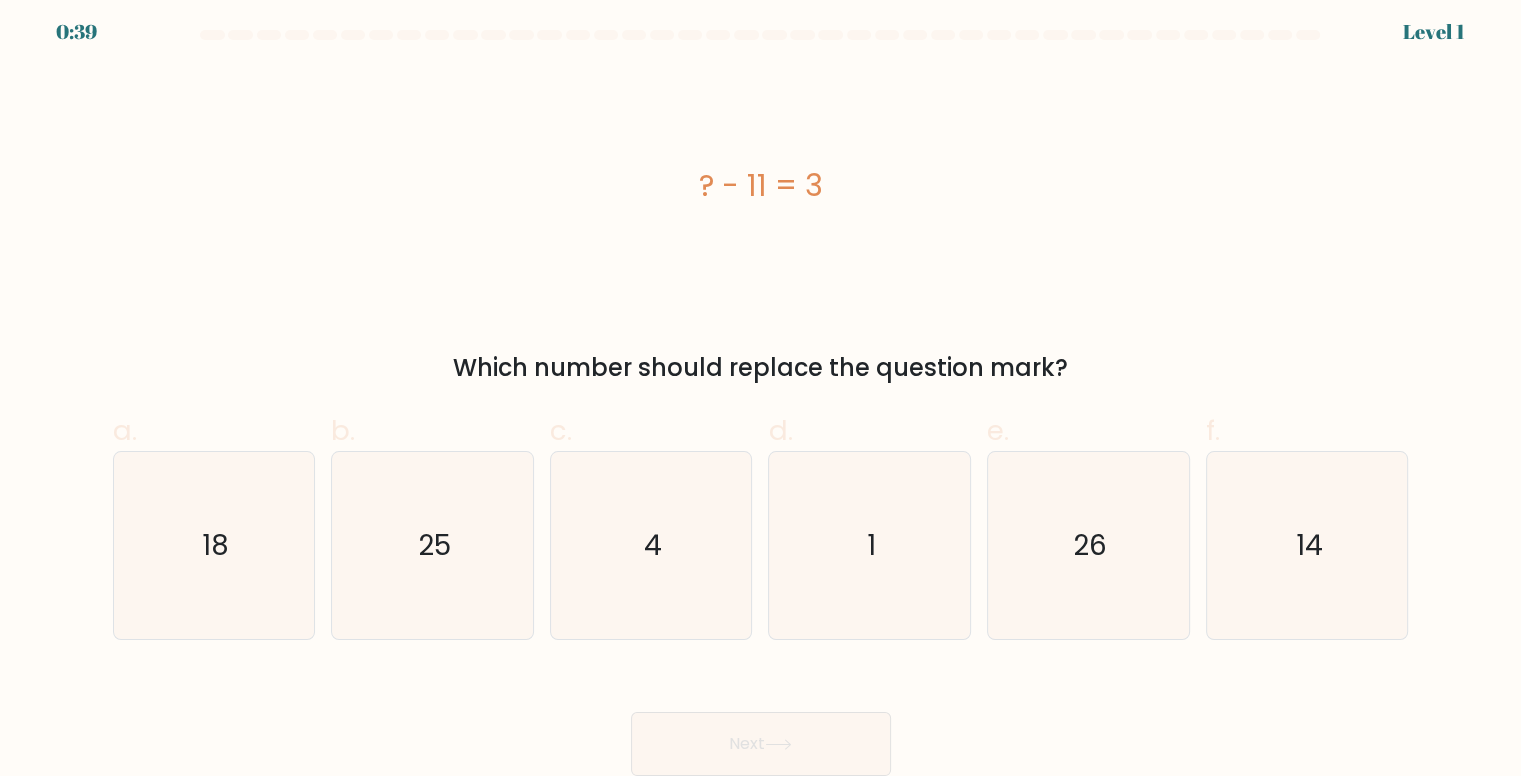 drag, startPoint x: 712, startPoint y: 185, endPoint x: 735, endPoint y: 183, distance: 23.086792 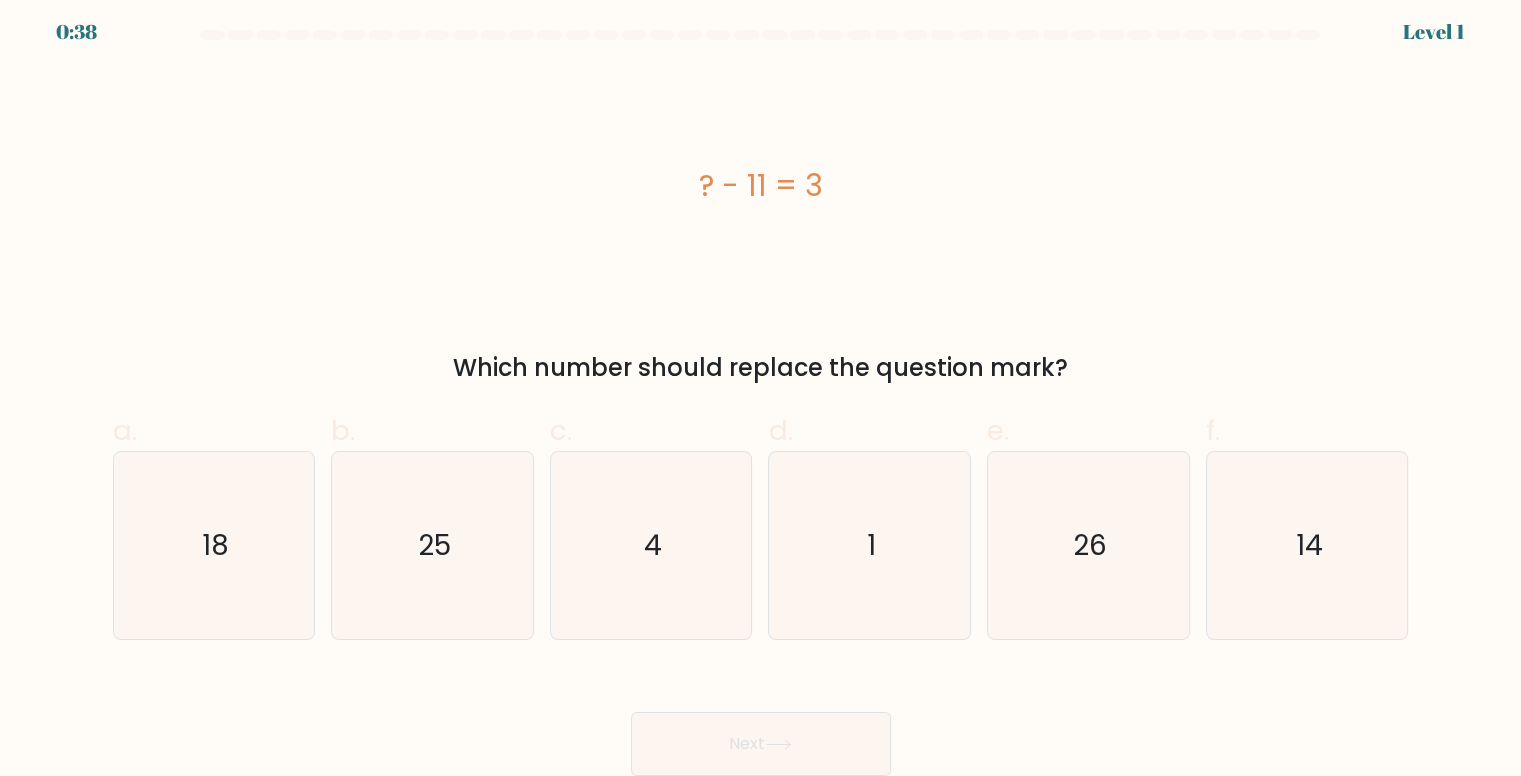 click on "? - 11 = 3" at bounding box center (761, 185) 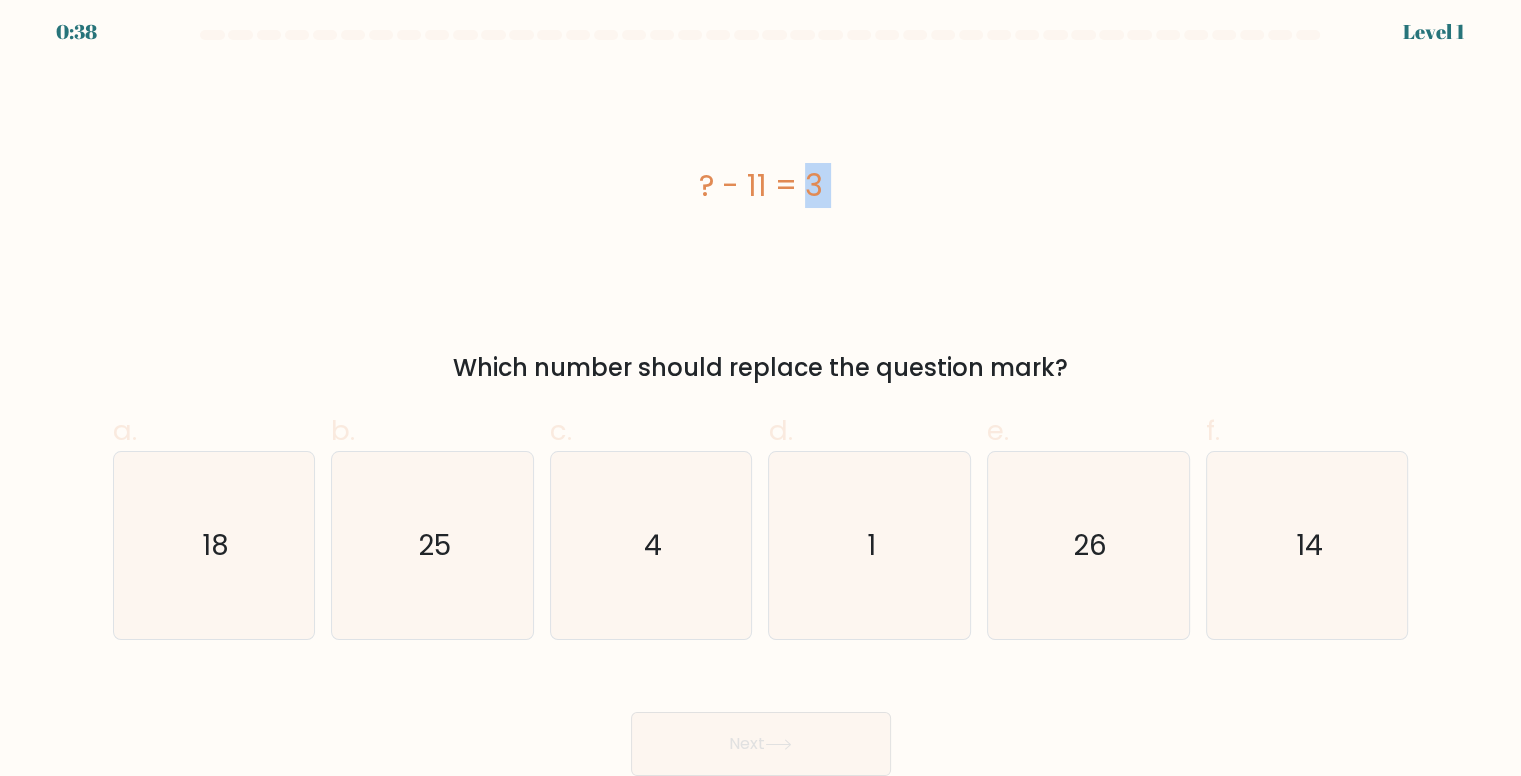 click on "? - 11 = 3" at bounding box center (761, 185) 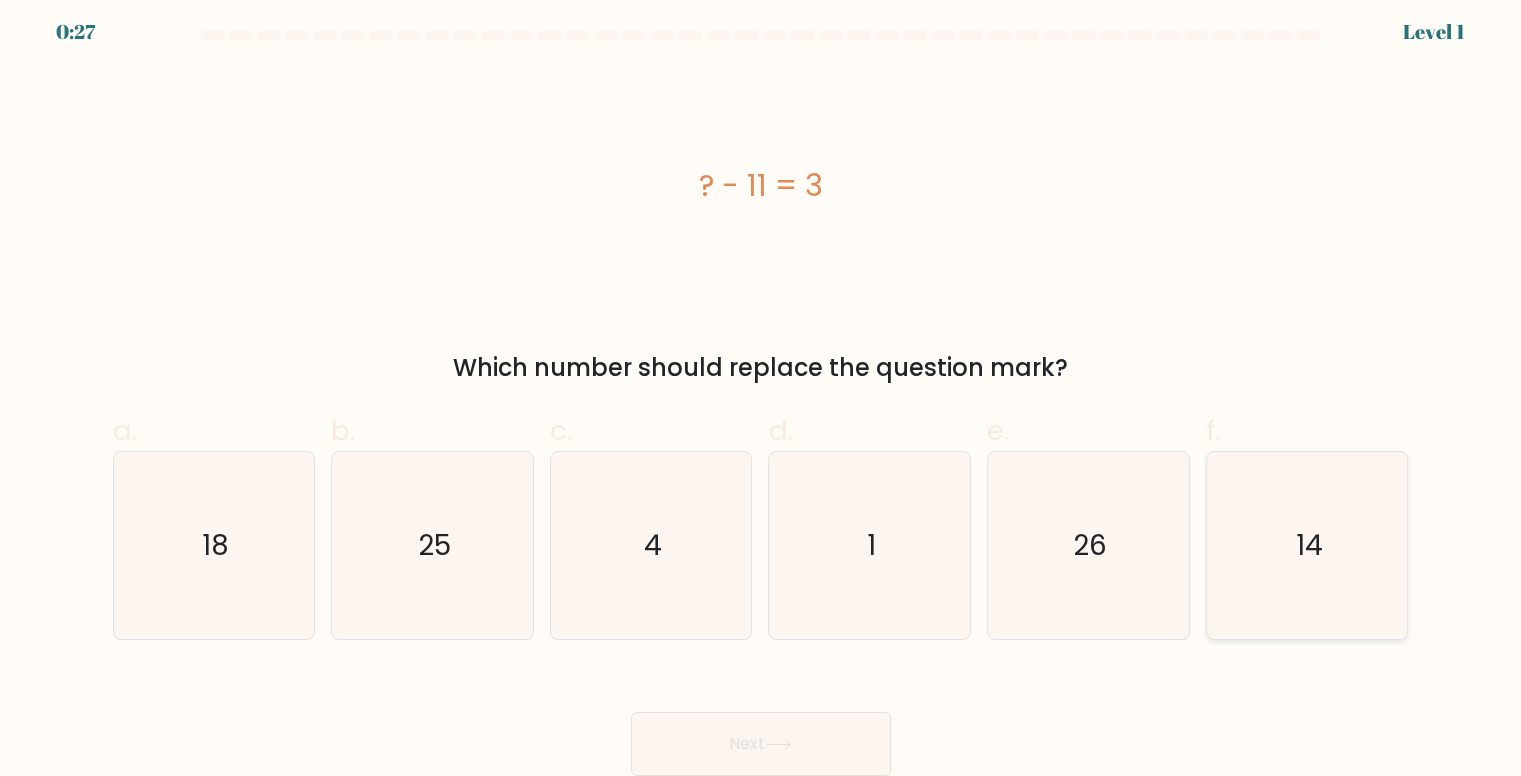 click on "14" 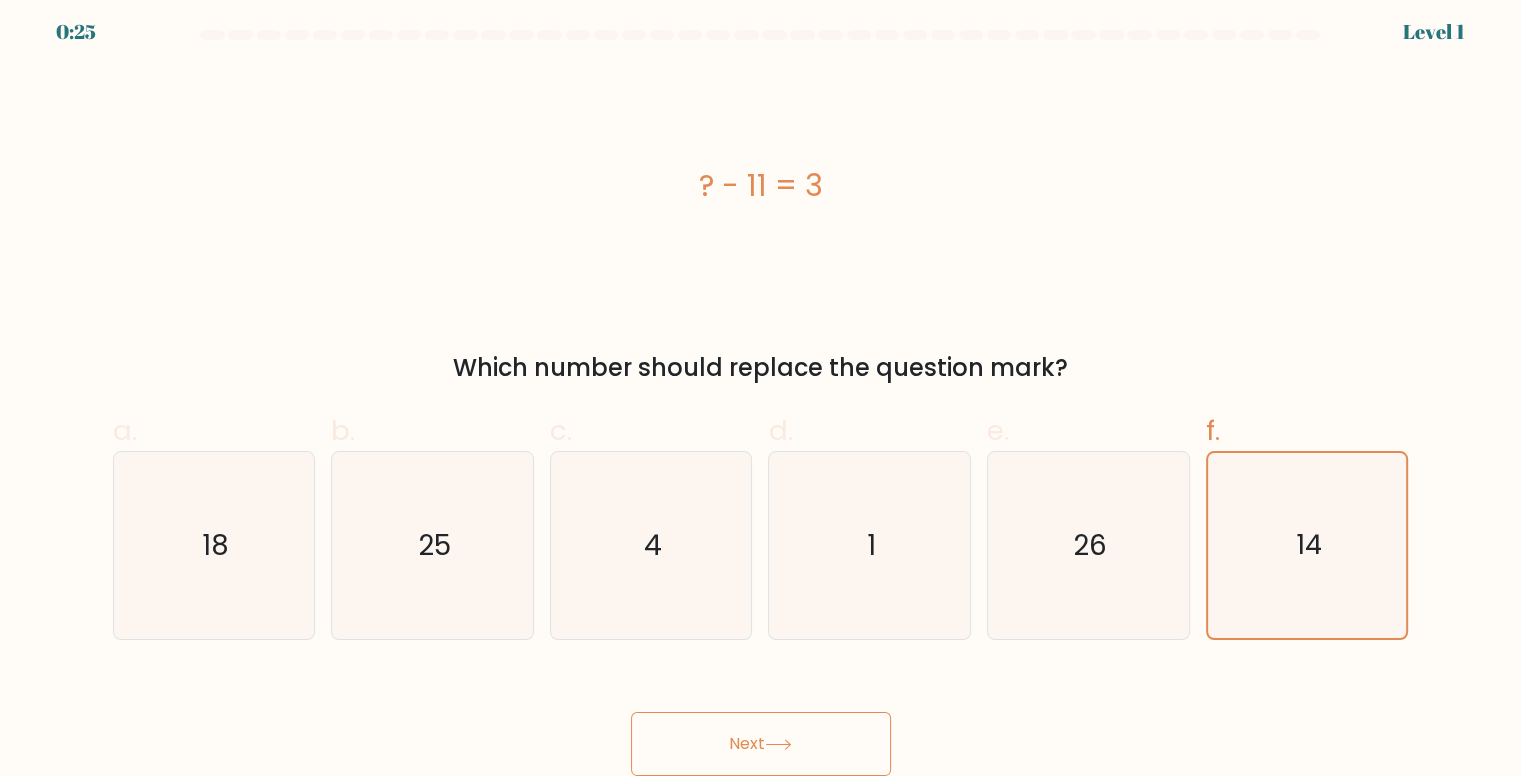 click on "Next" at bounding box center [761, 744] 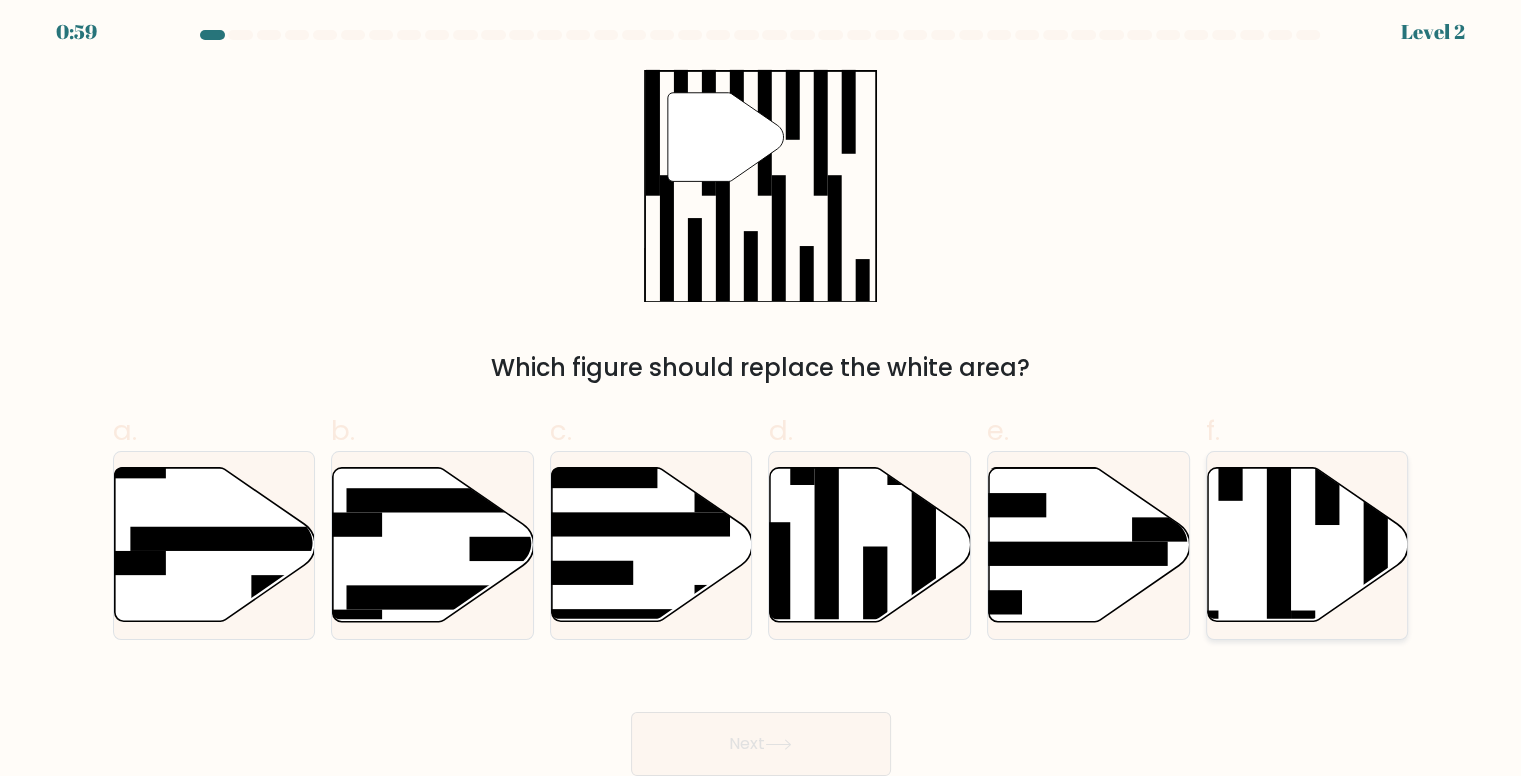 click 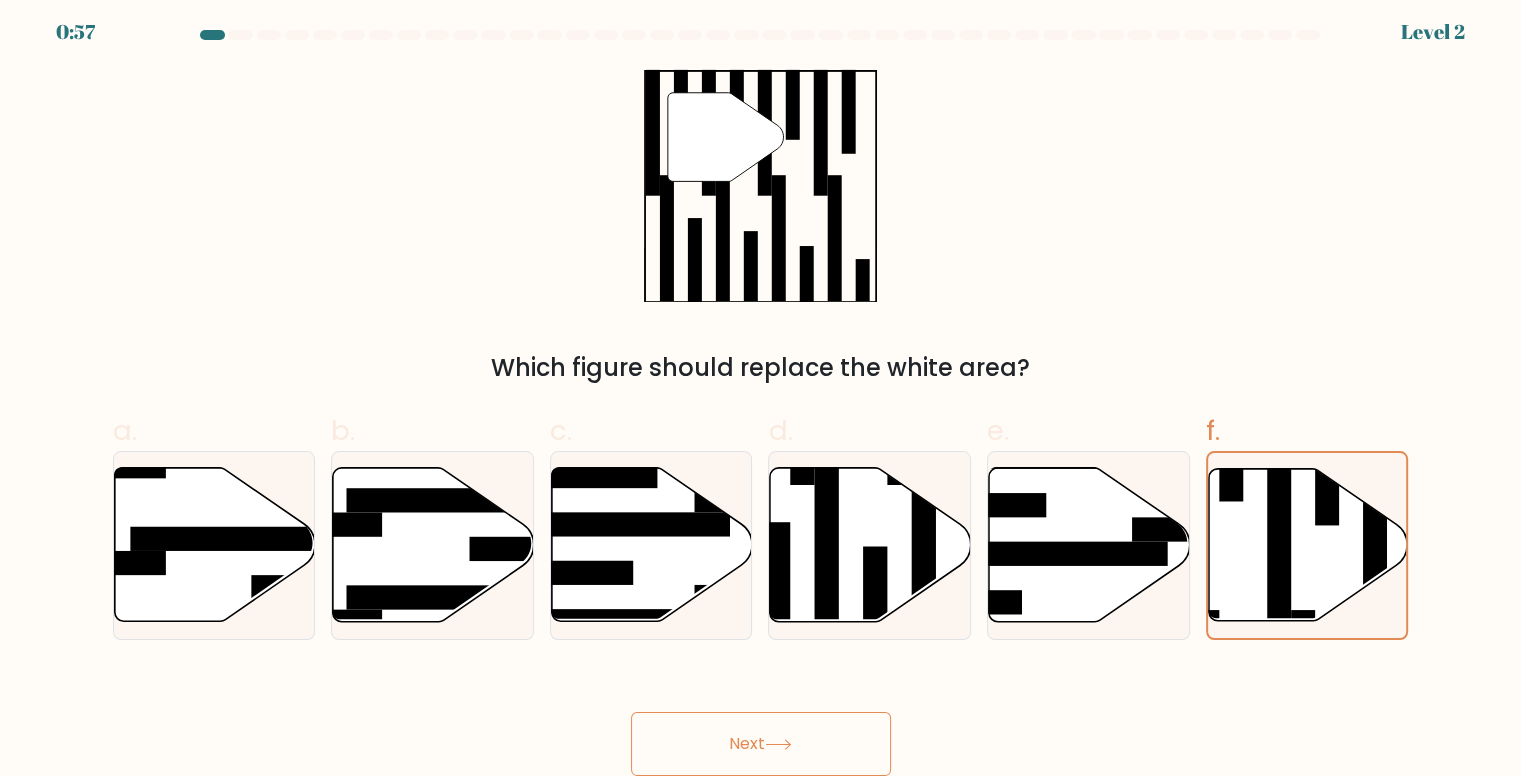 click on "Next" at bounding box center [761, 744] 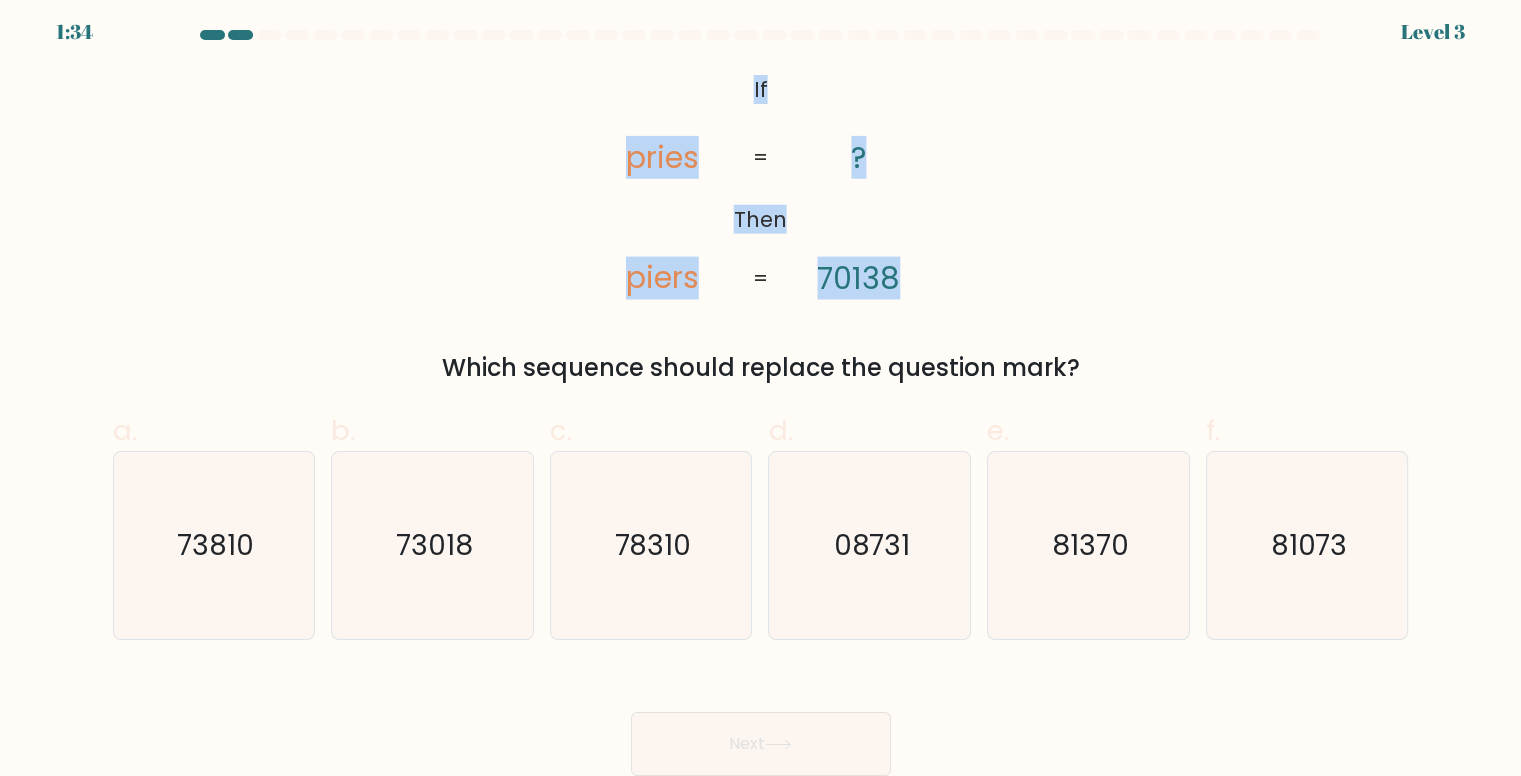 copy on "If       Then       pries       piers       ?       70138" 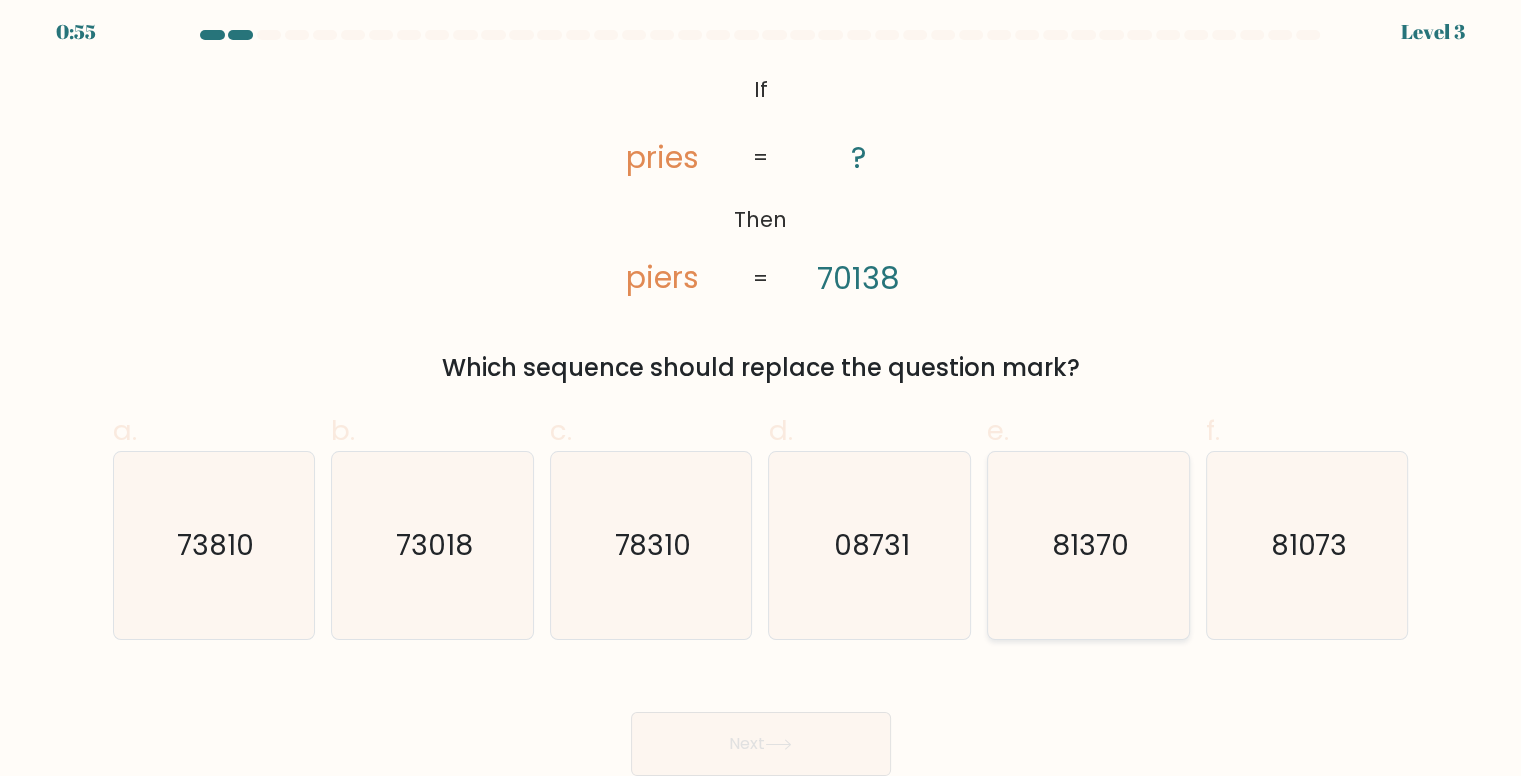 click on "81370" 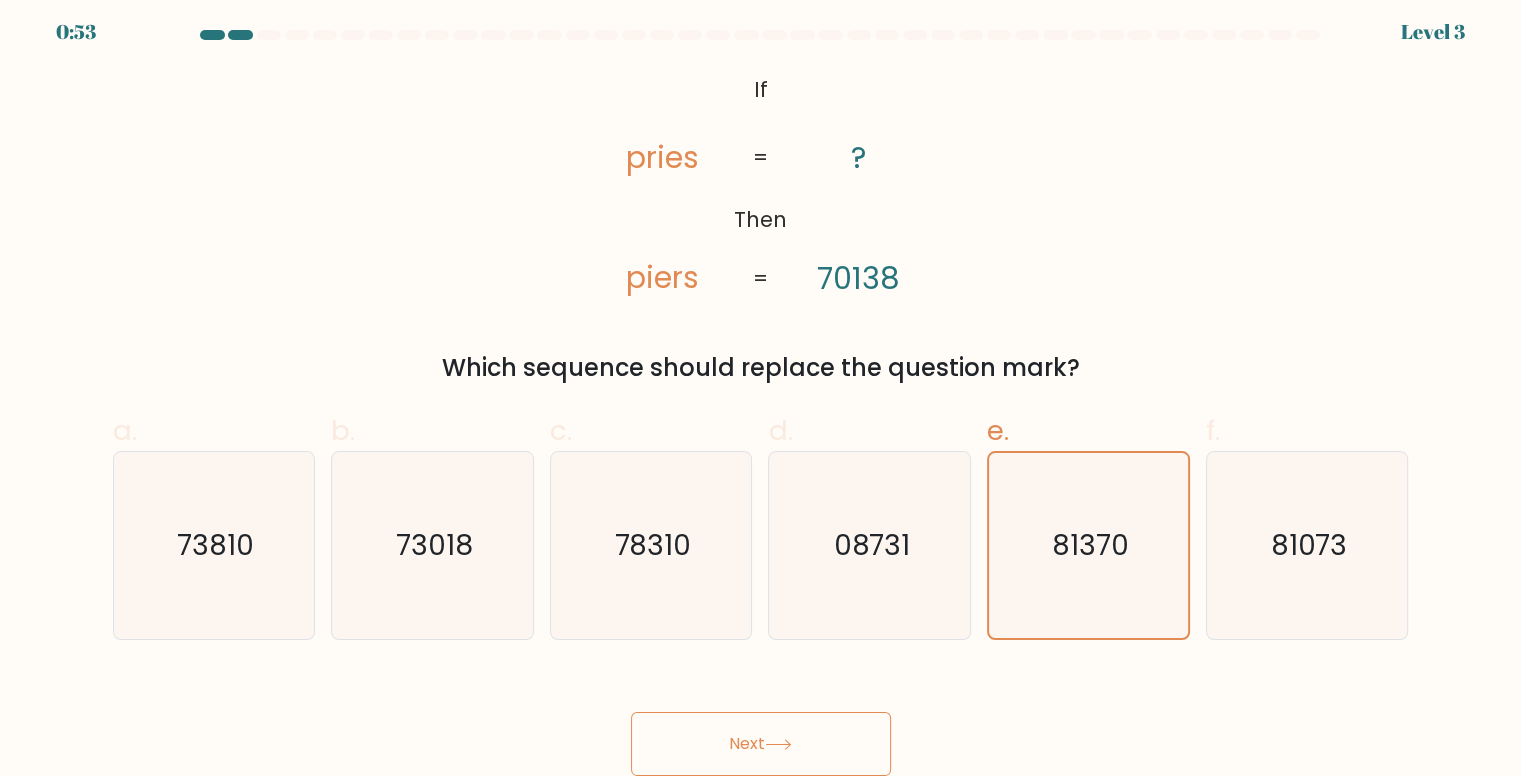 click on "Next" at bounding box center (761, 744) 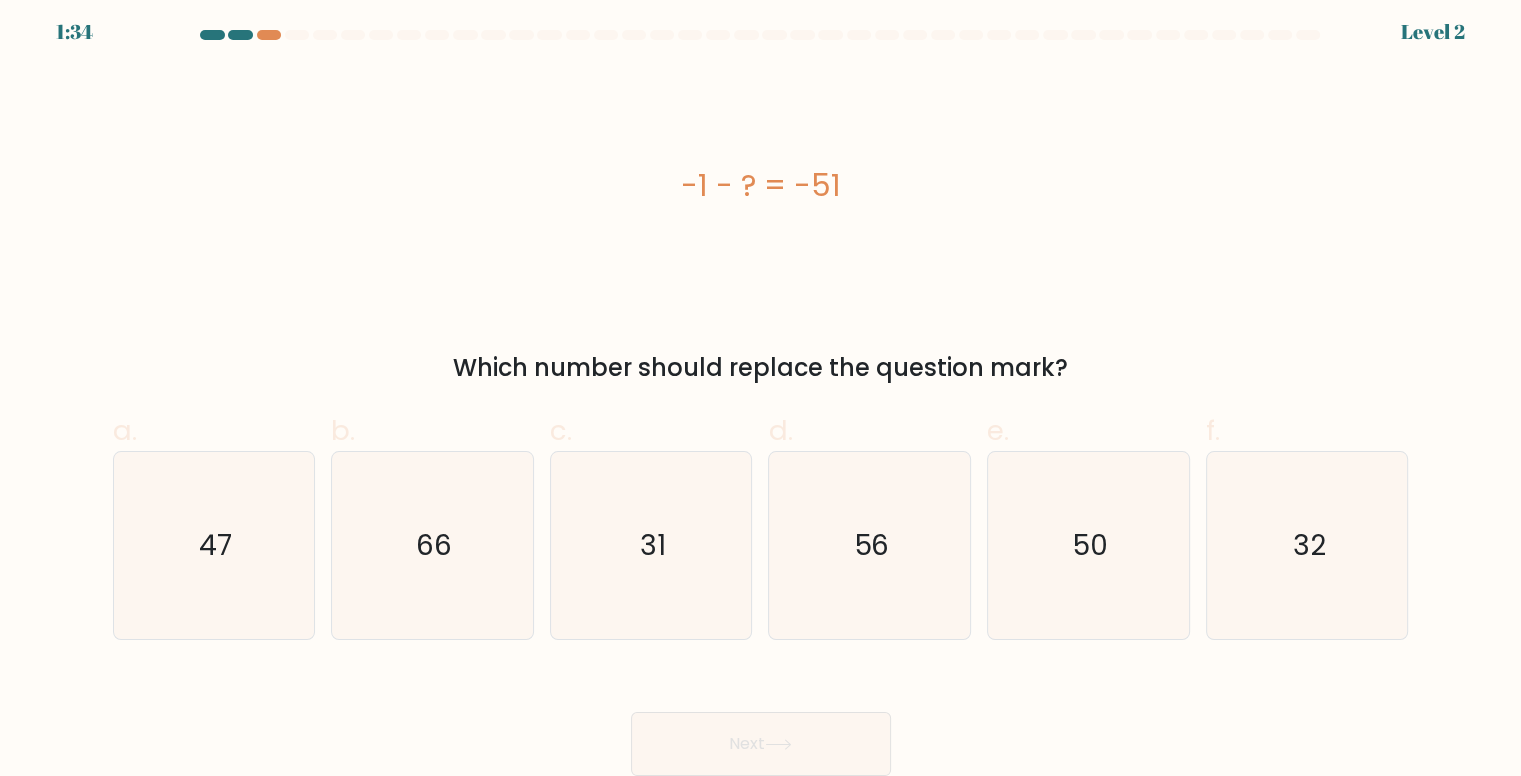 drag, startPoint x: 685, startPoint y: 177, endPoint x: 934, endPoint y: 205, distance: 250.56935 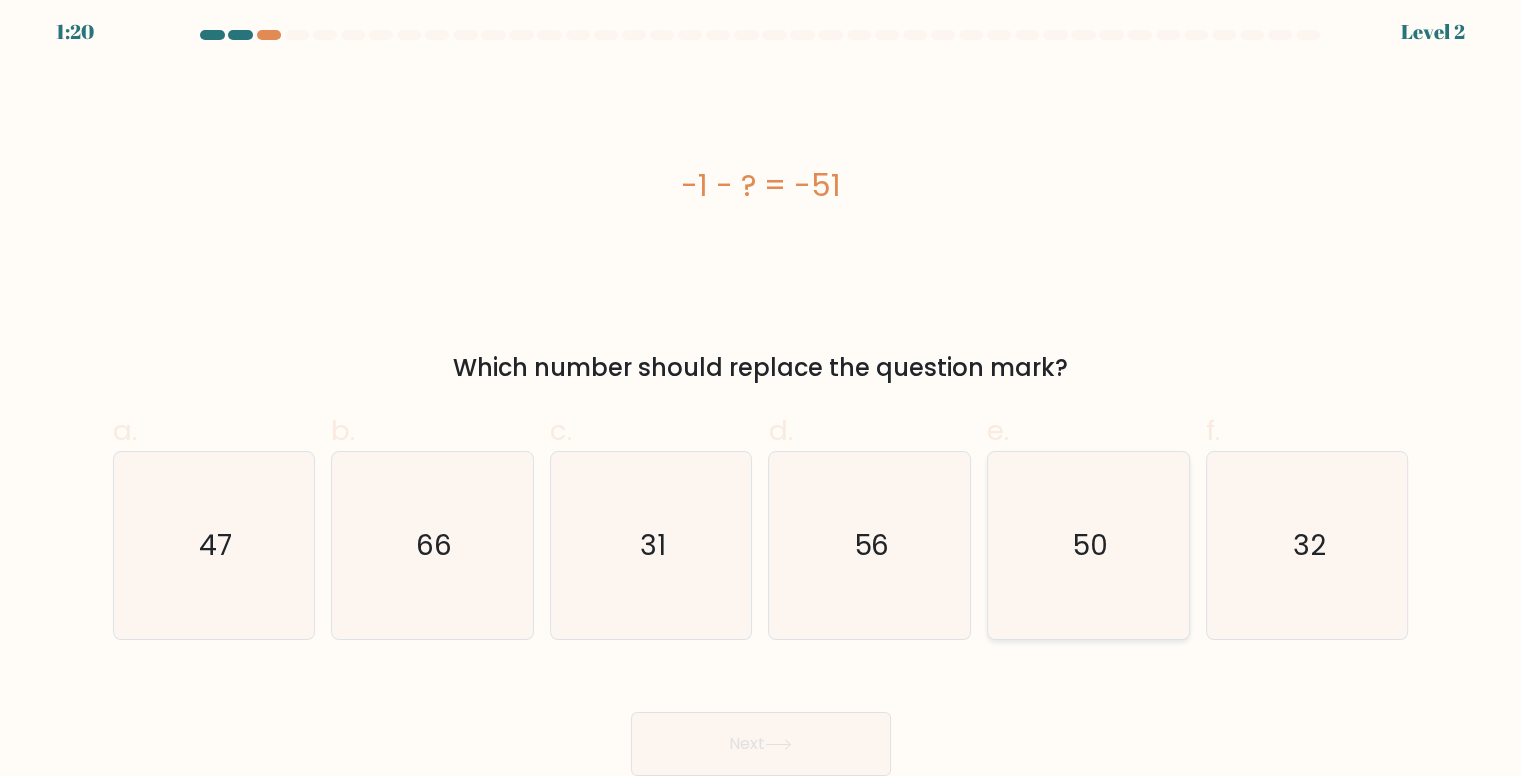click on "50" 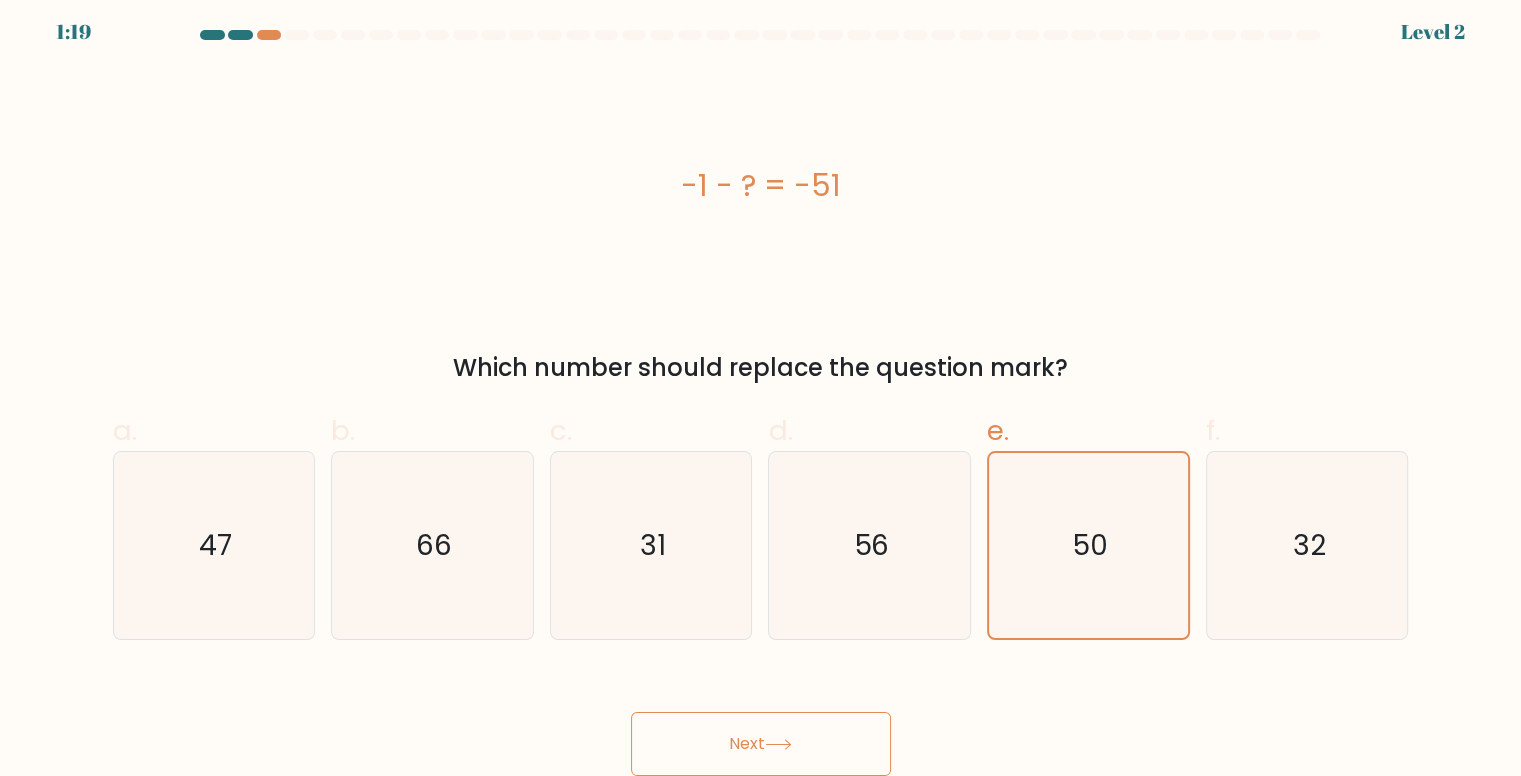 click 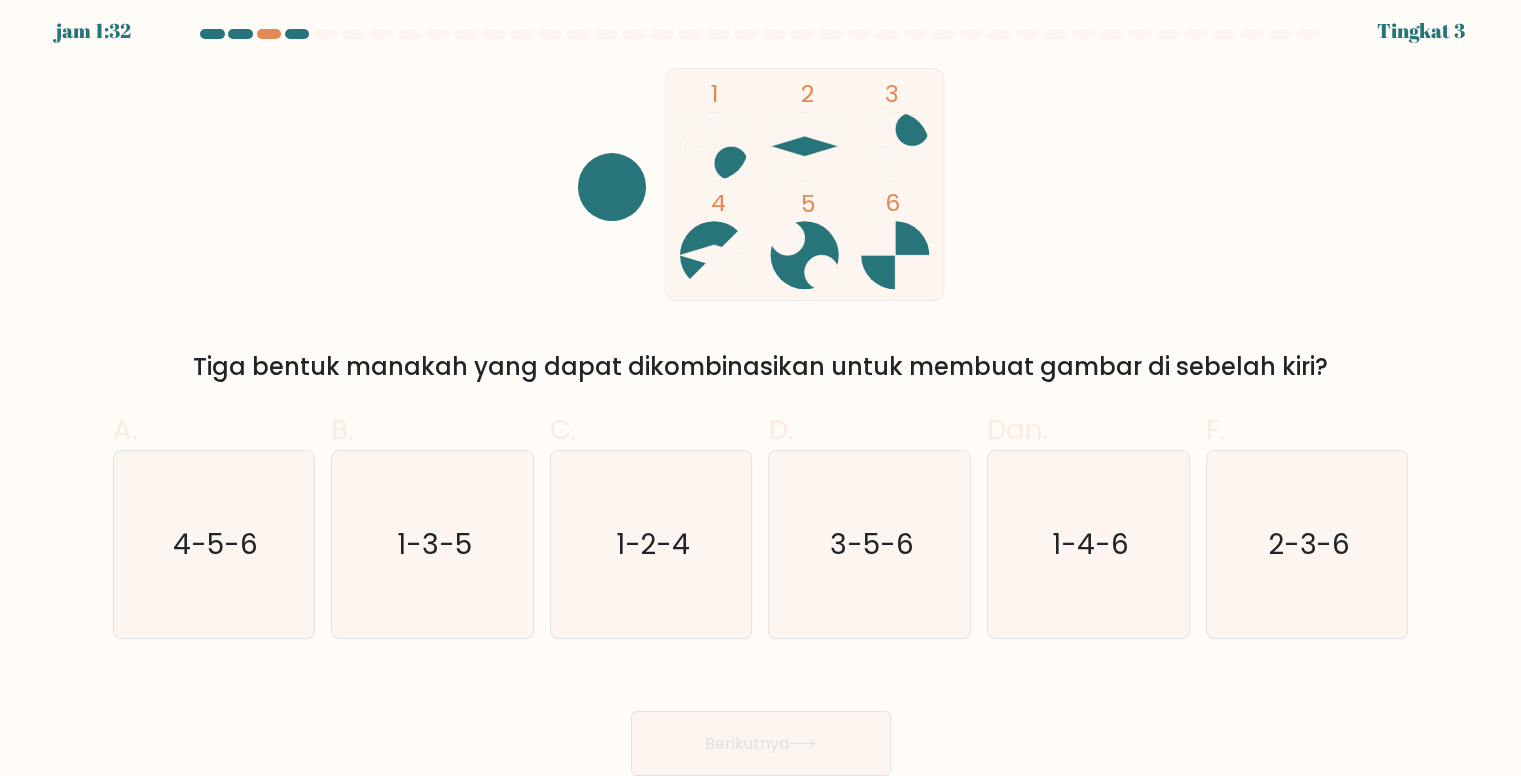 click 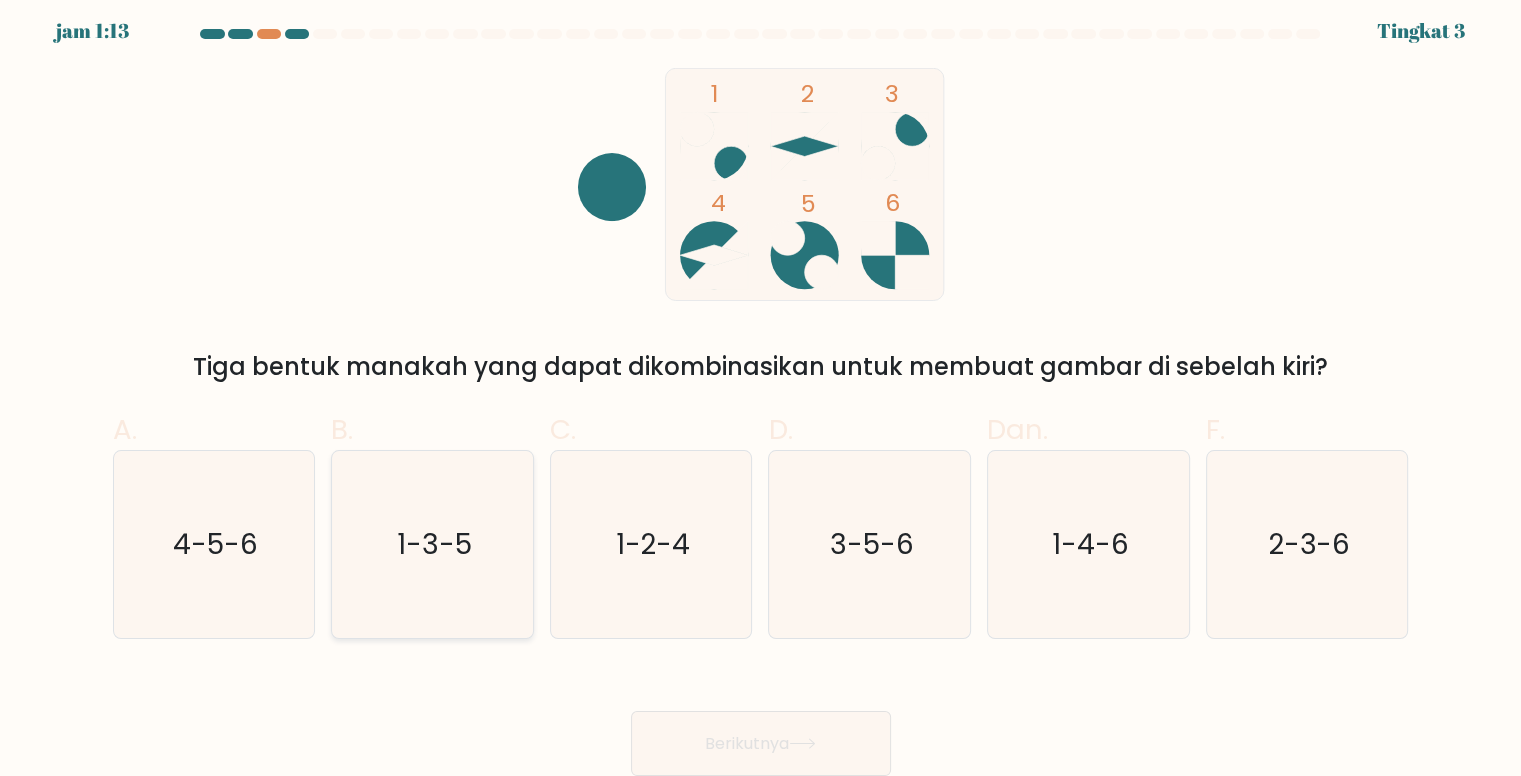 click on "1-3-5" 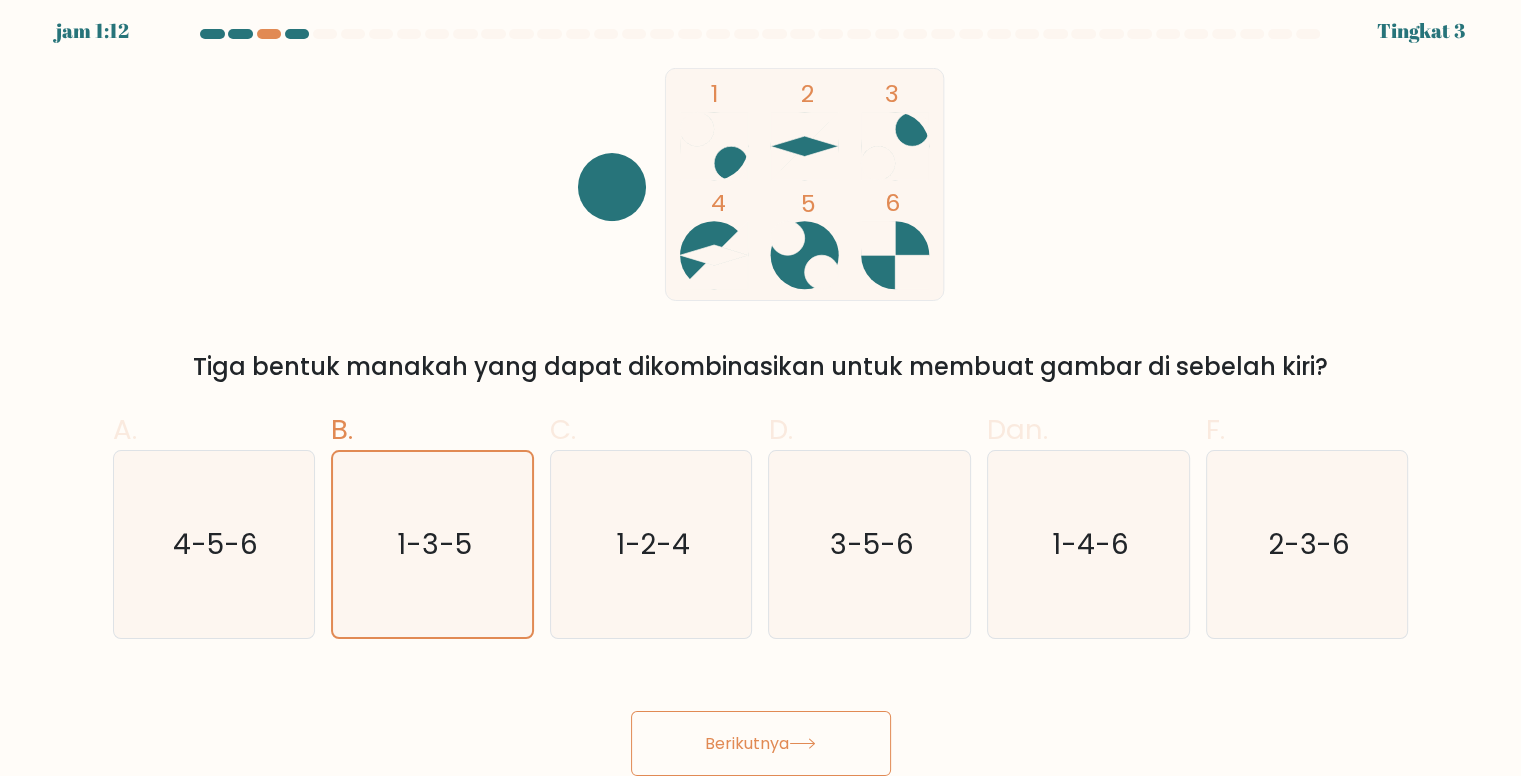 click on "Berikutnya" at bounding box center [747, 742] 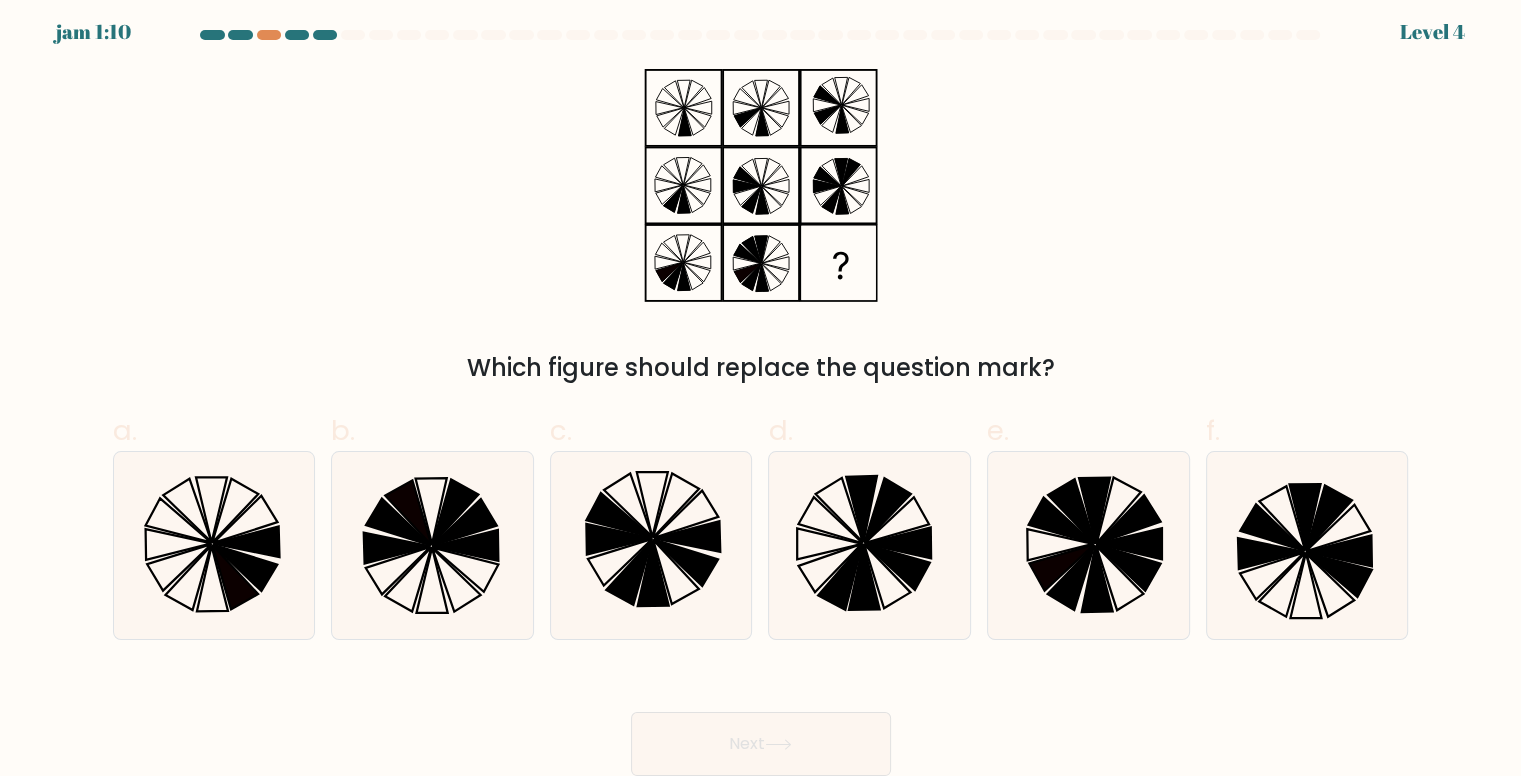 click on "Next" at bounding box center [761, 744] 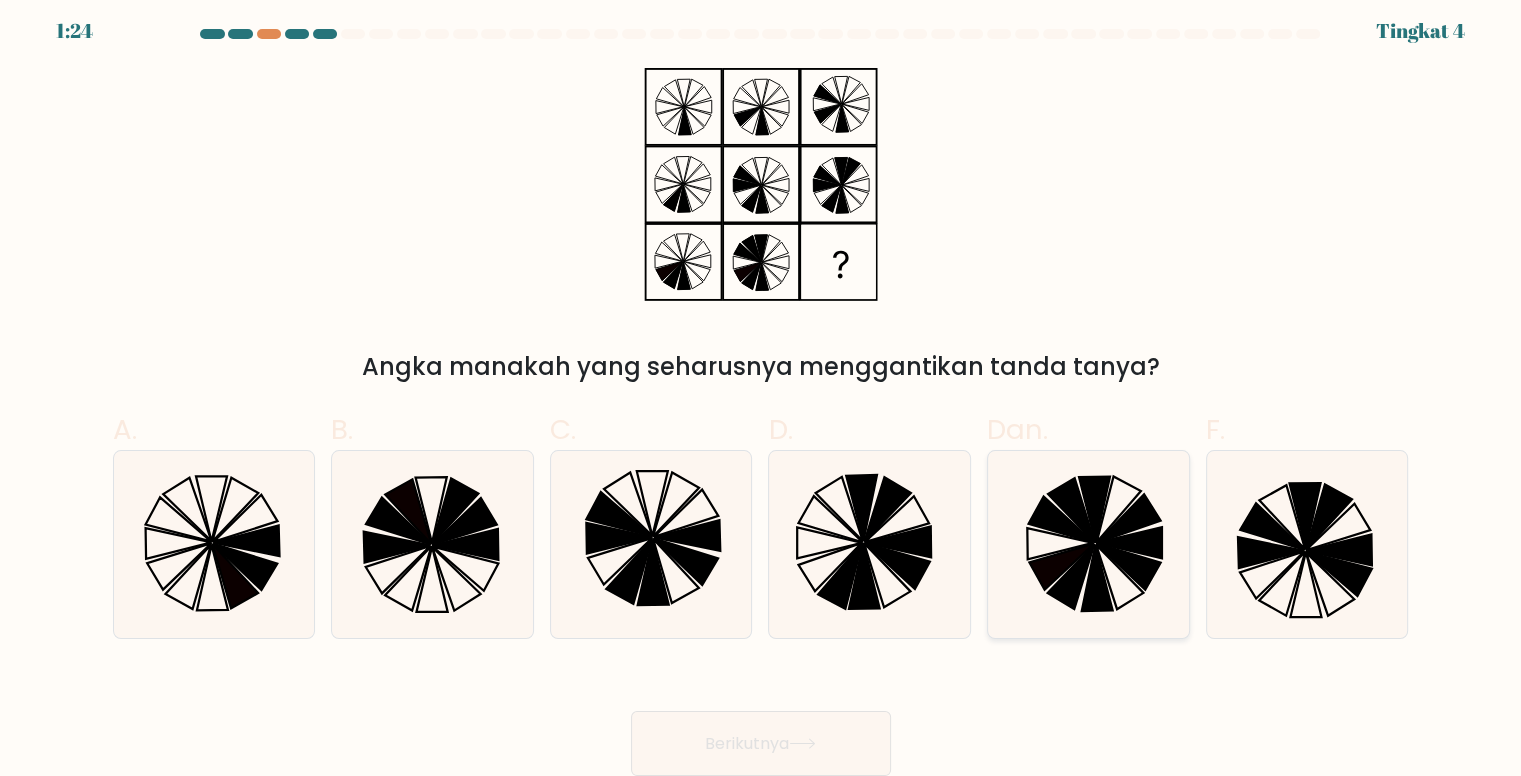 click 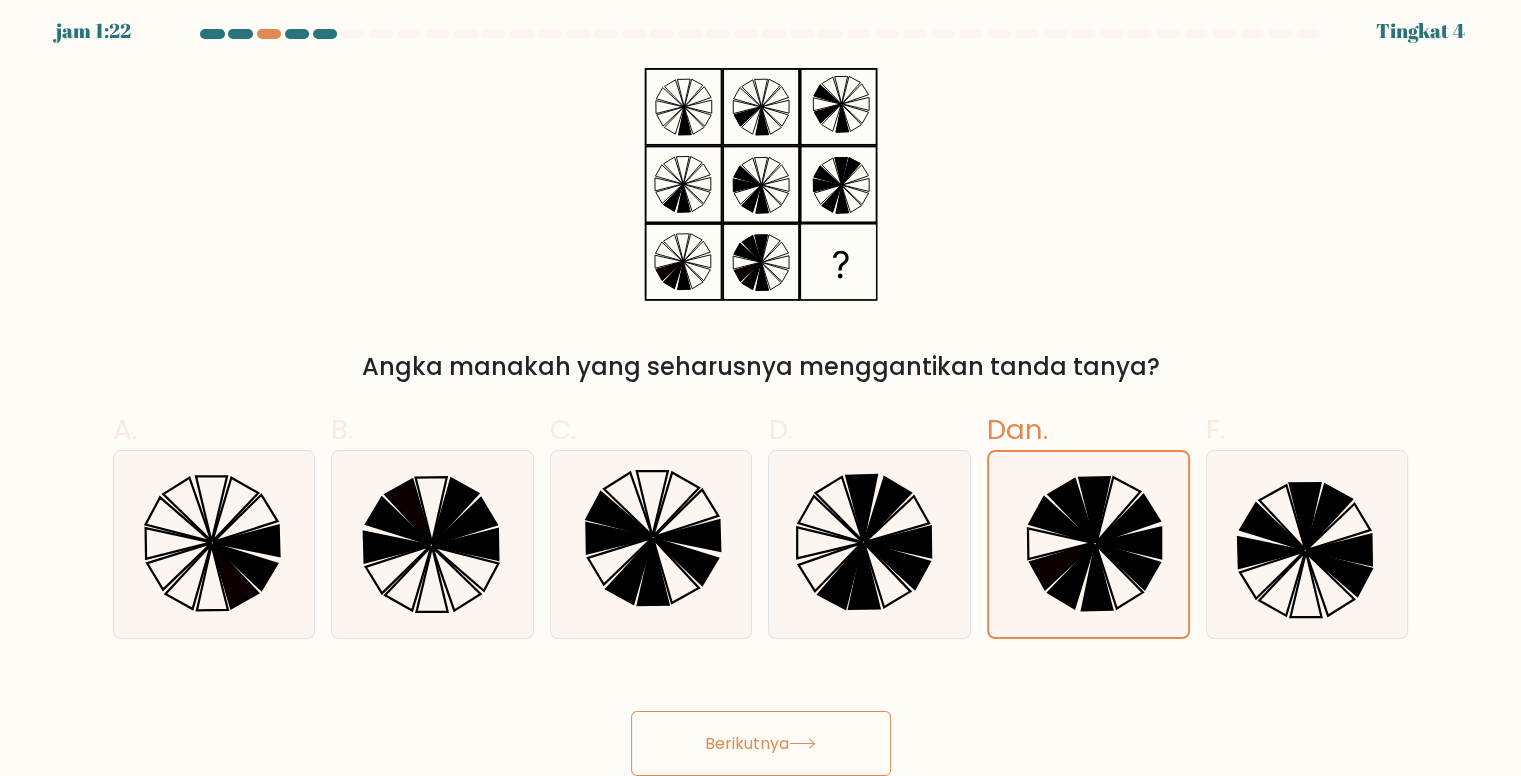 click on "Berikutnya" at bounding box center (761, 743) 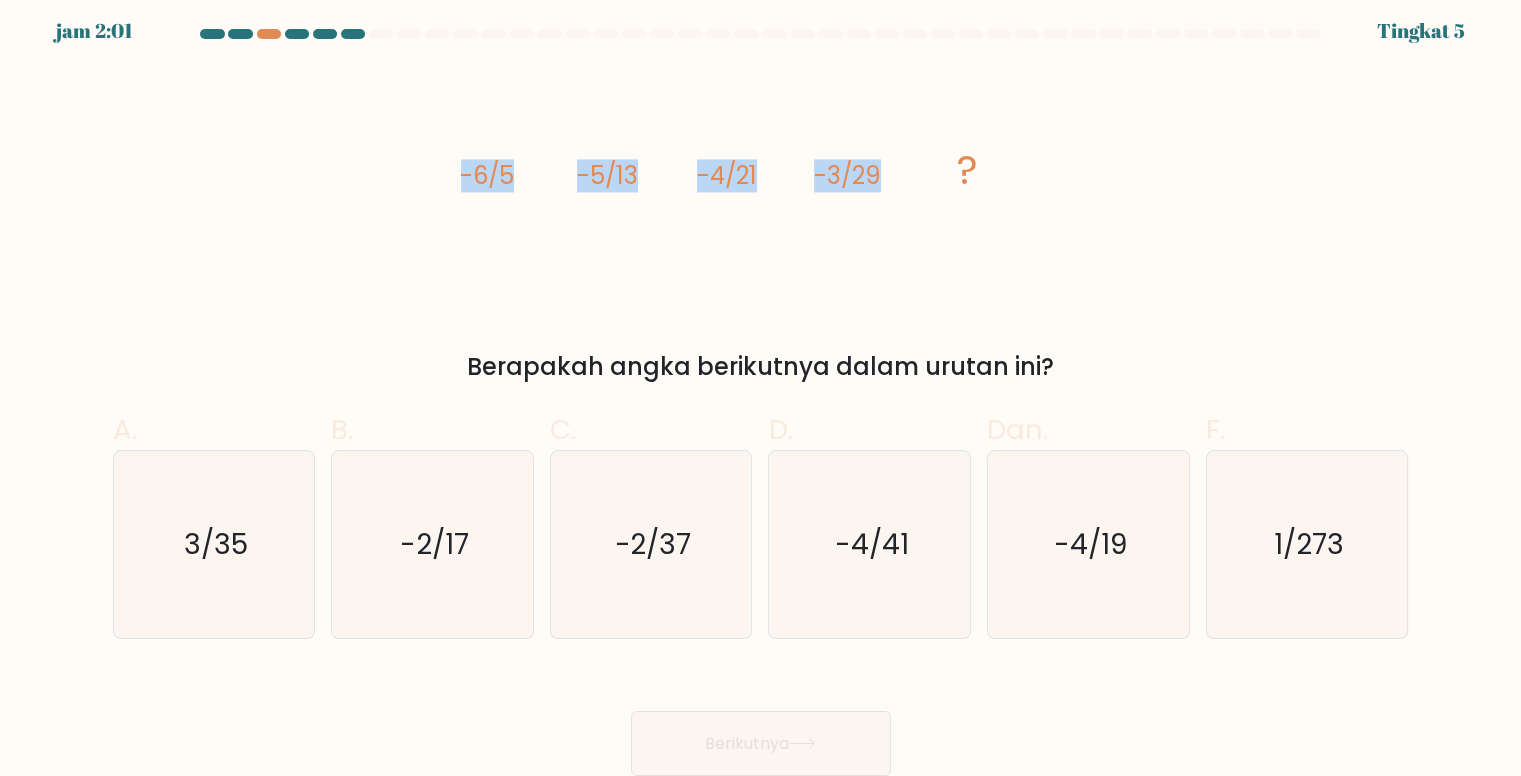 copy on "-6/5
-5/13
-4/21
-3/29" 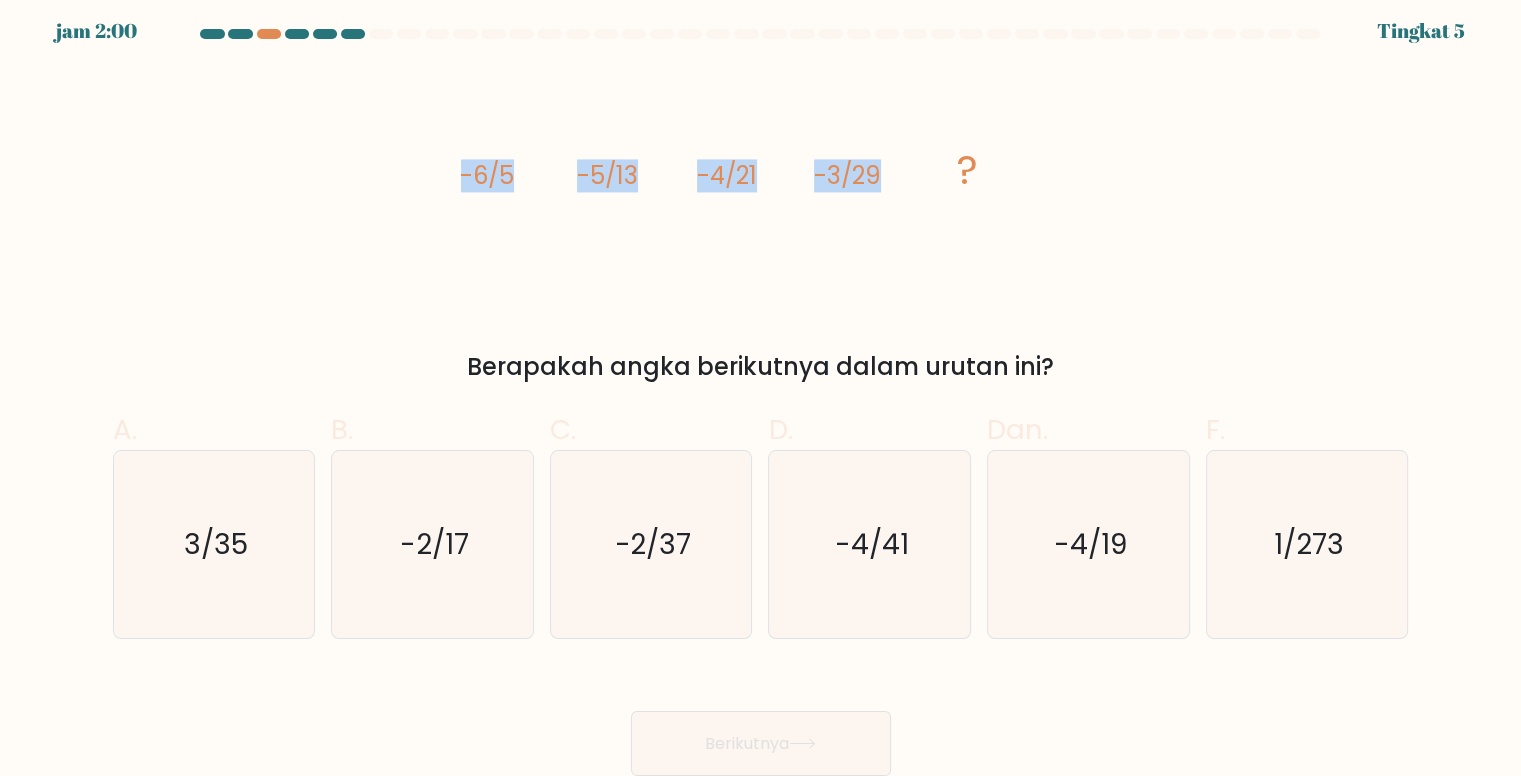 drag, startPoint x: 448, startPoint y: 172, endPoint x: 912, endPoint y: 182, distance: 464.10776 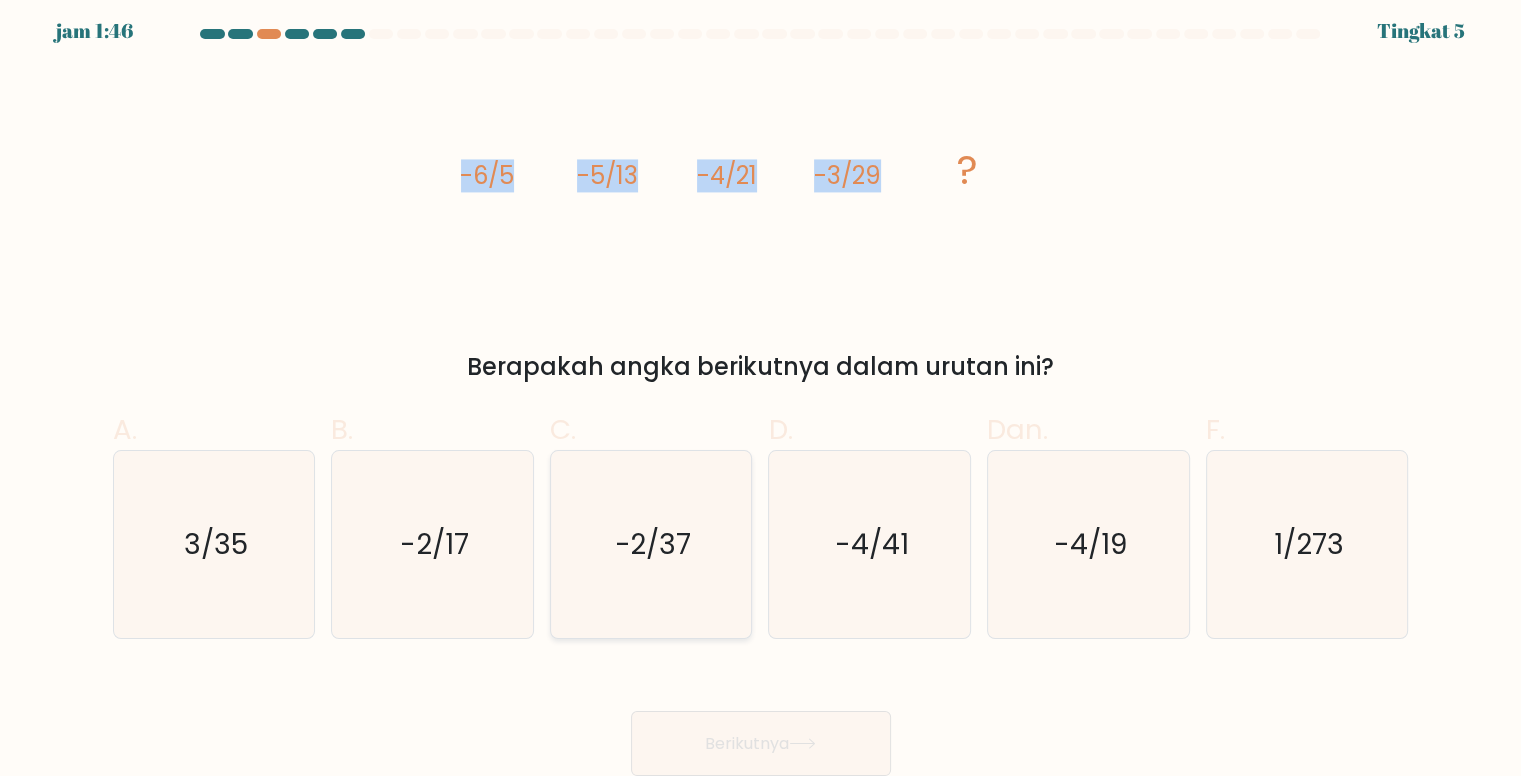 scroll, scrollTop: 10, scrollLeft: 0, axis: vertical 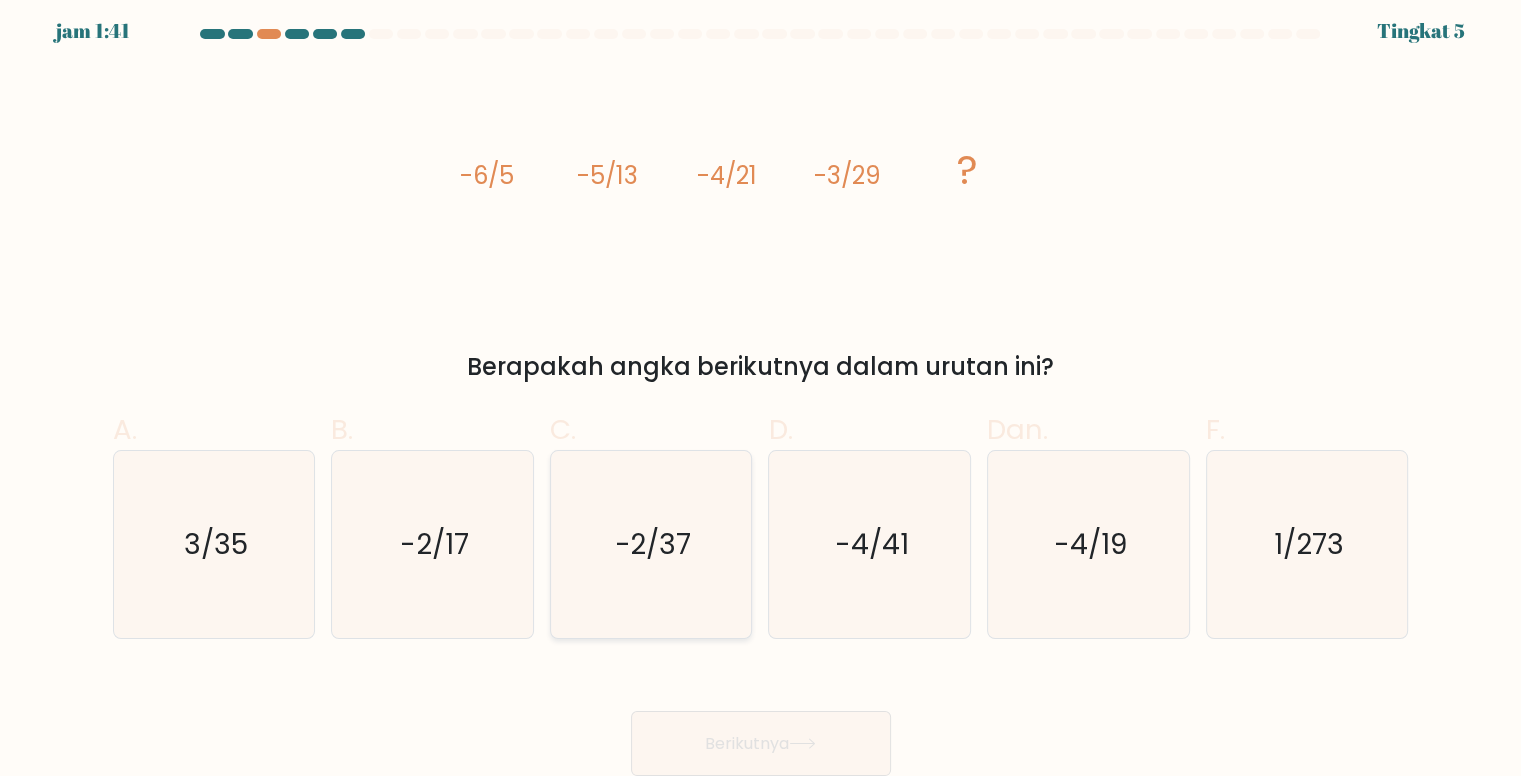 click on "-2/37" 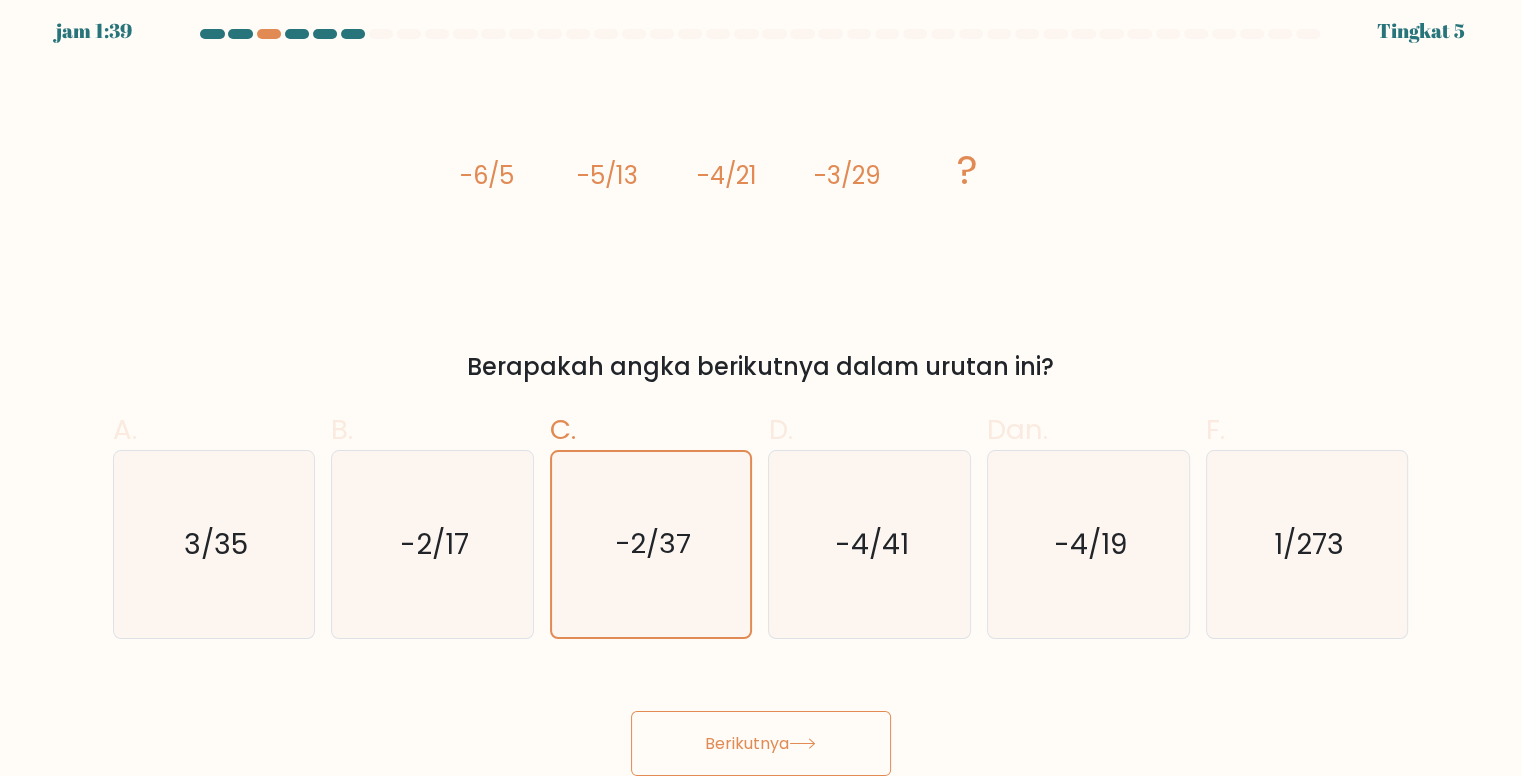 click on "Berikutnya" at bounding box center (747, 743) 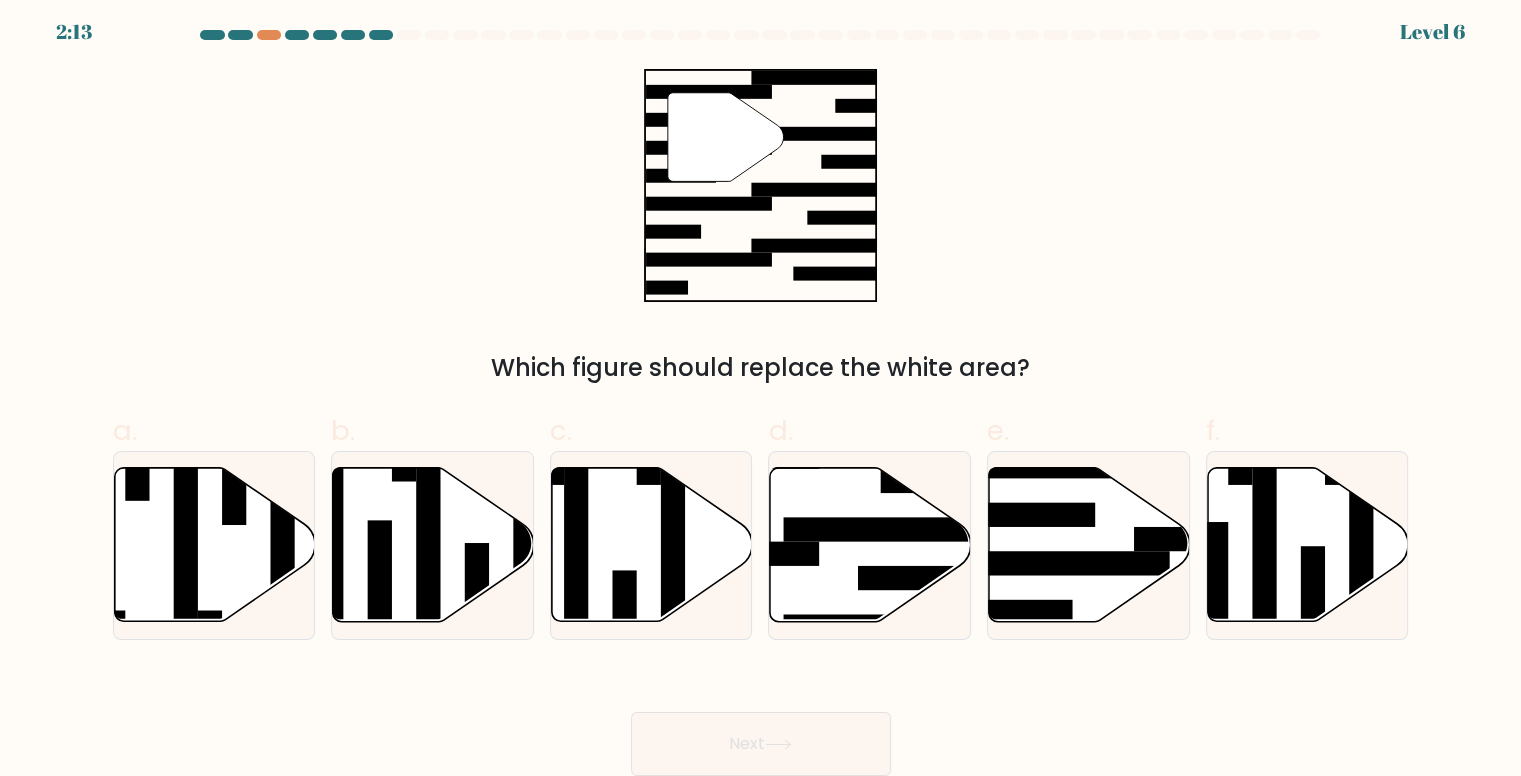 click on ""
Which figure should replace the white area?" at bounding box center [761, 227] 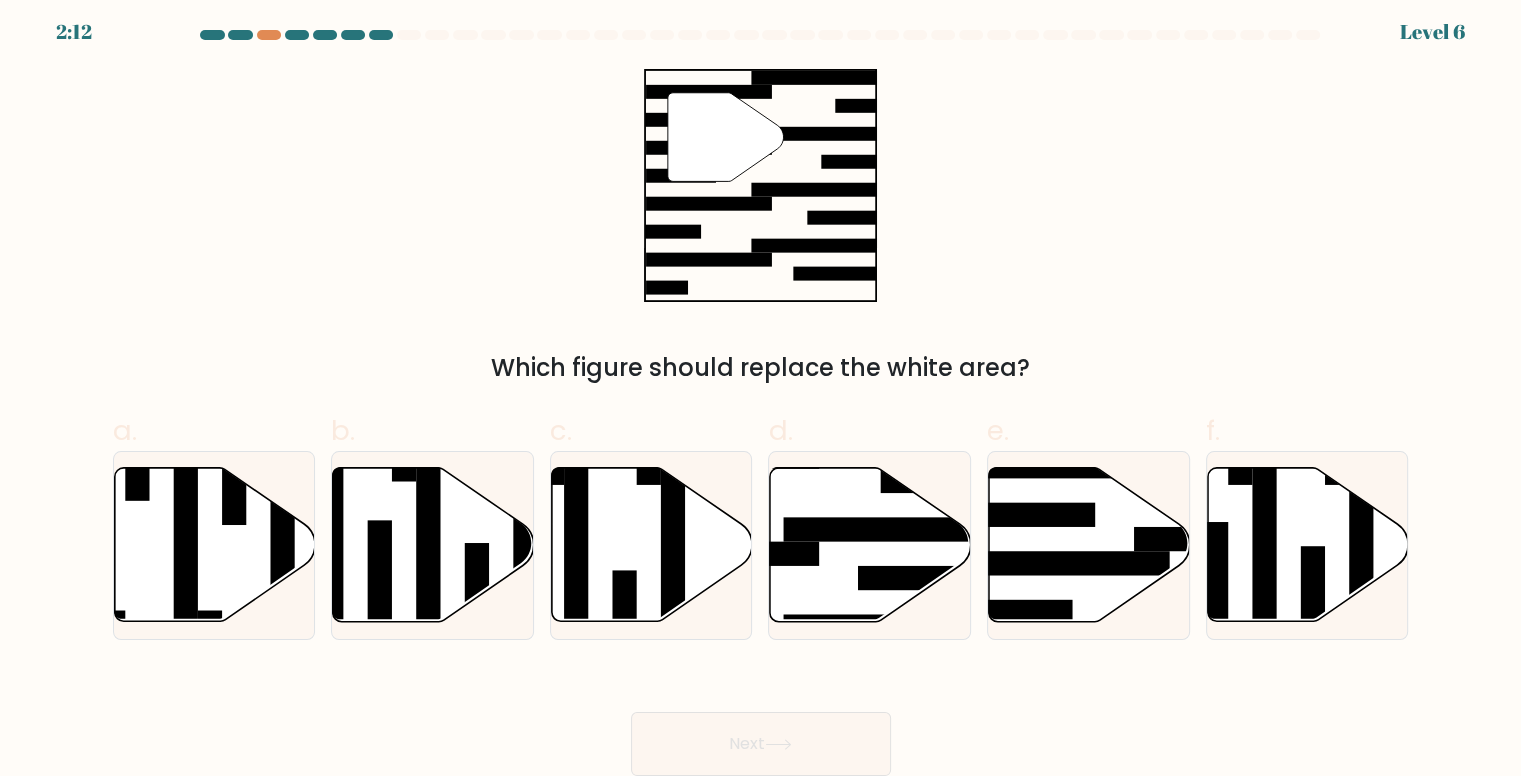 click on ""
Which figure should replace the white area?" at bounding box center (761, 227) 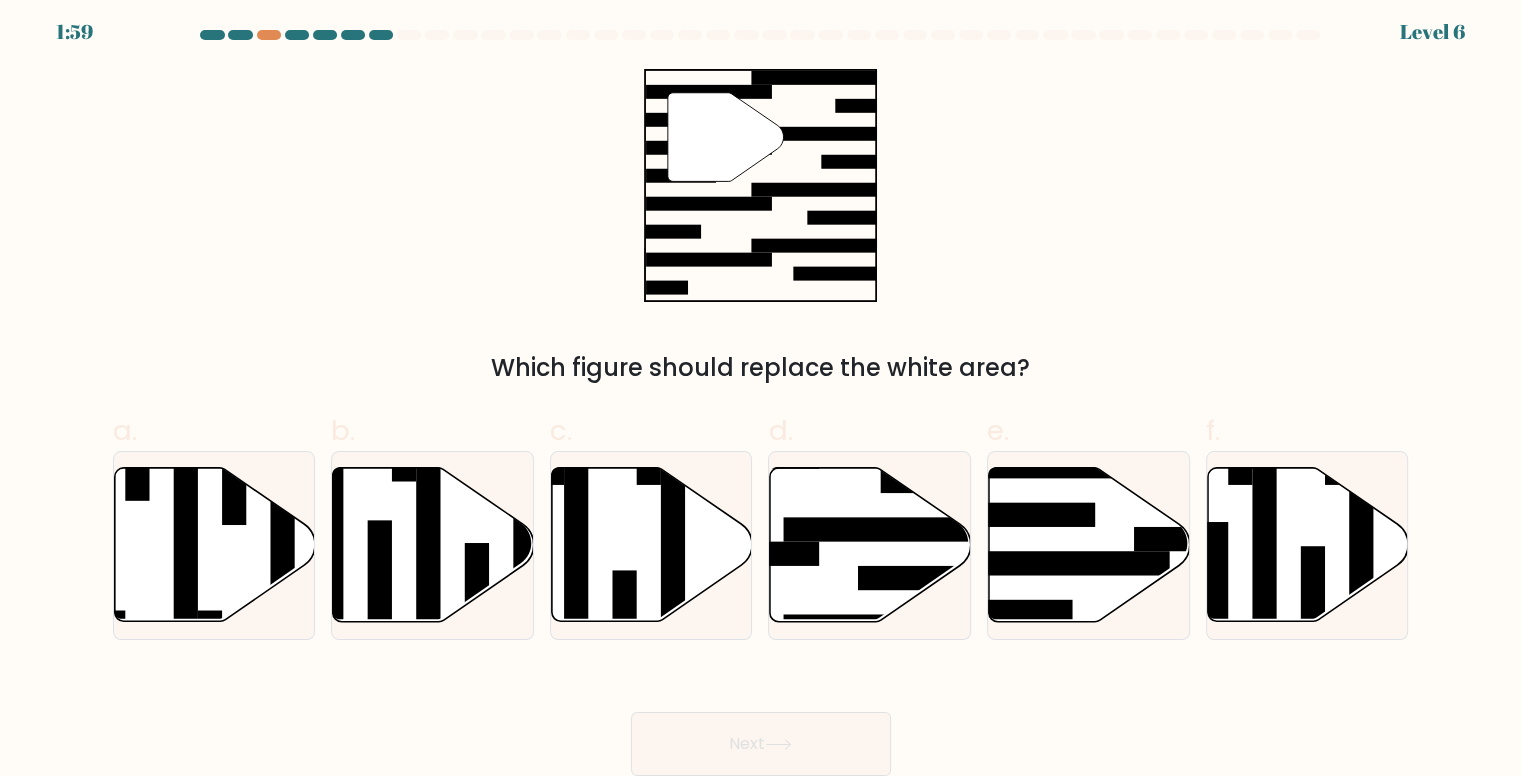 click on ""
Which figure should replace the white area?" at bounding box center (761, 227) 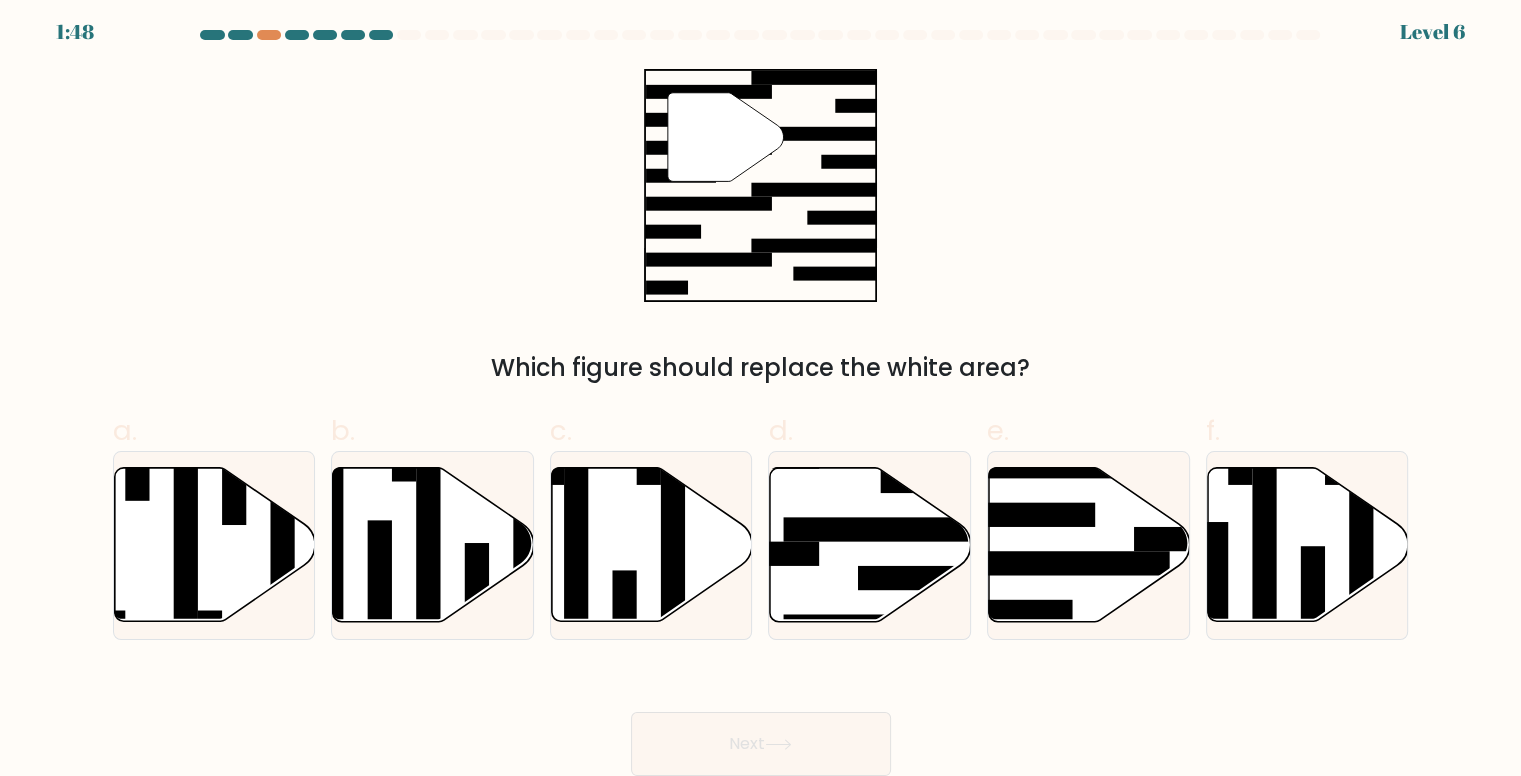 click on "Which figure should replace the white area?" at bounding box center [761, 368] 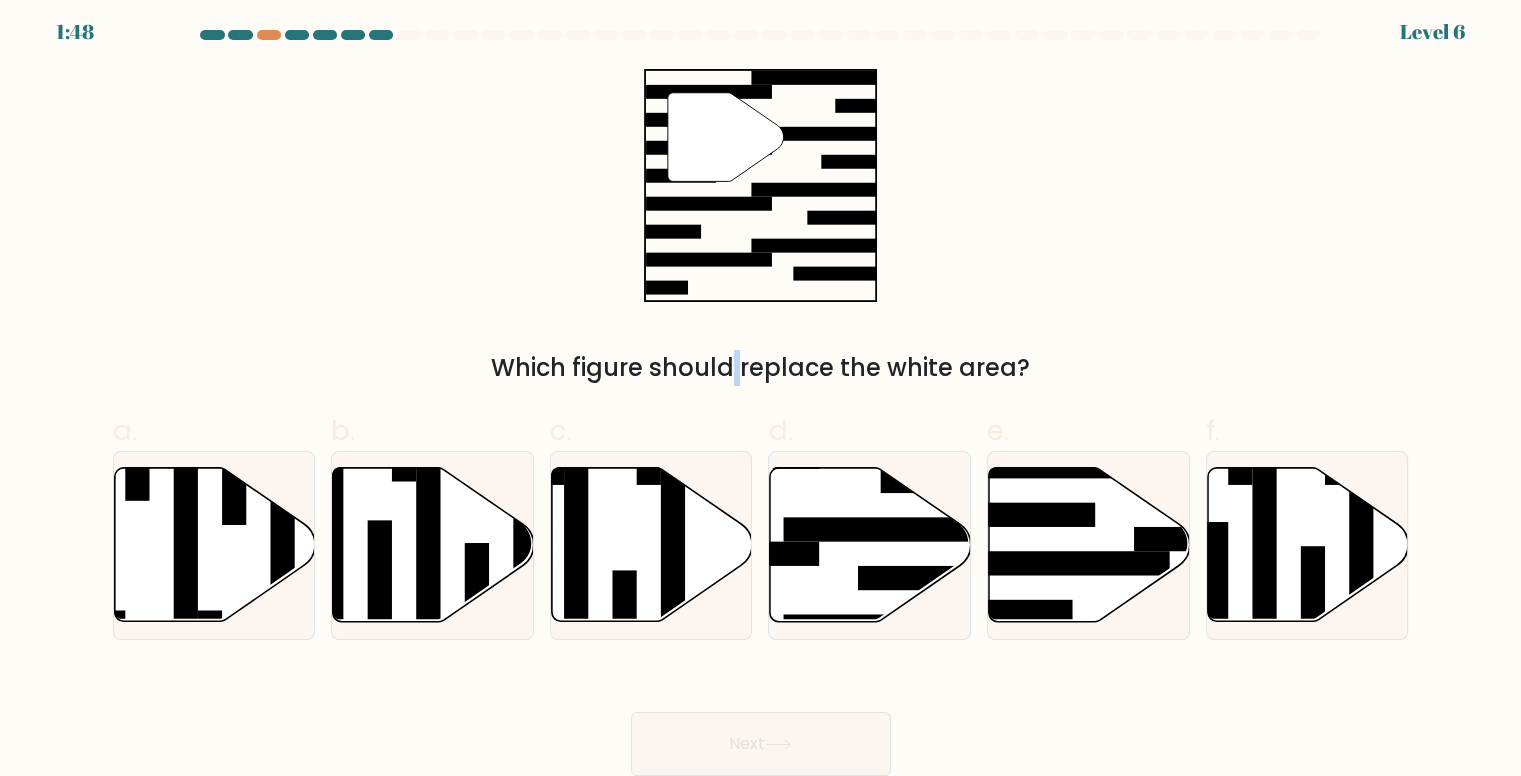 click on "Which figure should replace the white area?" at bounding box center [761, 368] 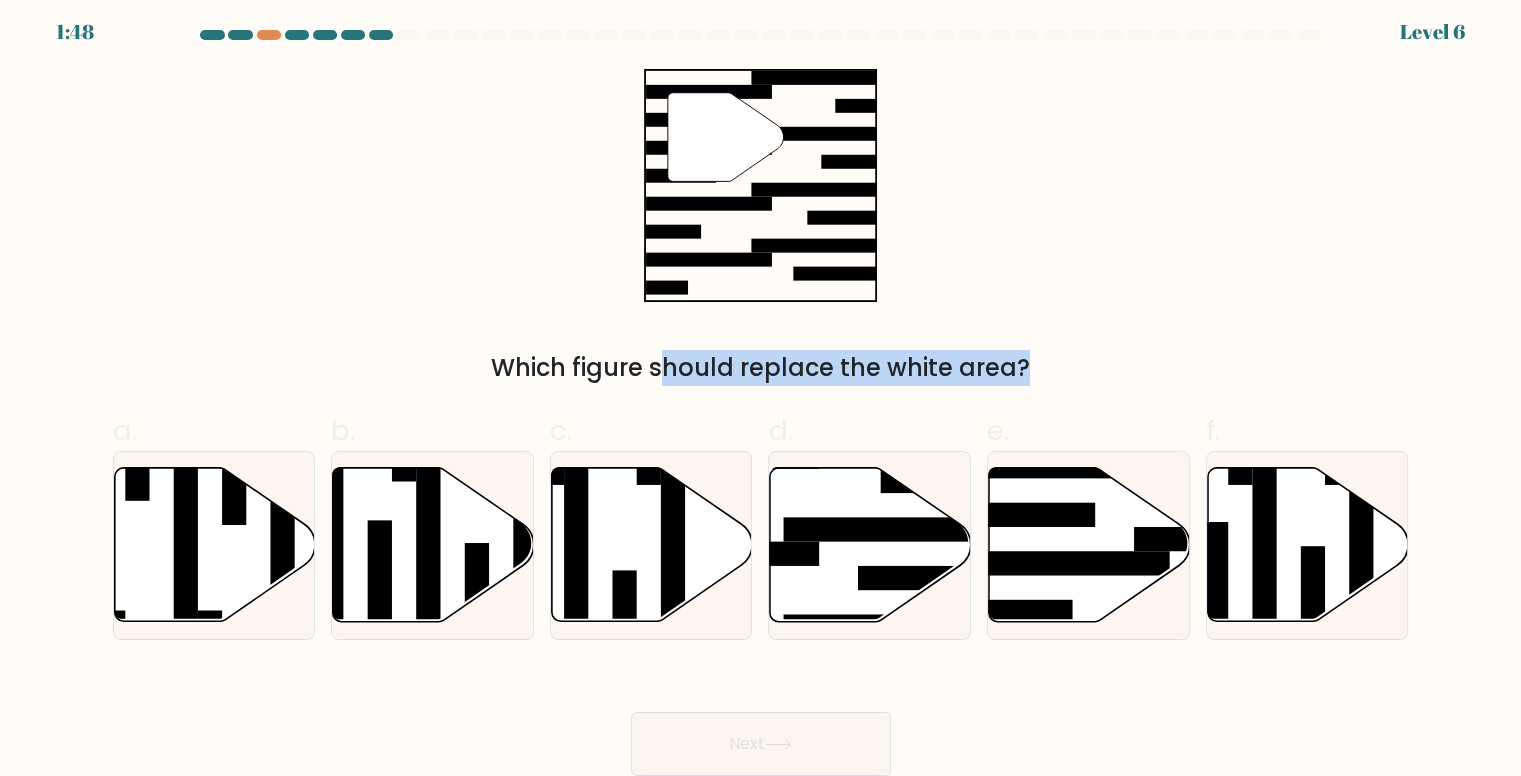 click on "Which figure should replace the white area?" at bounding box center [761, 368] 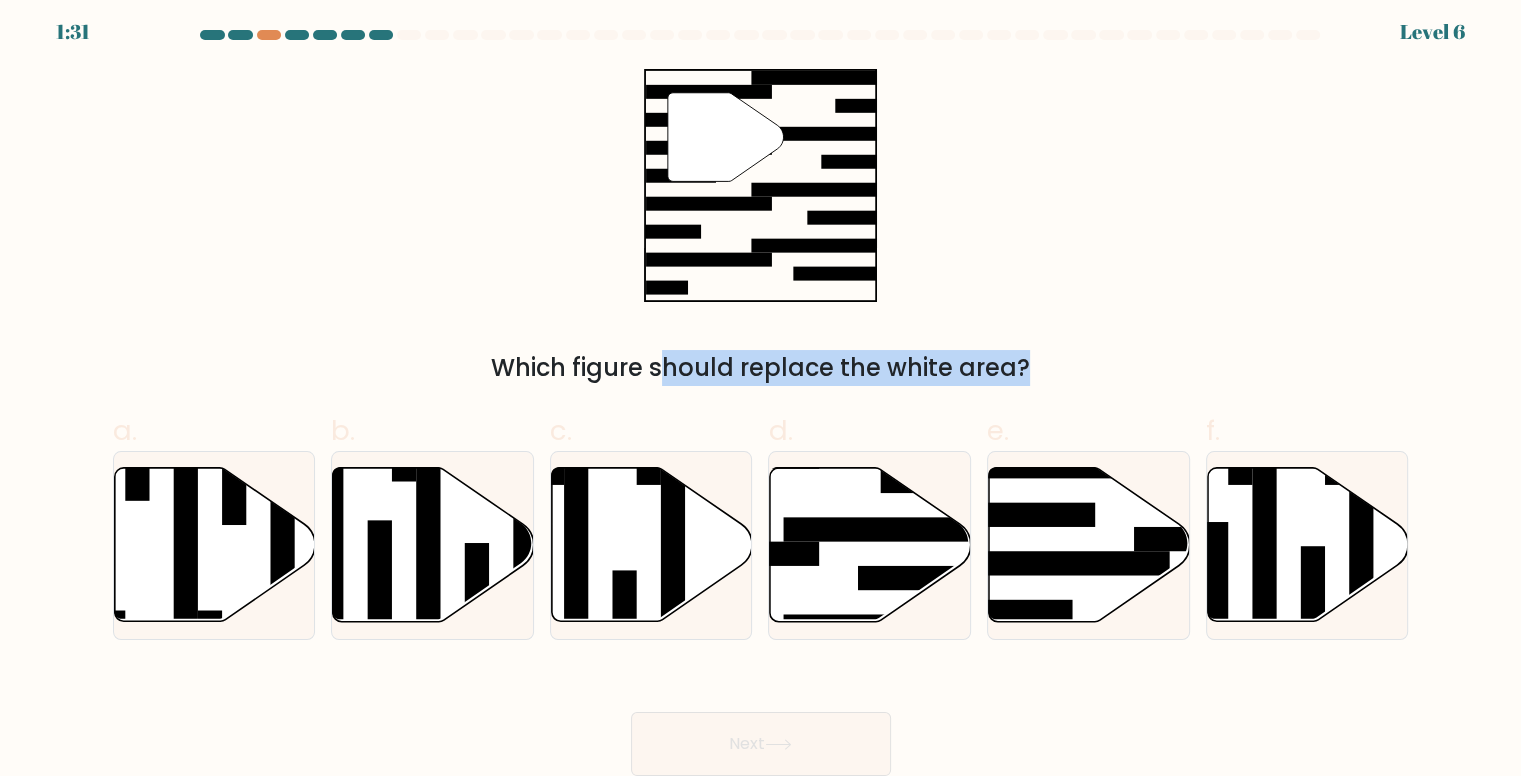copy on "Which figure should replace the white area?" 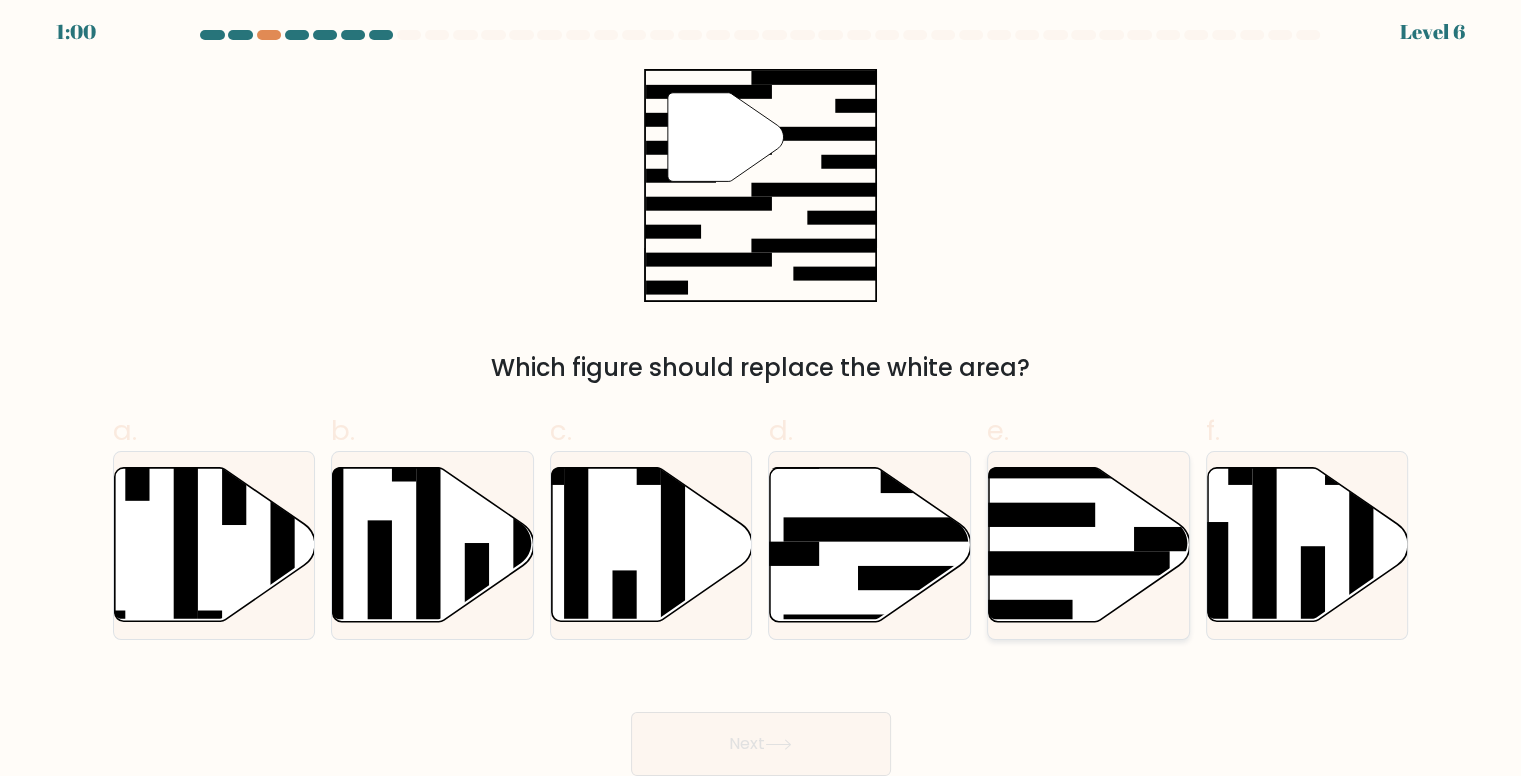 click 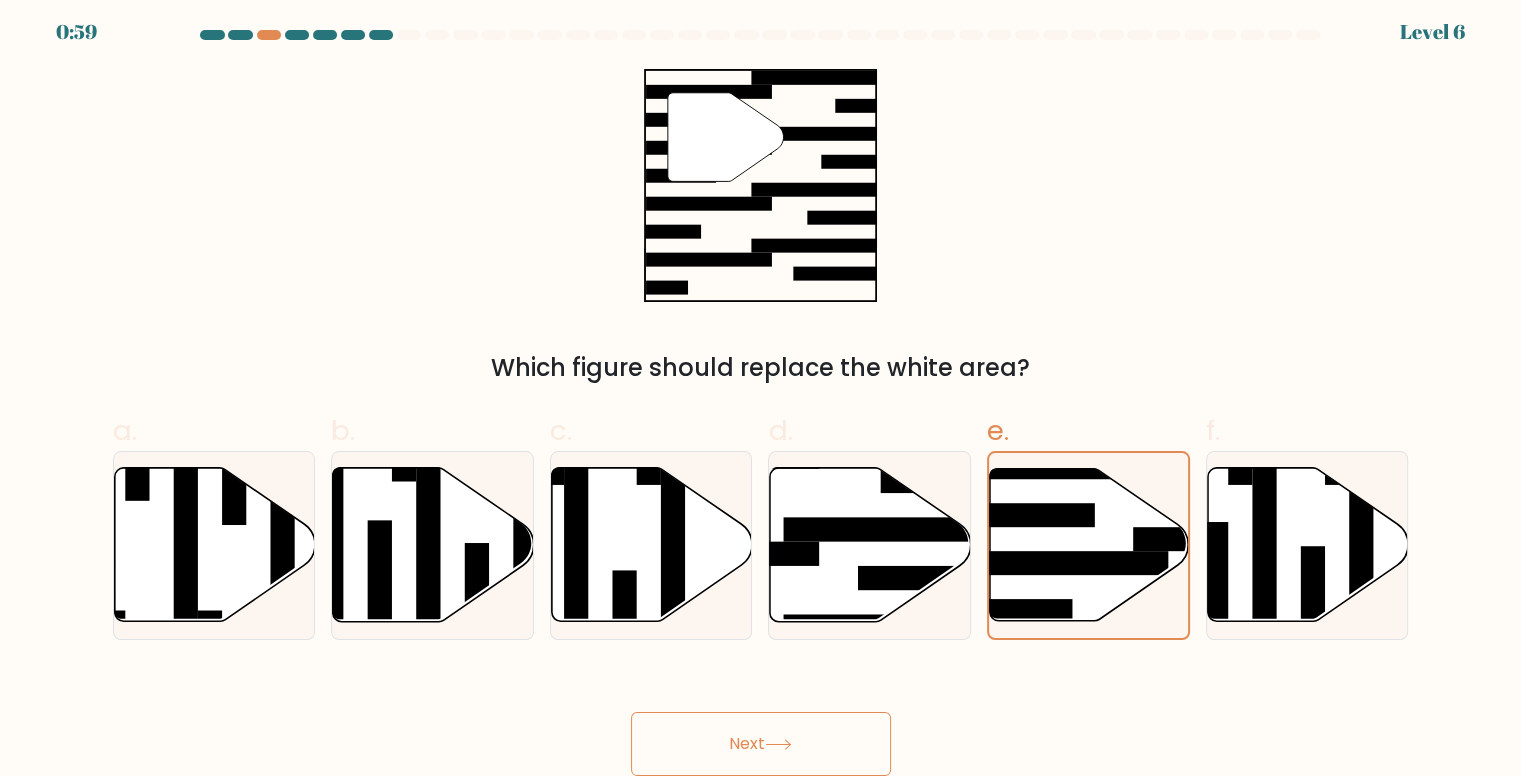 click on "Next" at bounding box center (761, 744) 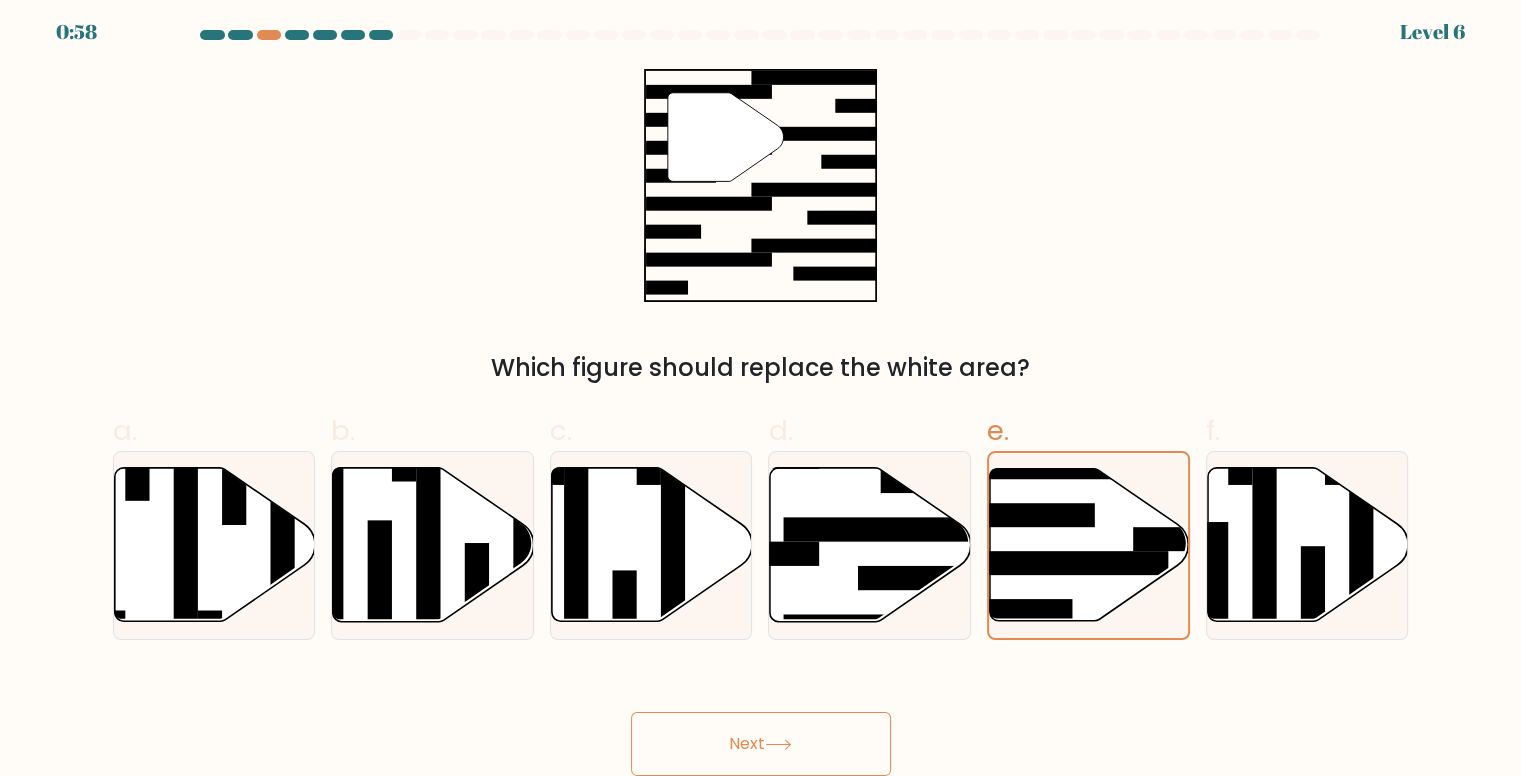 click on "Next" at bounding box center [761, 744] 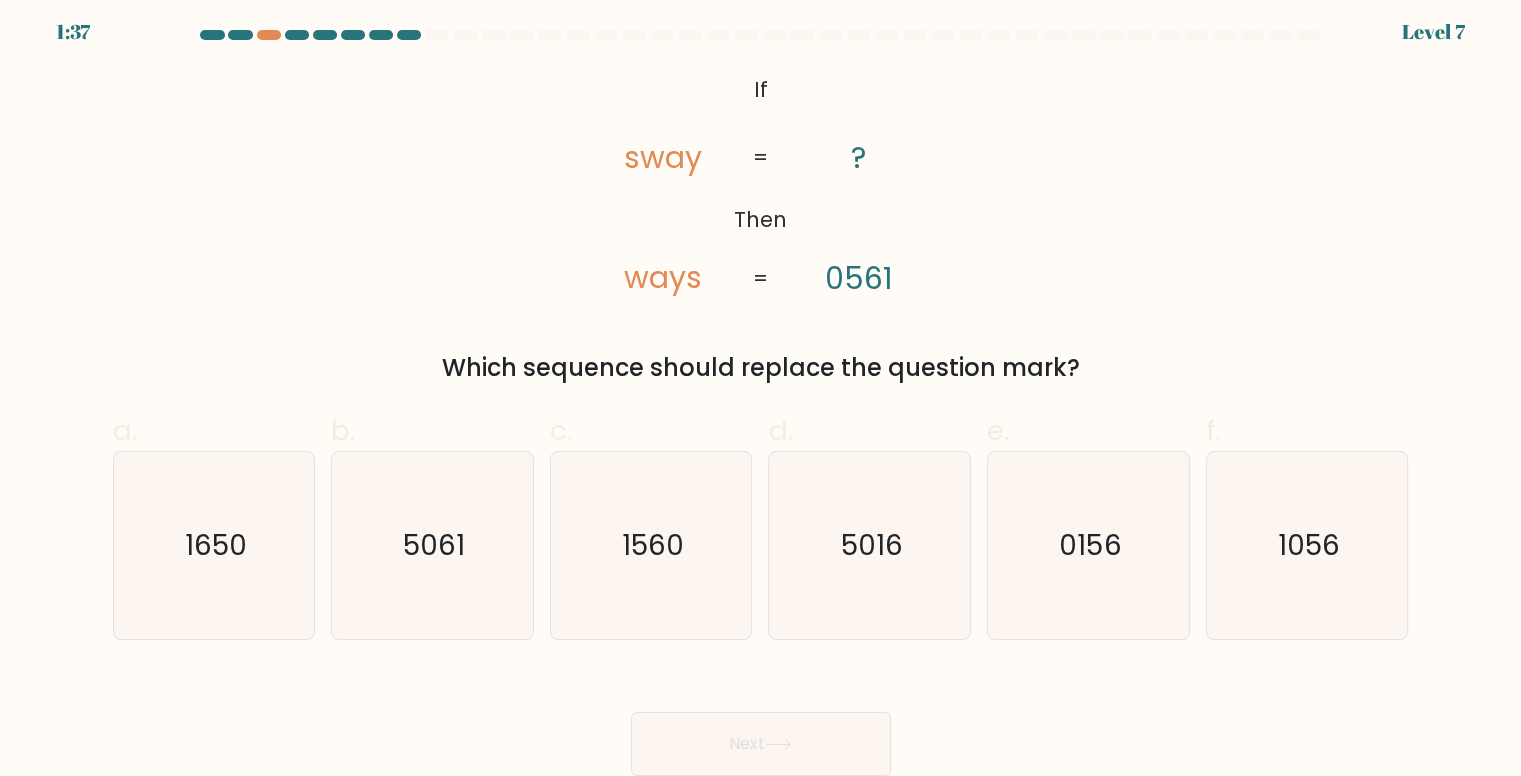 drag, startPoint x: 716, startPoint y: 75, endPoint x: 1096, endPoint y: 368, distance: 479.84268 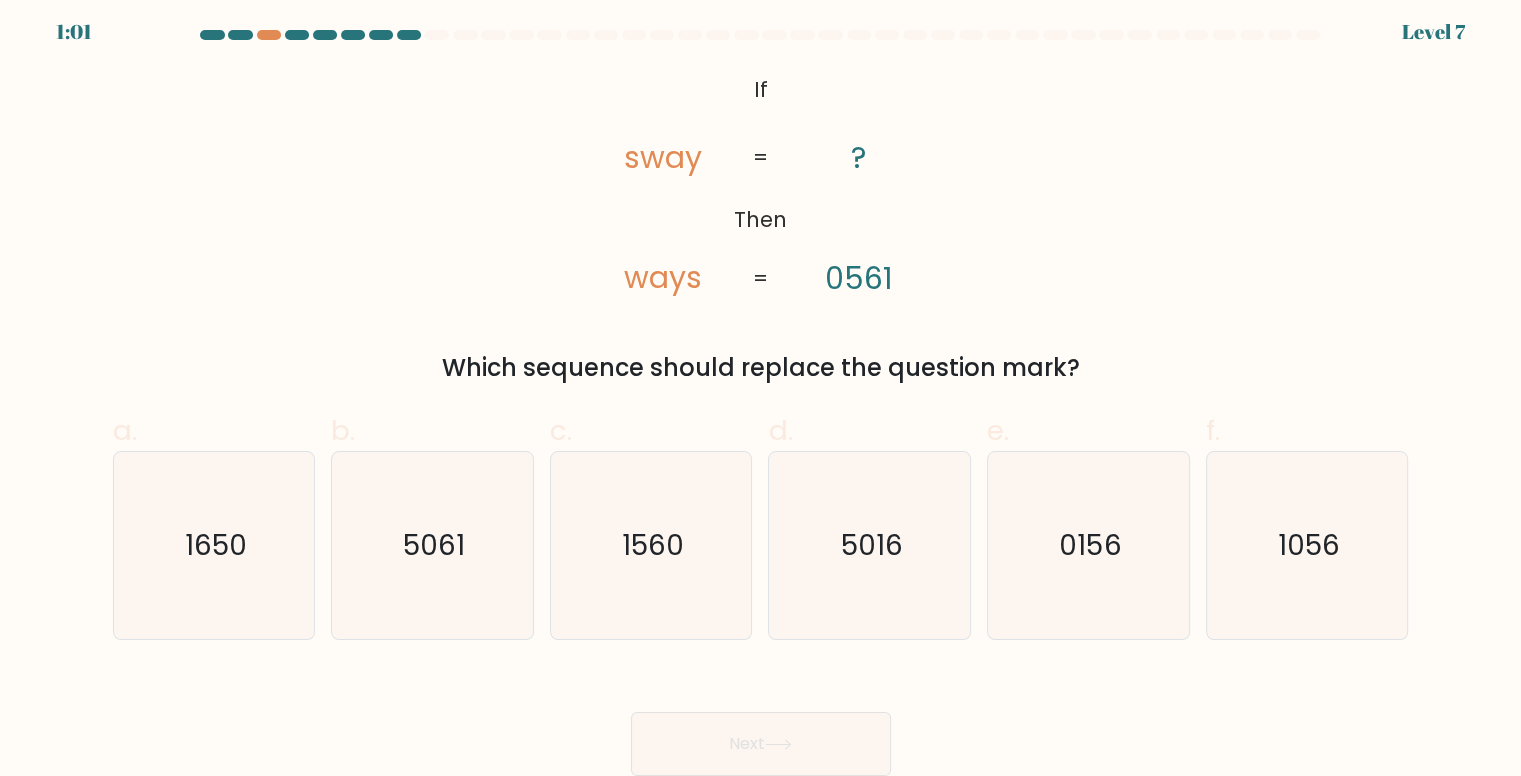 click on "Which sequence should replace the question mark?" at bounding box center [761, 368] 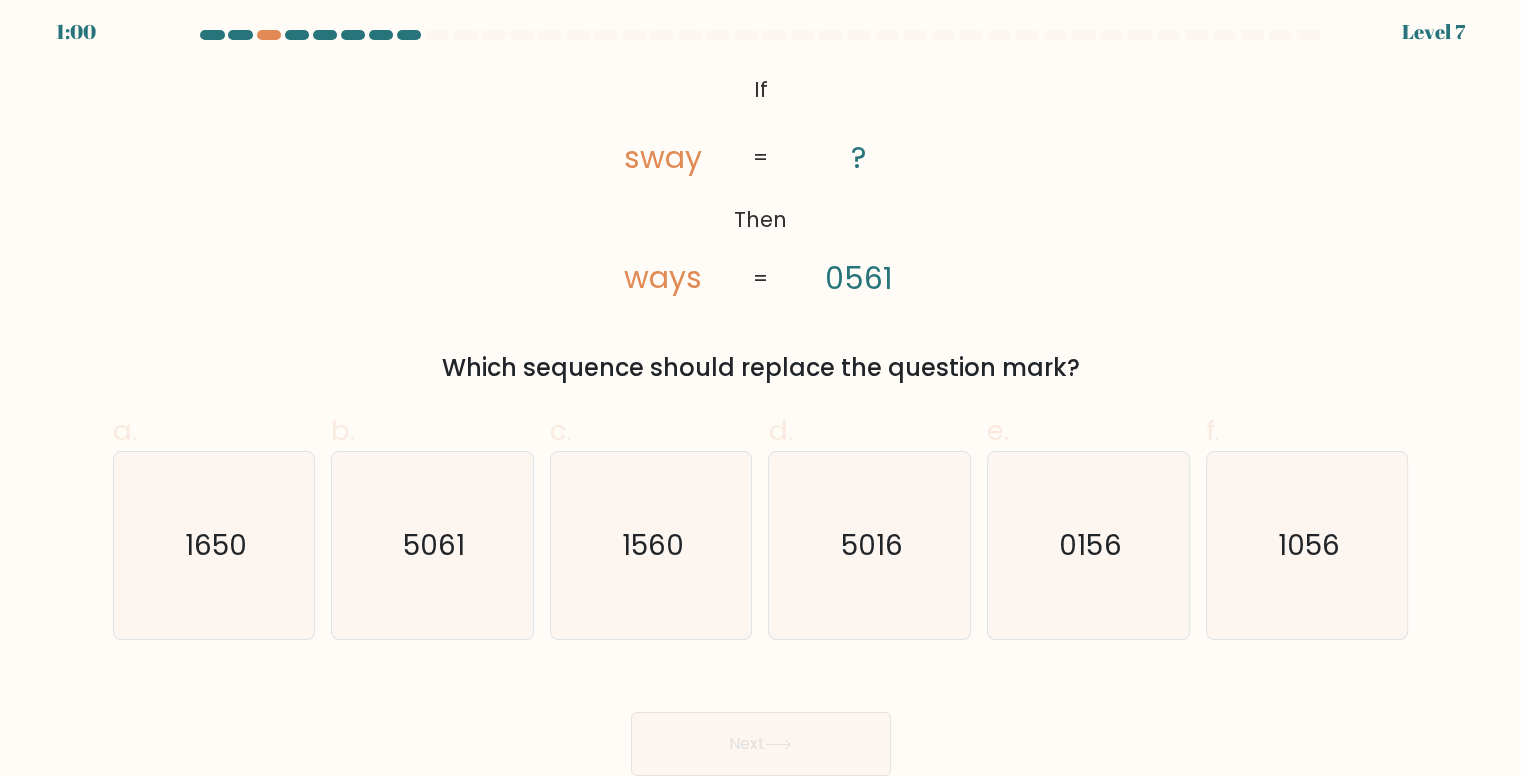 click on "@import url('https://fonts.googleapis.com/css?family=Abril+Fatface:400,100,100italic,300,300italic,400italic,500,500italic,700,700italic,900,900italic');           If       Then       sway       ways       ?       0561       =       =
Which sequence should replace the question mark?" at bounding box center (761, 227) 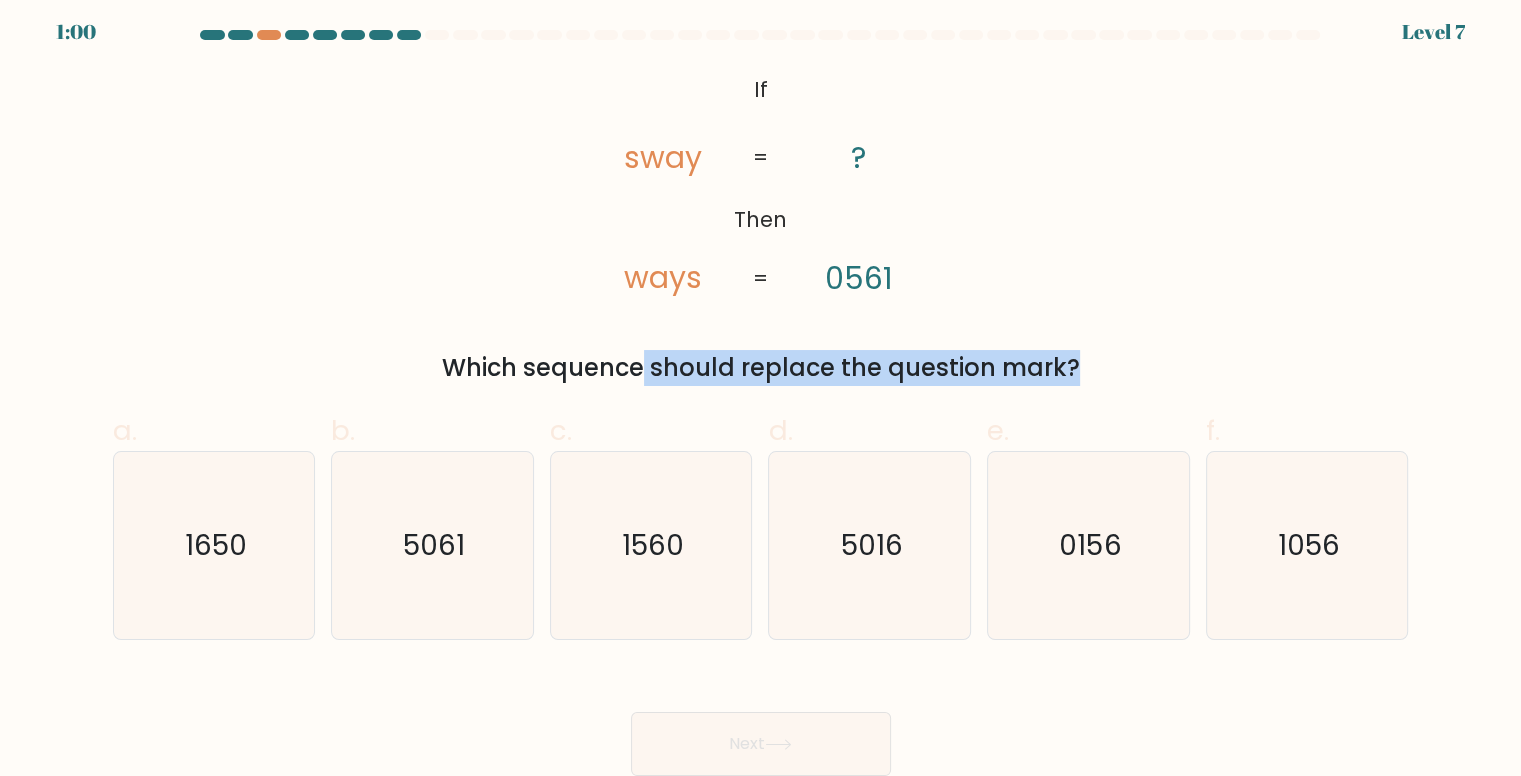 click on "@import url('https://fonts.googleapis.com/css?family=Abril+Fatface:400,100,100italic,300,300italic,400italic,500,500italic,700,700italic,900,900italic');           If       Then       sway       ways       ?       0561       =       =
Which sequence should replace the question mark?" at bounding box center (761, 227) 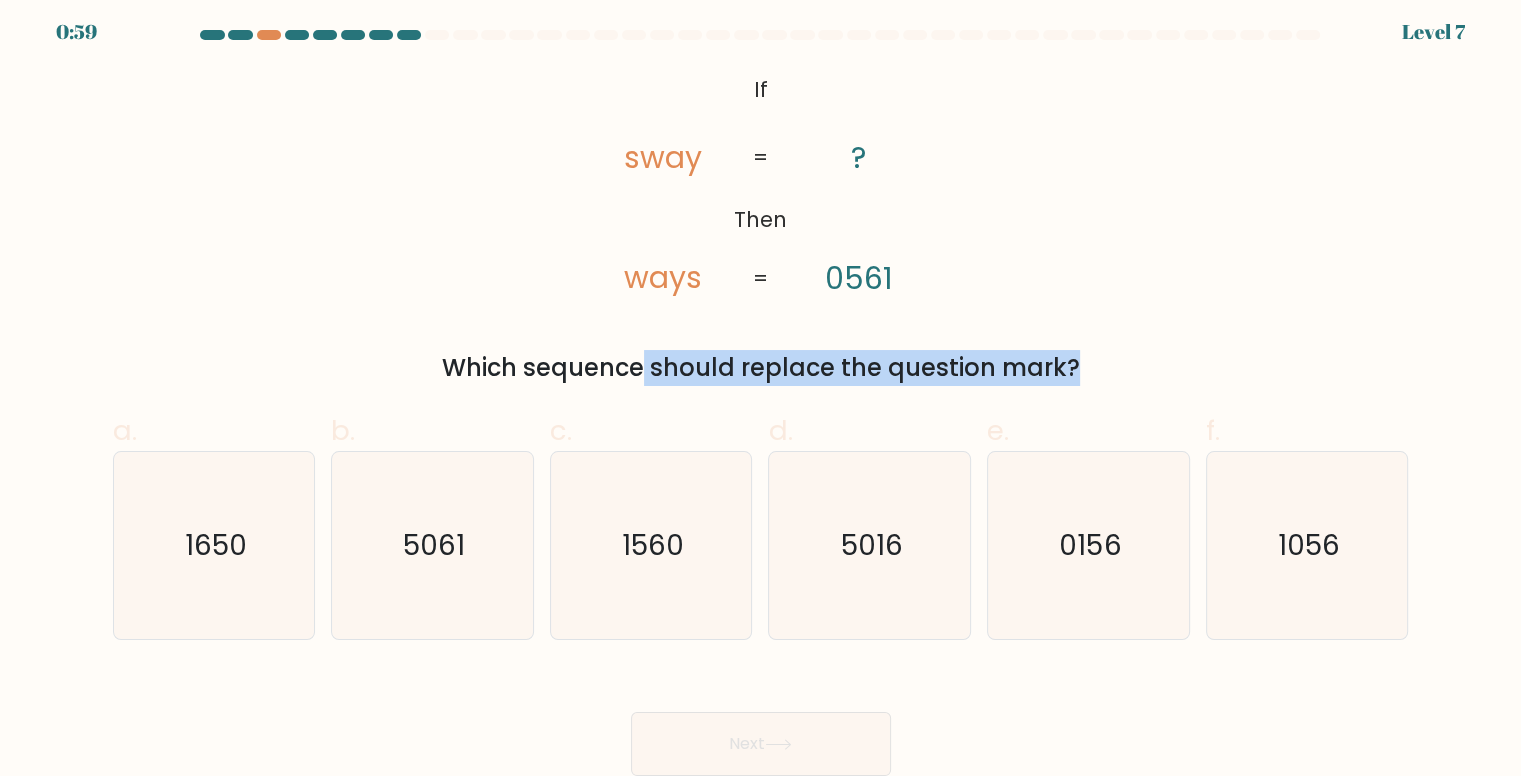 click on "@import url('https://fonts.googleapis.com/css?family=Abril+Fatface:400,100,100italic,300,300italic,400italic,500,500italic,700,700italic,900,900italic');           If       Then       sway       ways       ?       0561       =       =
Which sequence should replace the question mark?" at bounding box center [761, 227] 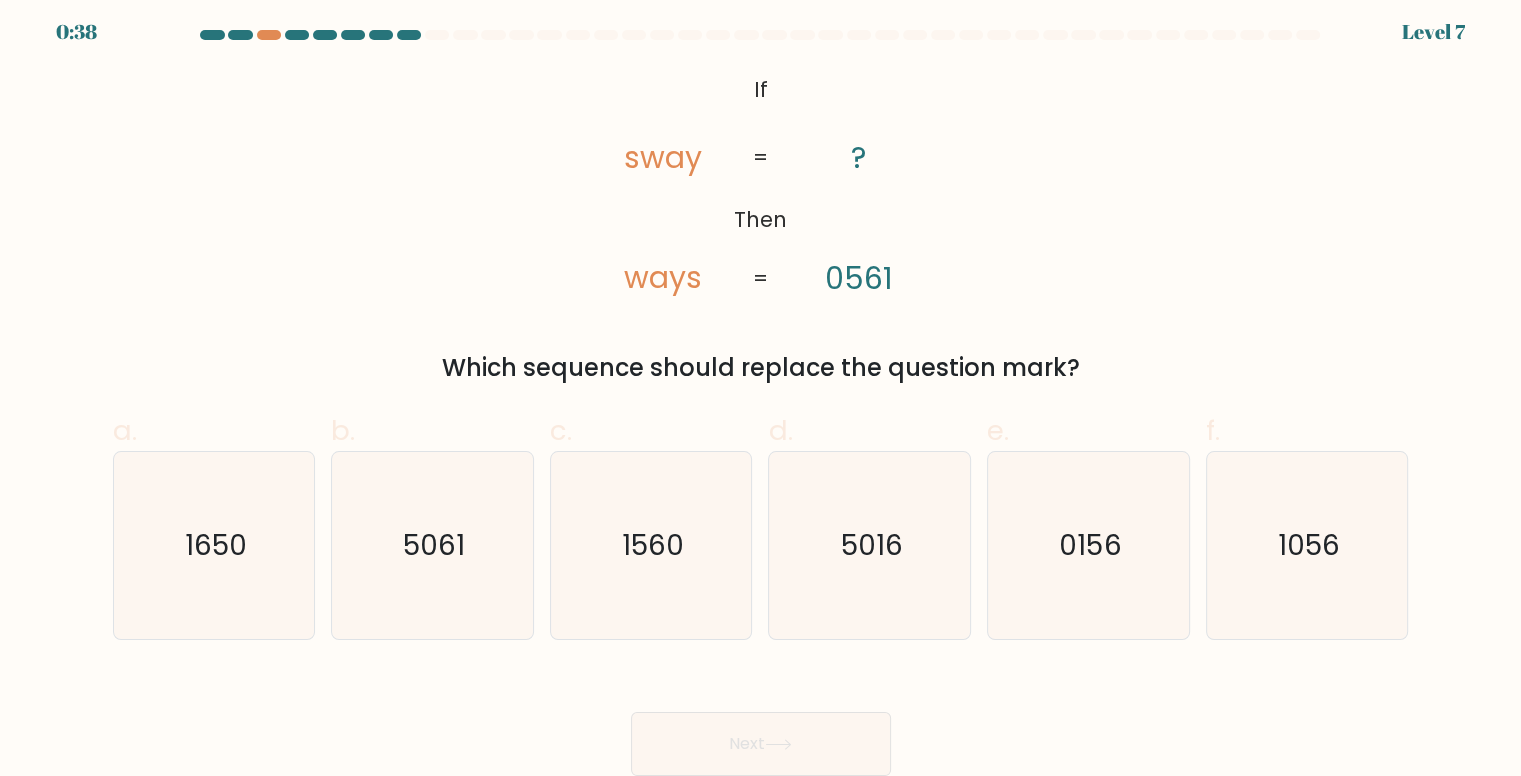 click on "If ?" at bounding box center [760, 403] 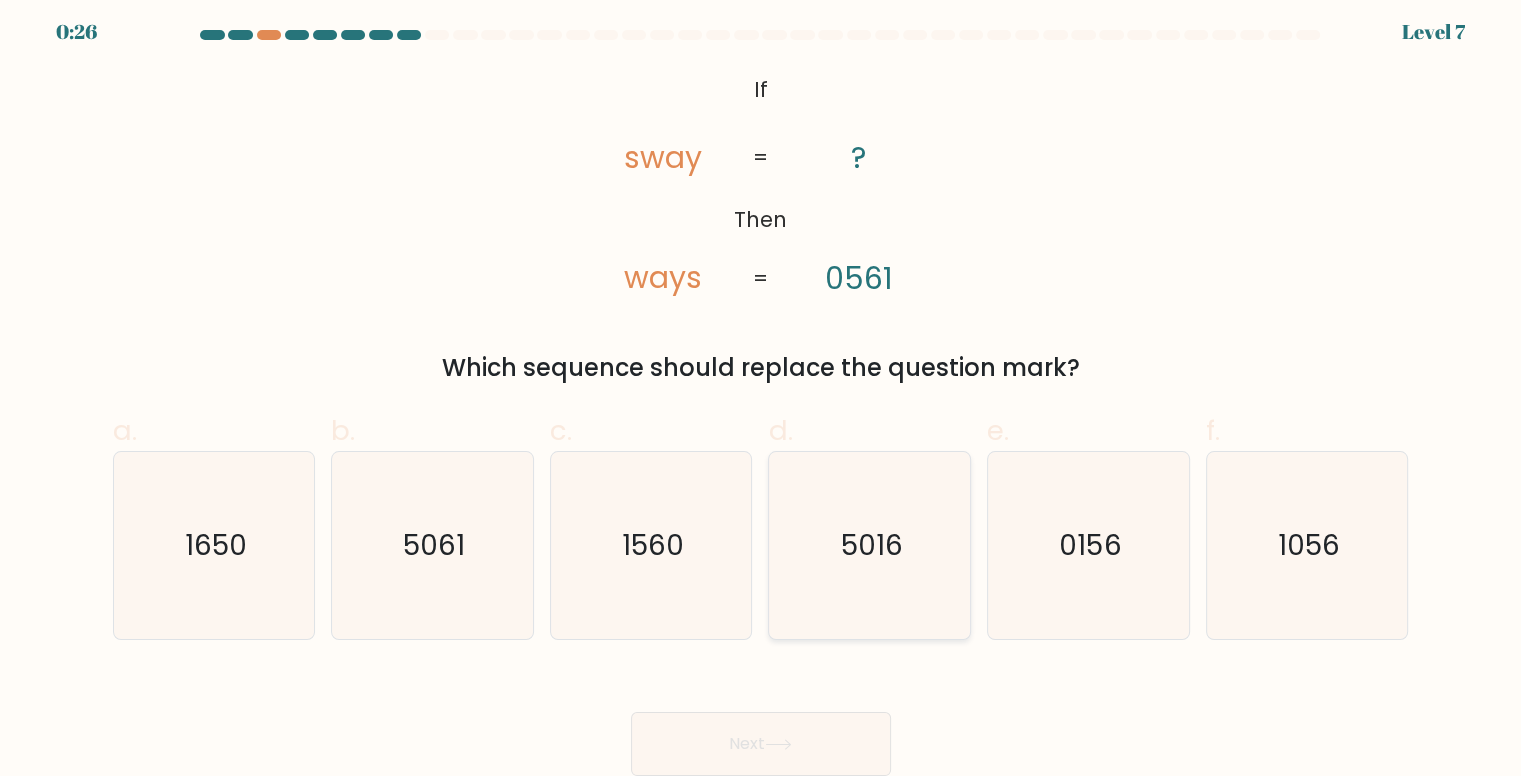 click on "5016" 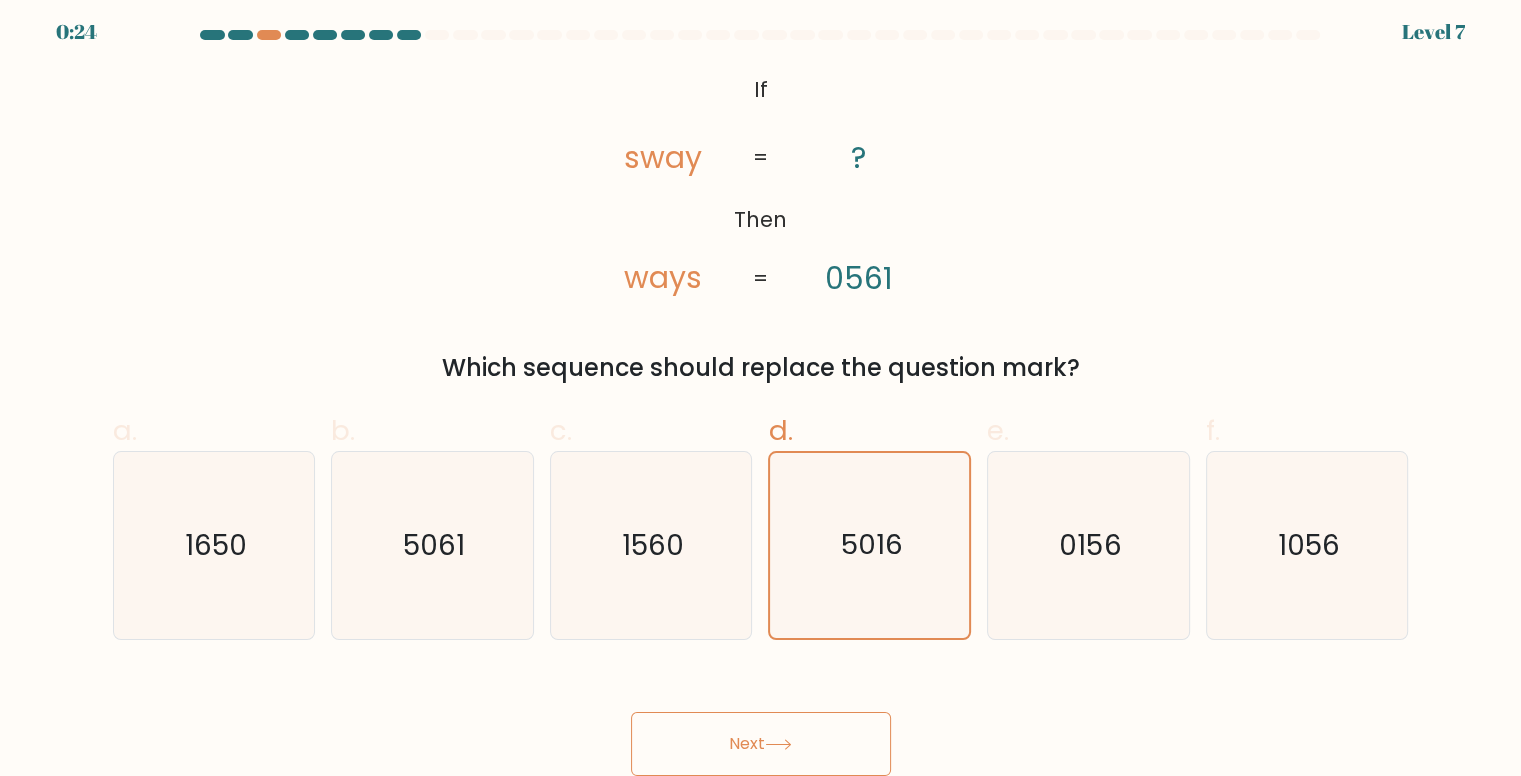 click on "Next" at bounding box center [761, 744] 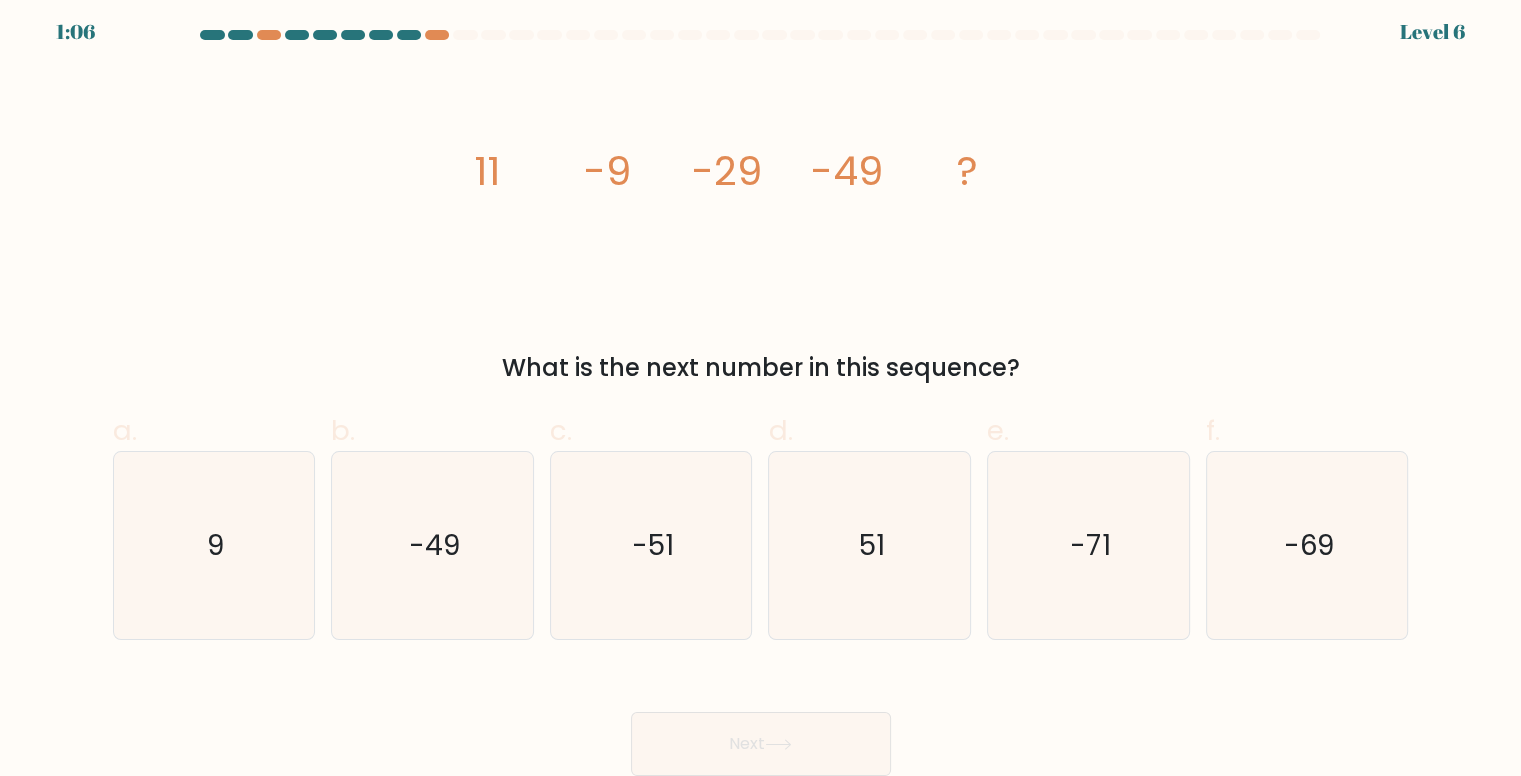 drag, startPoint x: 736, startPoint y: 737, endPoint x: 426, endPoint y: 176, distance: 640.9532 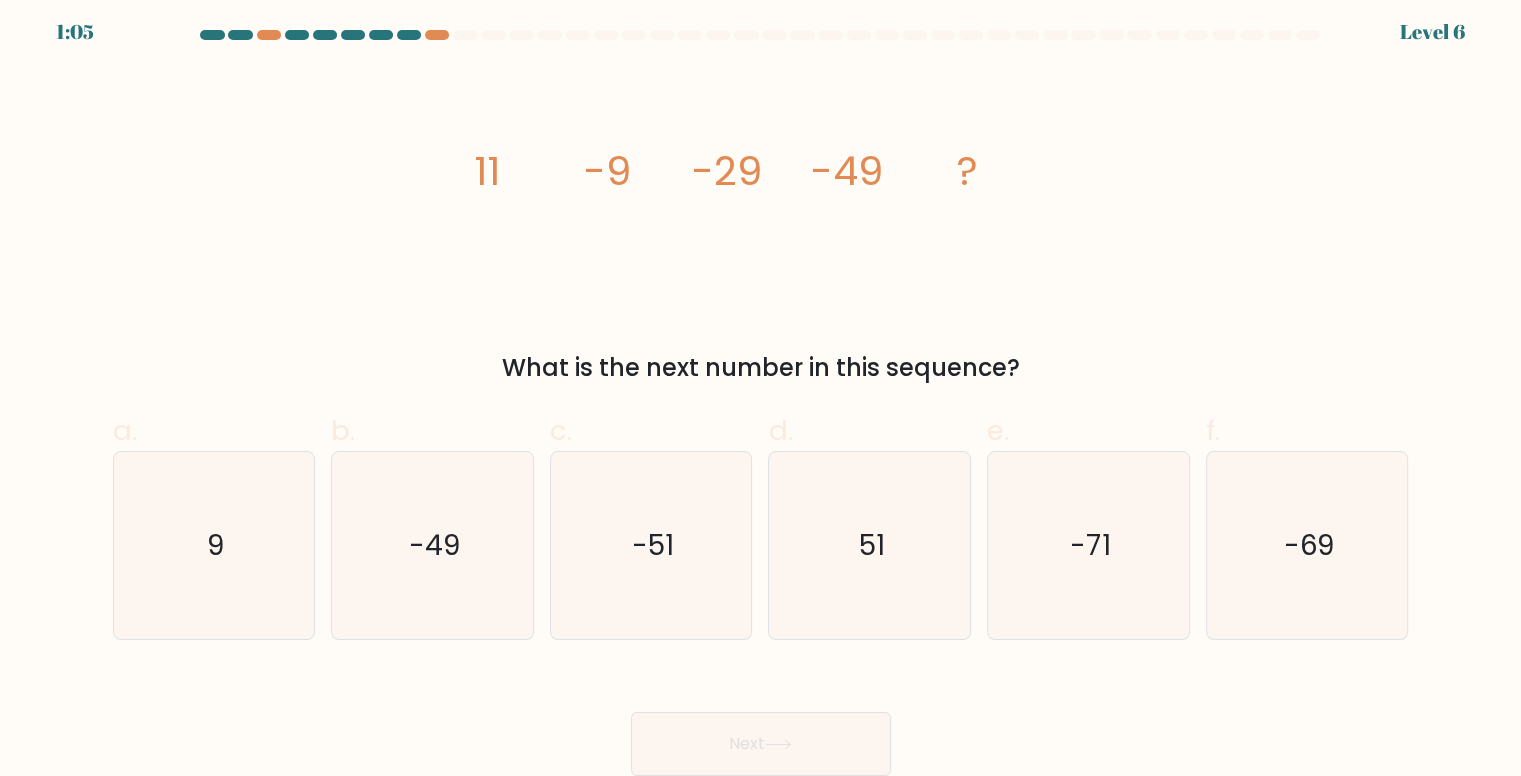 drag, startPoint x: 426, startPoint y: 176, endPoint x: 1044, endPoint y: 357, distance: 643.9604 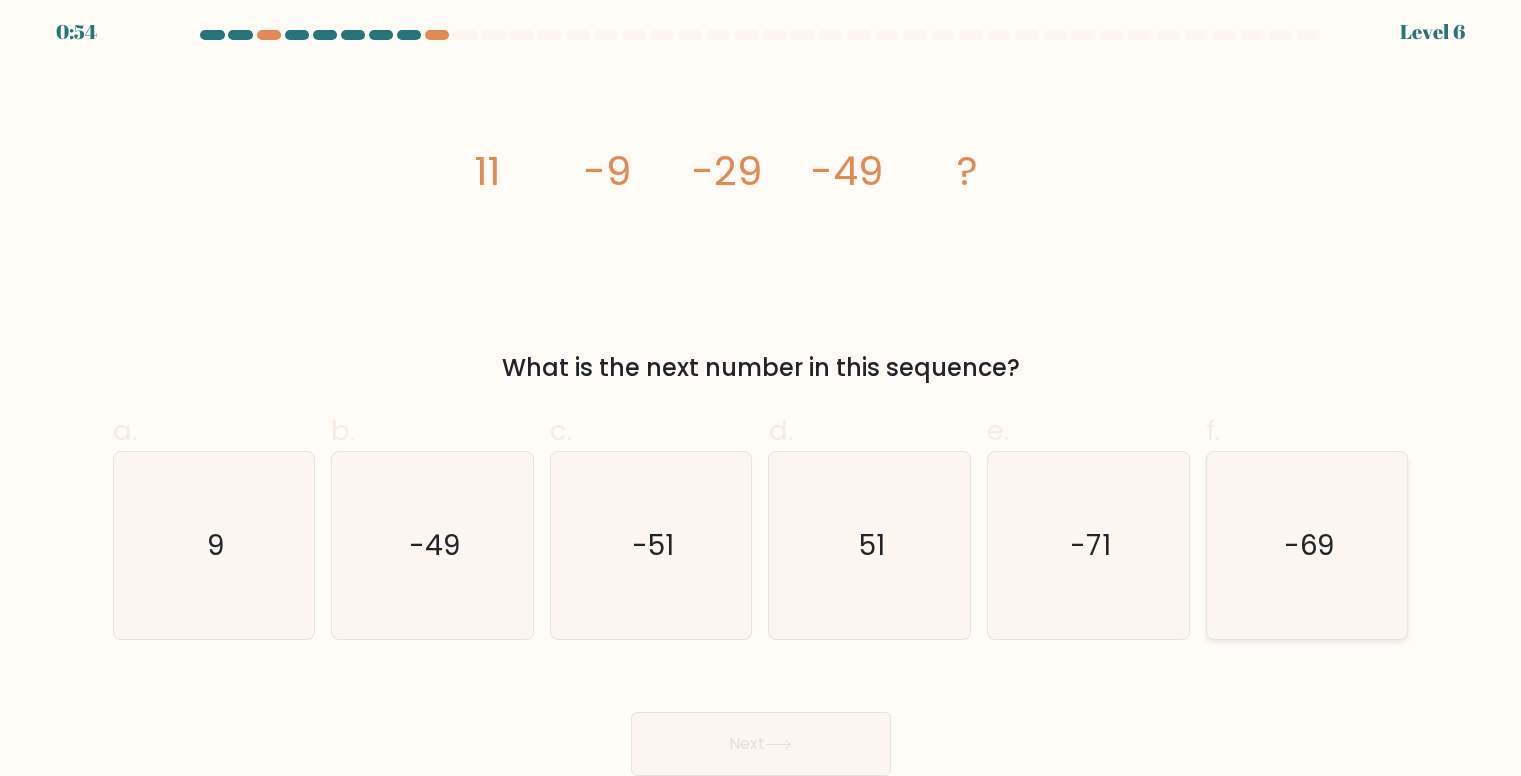 click on "-69" 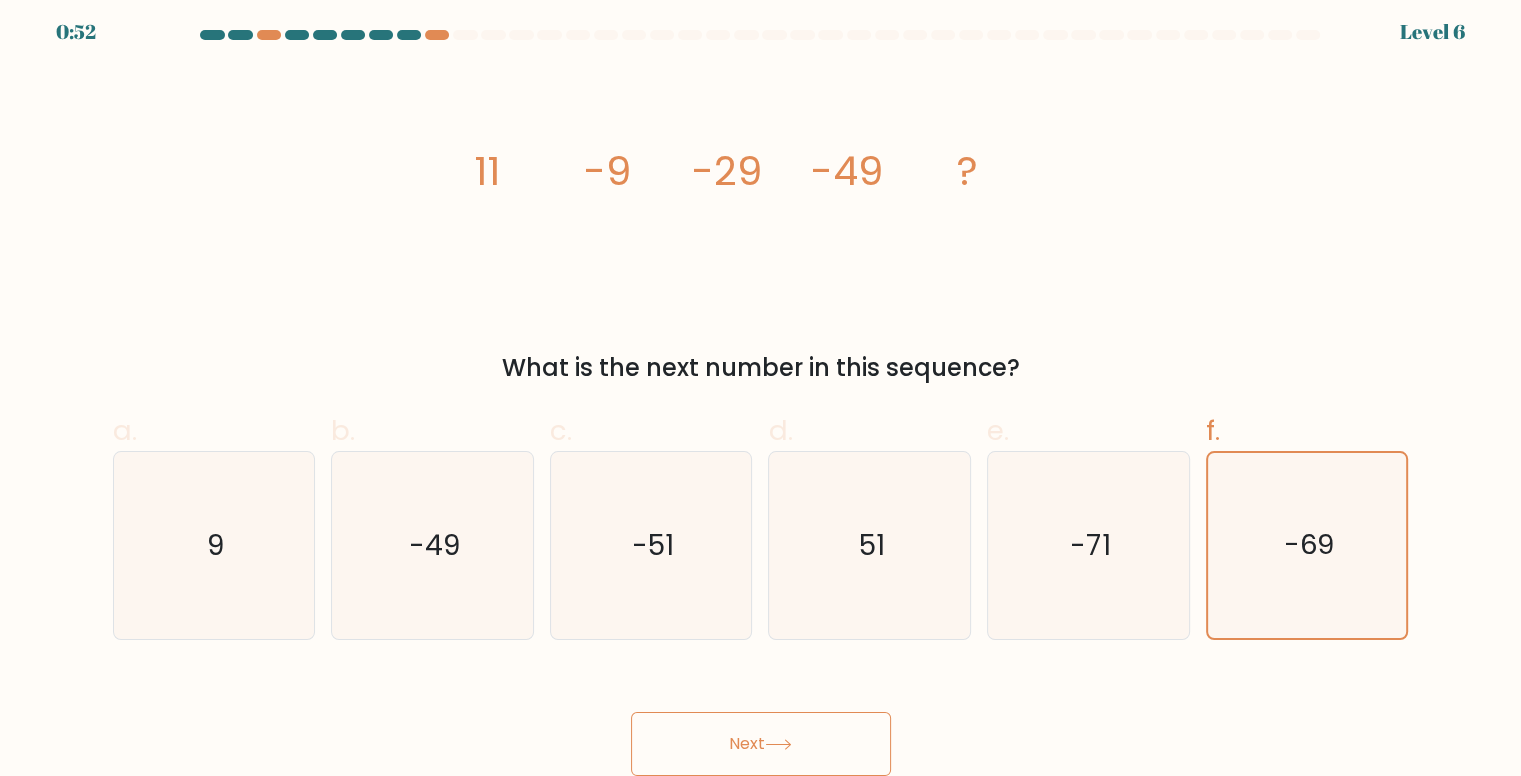 click on "Next" at bounding box center [761, 744] 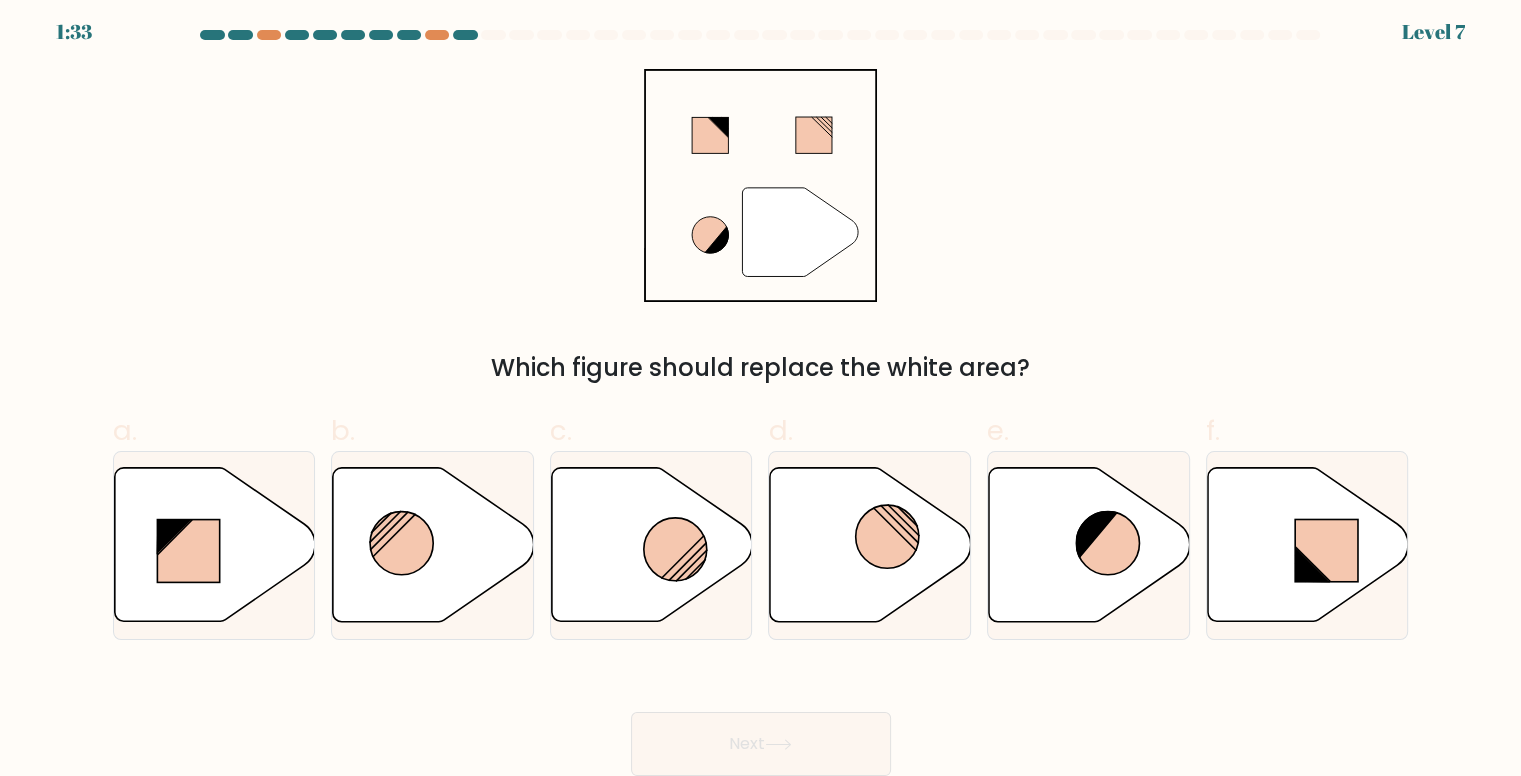 click on "Which figure should replace the white area?" at bounding box center (761, 368) 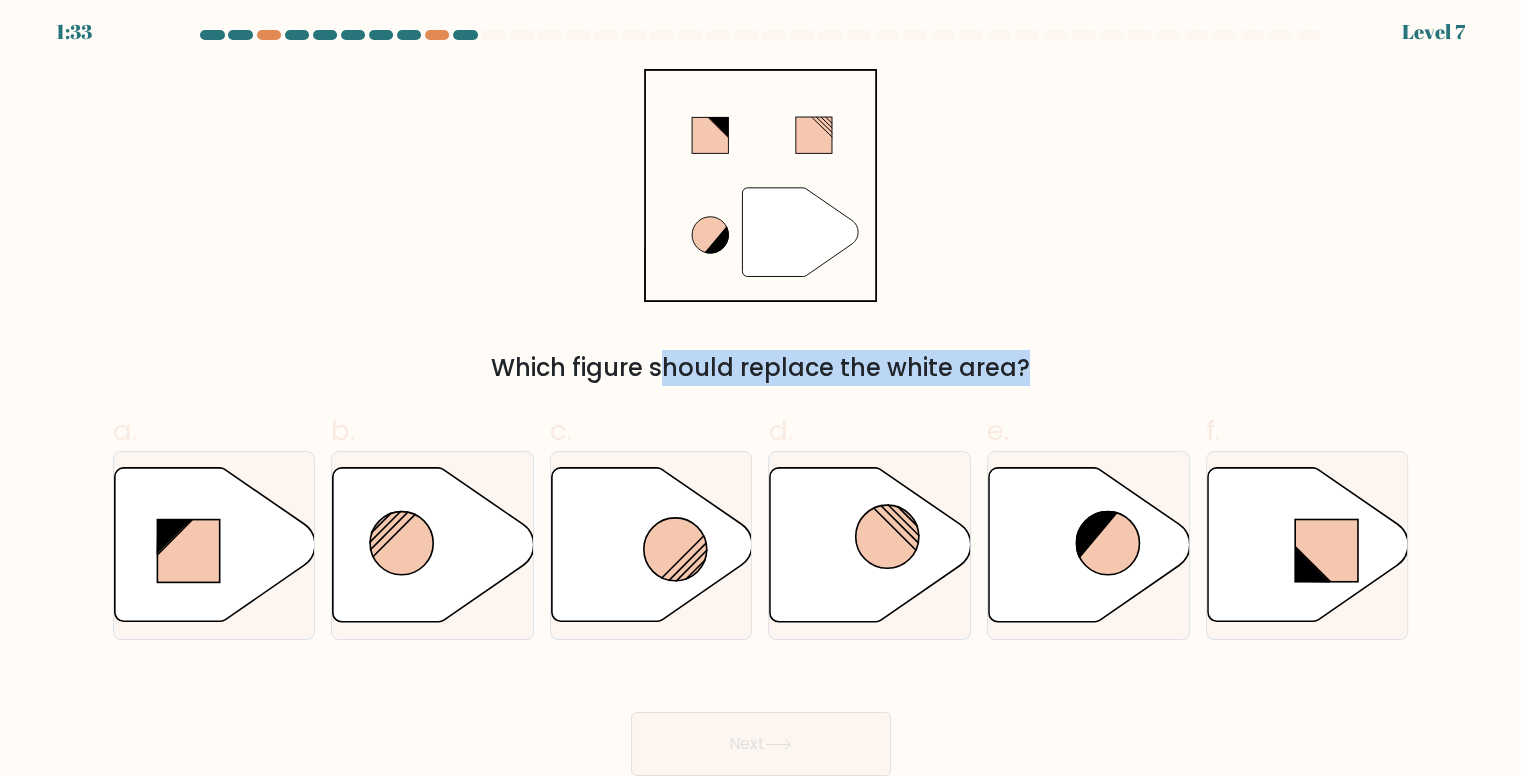 click on "Which figure should replace the white area?" at bounding box center [761, 368] 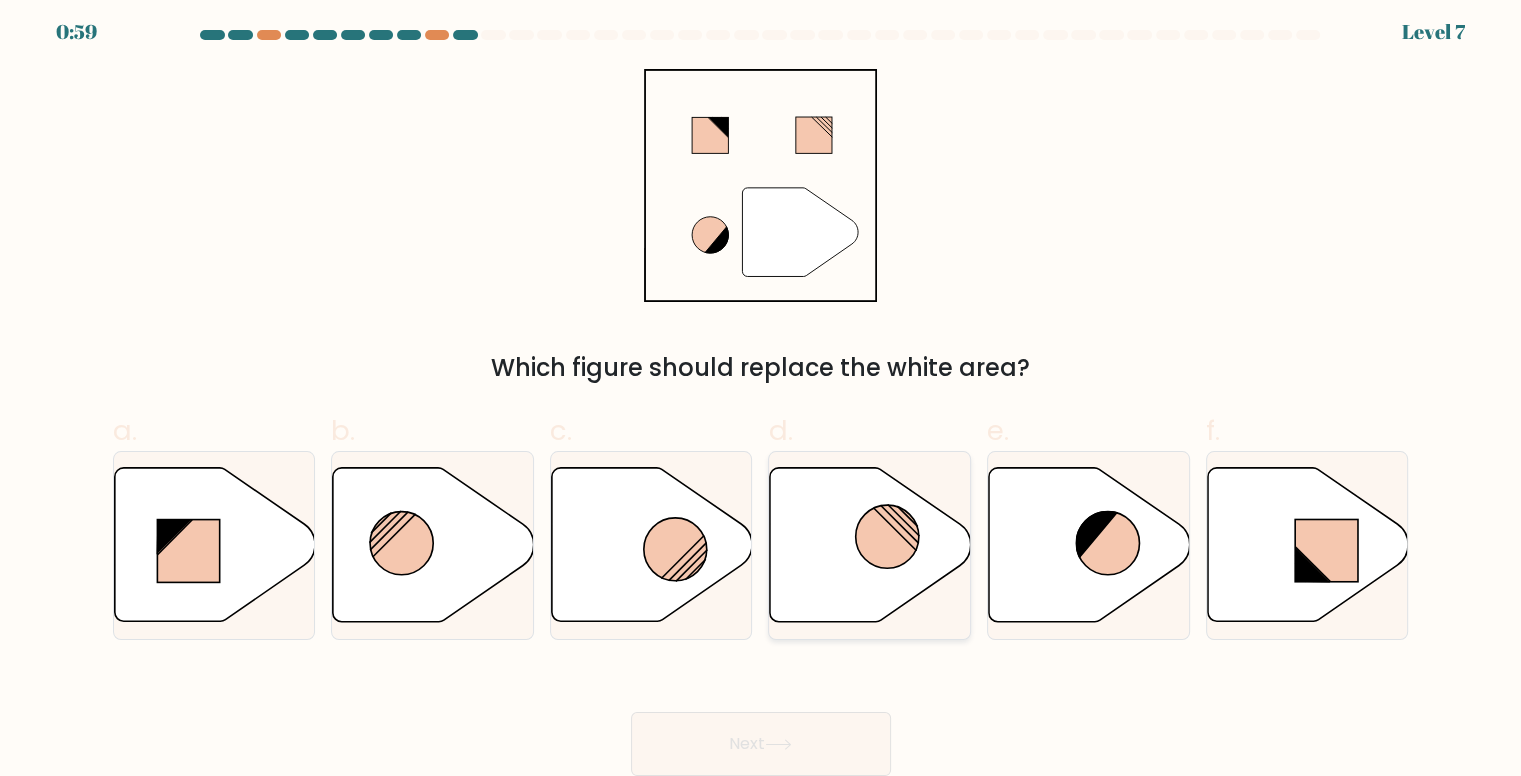 click 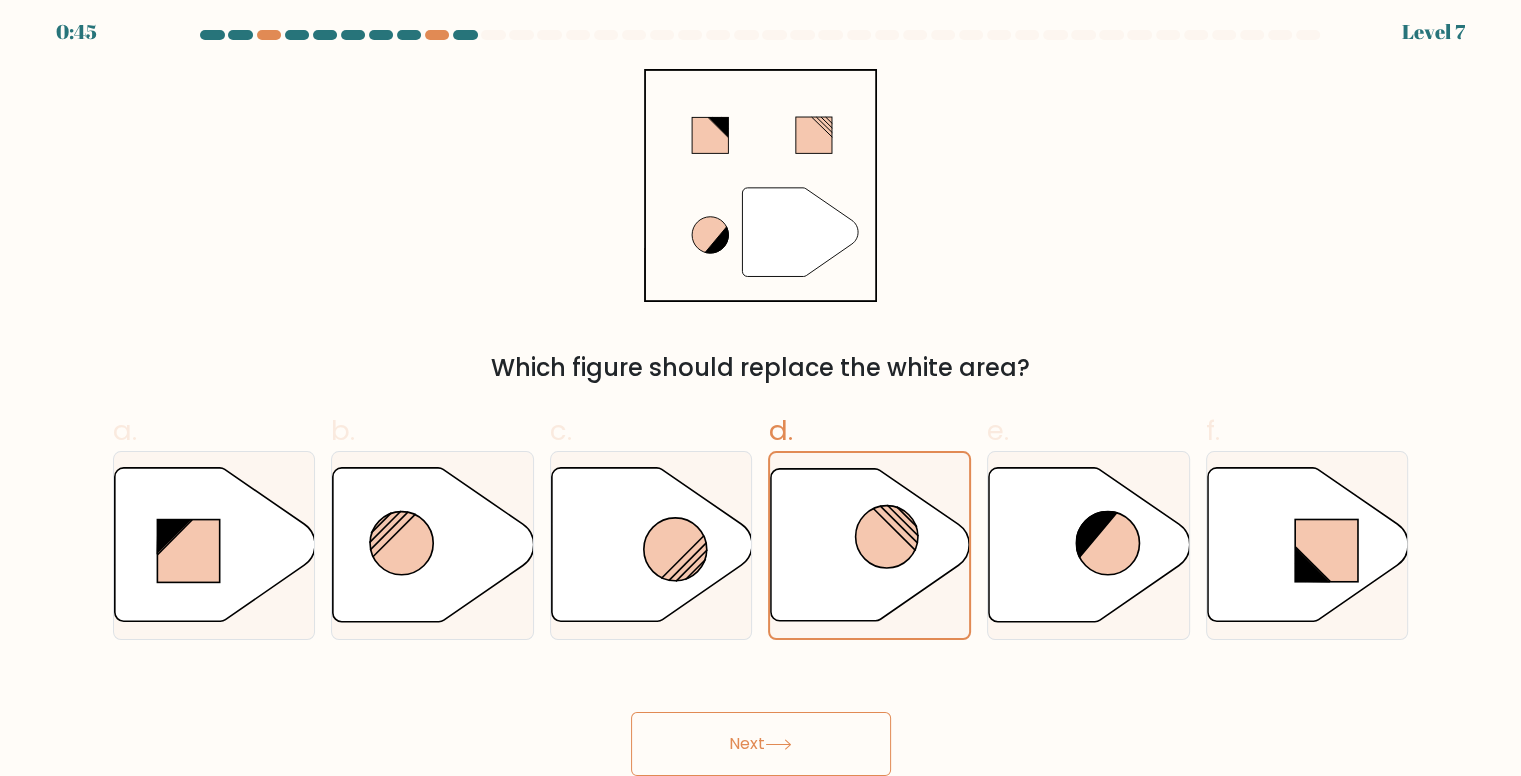 click on "Next" at bounding box center [761, 744] 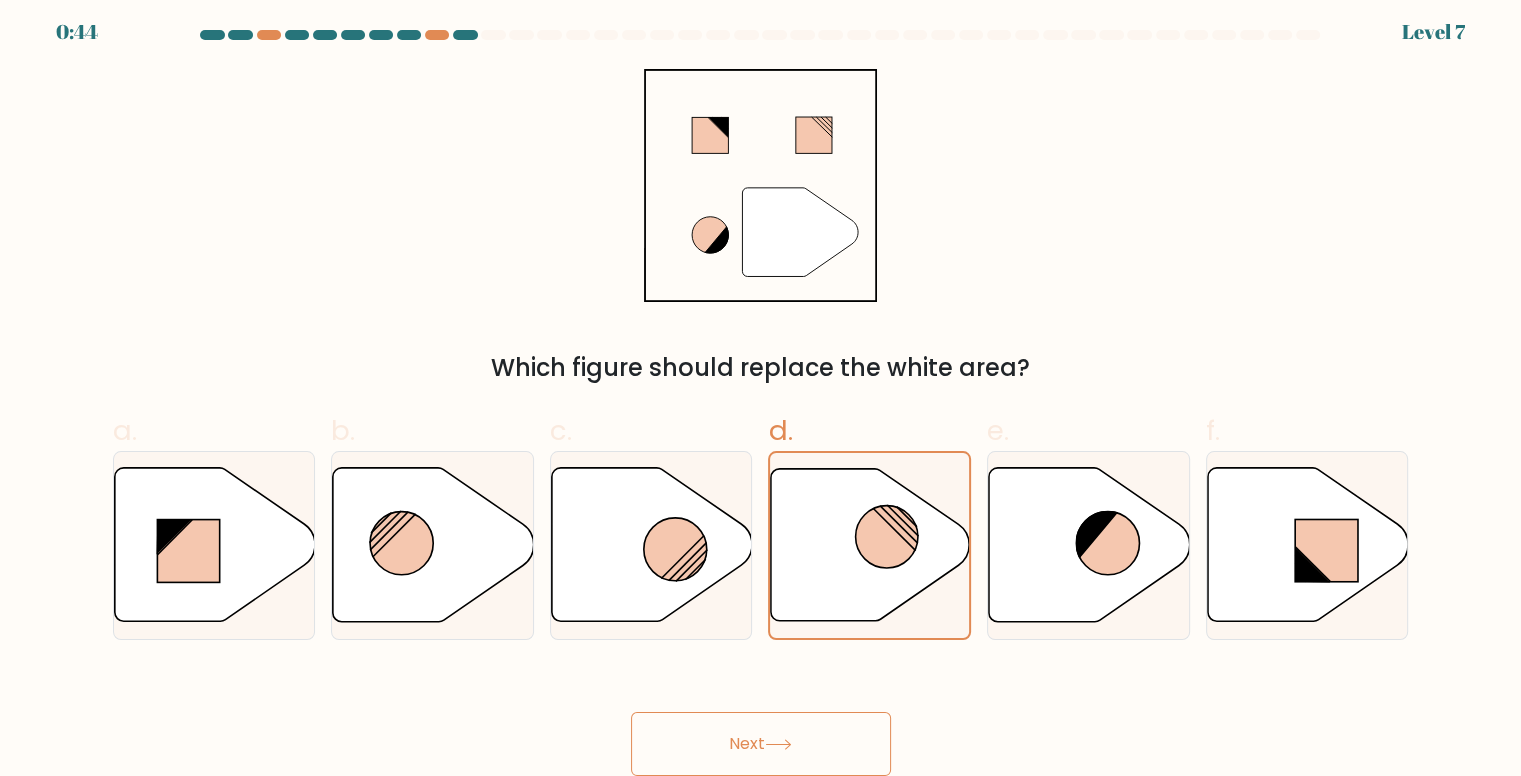 click on "Next" at bounding box center [761, 744] 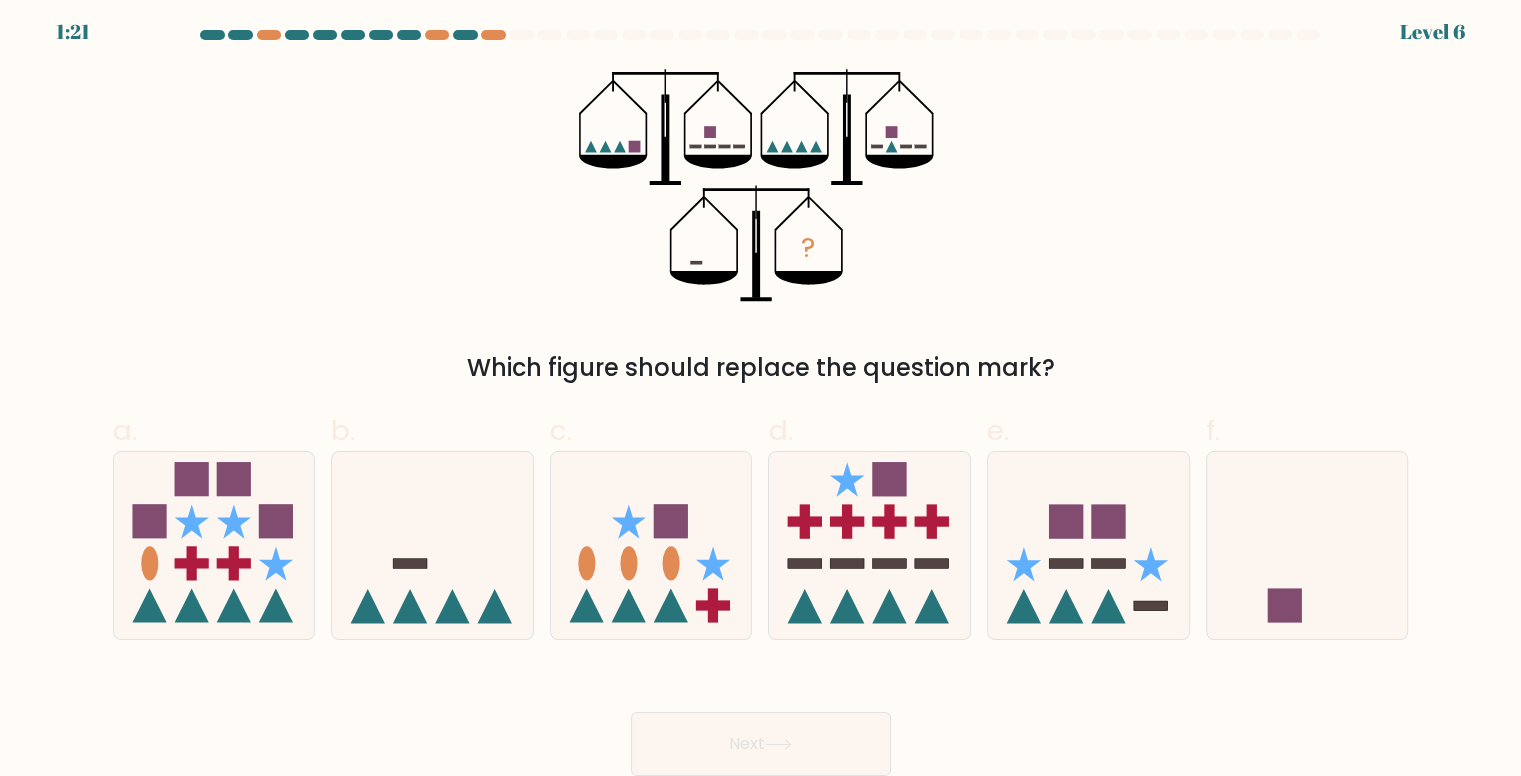type 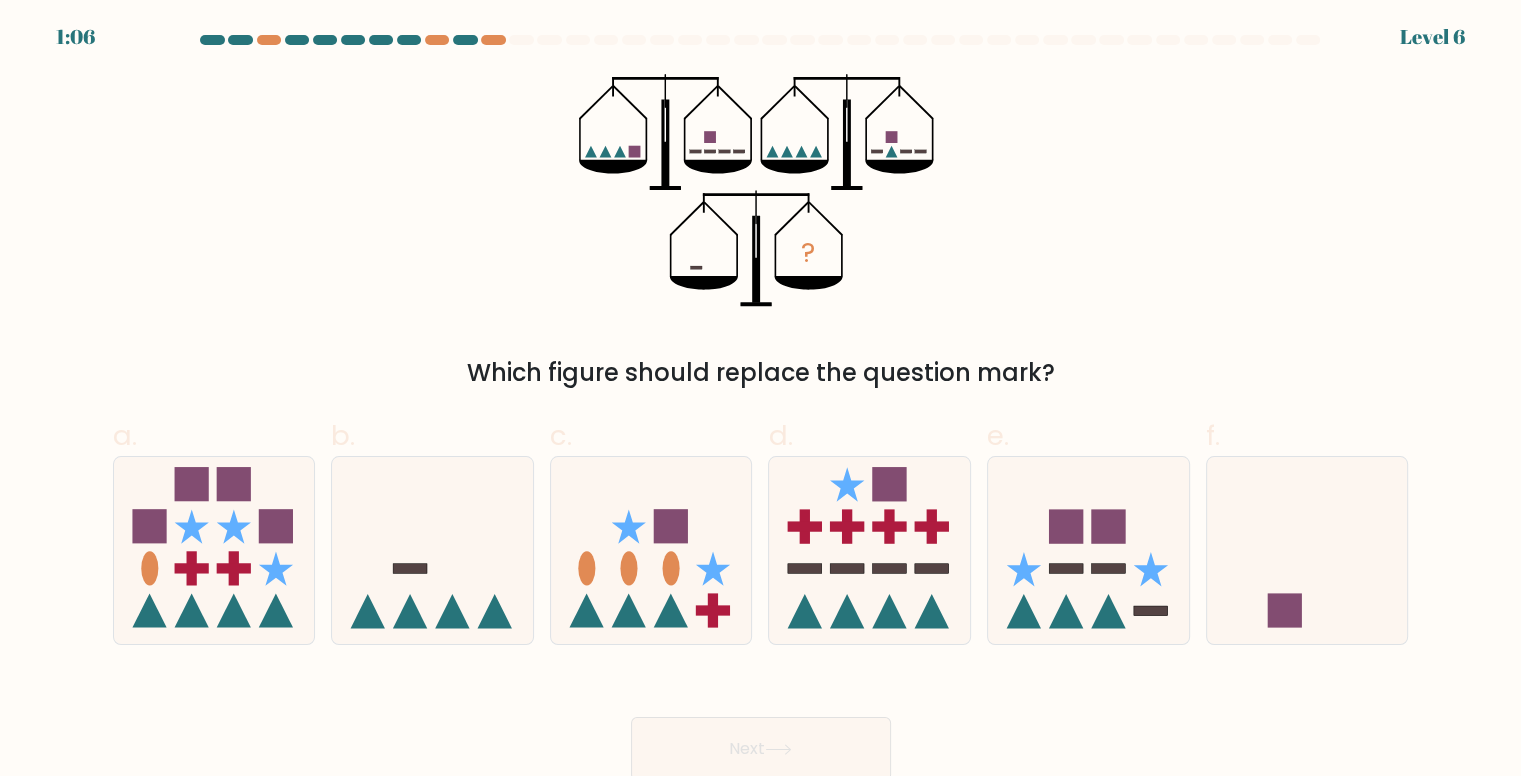 scroll, scrollTop: 0, scrollLeft: 0, axis: both 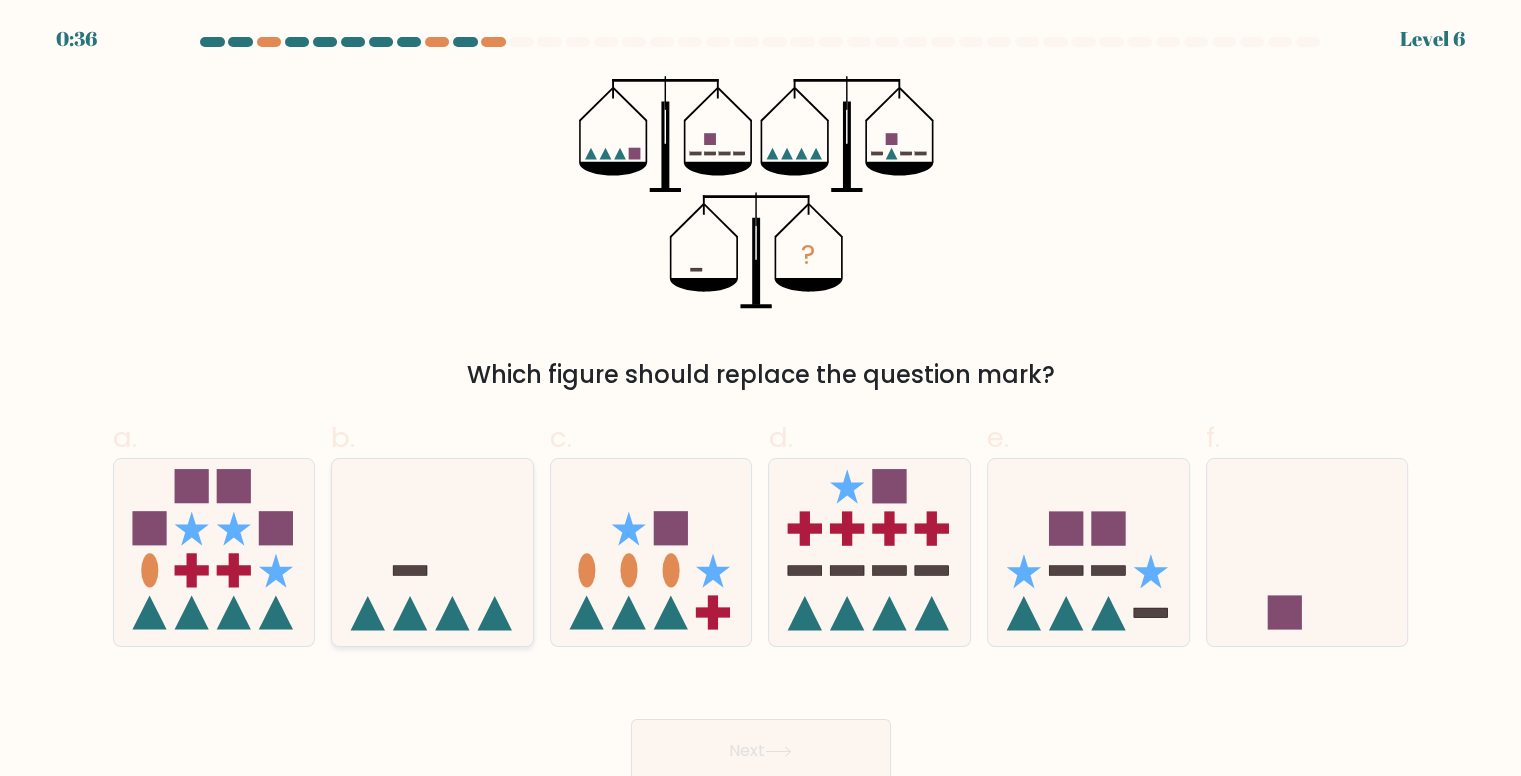 click 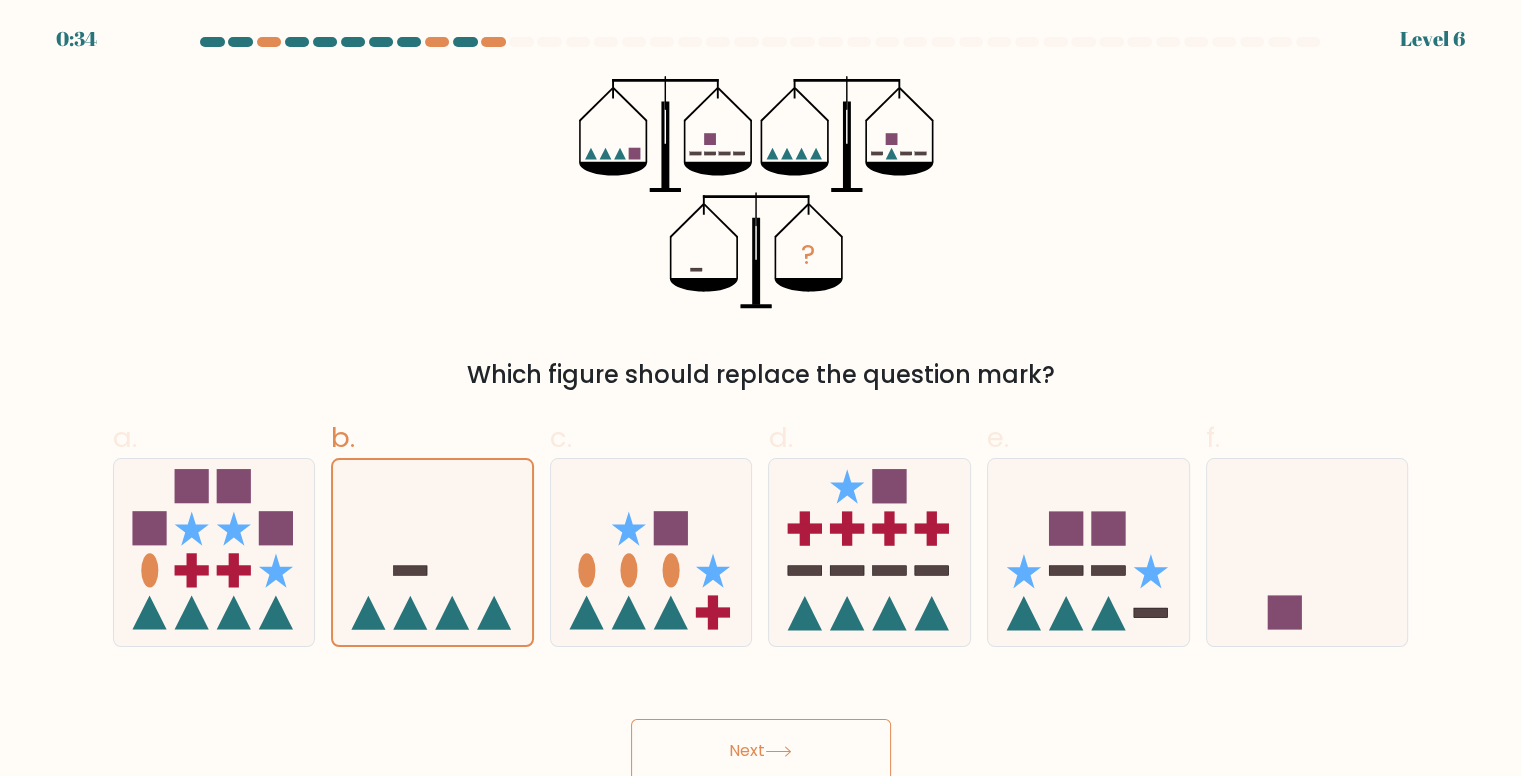 click on "Next" at bounding box center [761, 751] 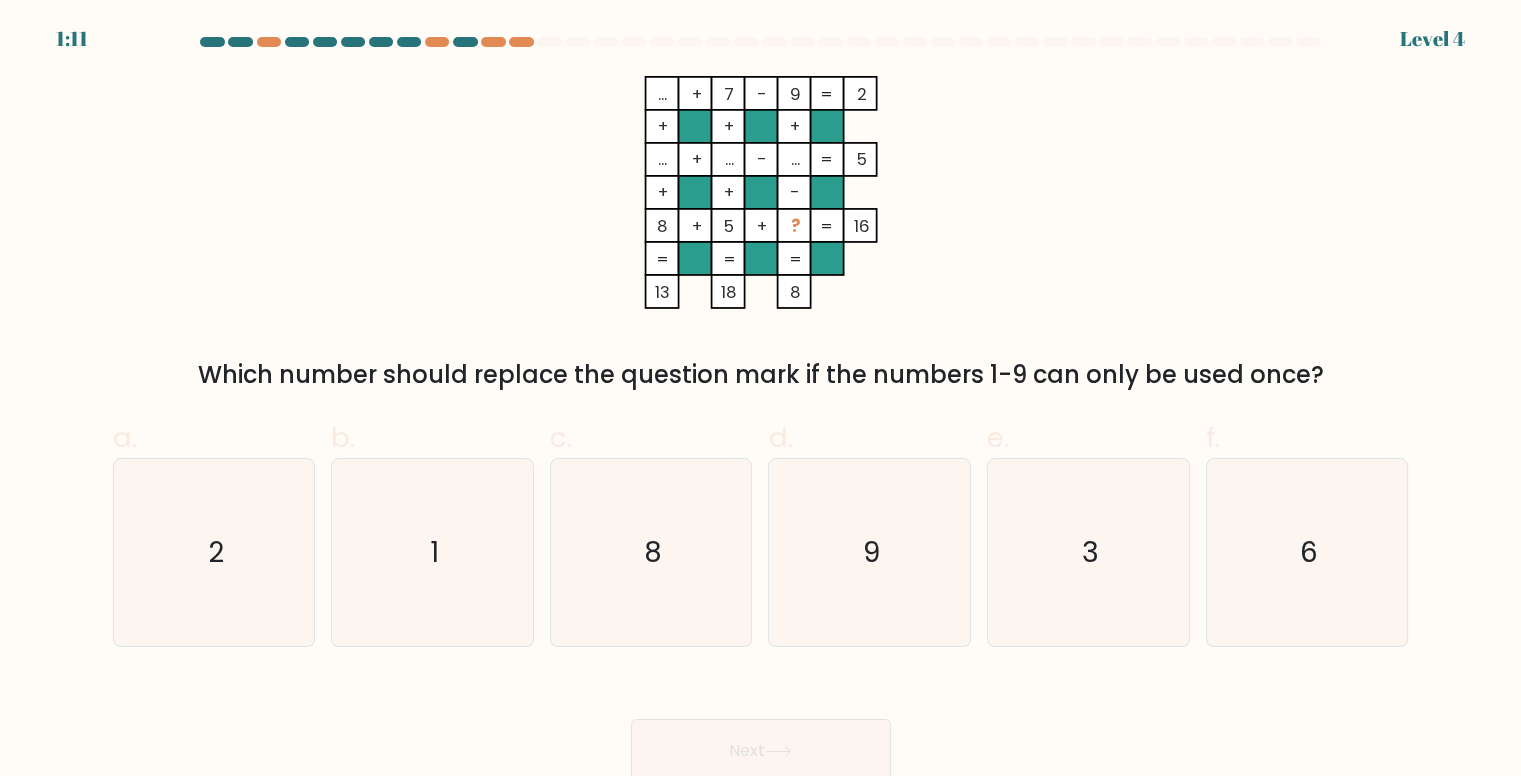 click on "Which number should replace the question mark if the numbers 1-9 can only be used once?" at bounding box center (761, 375) 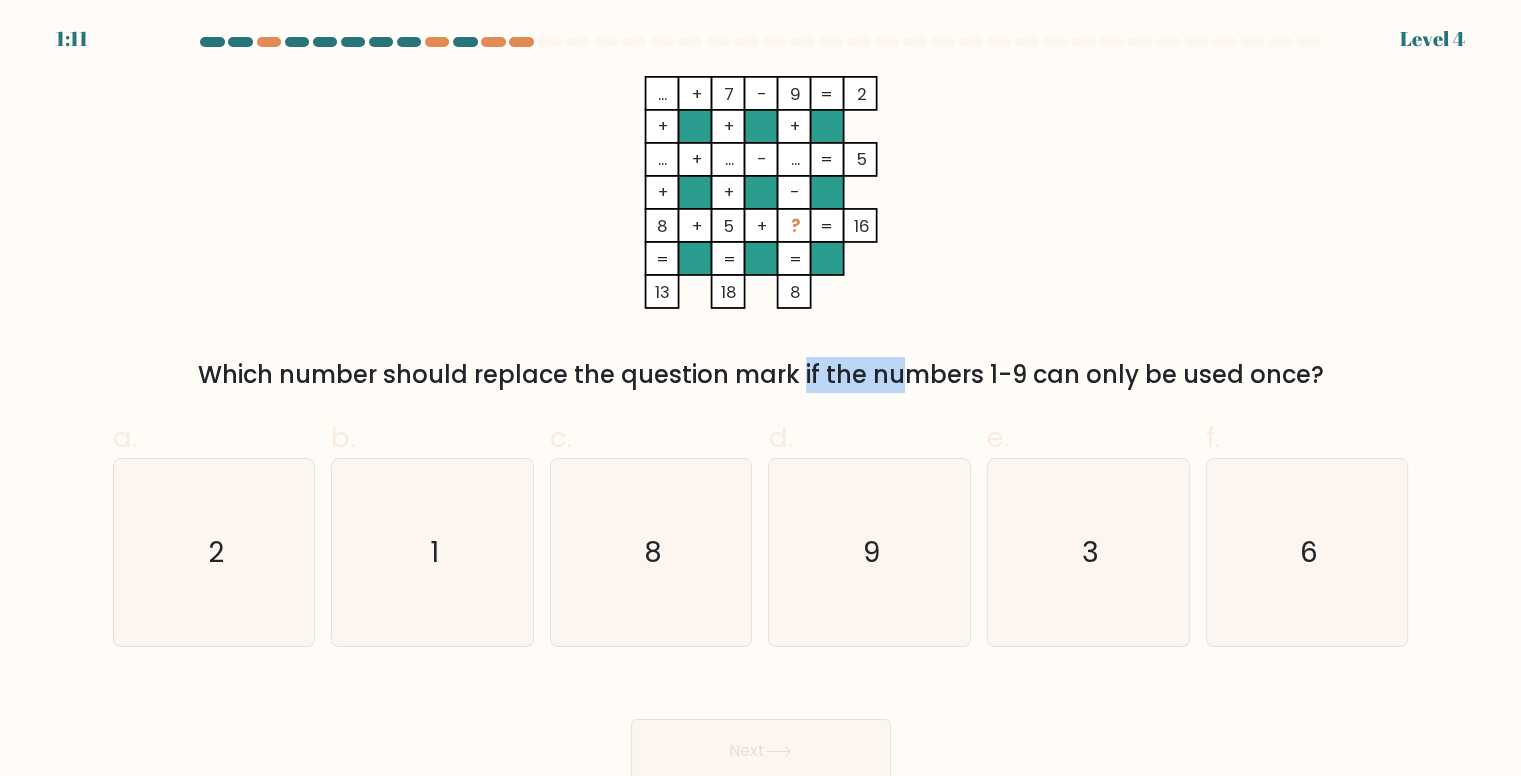 click on "Which number should replace the question mark if the numbers 1-9 can only be used once?" at bounding box center (761, 375) 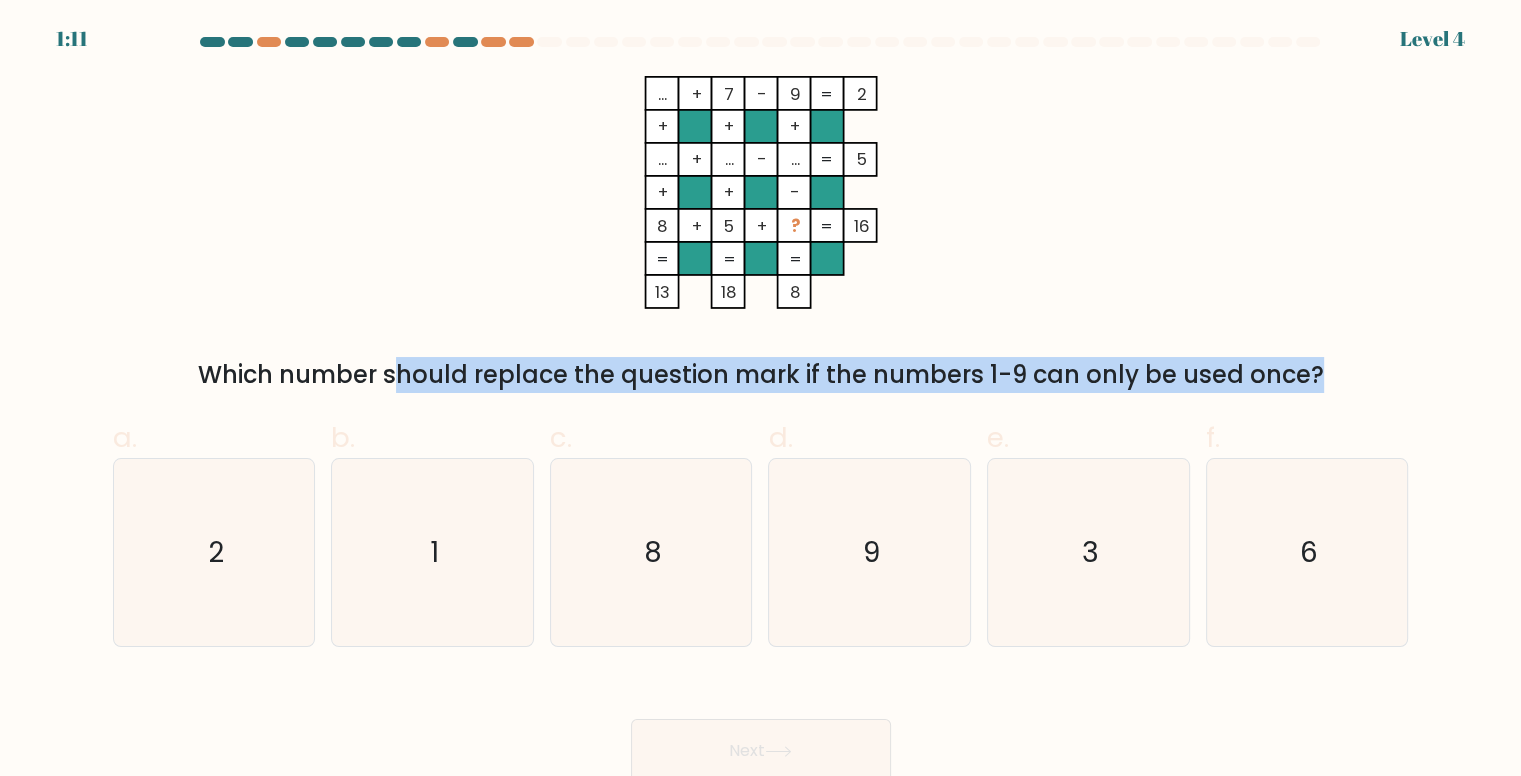 click on "Which number should replace the question mark if the numbers 1-9 can only be used once?" at bounding box center (761, 375) 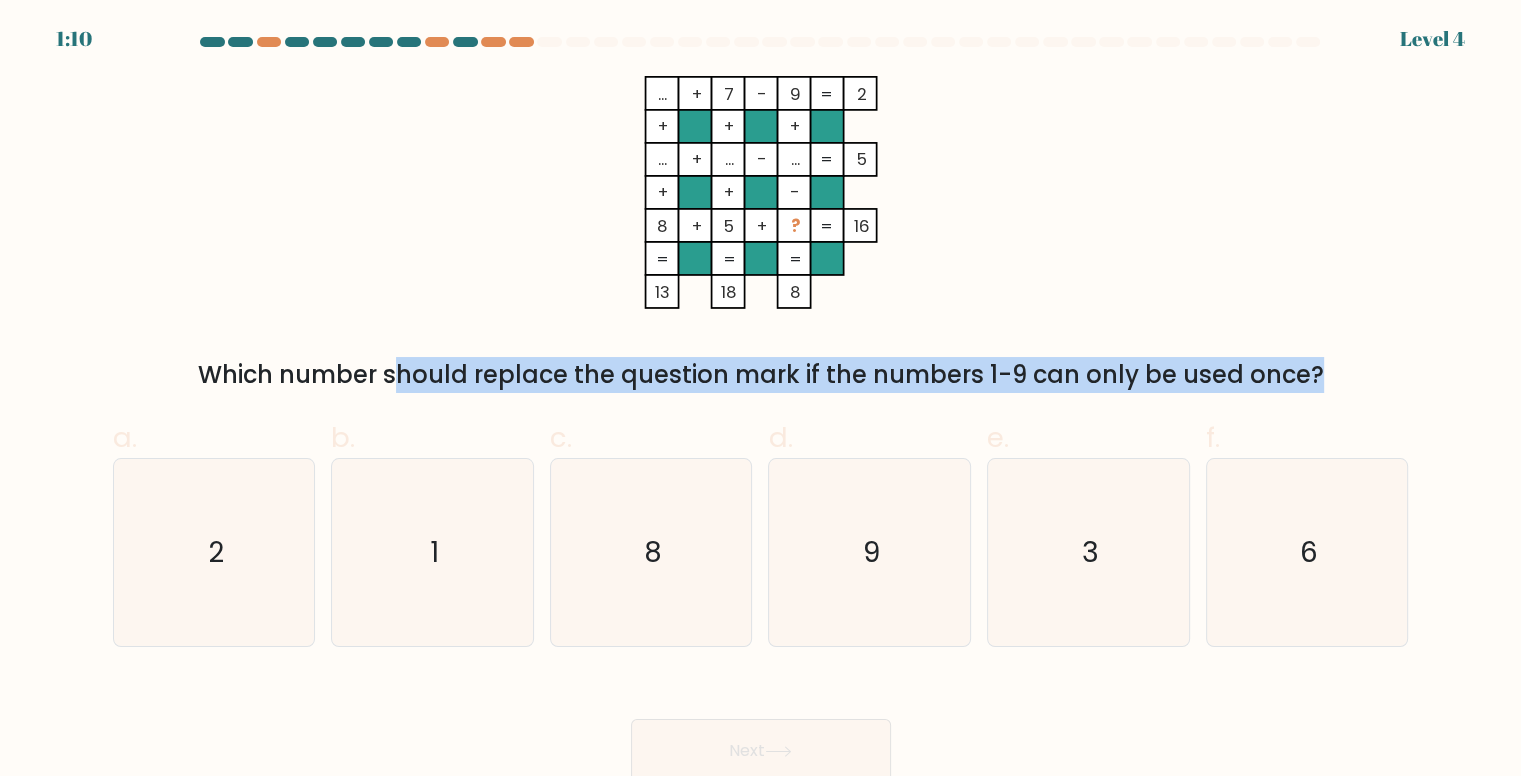 copy on "Which number should replace the question mark if the numbers 1-9 can only be used once?" 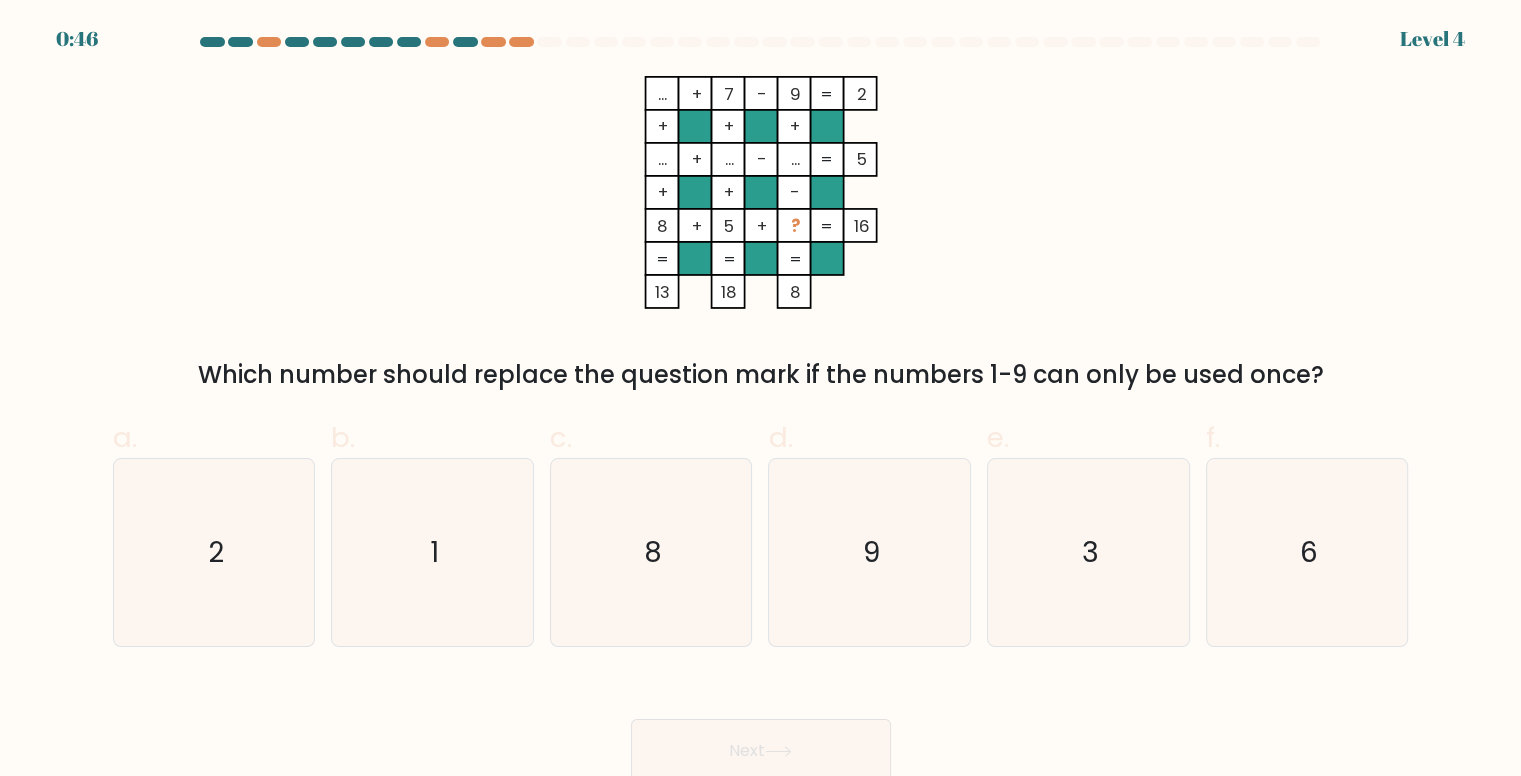 click on "...    +    7    -    9    2    +    +    +    ...    +    ...    -    ...    5    +    +    -    8    +    5    +    ?    =   16    =   =   =   =   13    18    8    =" 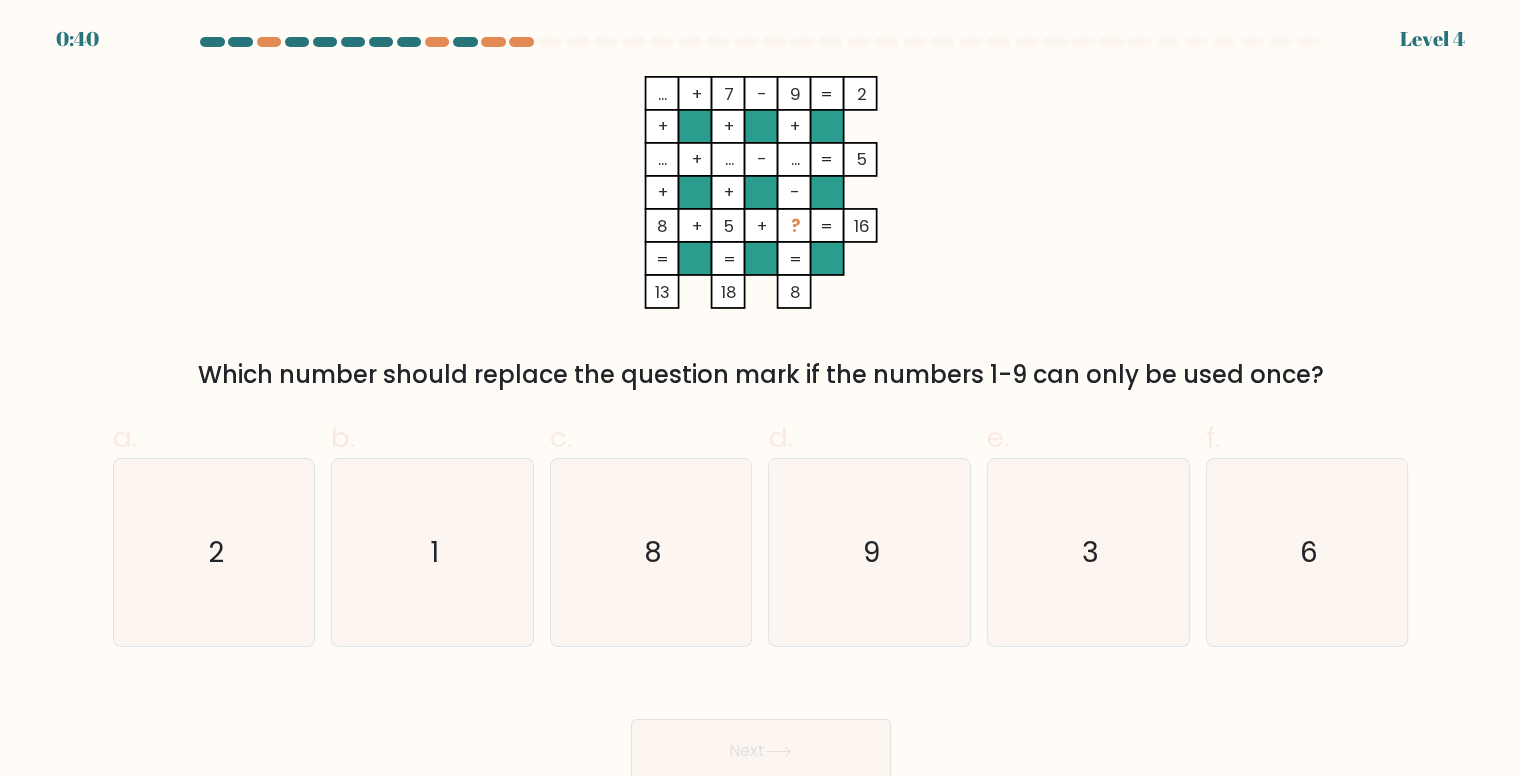 scroll, scrollTop: 8, scrollLeft: 0, axis: vertical 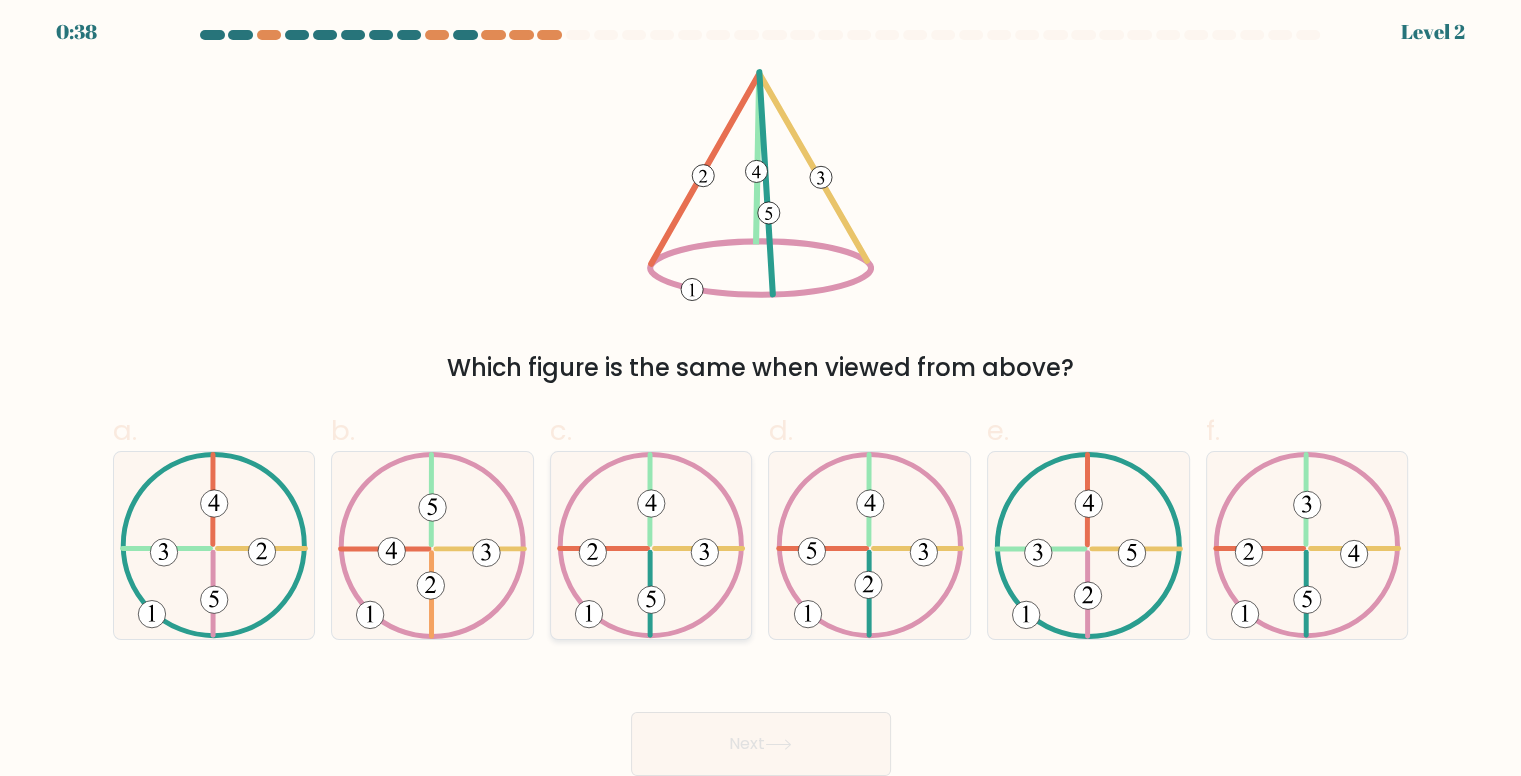 click 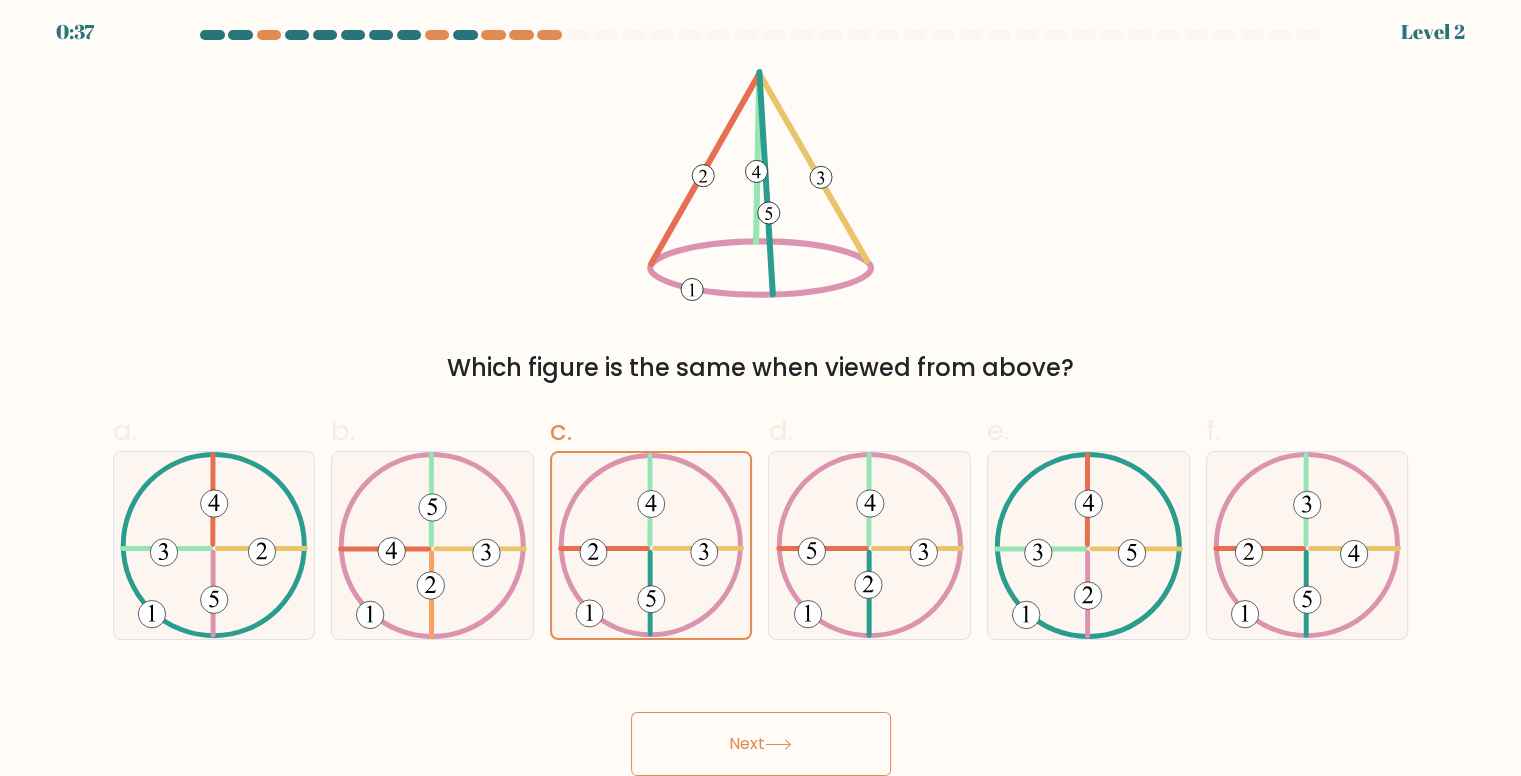 click on "Next" at bounding box center [761, 744] 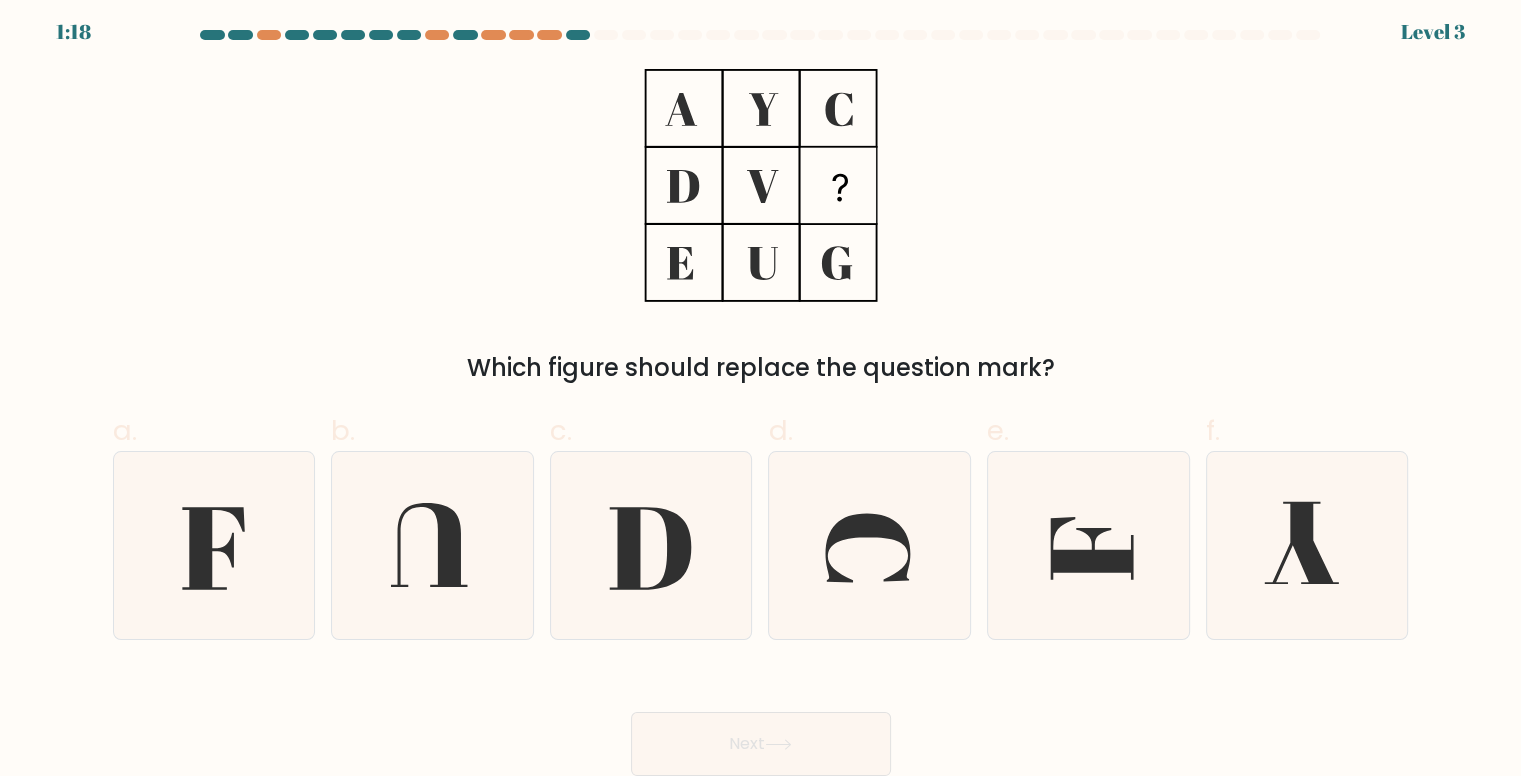 click on "Which figure should replace the question mark?" at bounding box center [761, 368] 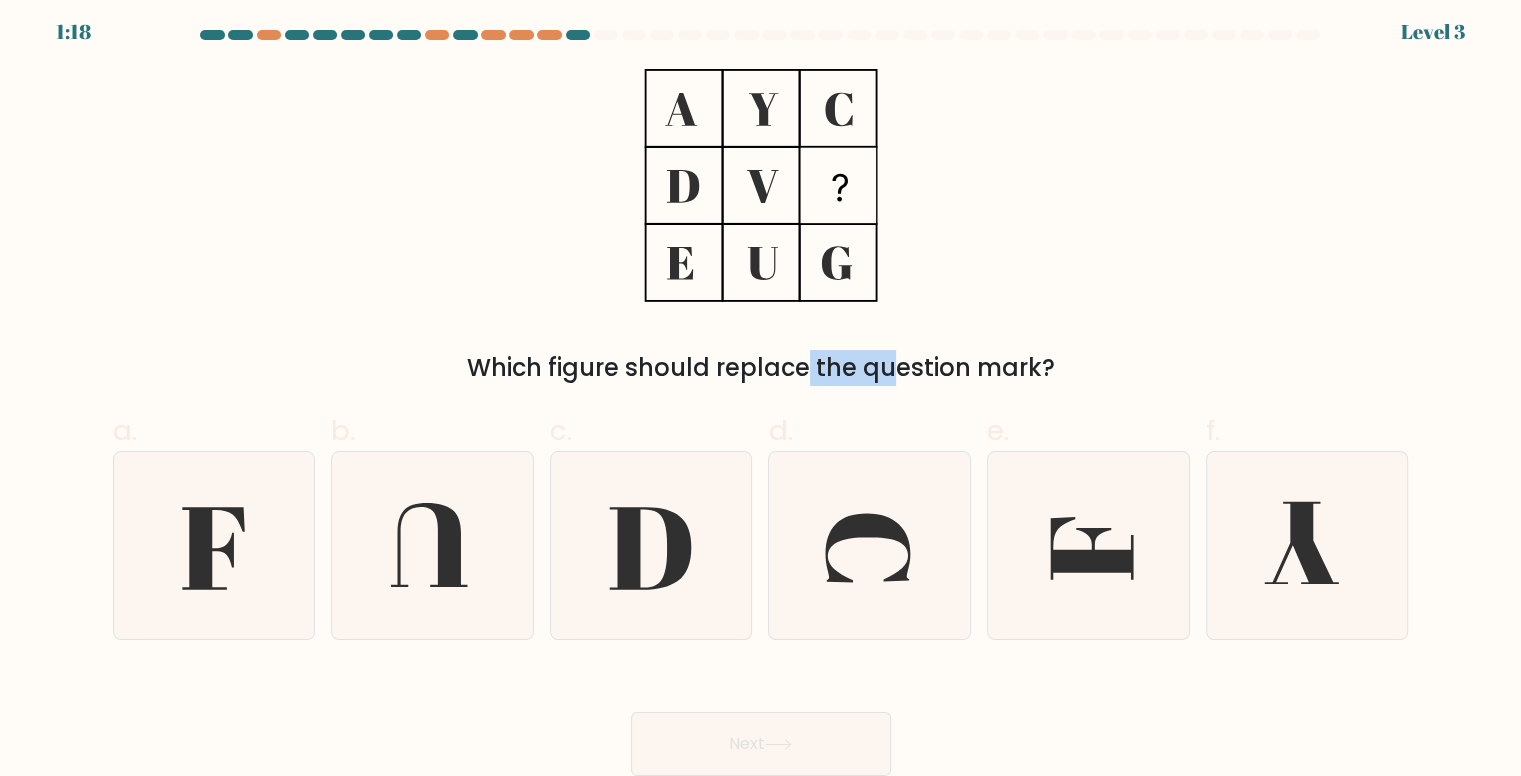 click on "Which figure should replace the question mark?" at bounding box center (761, 368) 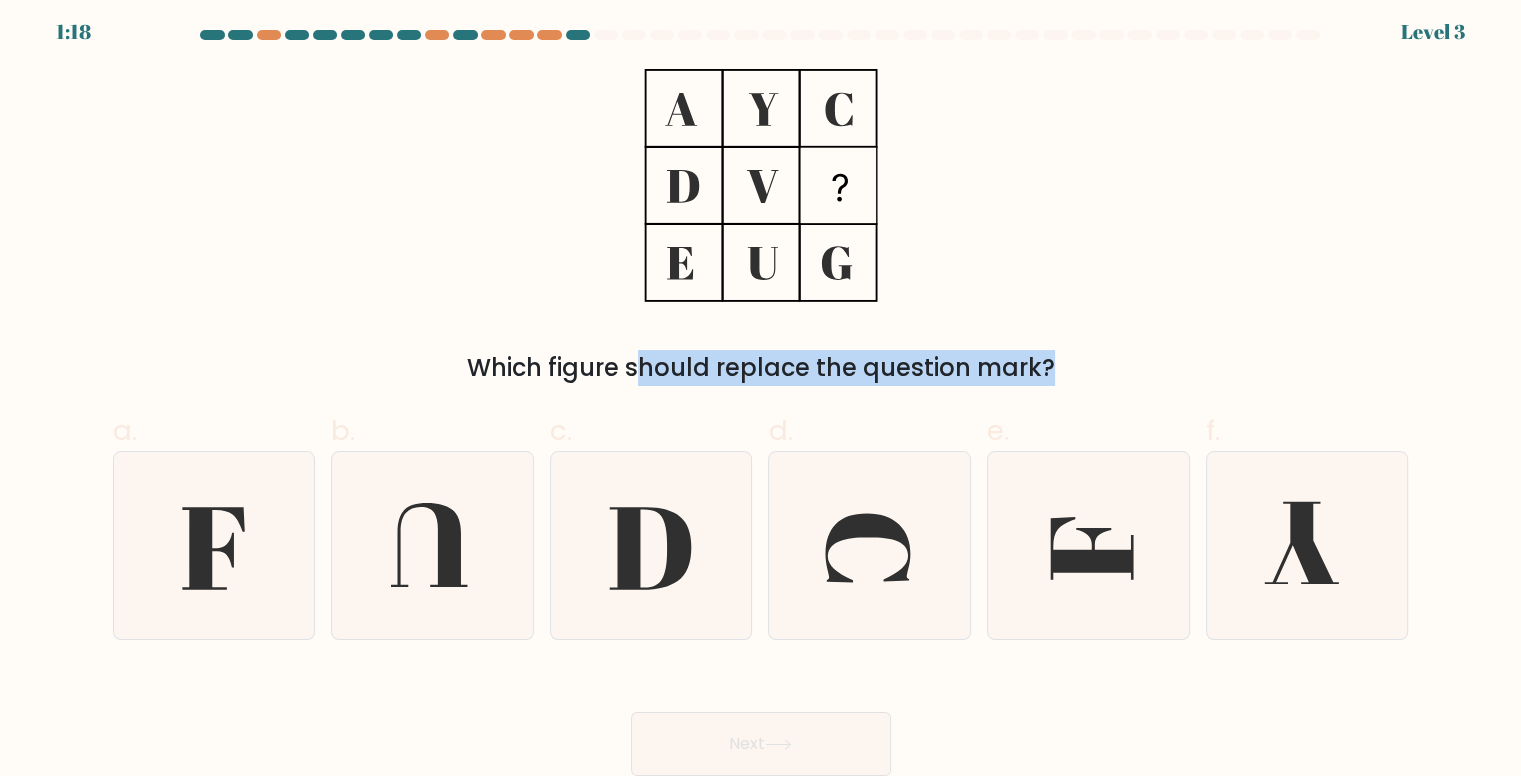 click on "Which figure should replace the question mark?" at bounding box center [761, 368] 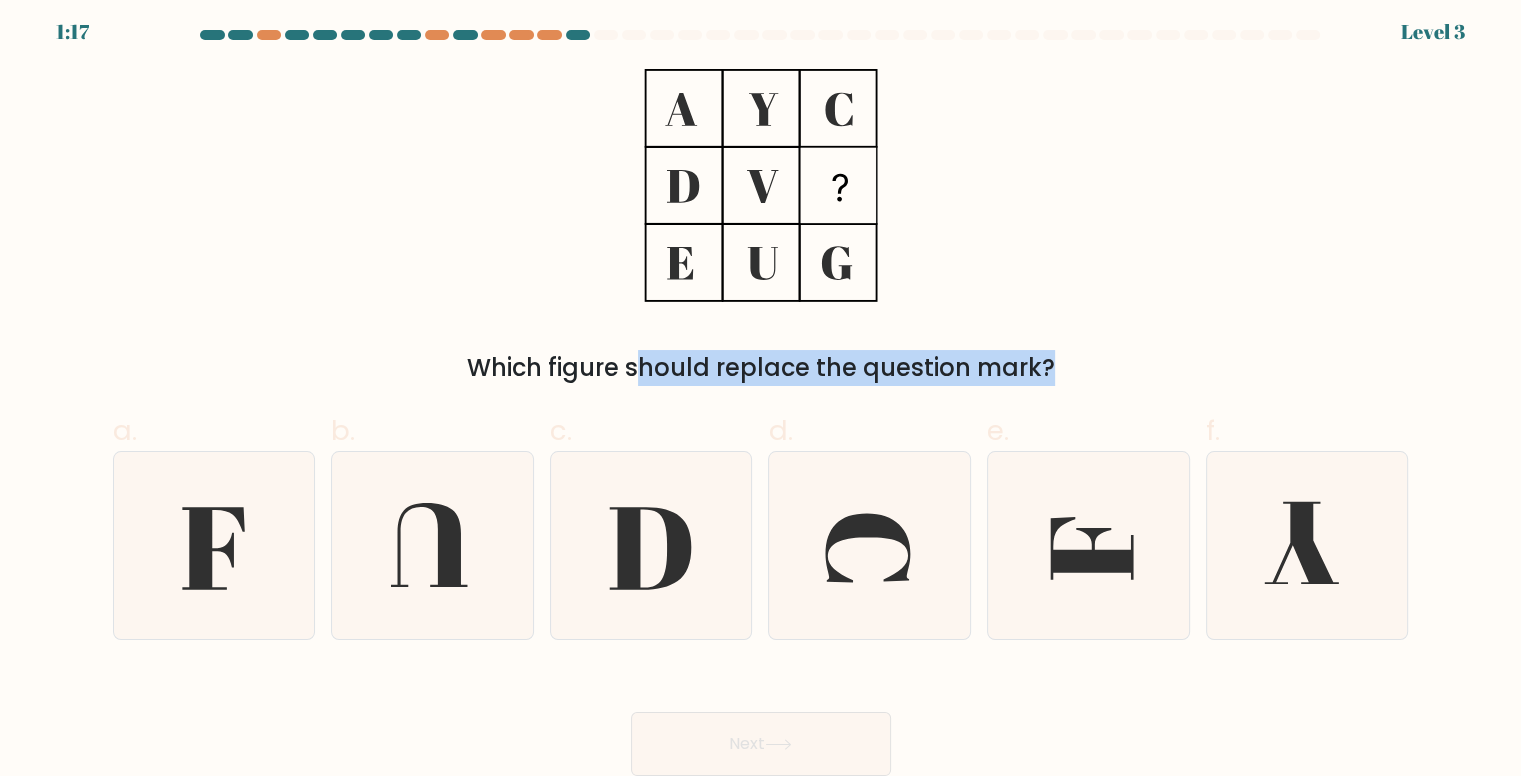 copy on "Which figure should replace the question mark?" 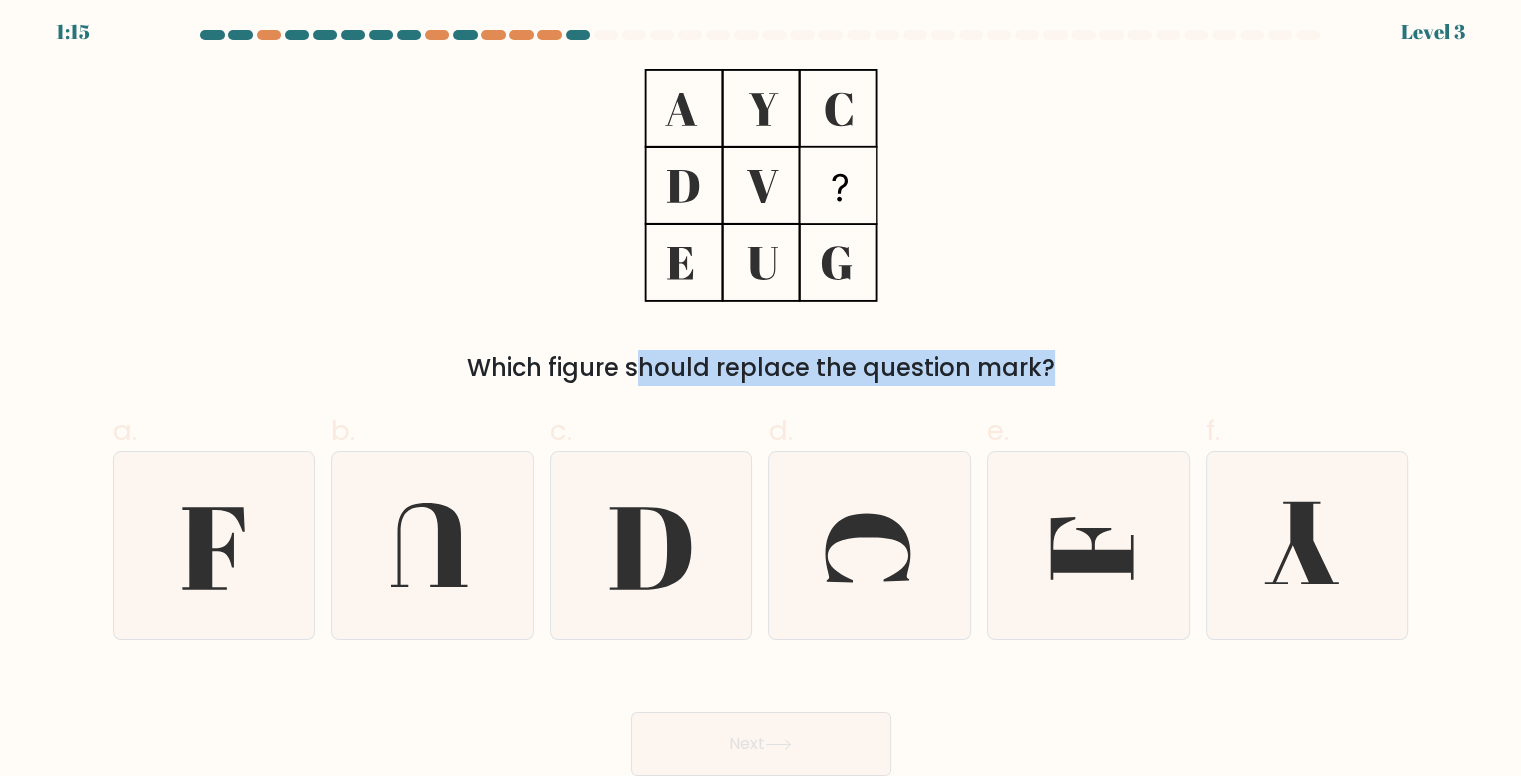 click on "Which figure should replace the question mark?" at bounding box center [761, 227] 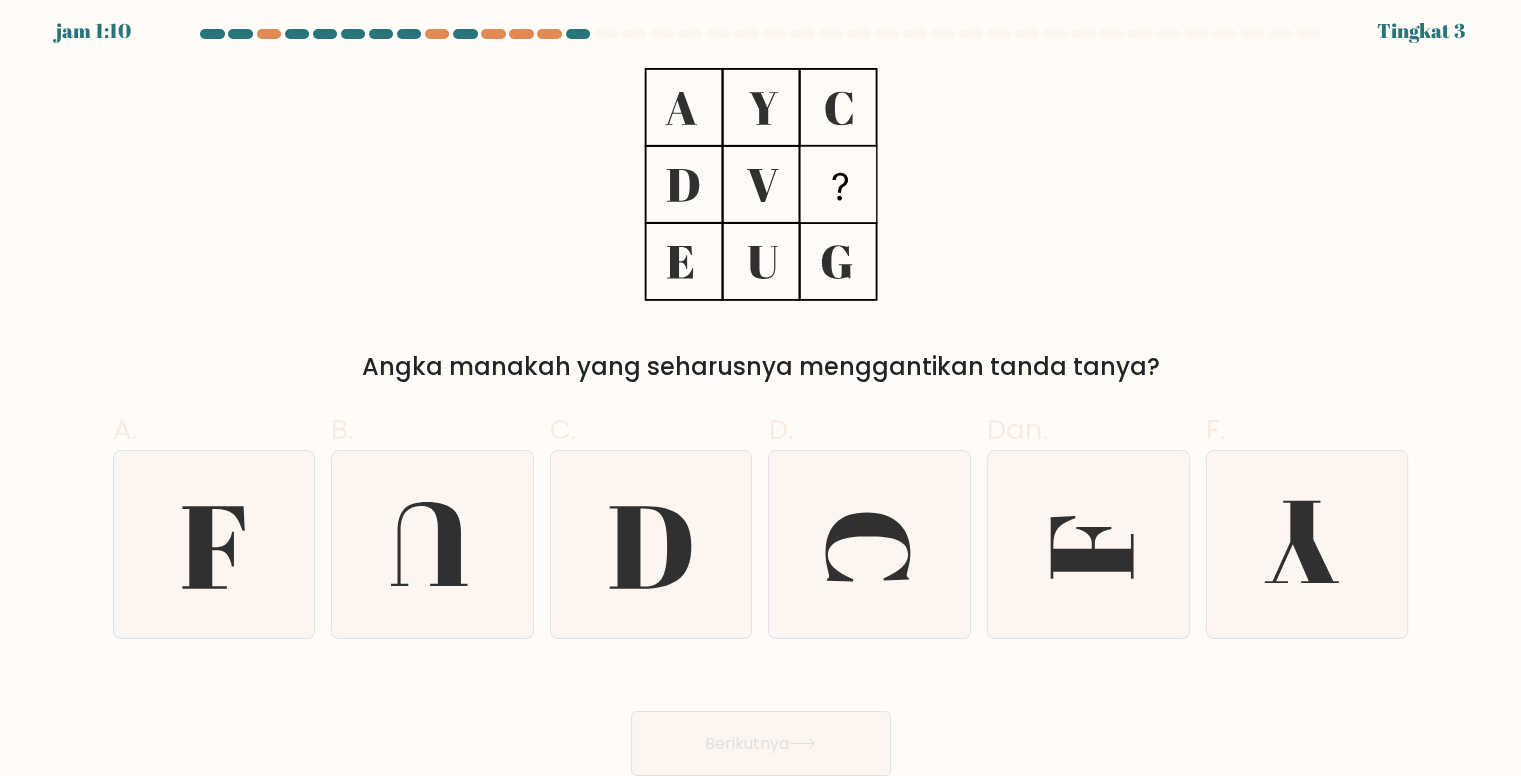 click on "Angka manakah yang seharusnya menggantikan tanda tanya?" at bounding box center [761, 226] 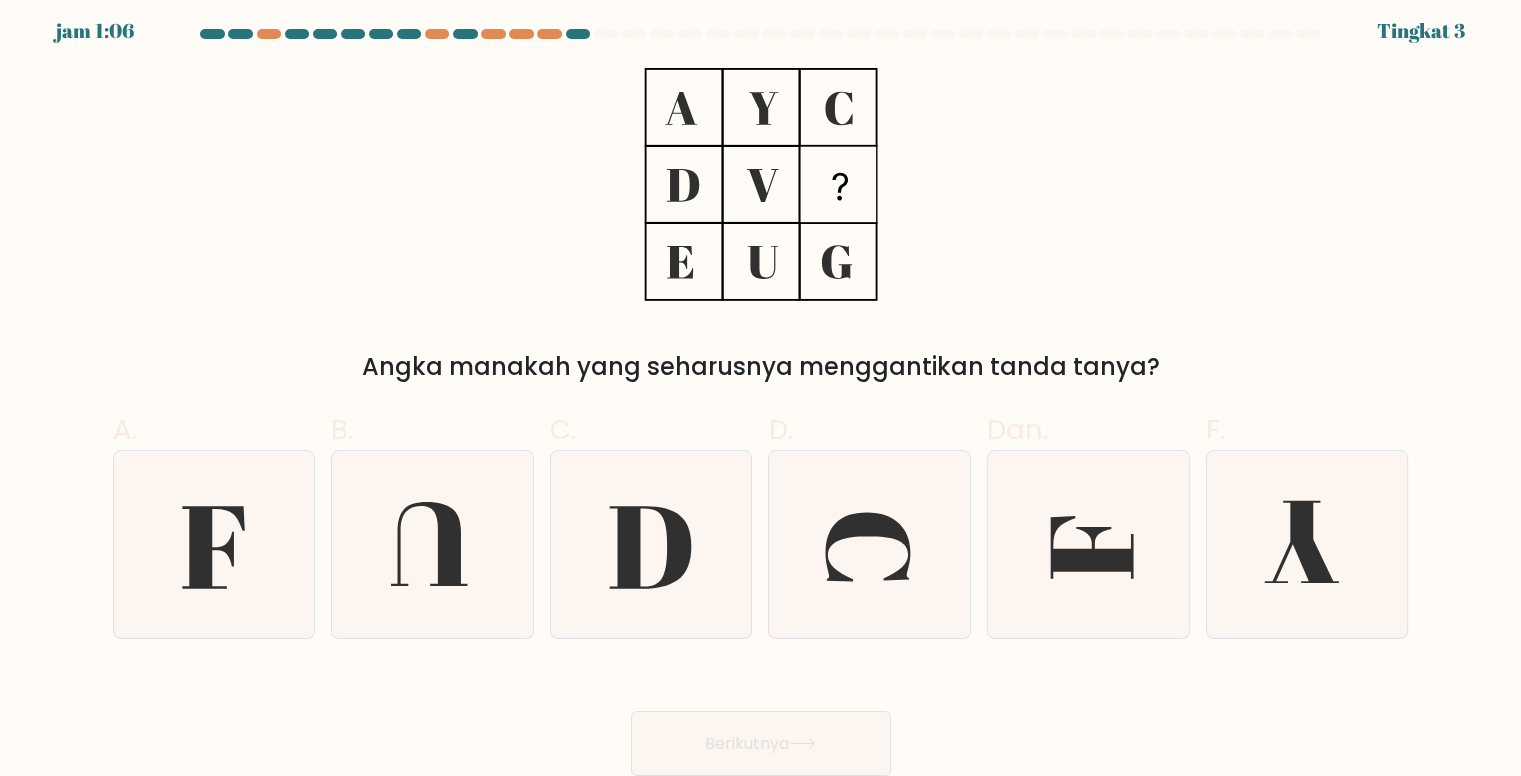 scroll, scrollTop: 10, scrollLeft: 0, axis: vertical 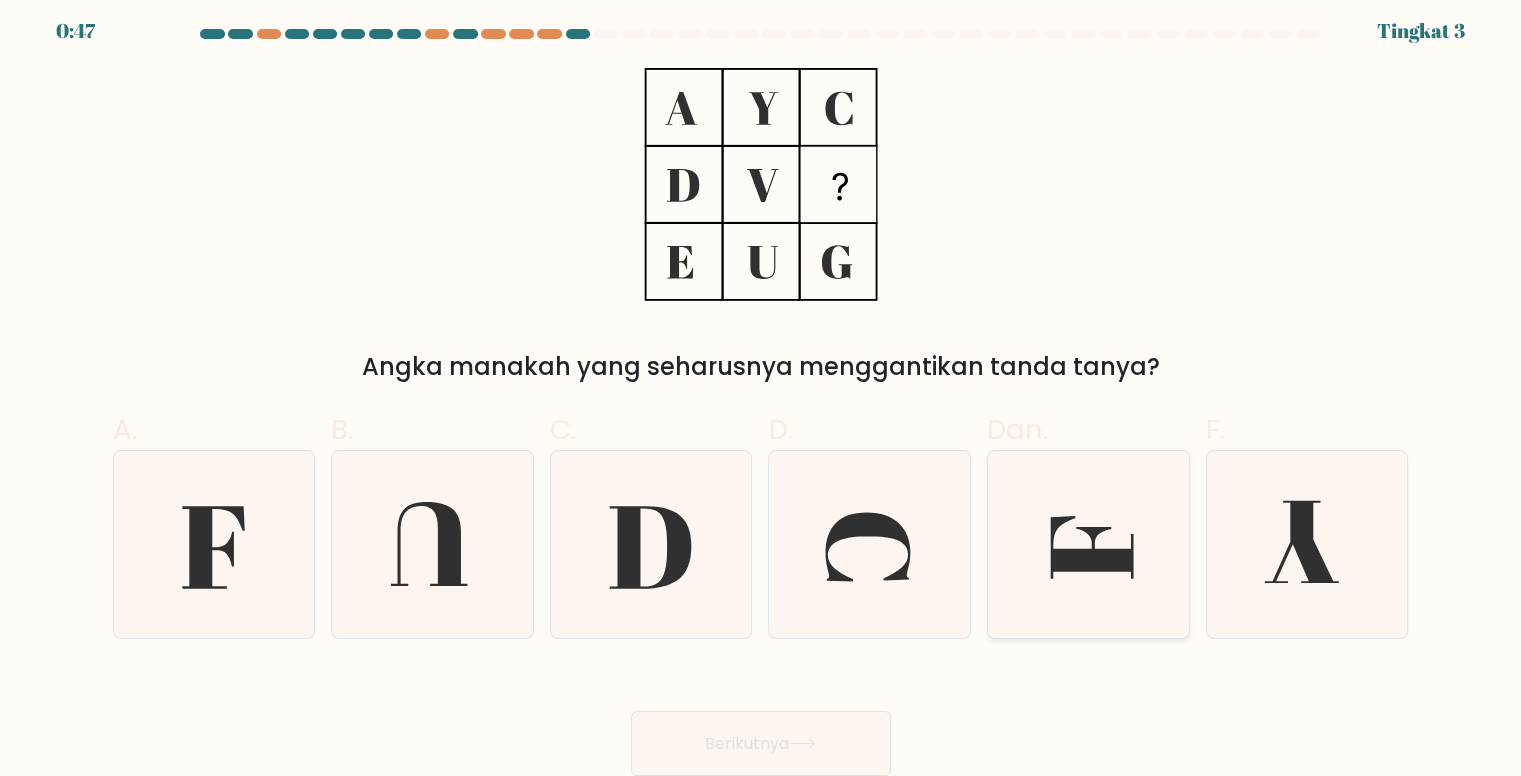 click 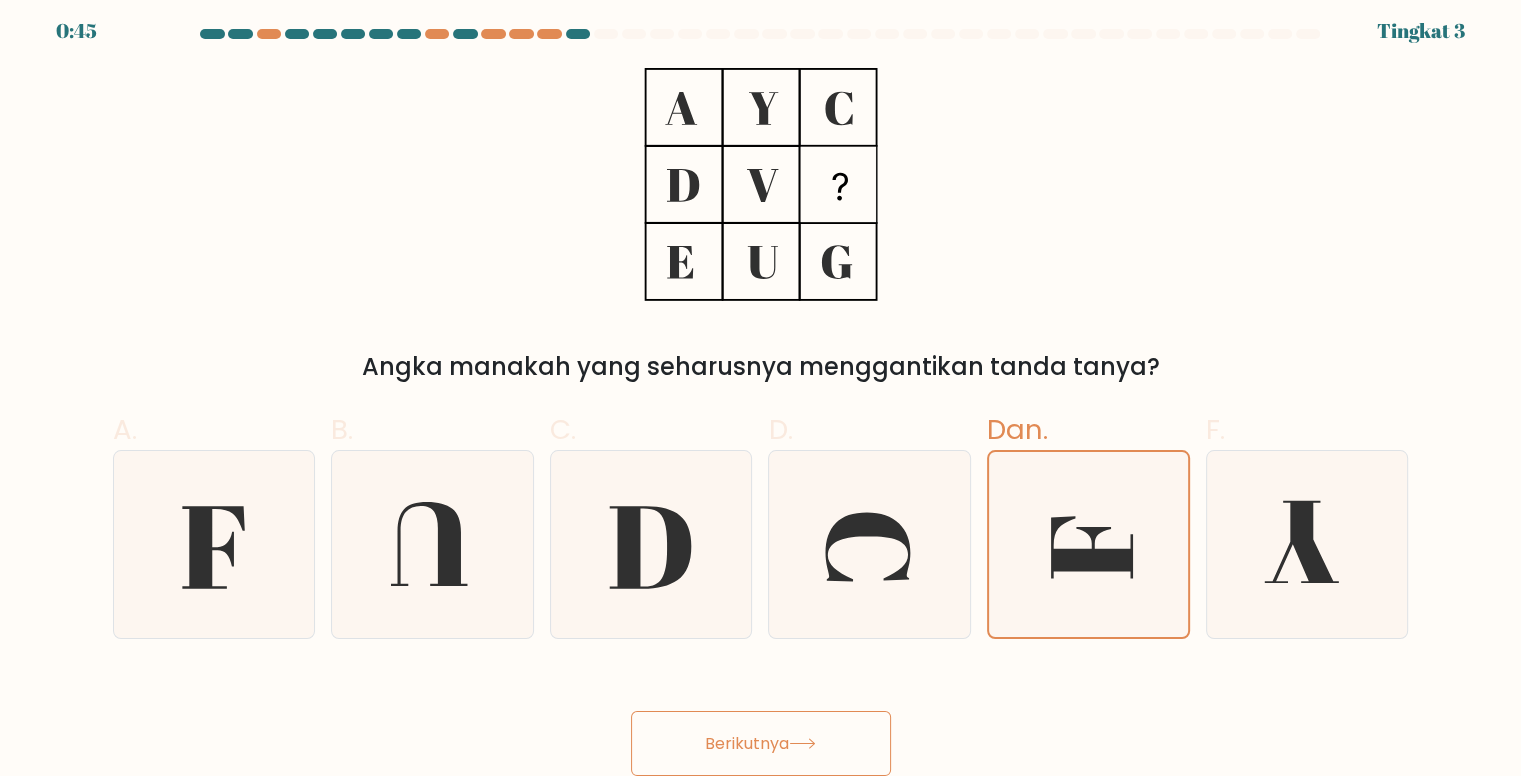 click on "Berikutnya" at bounding box center [761, 743] 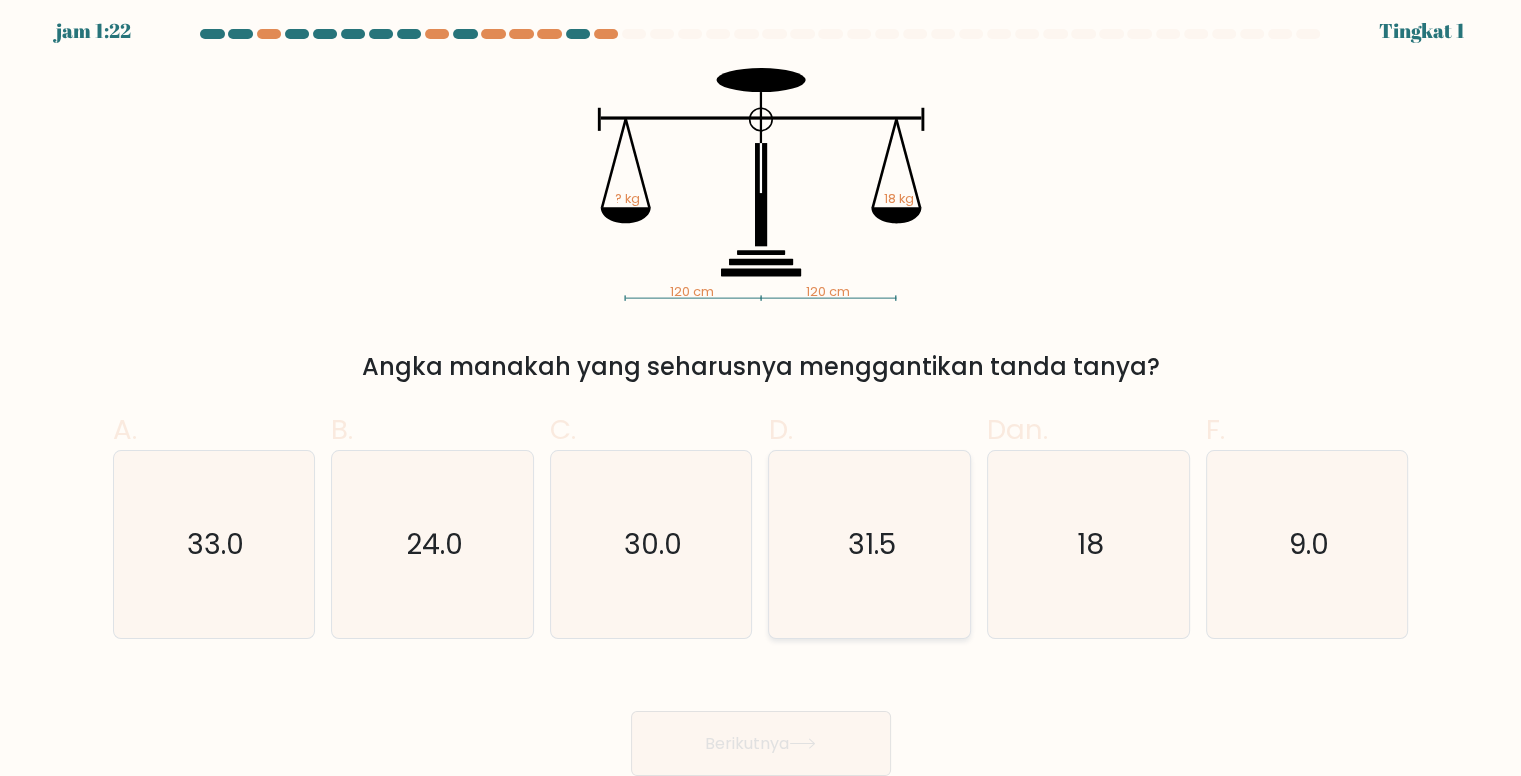 scroll, scrollTop: 10, scrollLeft: 0, axis: vertical 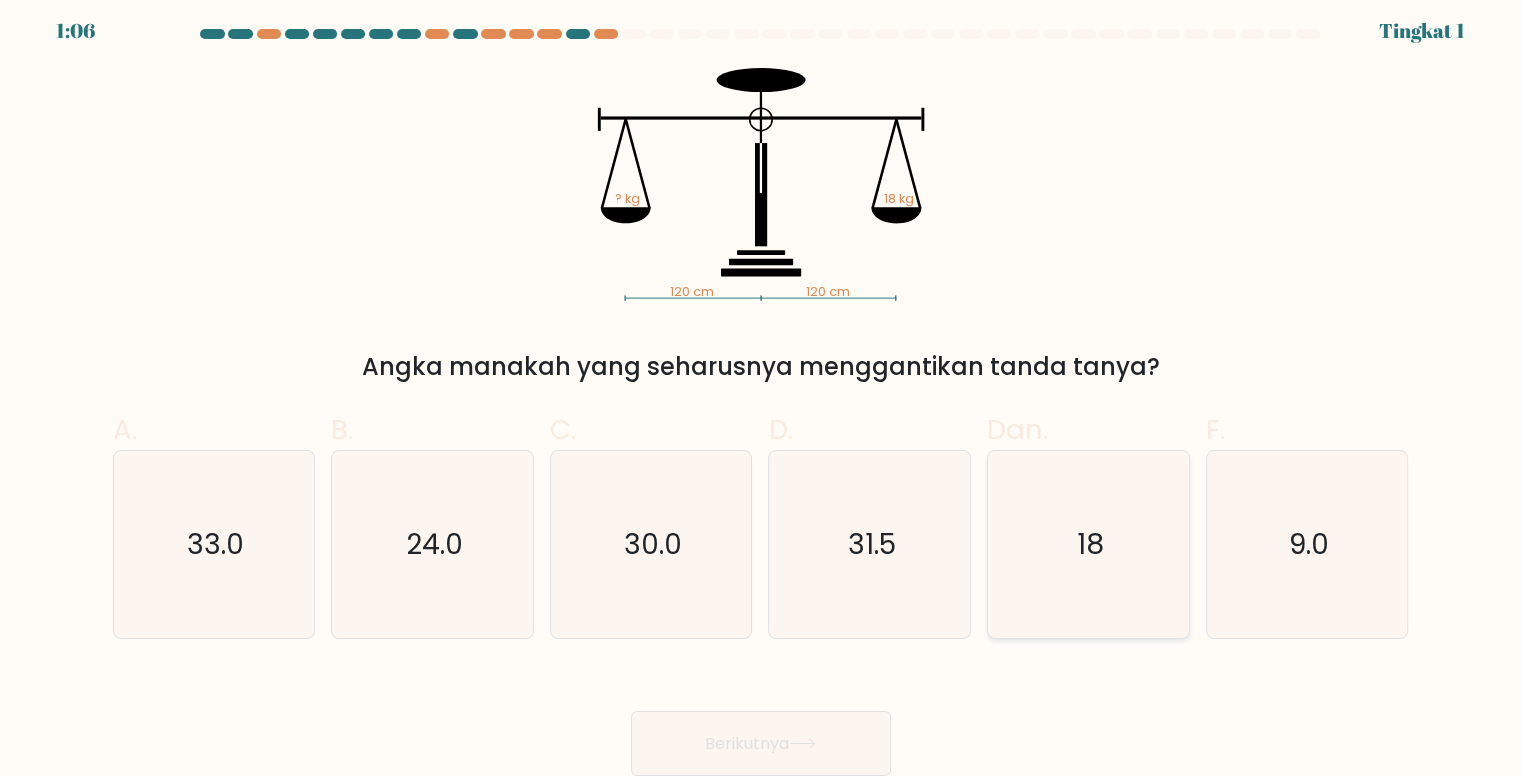 click on "18" 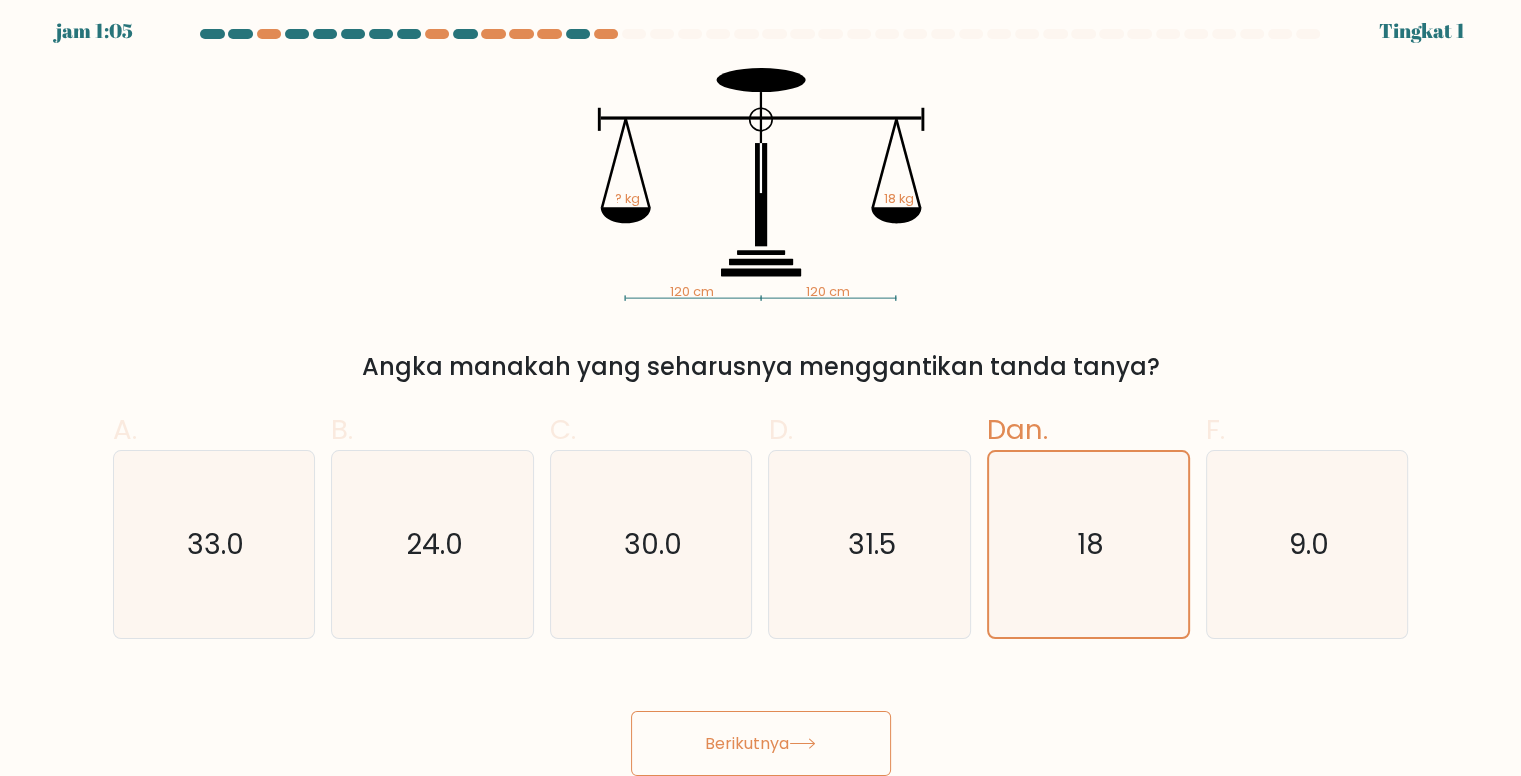 click on "Berikutnya" at bounding box center [761, 743] 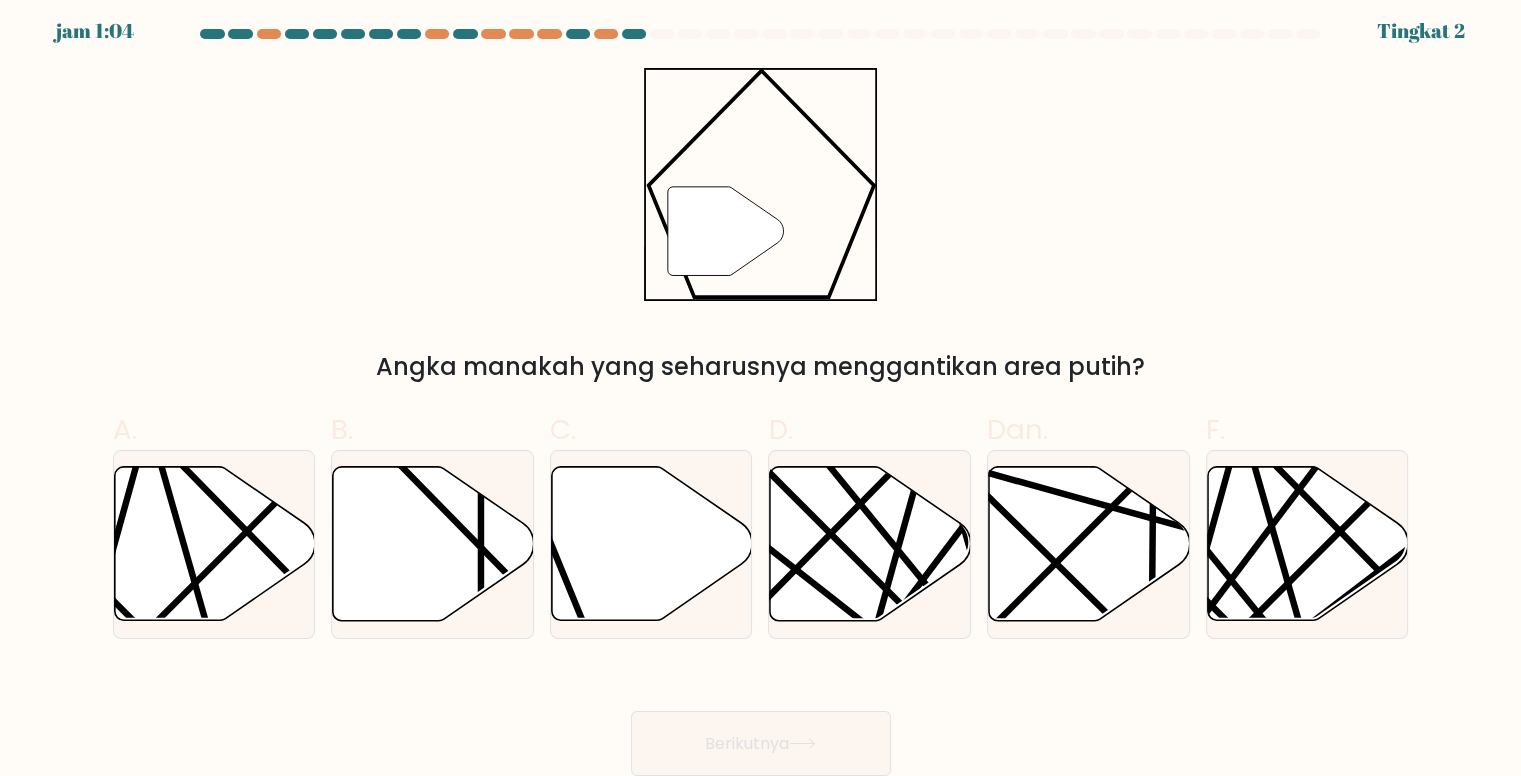scroll, scrollTop: 10, scrollLeft: 0, axis: vertical 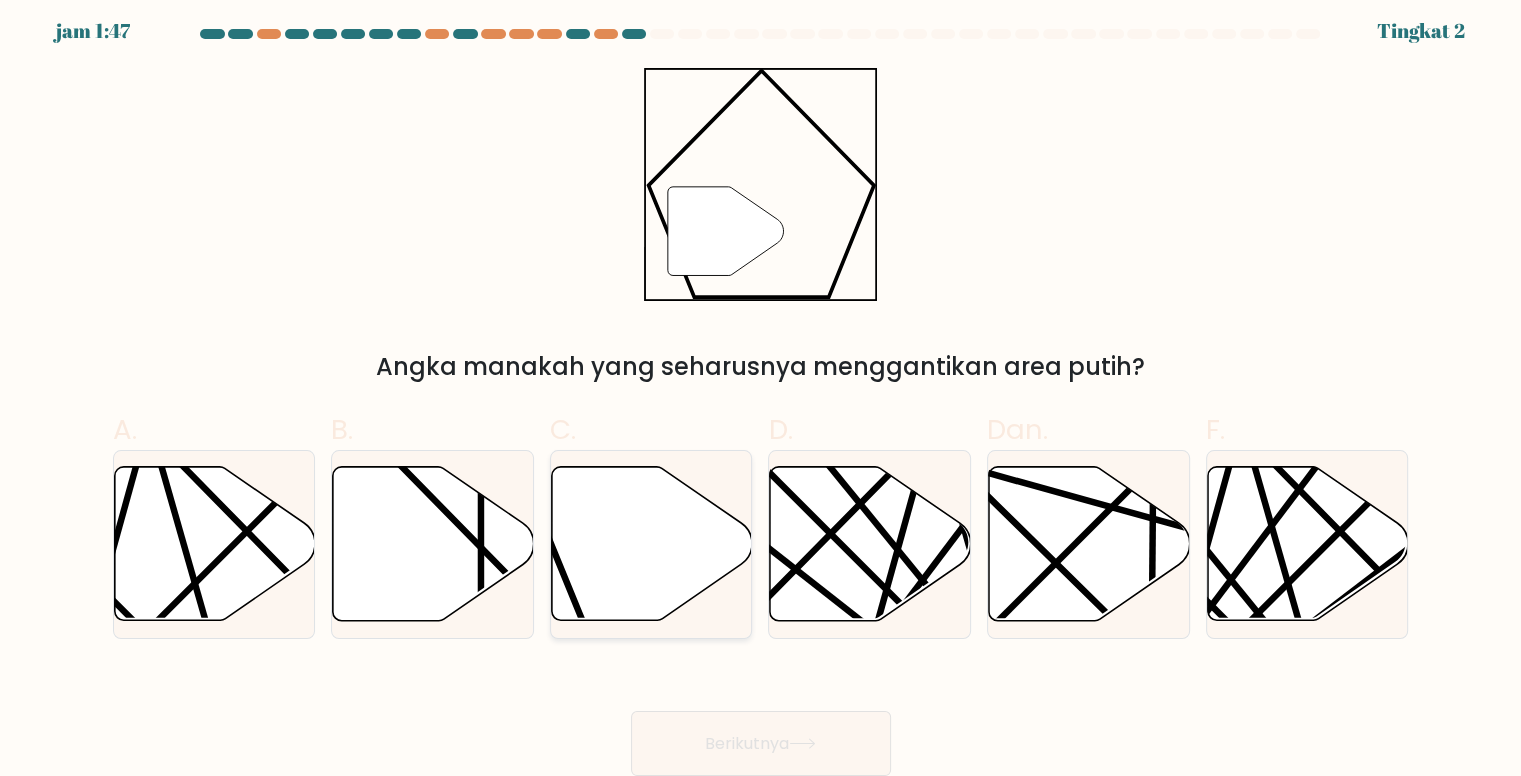 click 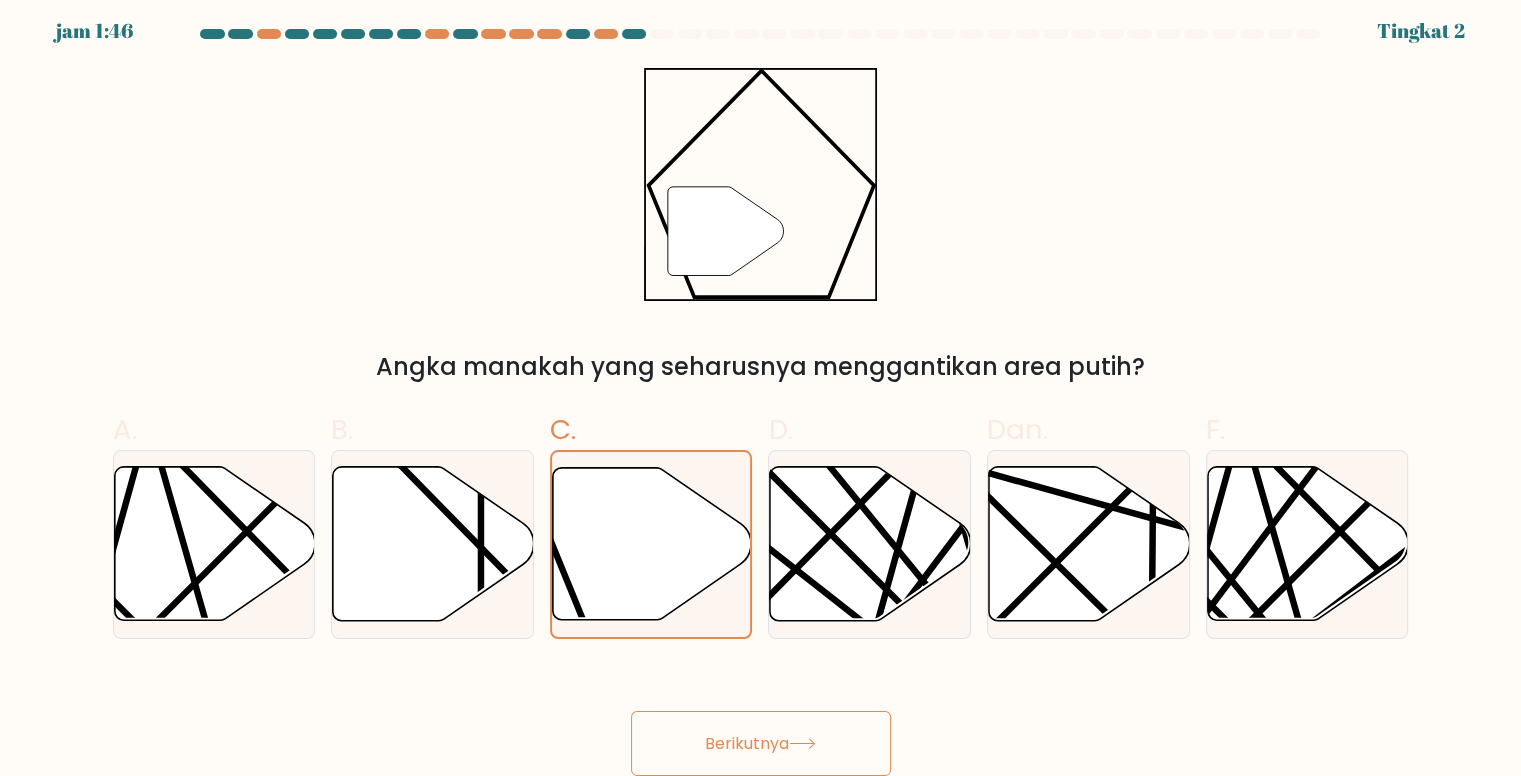 click on "Berikutnya" at bounding box center [747, 743] 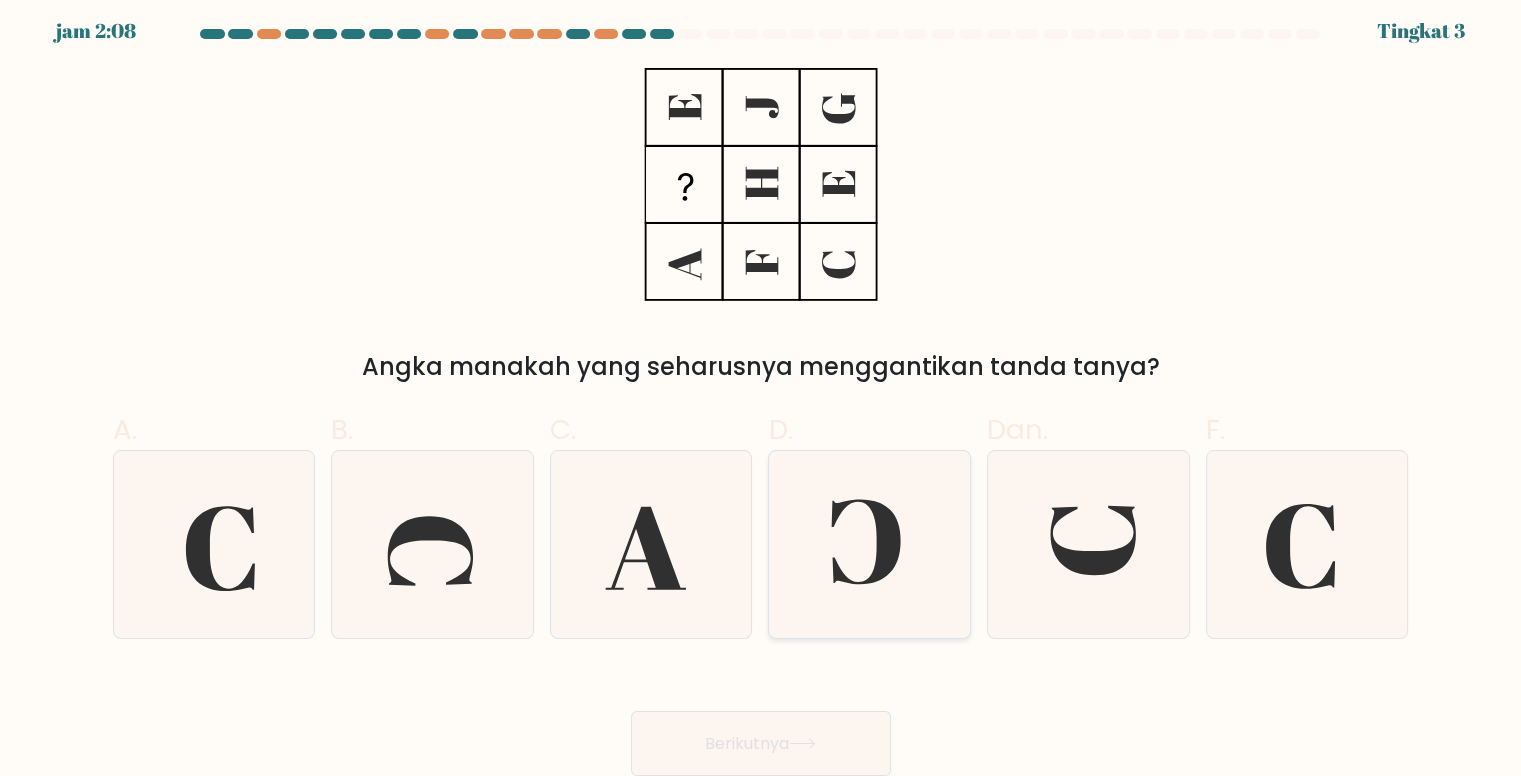 scroll, scrollTop: 10, scrollLeft: 0, axis: vertical 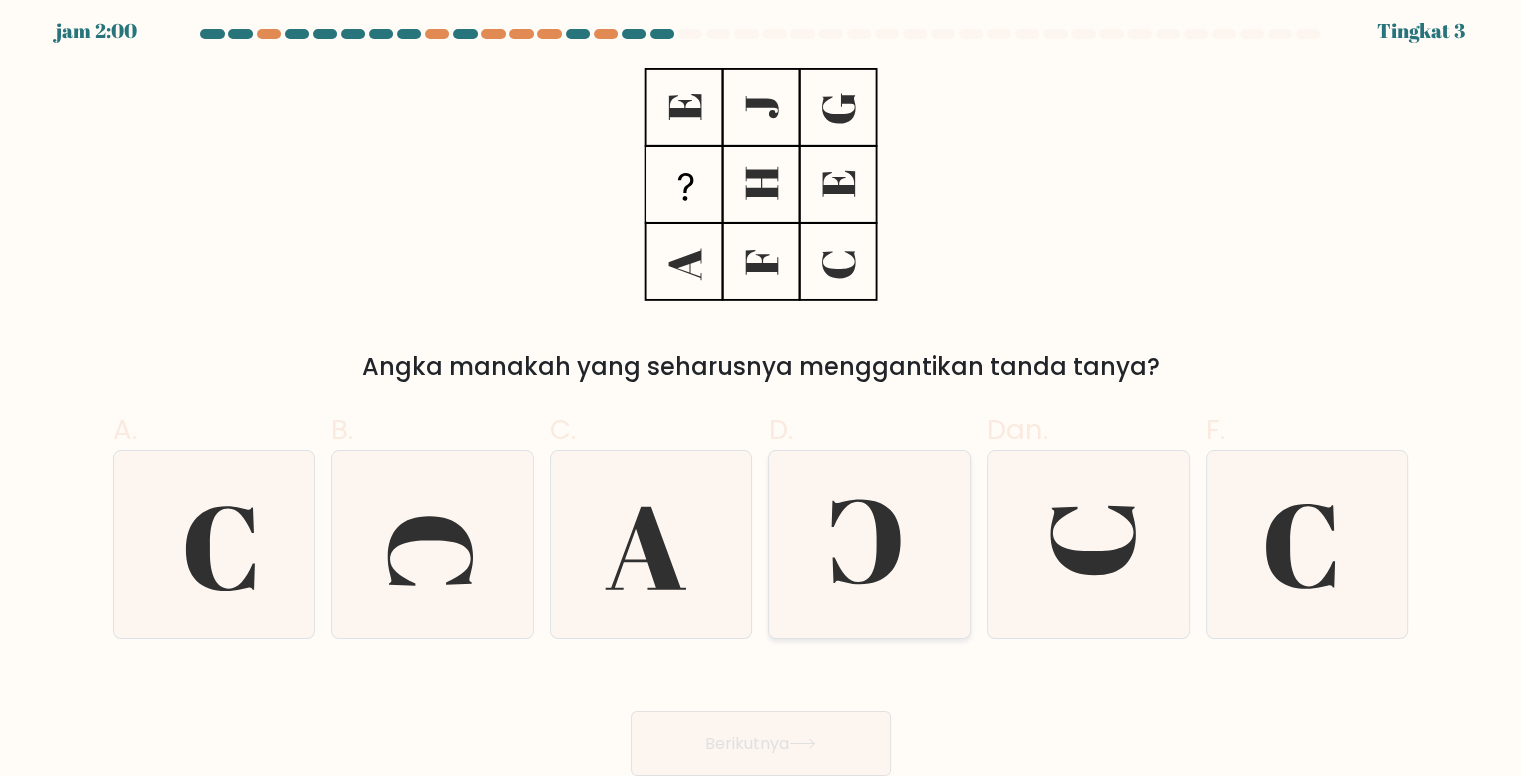 click 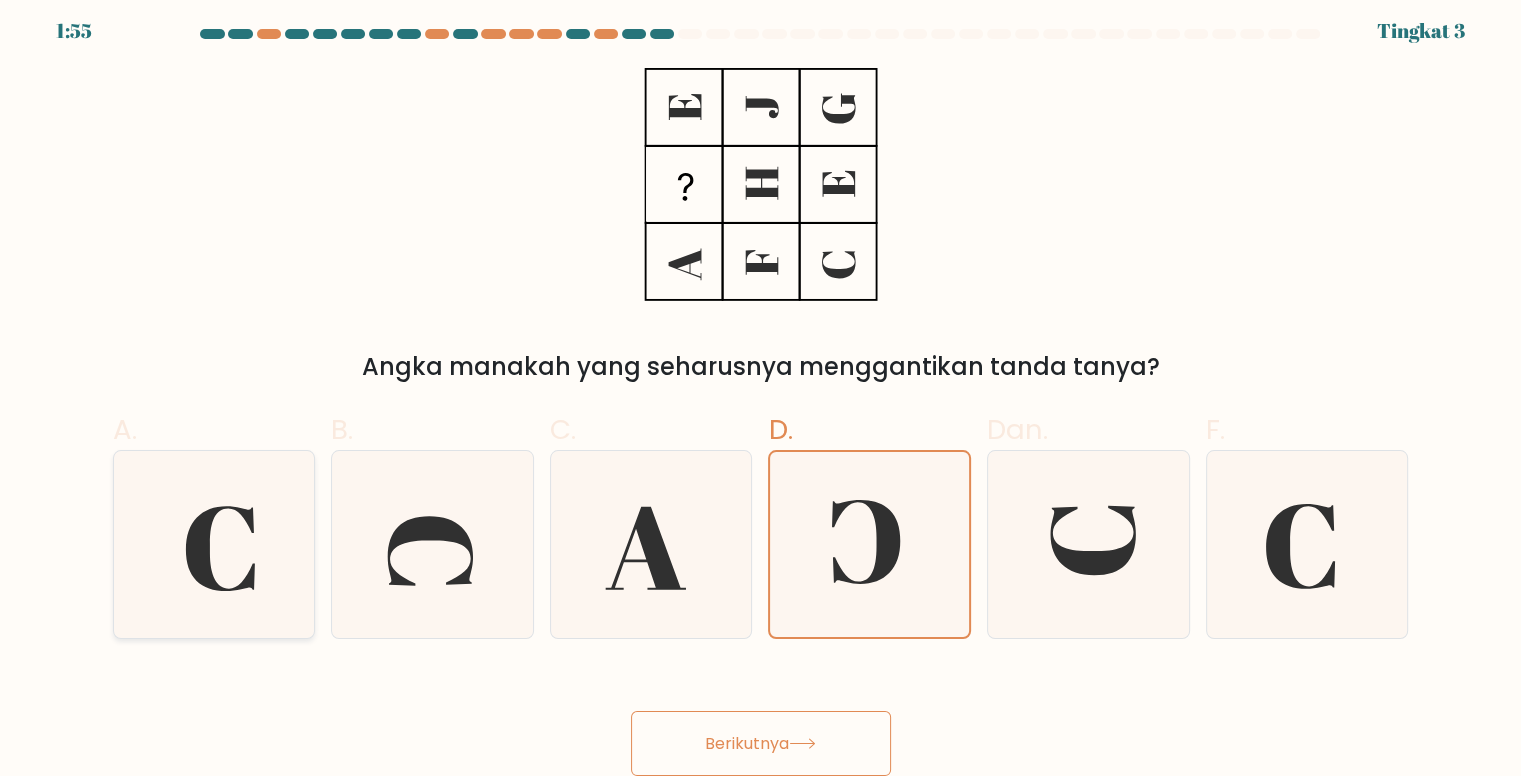 click 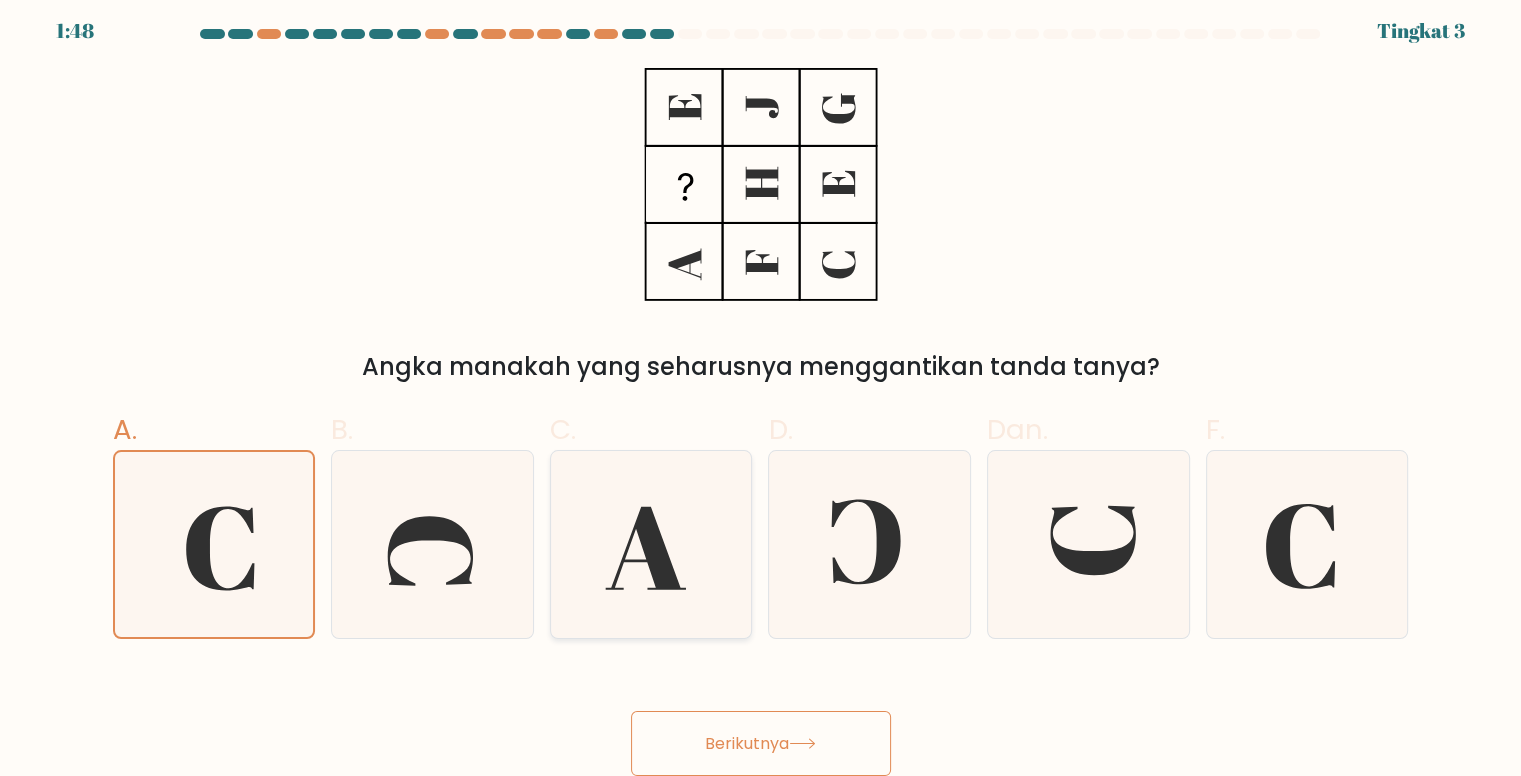 click 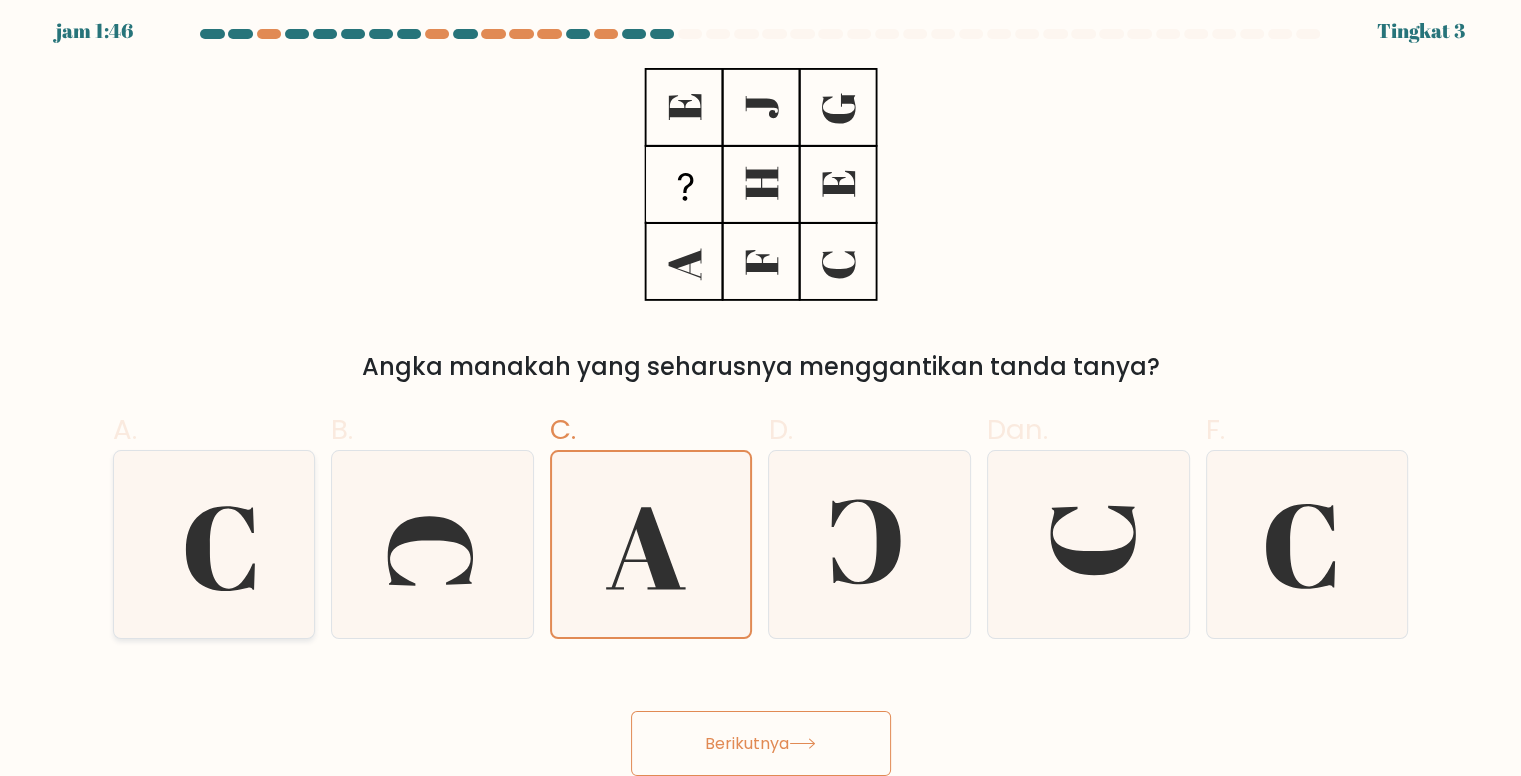 click 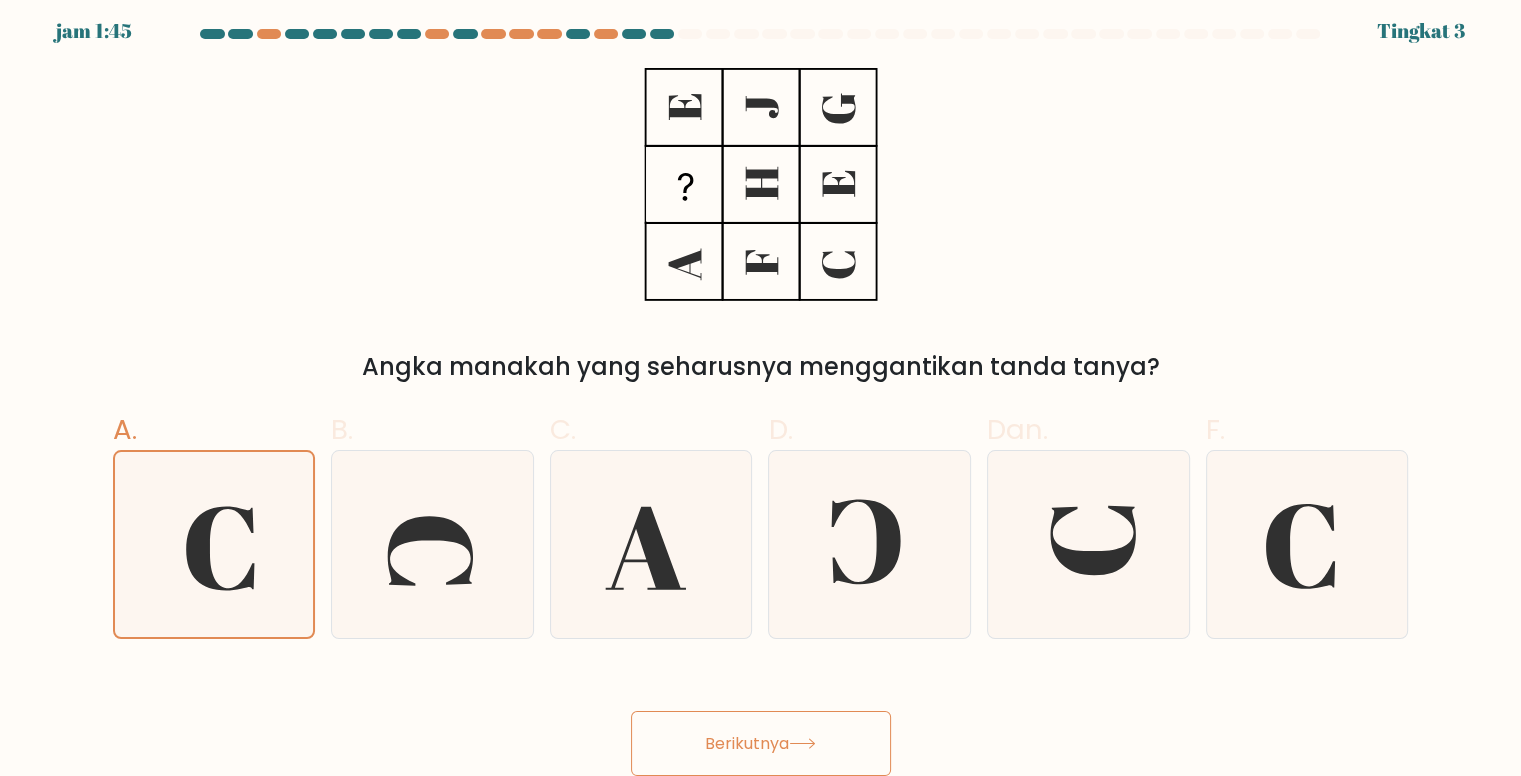 click on "Berikutnya" at bounding box center (761, 743) 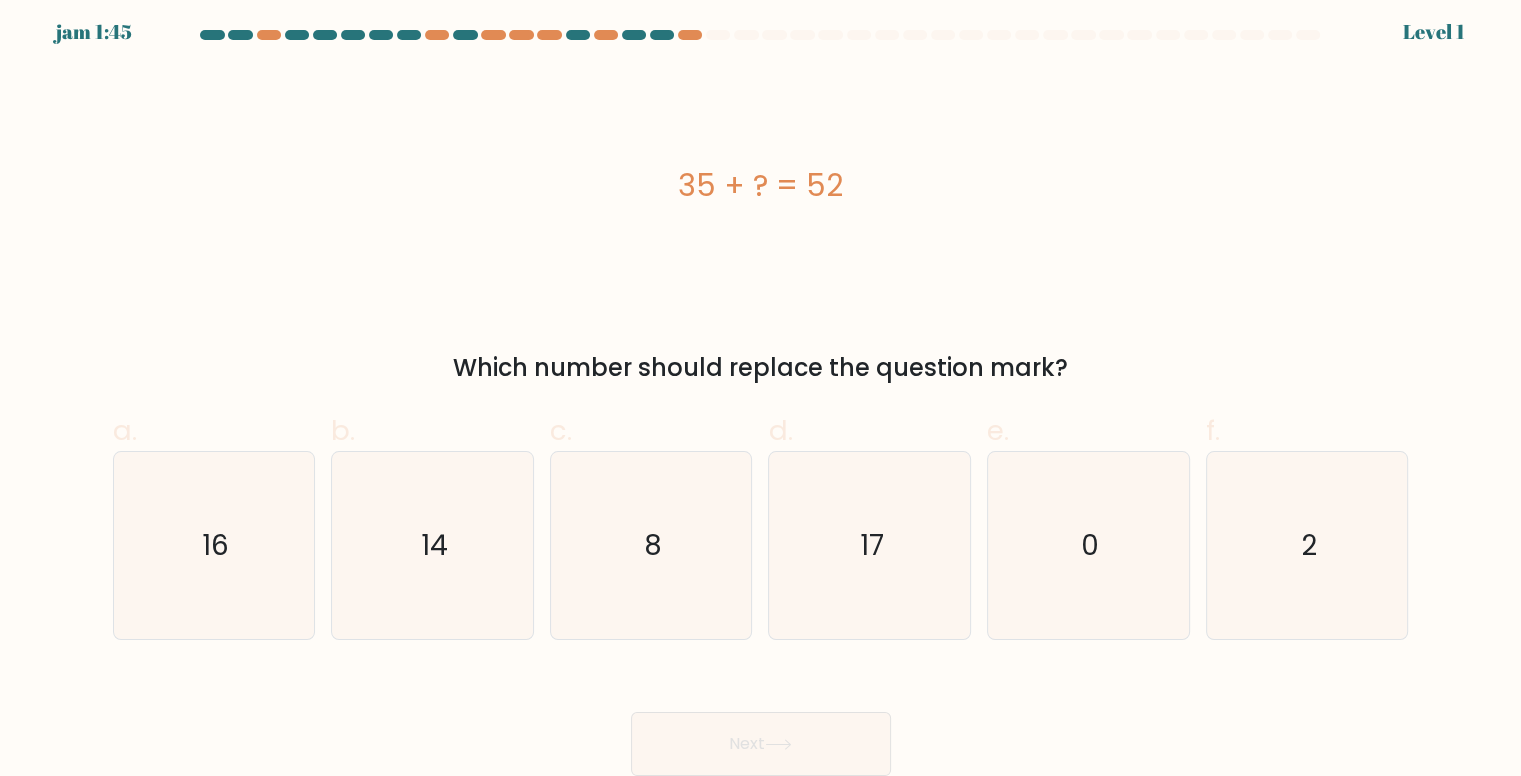 scroll, scrollTop: 8, scrollLeft: 0, axis: vertical 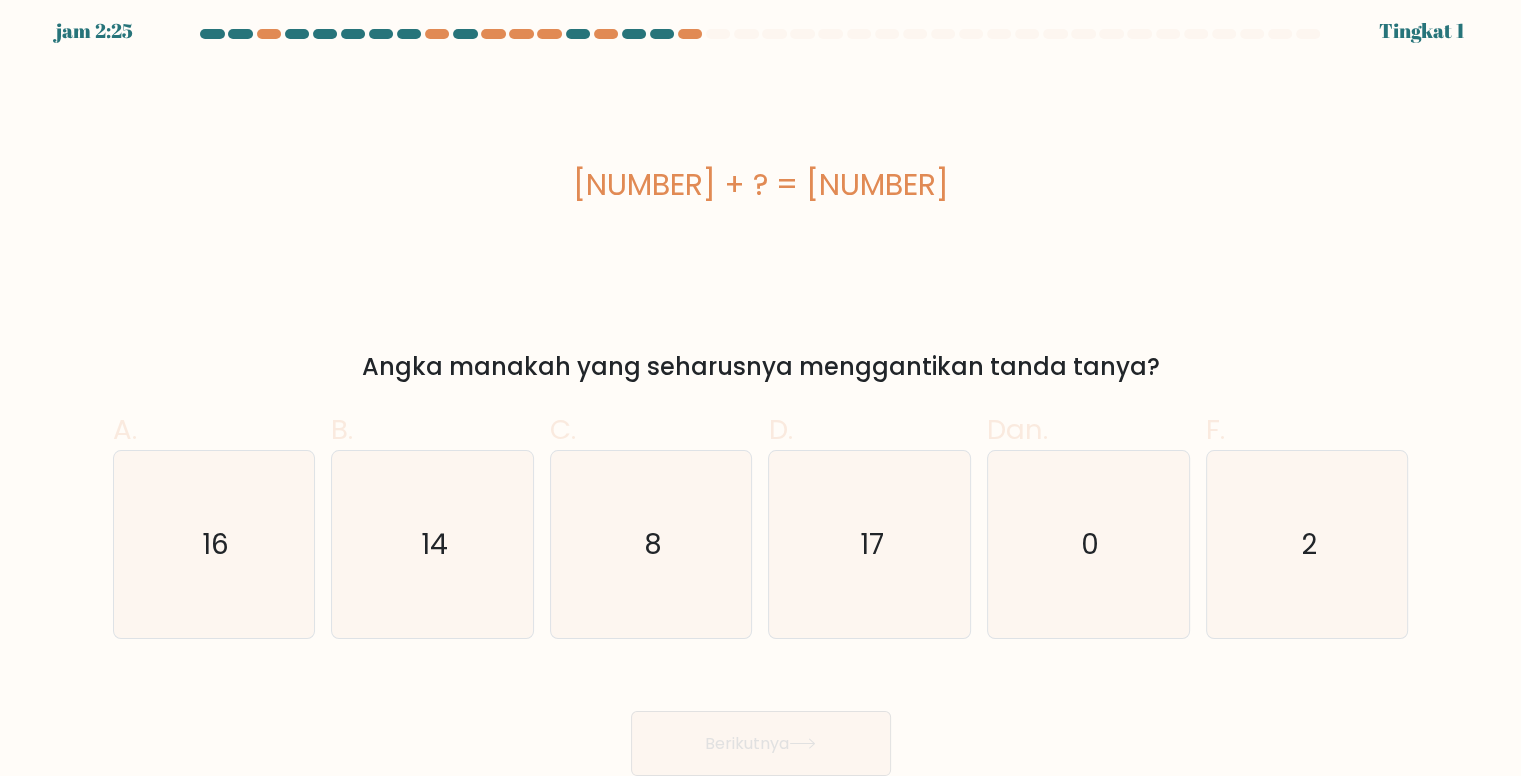 click on "35 + ? = 52" at bounding box center (761, 184) 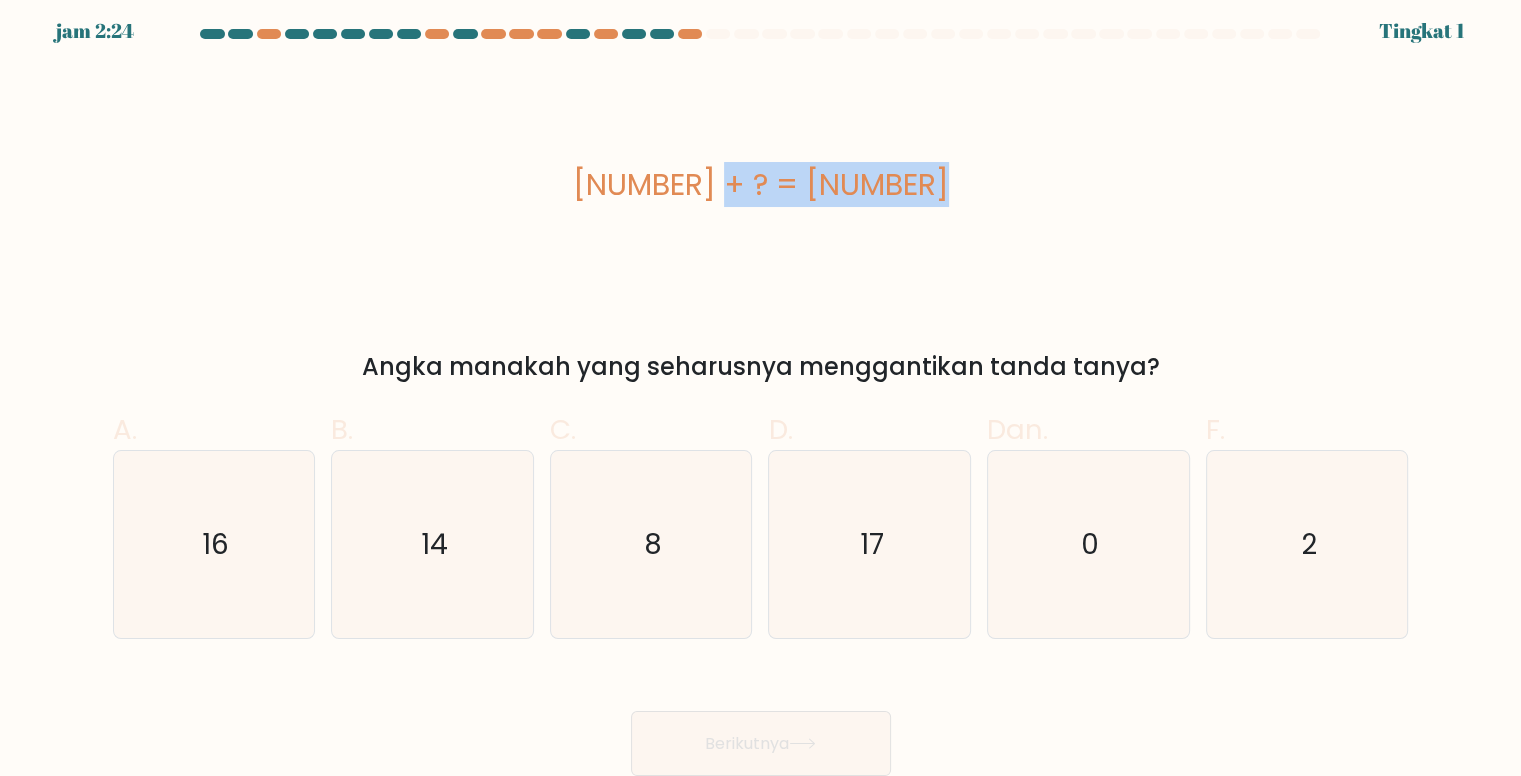 drag, startPoint x: 699, startPoint y: 170, endPoint x: 868, endPoint y: 157, distance: 169.49927 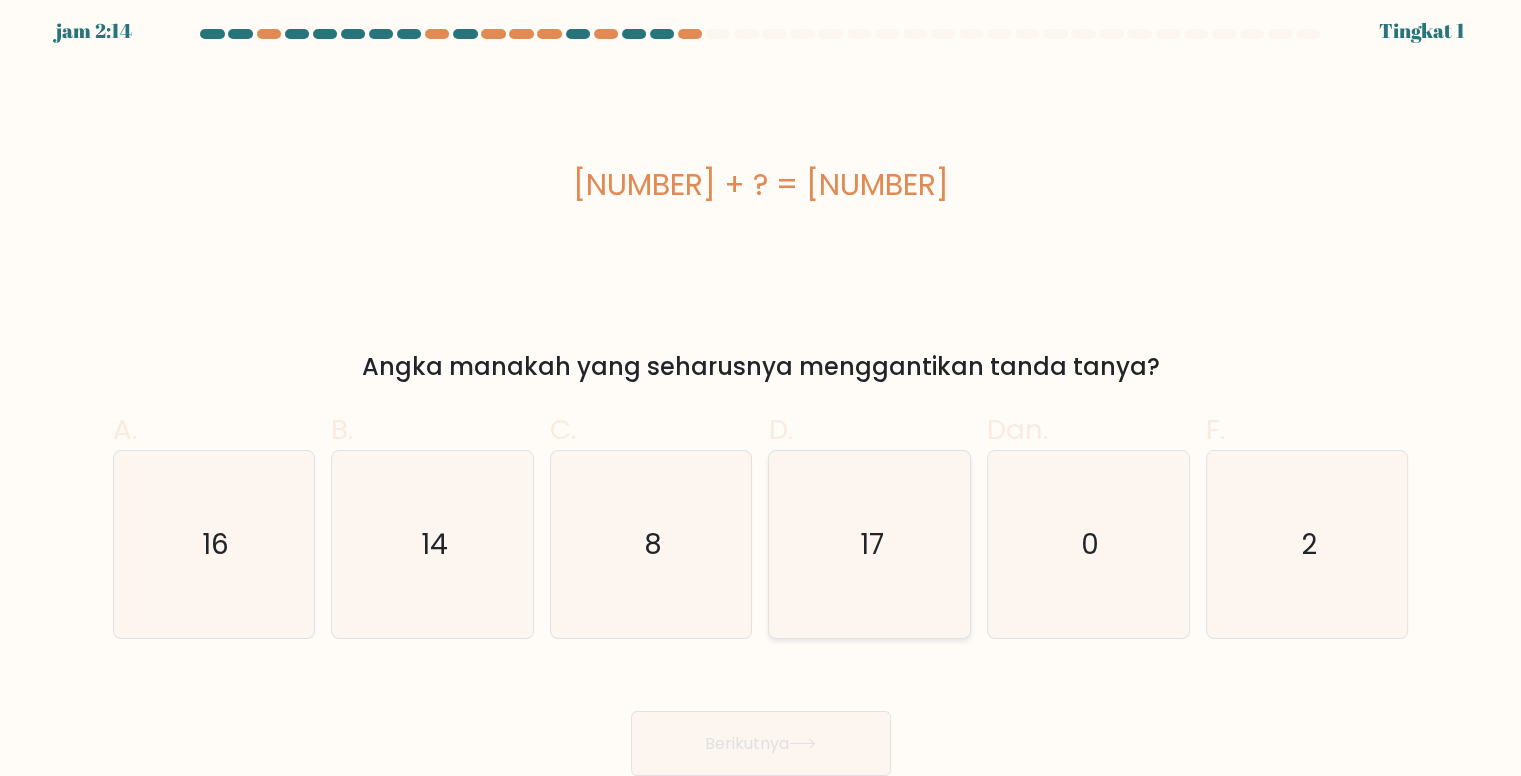 click on "17" 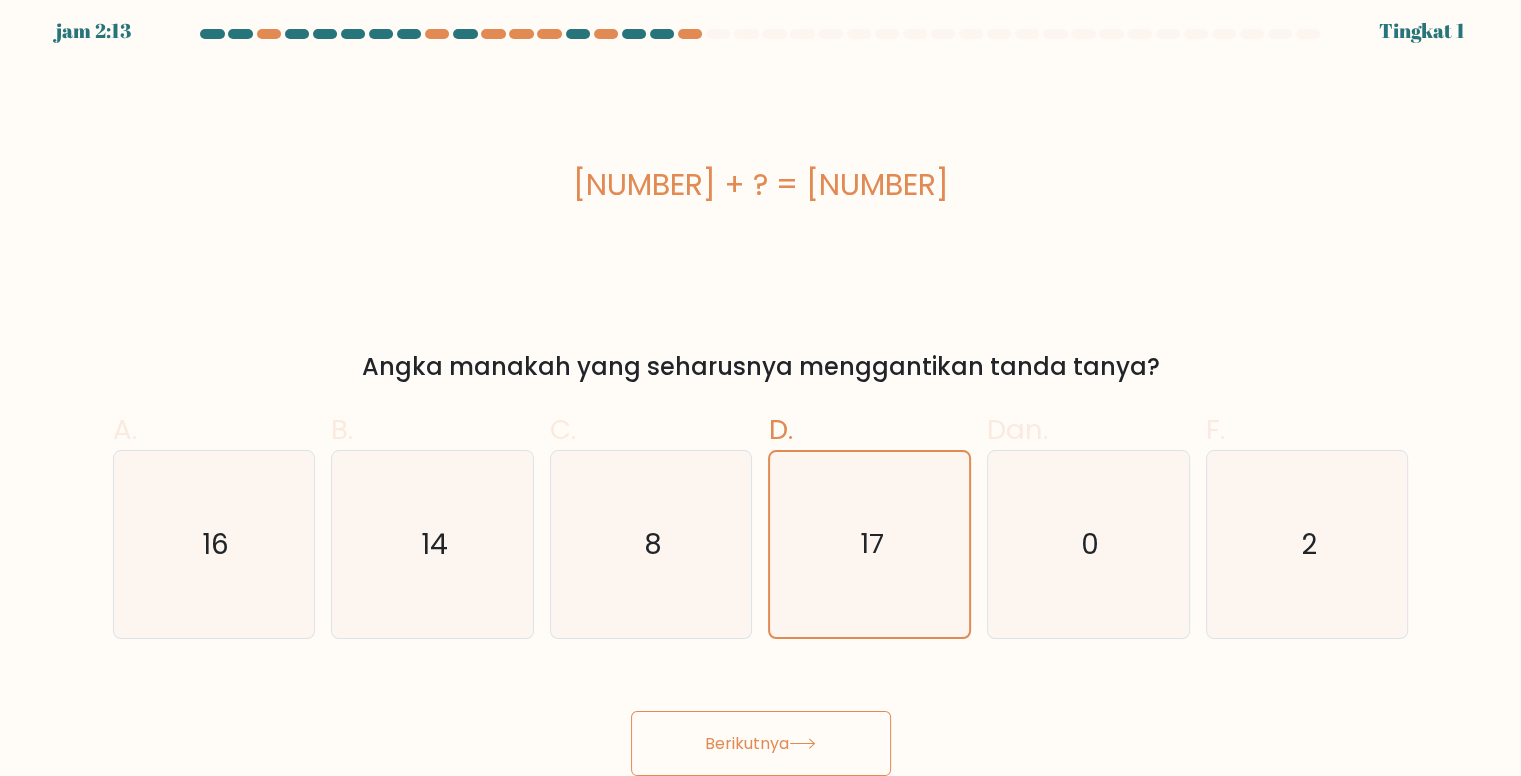 click on "Berikutnya" at bounding box center (747, 743) 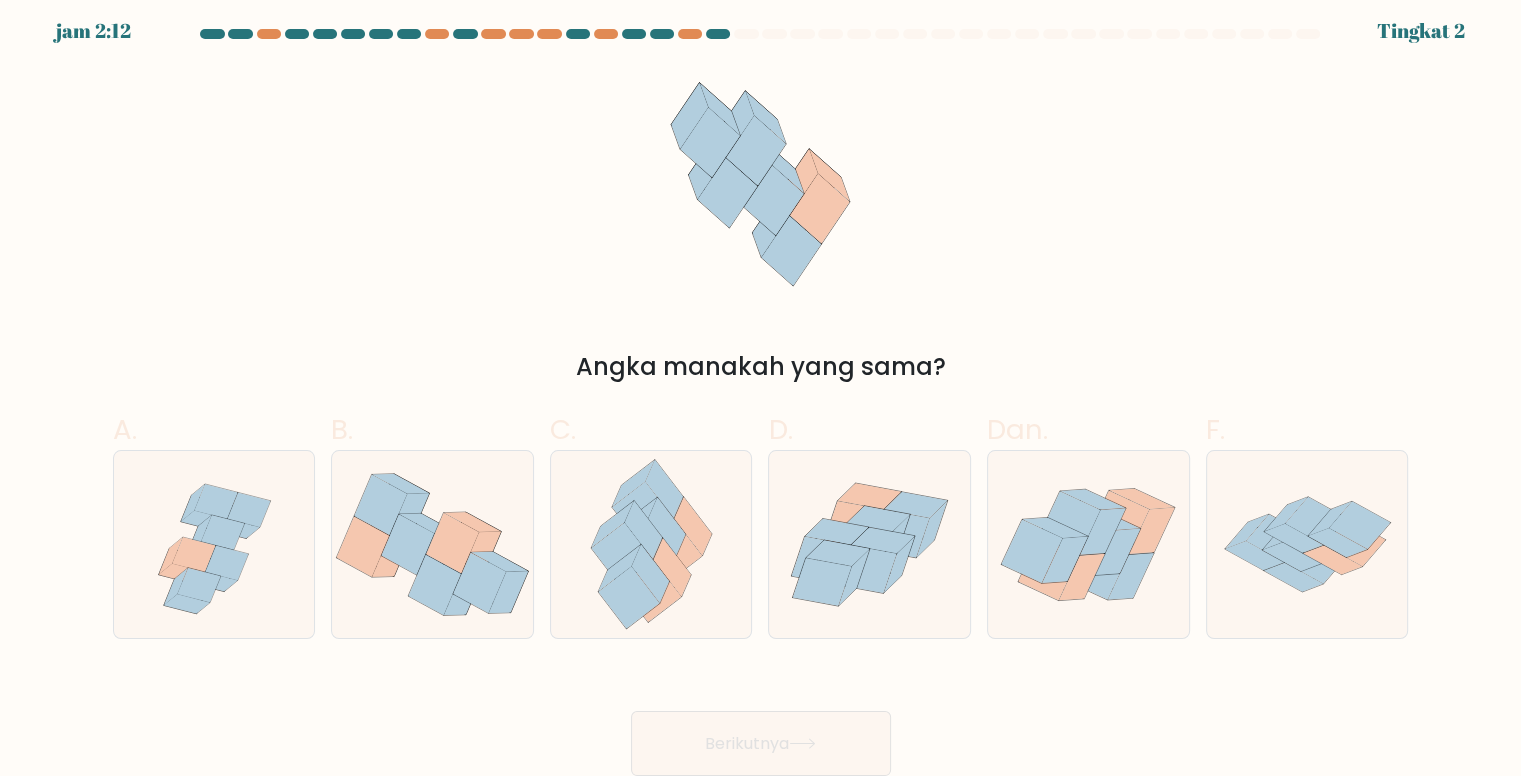 scroll, scrollTop: 10, scrollLeft: 0, axis: vertical 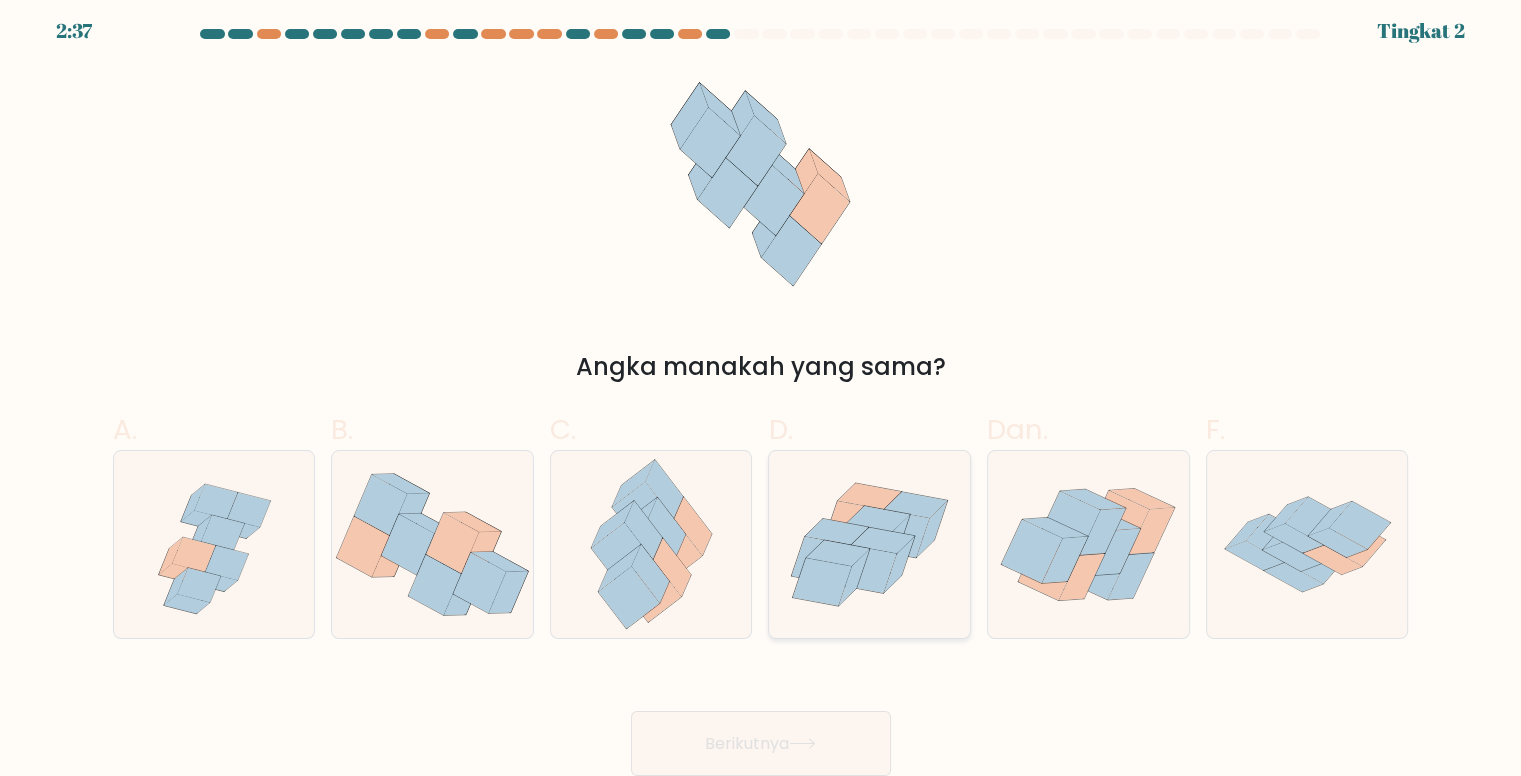 click 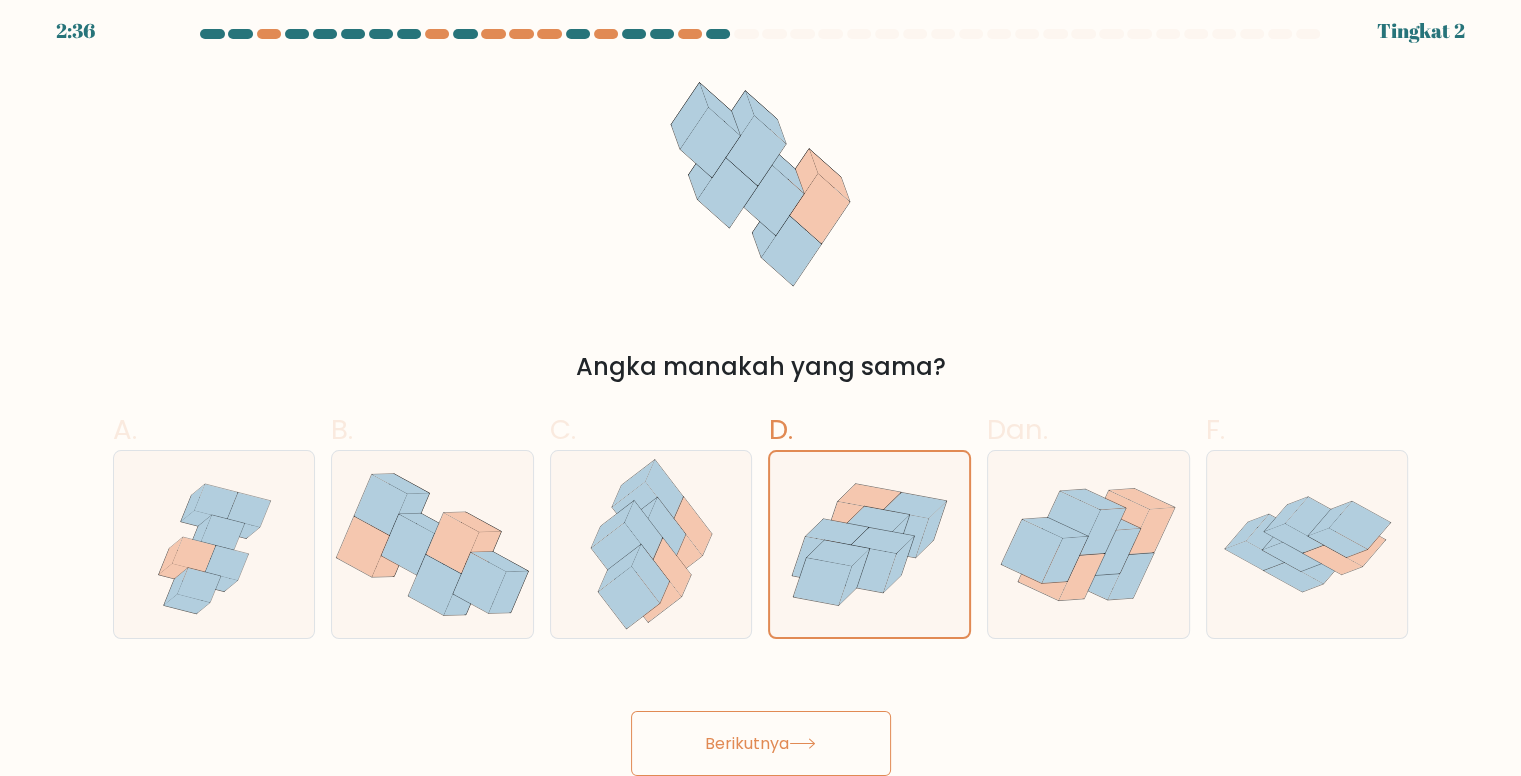 click on "Berikutnya" at bounding box center (747, 743) 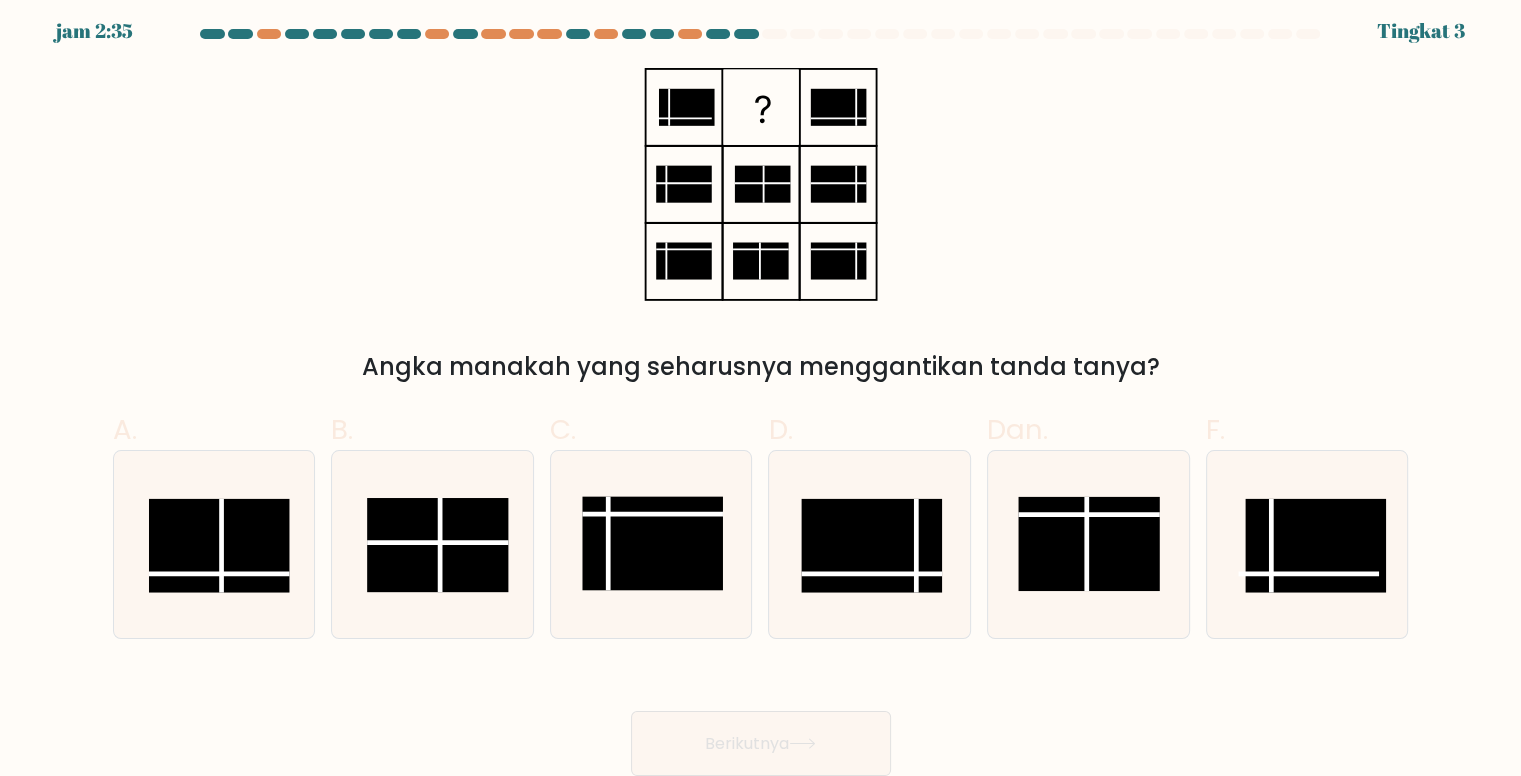 scroll, scrollTop: 10, scrollLeft: 0, axis: vertical 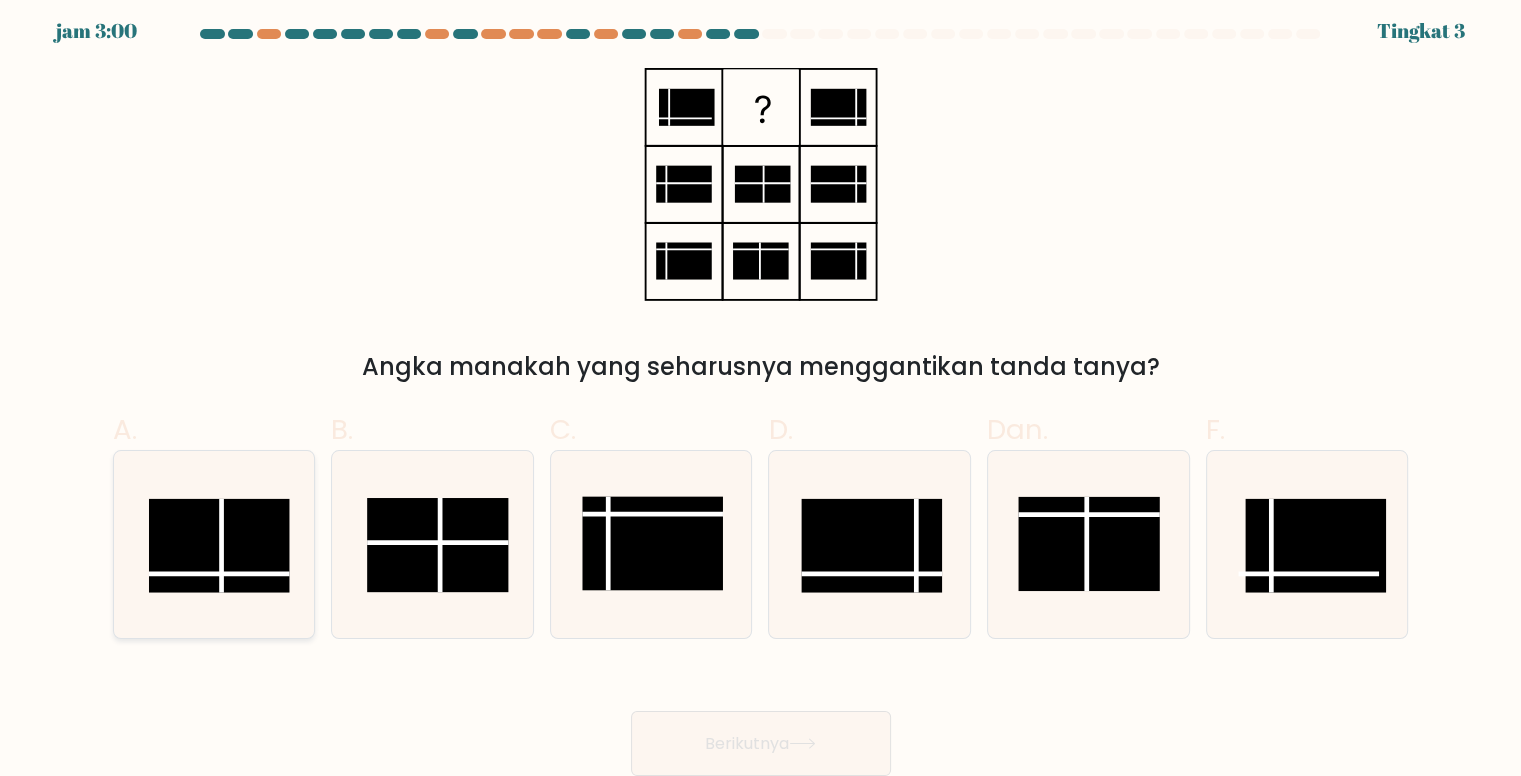 click 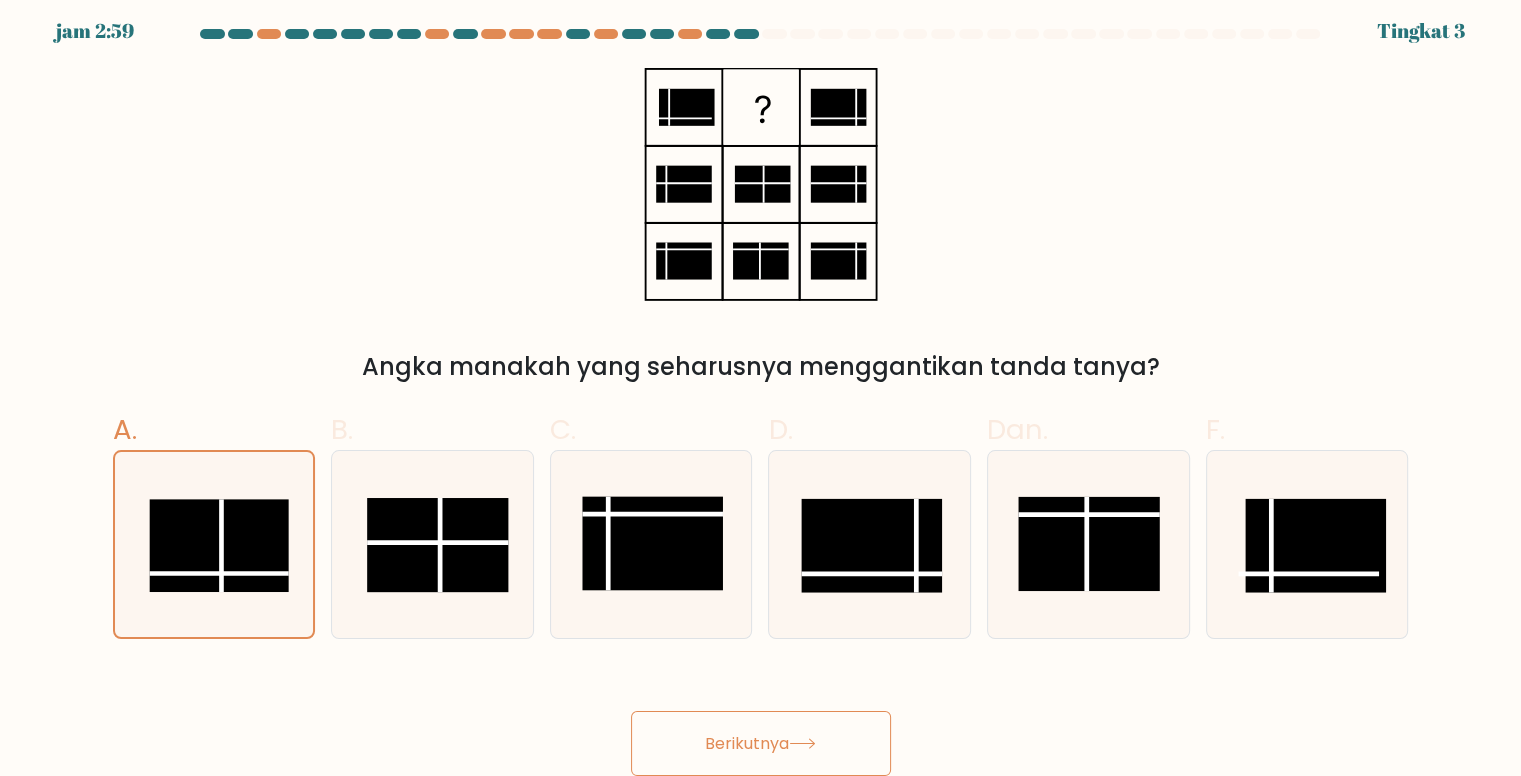 click on "Berikutnya" at bounding box center (747, 743) 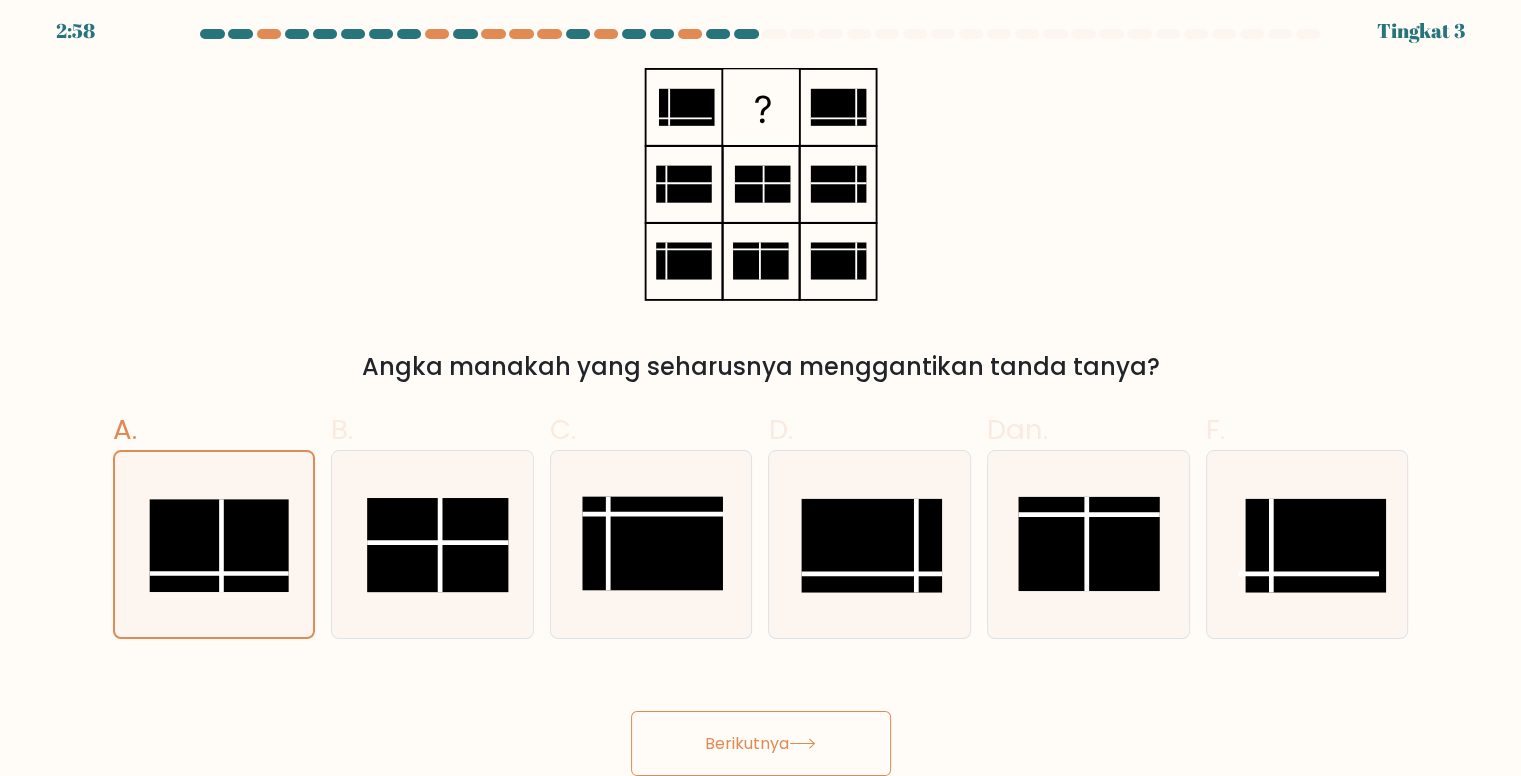 scroll, scrollTop: 8, scrollLeft: 0, axis: vertical 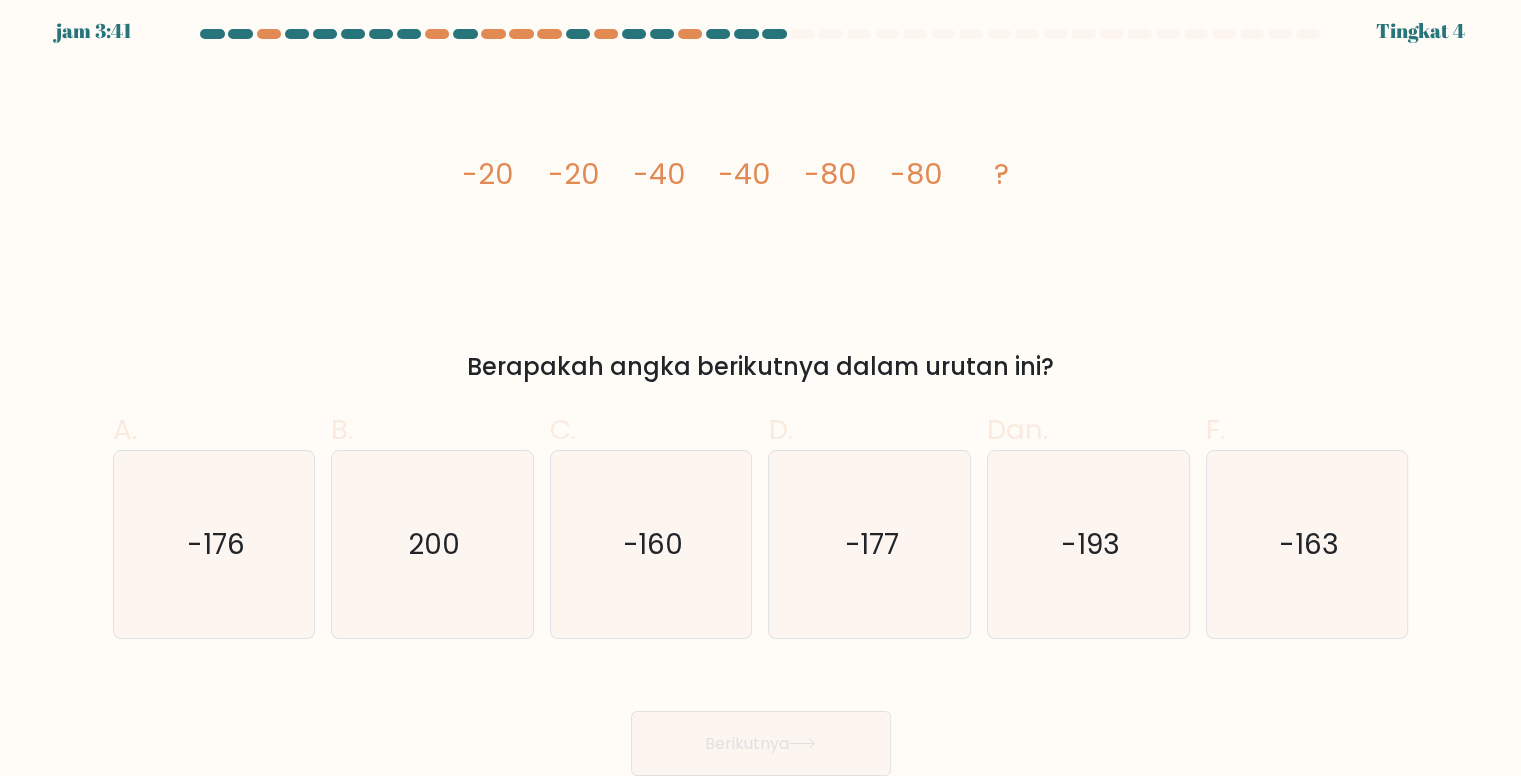 copy on "-20
-20
-40
-40
-80
-80
?
Berapakah angka berikutnya dalam urutan ini?" 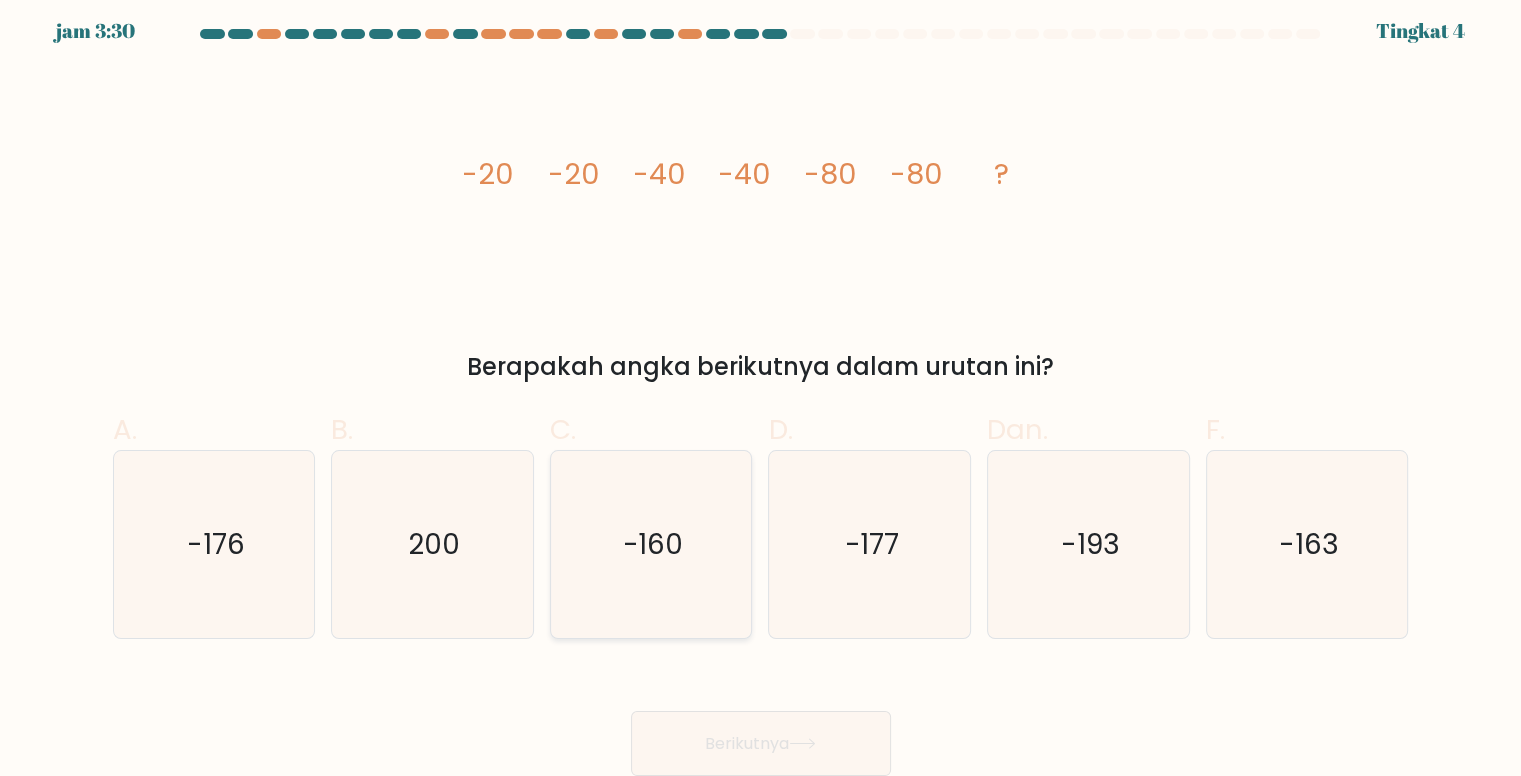 click on "-160" 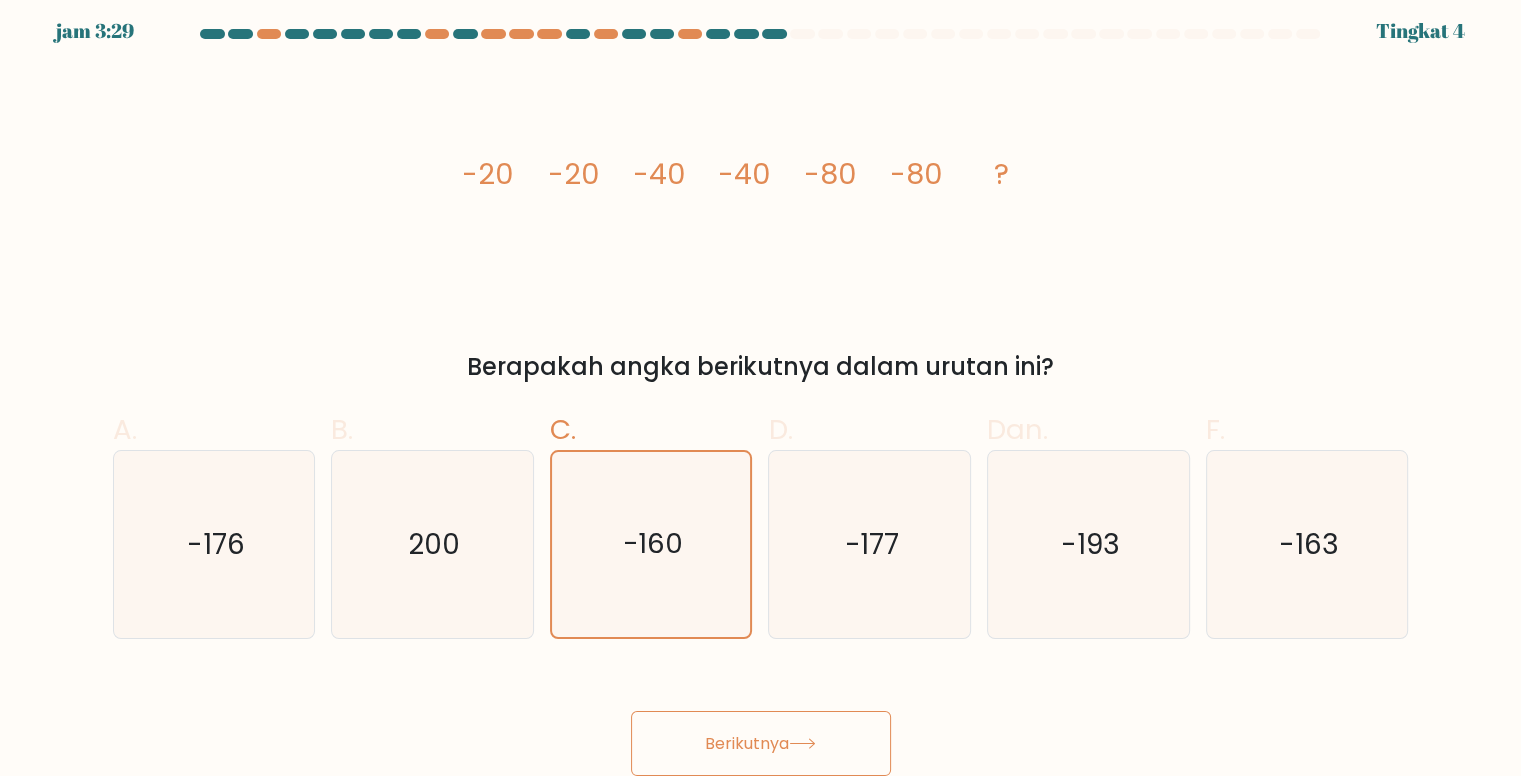 click on "Berikutnya" at bounding box center [747, 743] 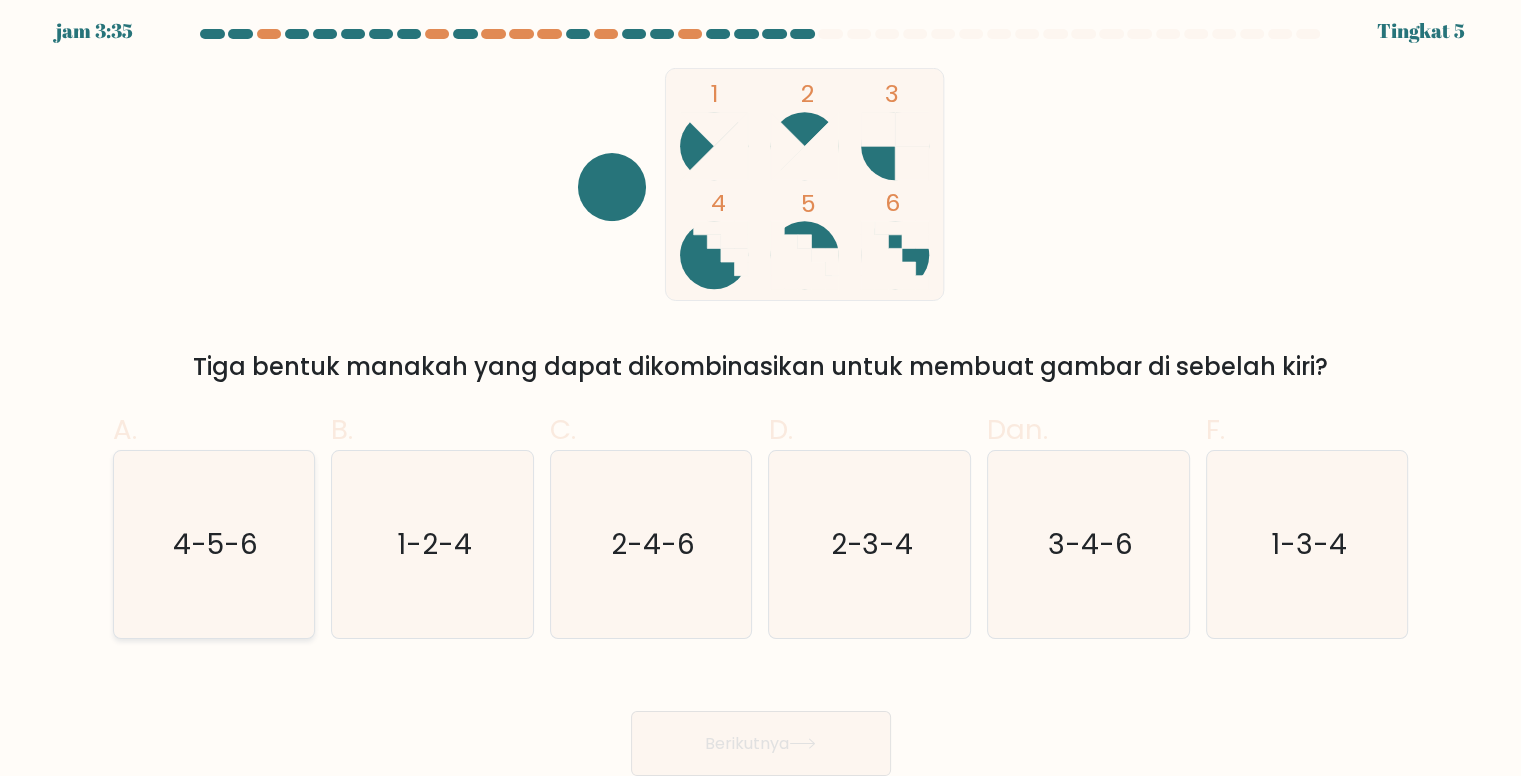 click on "4-5-6" 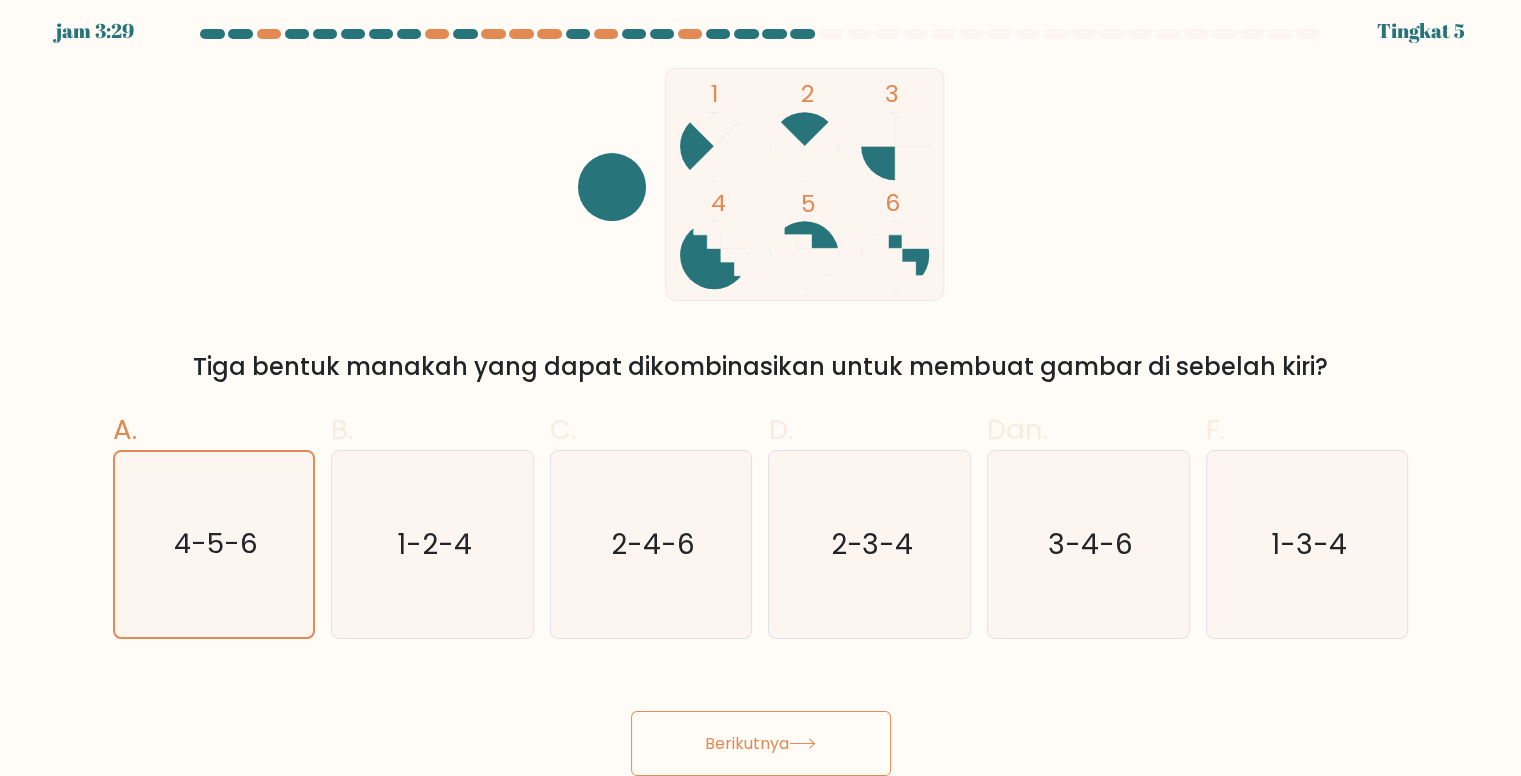 click on "Berikutnya" at bounding box center (761, 743) 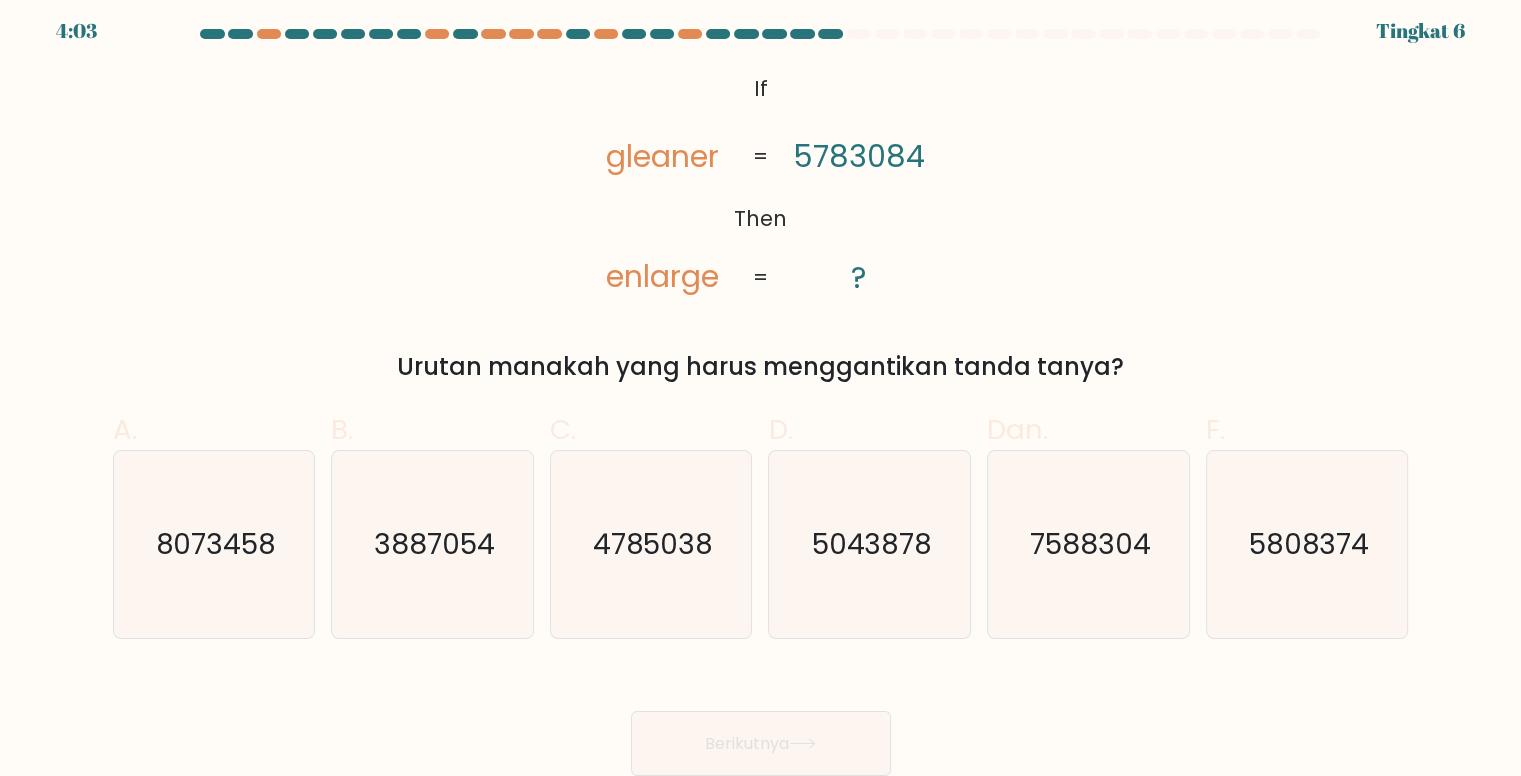 copy on "If       Then       gleaner       enlarge       5783084       ?       =       =
Urutan manakah yang harus menggantikan tanda tanya" 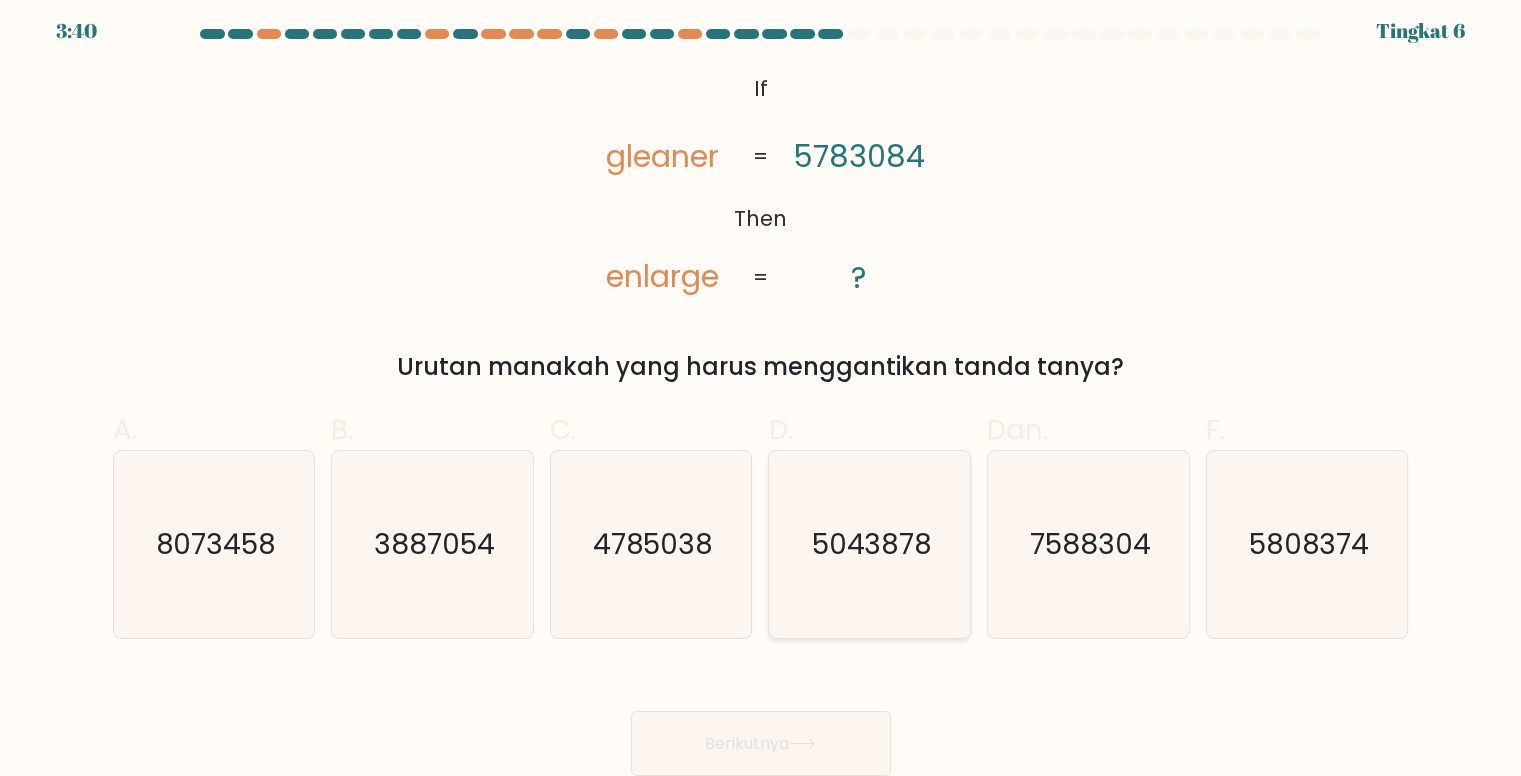 scroll, scrollTop: 10, scrollLeft: 0, axis: vertical 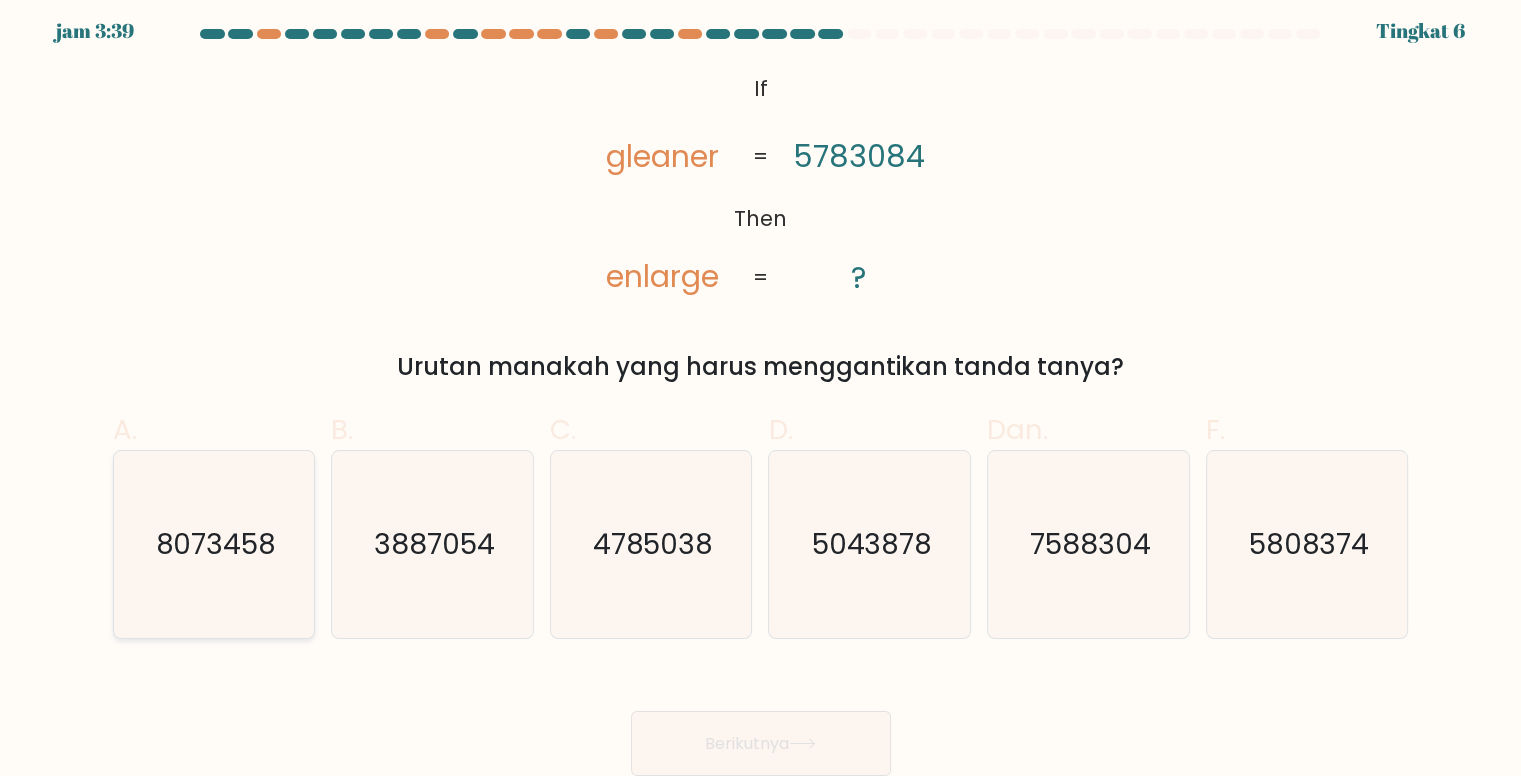 click on "8073458" 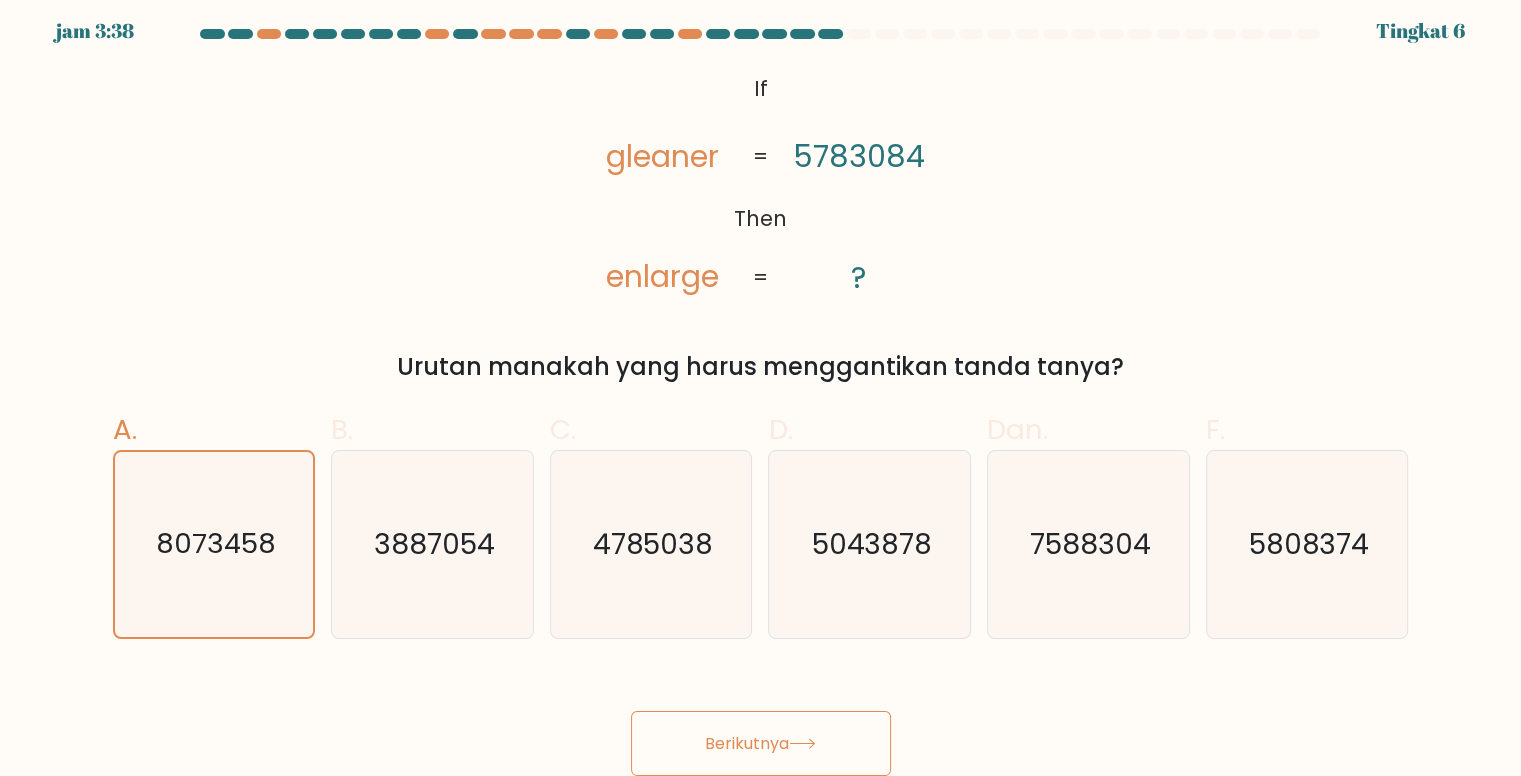 click on "Berikutnya" at bounding box center (761, 743) 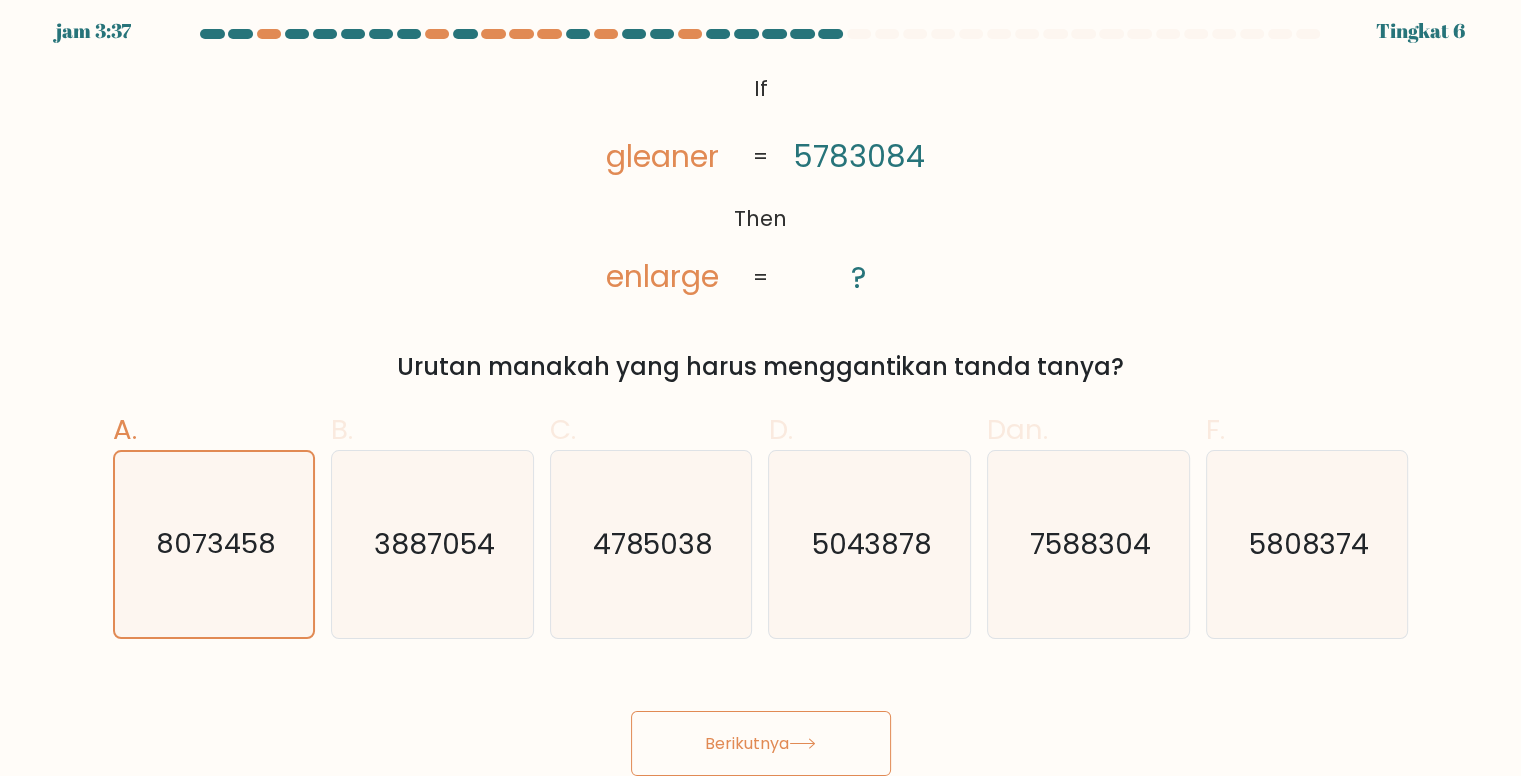 scroll, scrollTop: 8, scrollLeft: 0, axis: vertical 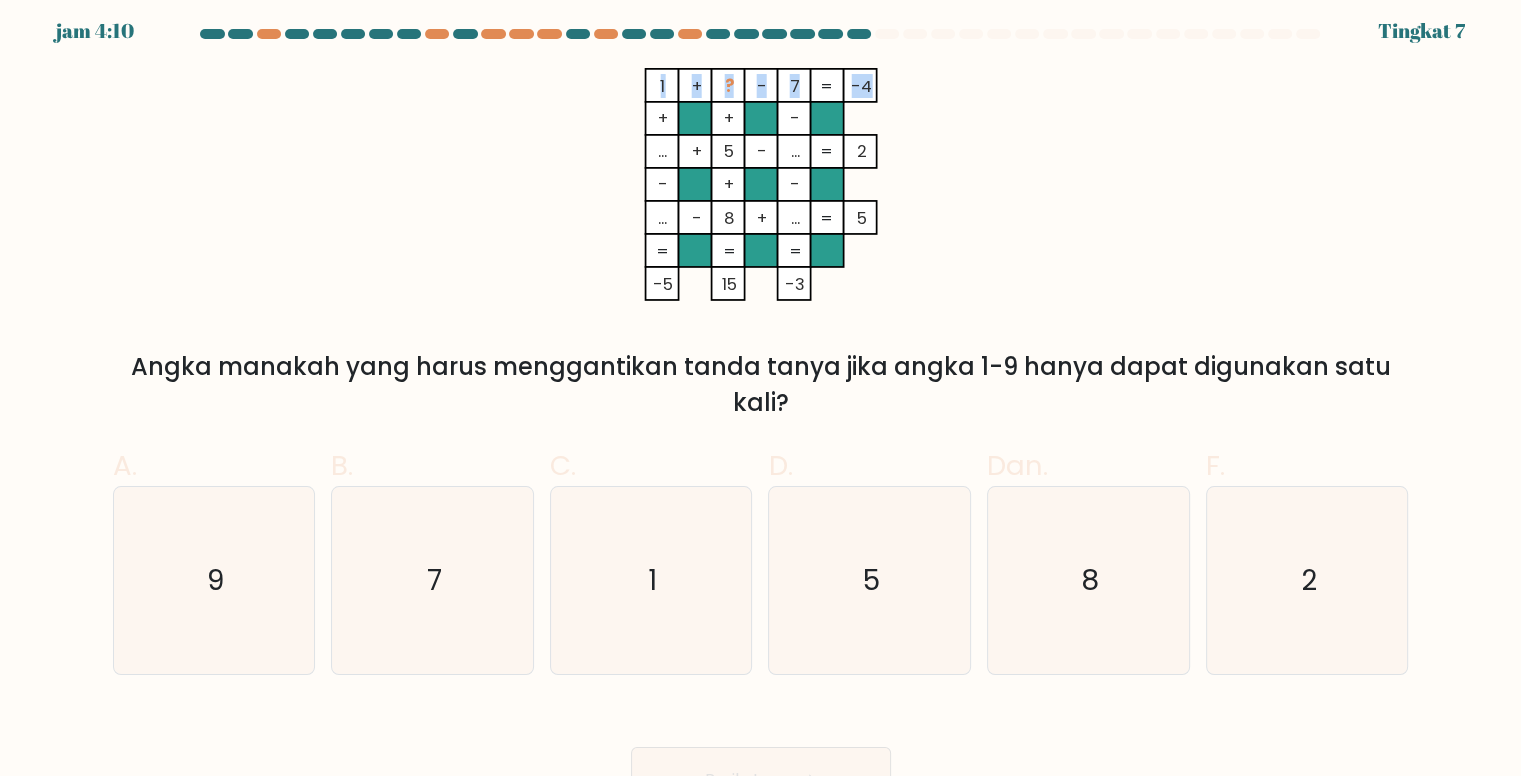 copy on "1    +    ?    -    7    -4" 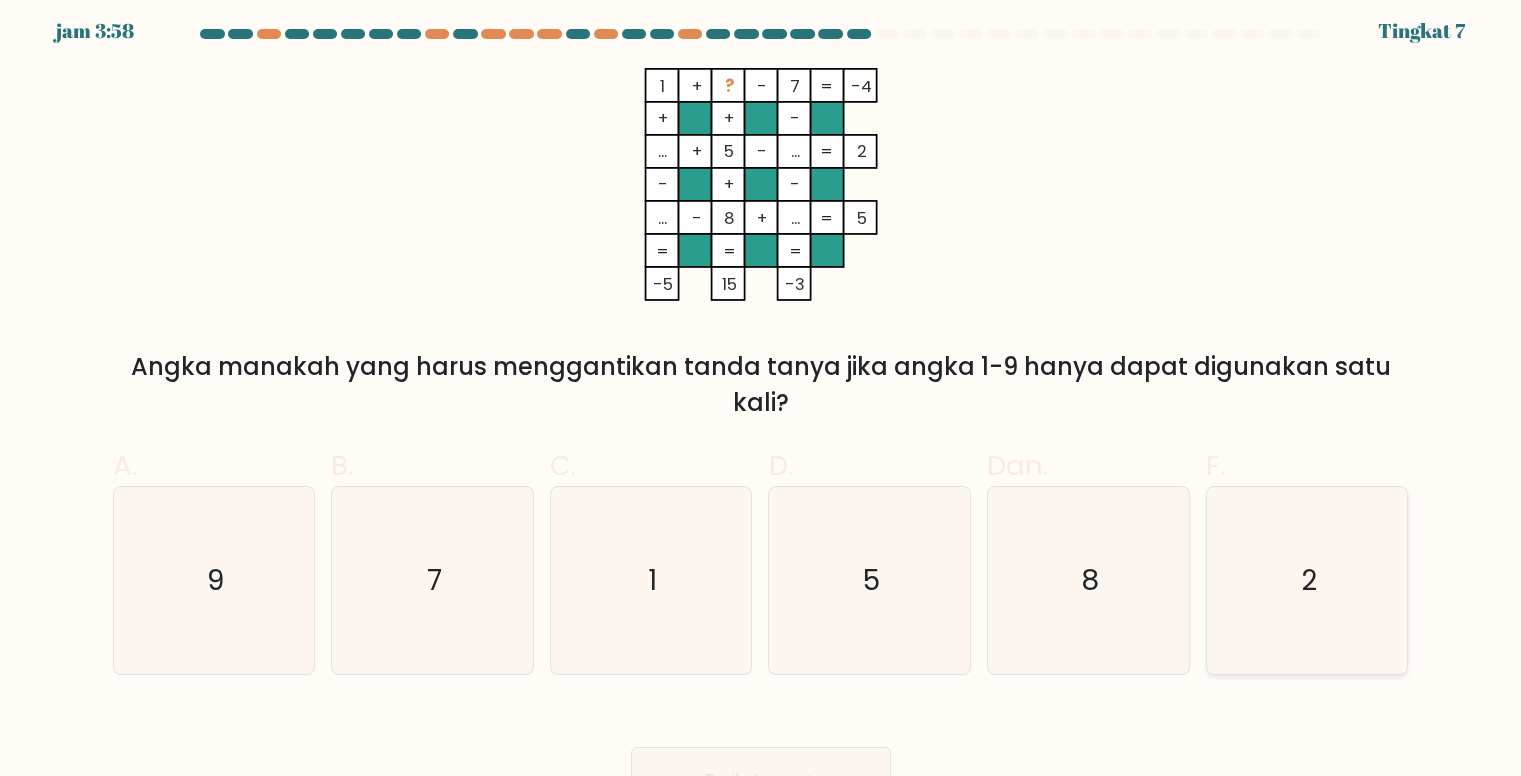 click on "2" 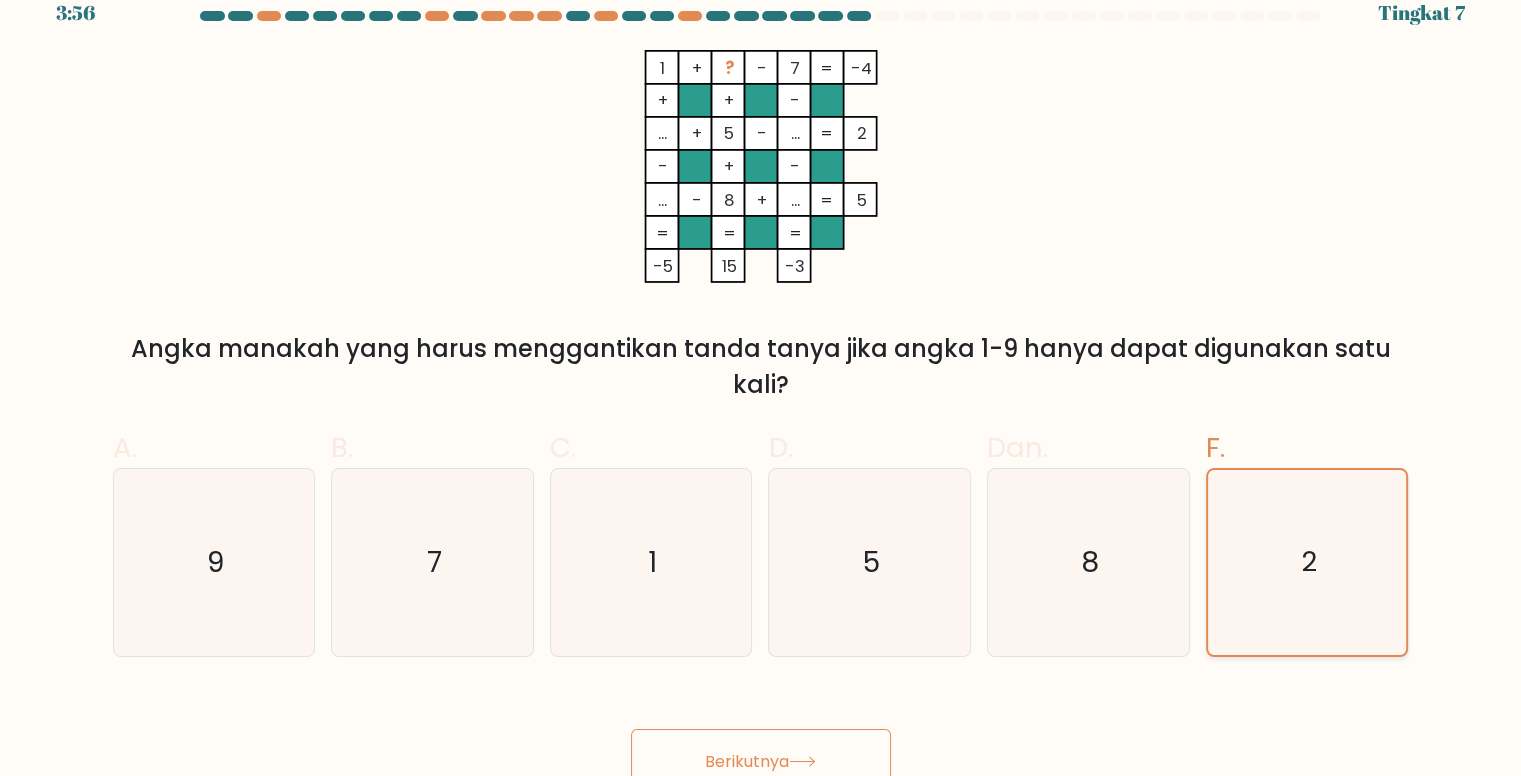 scroll, scrollTop: 46, scrollLeft: 0, axis: vertical 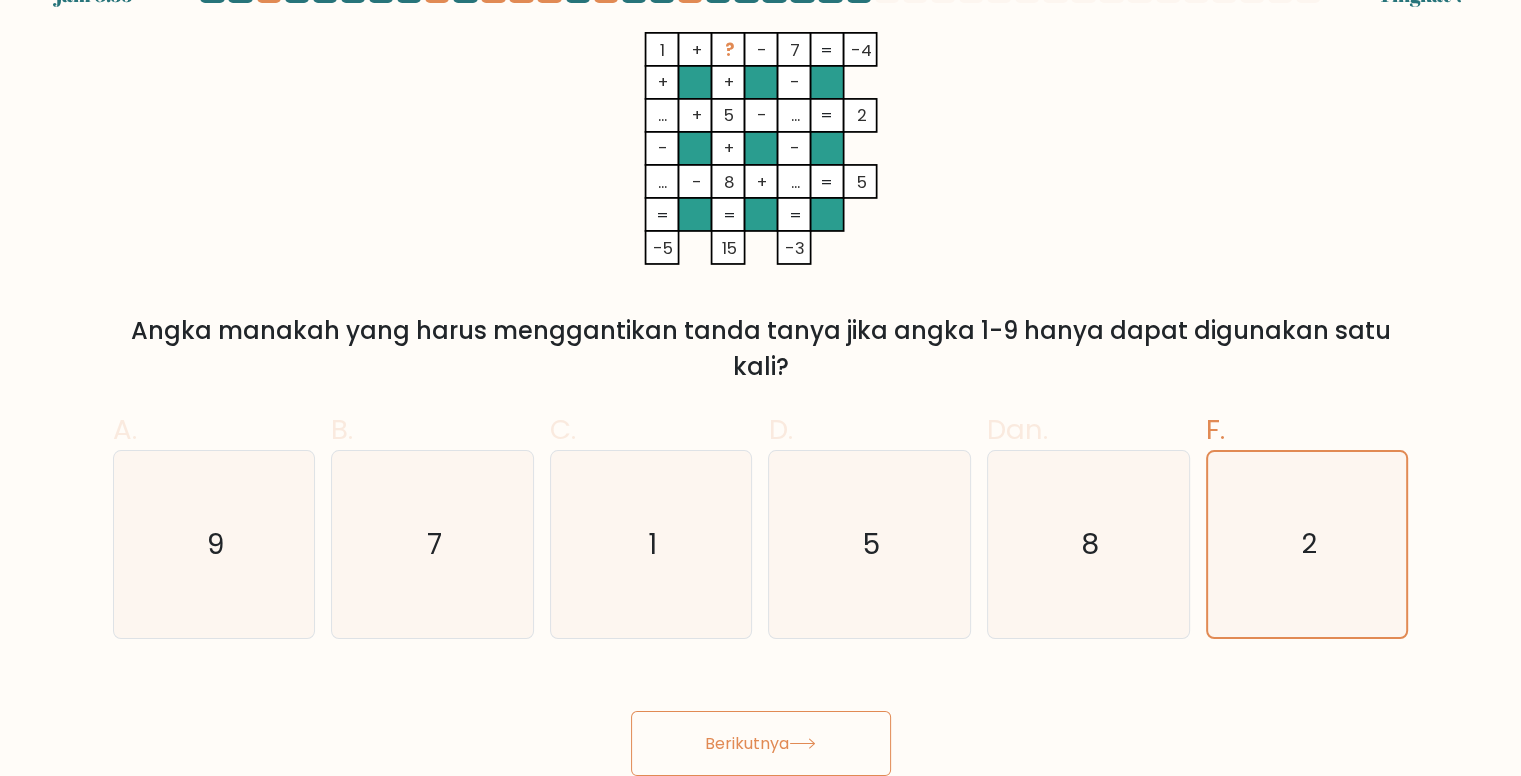 click on "Berikutnya" at bounding box center (761, 743) 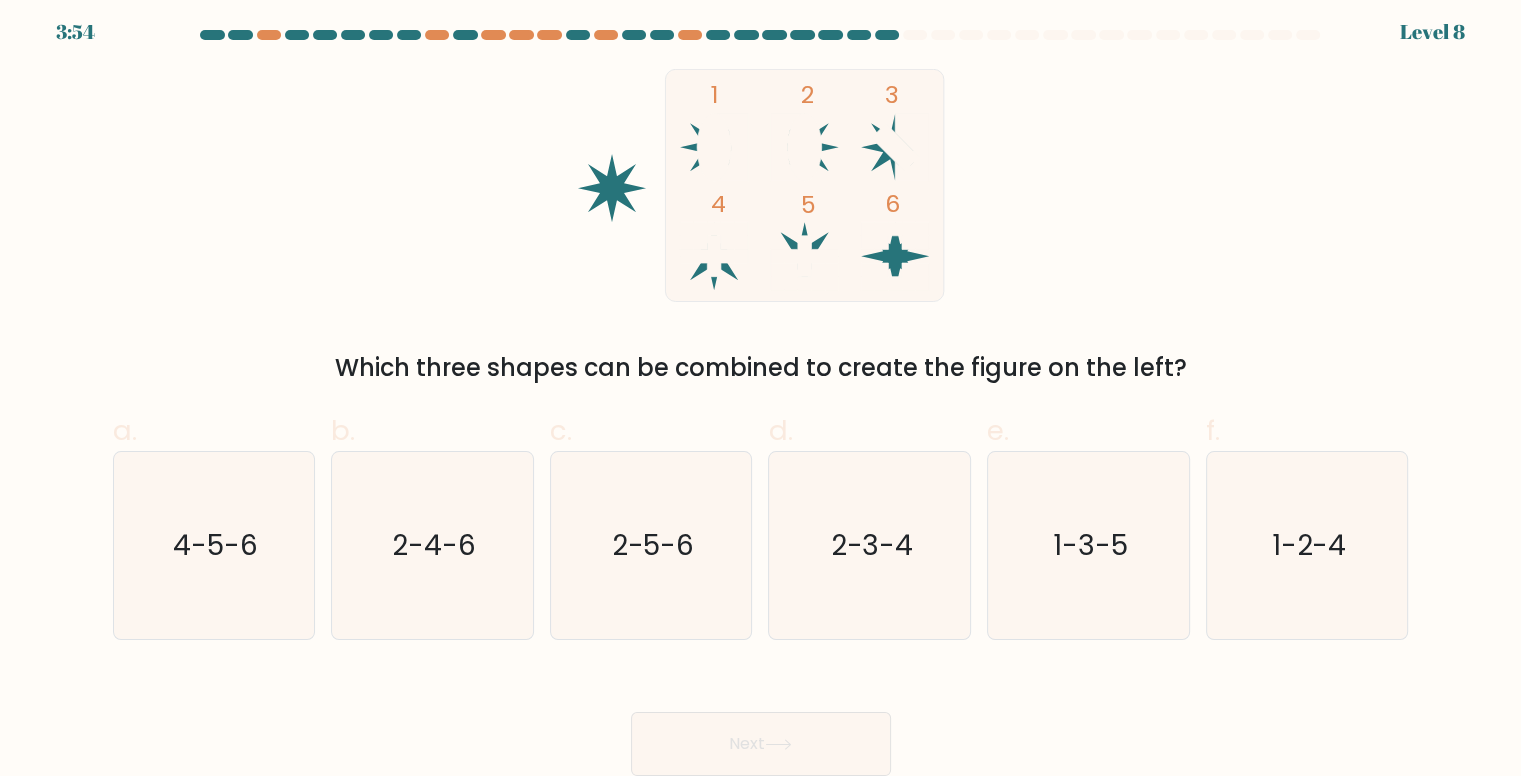 scroll, scrollTop: 8, scrollLeft: 0, axis: vertical 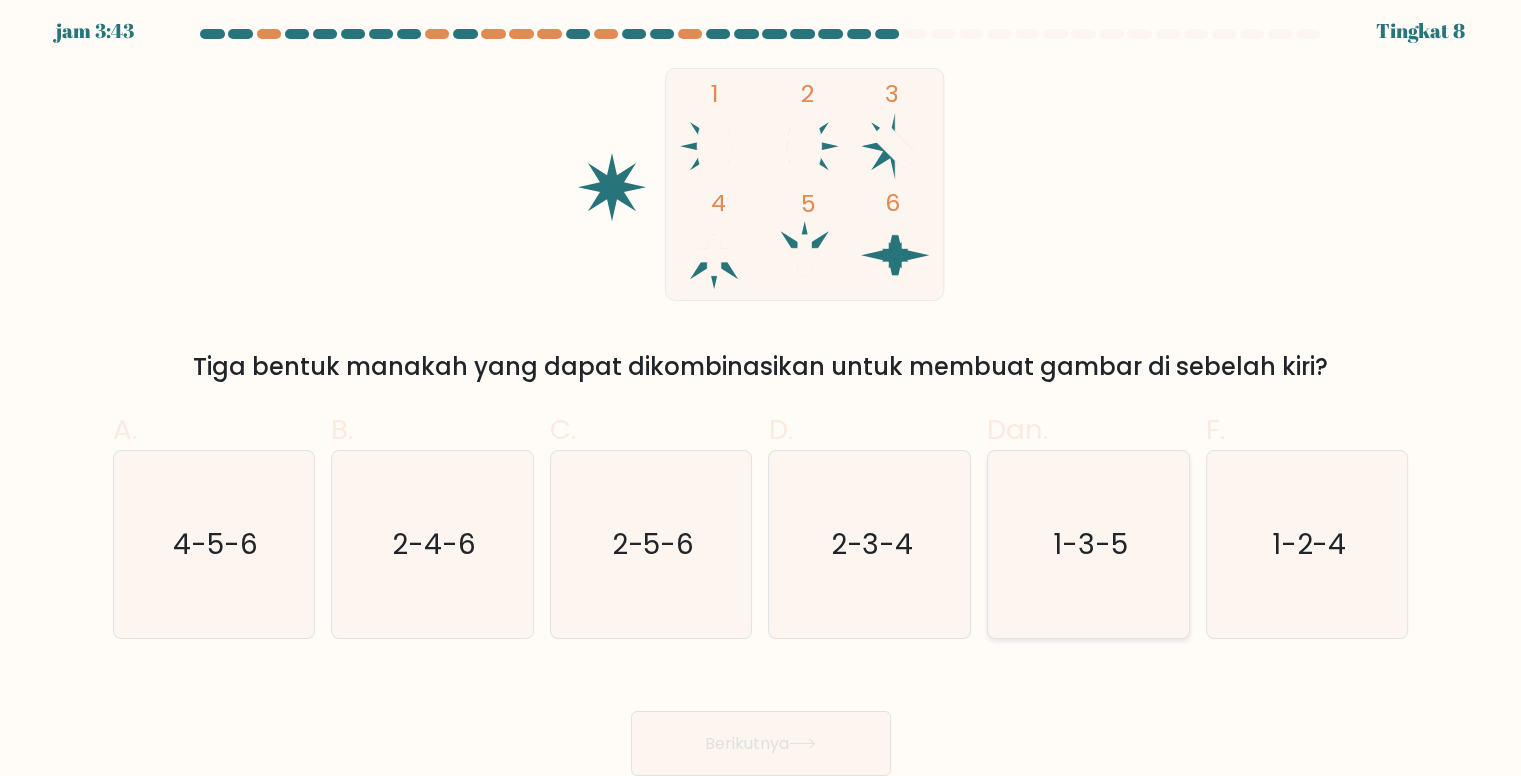 click on "1-3-5" 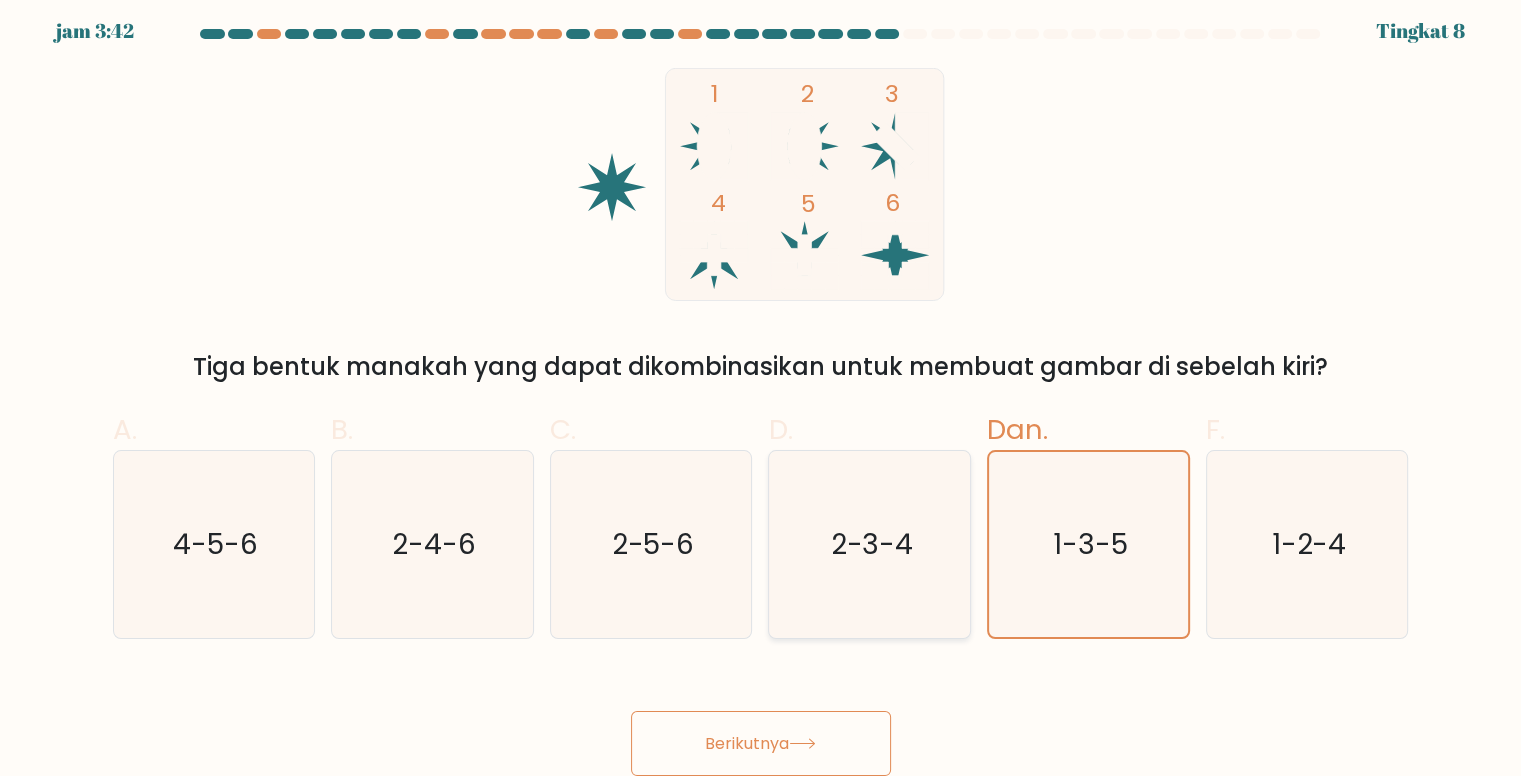 click on "2-3-4" 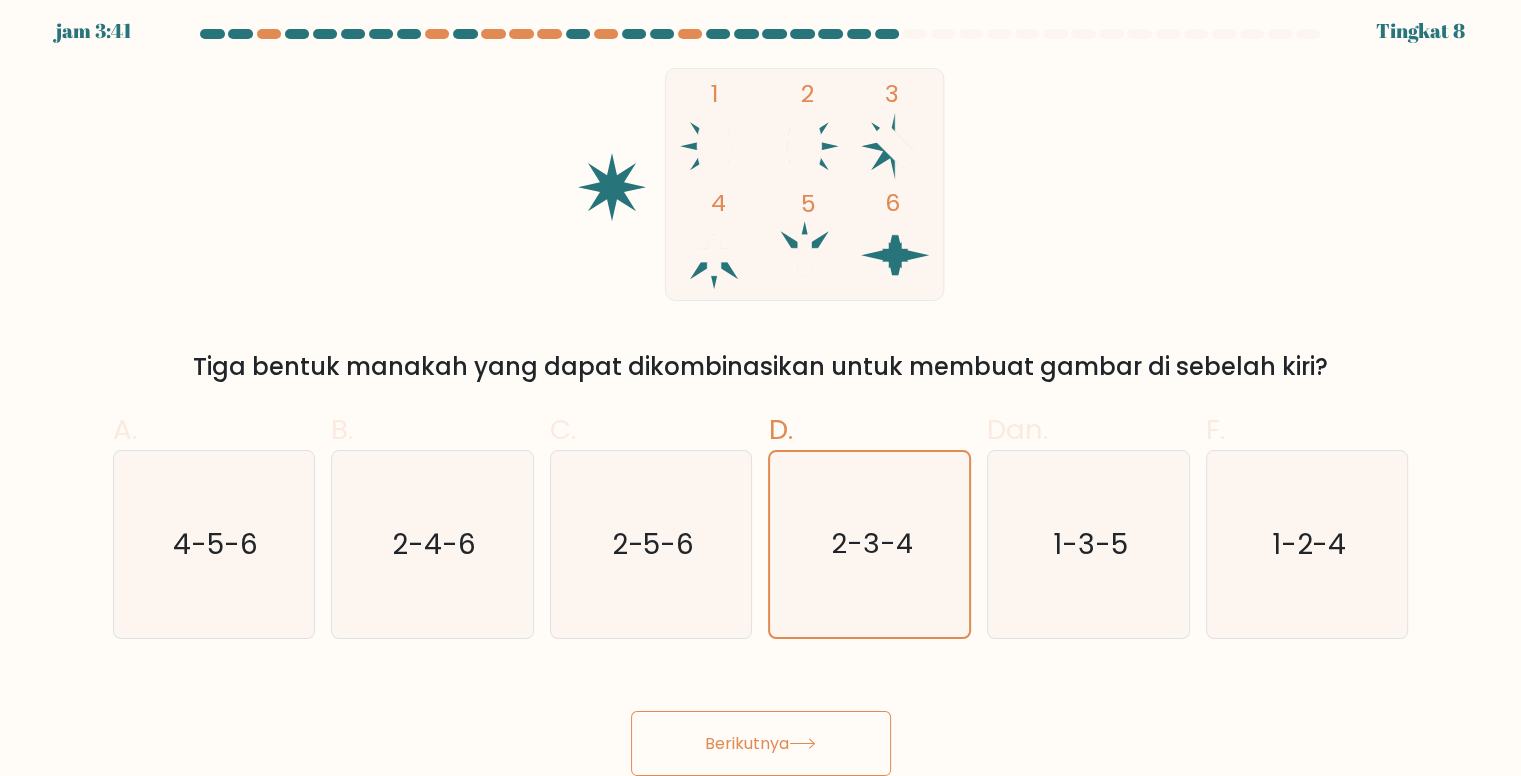 click on "Berikutnya" at bounding box center [761, 743] 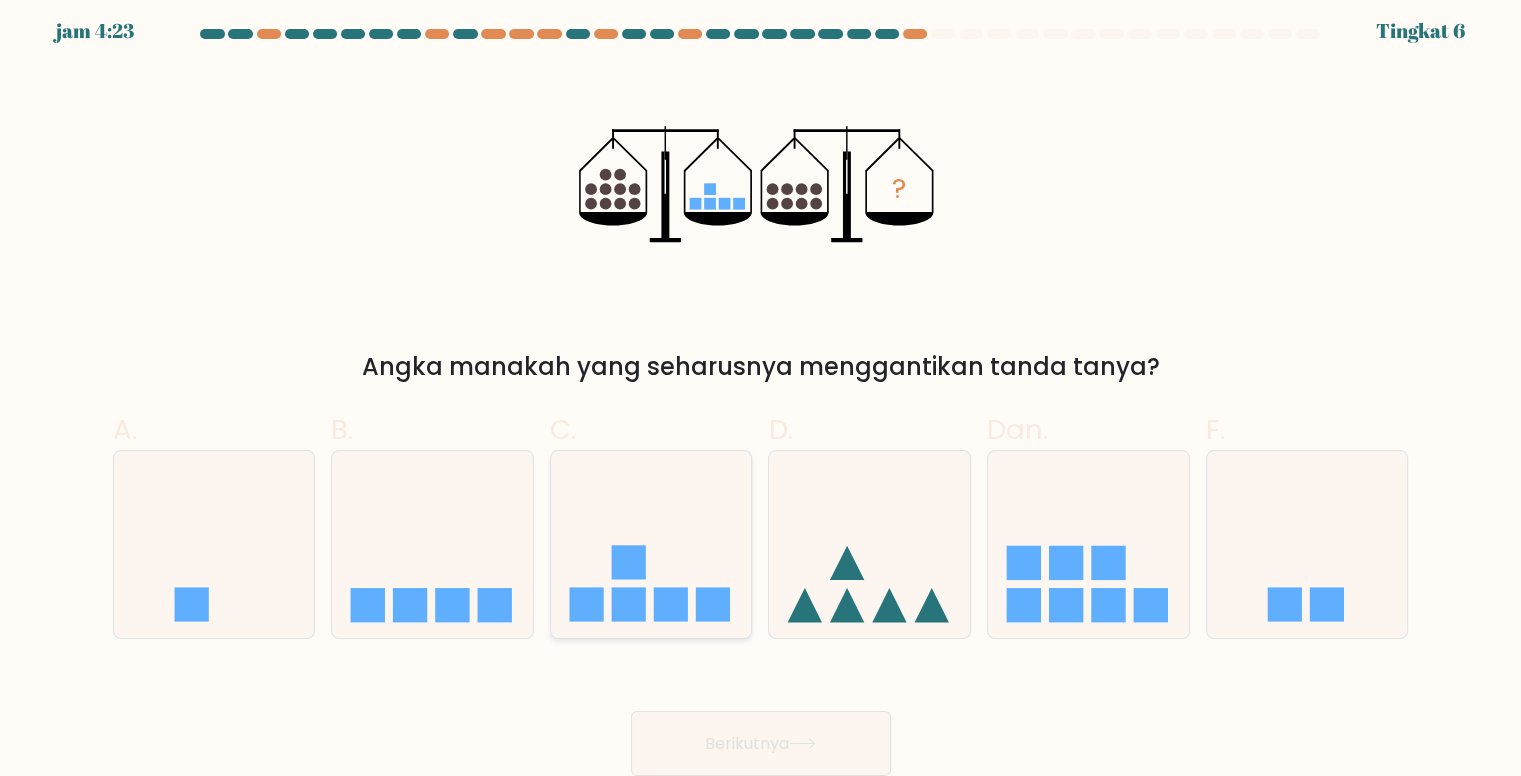 scroll, scrollTop: 10, scrollLeft: 0, axis: vertical 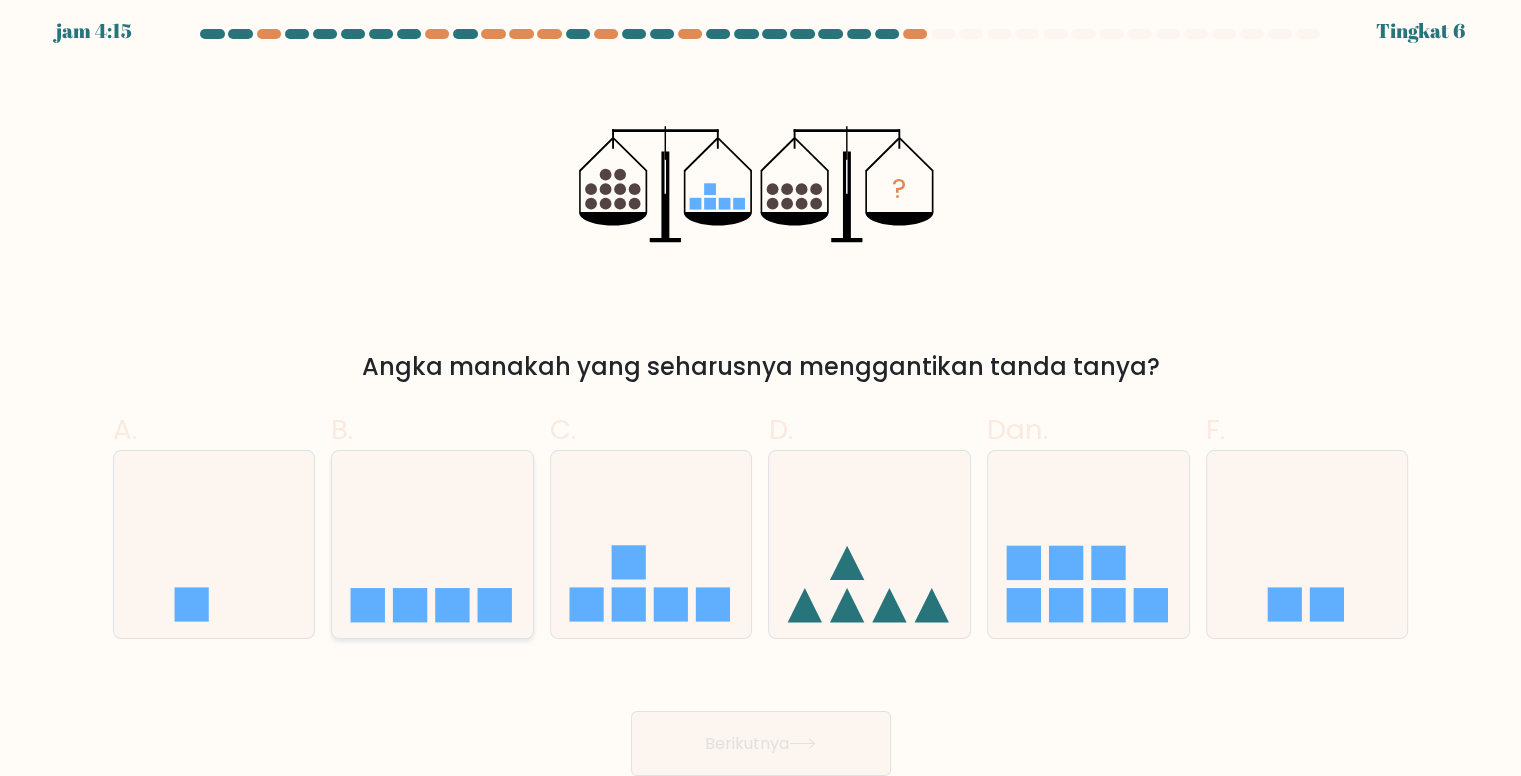 click 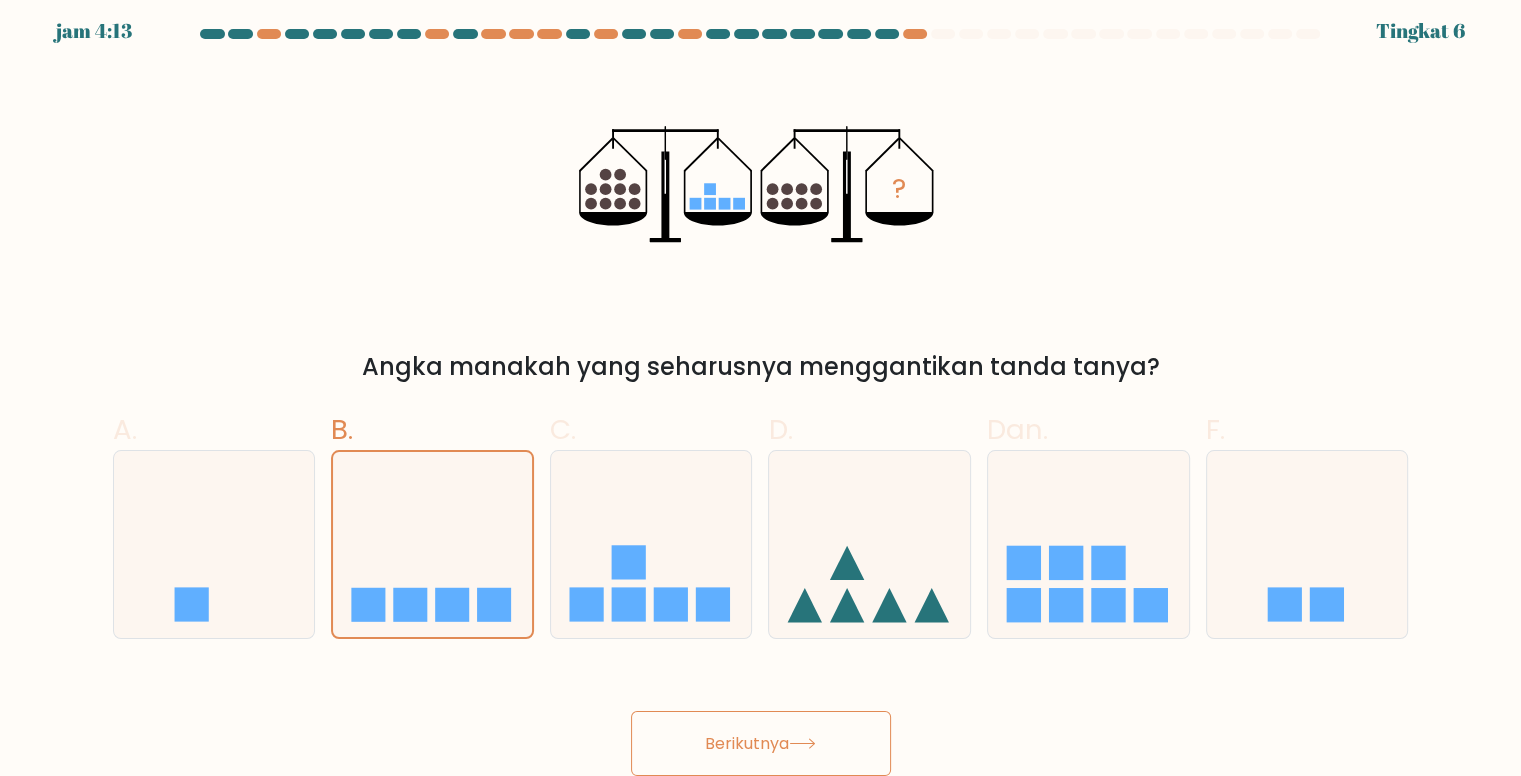 click on "Berikutnya" at bounding box center (747, 743) 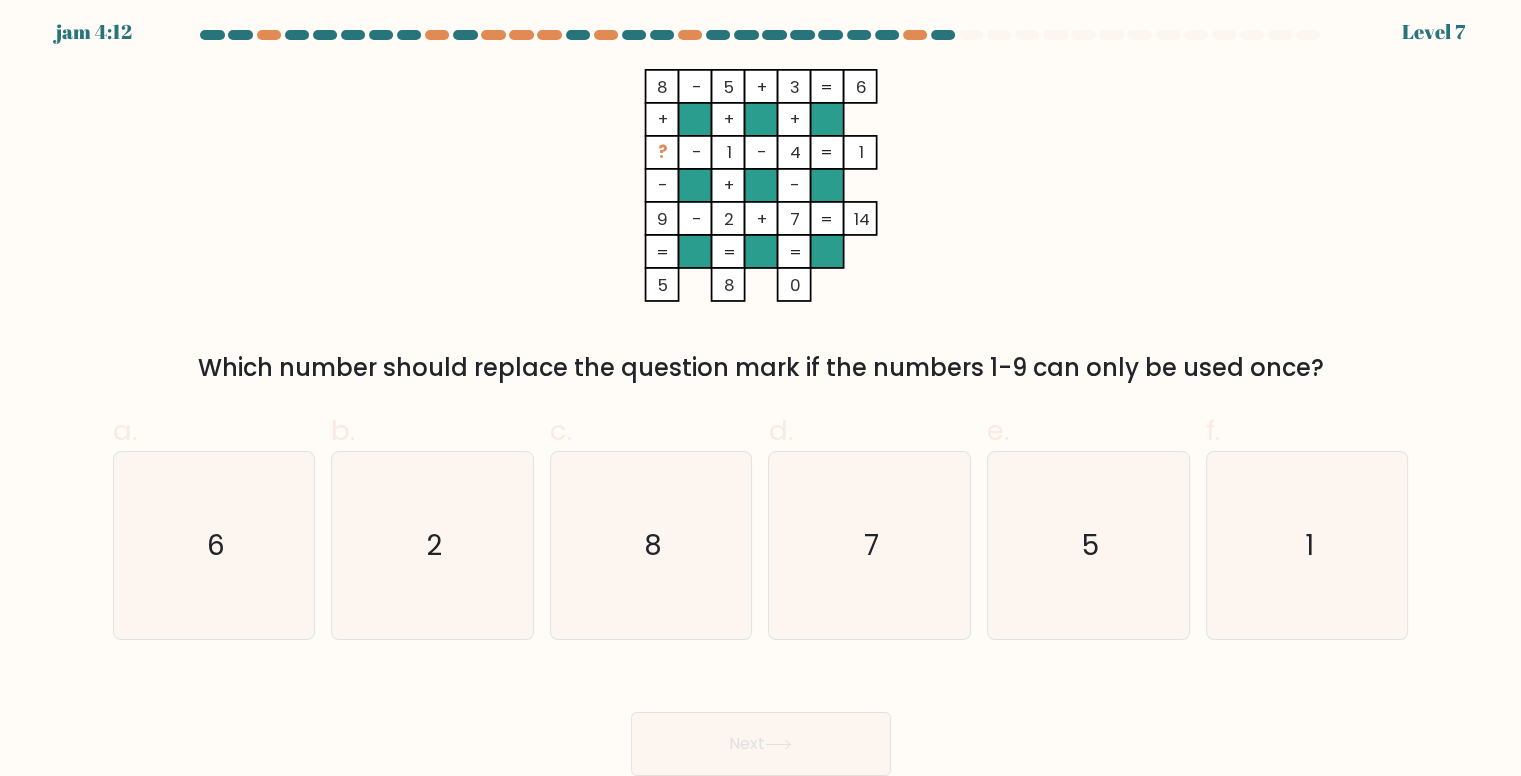 scroll, scrollTop: 8, scrollLeft: 0, axis: vertical 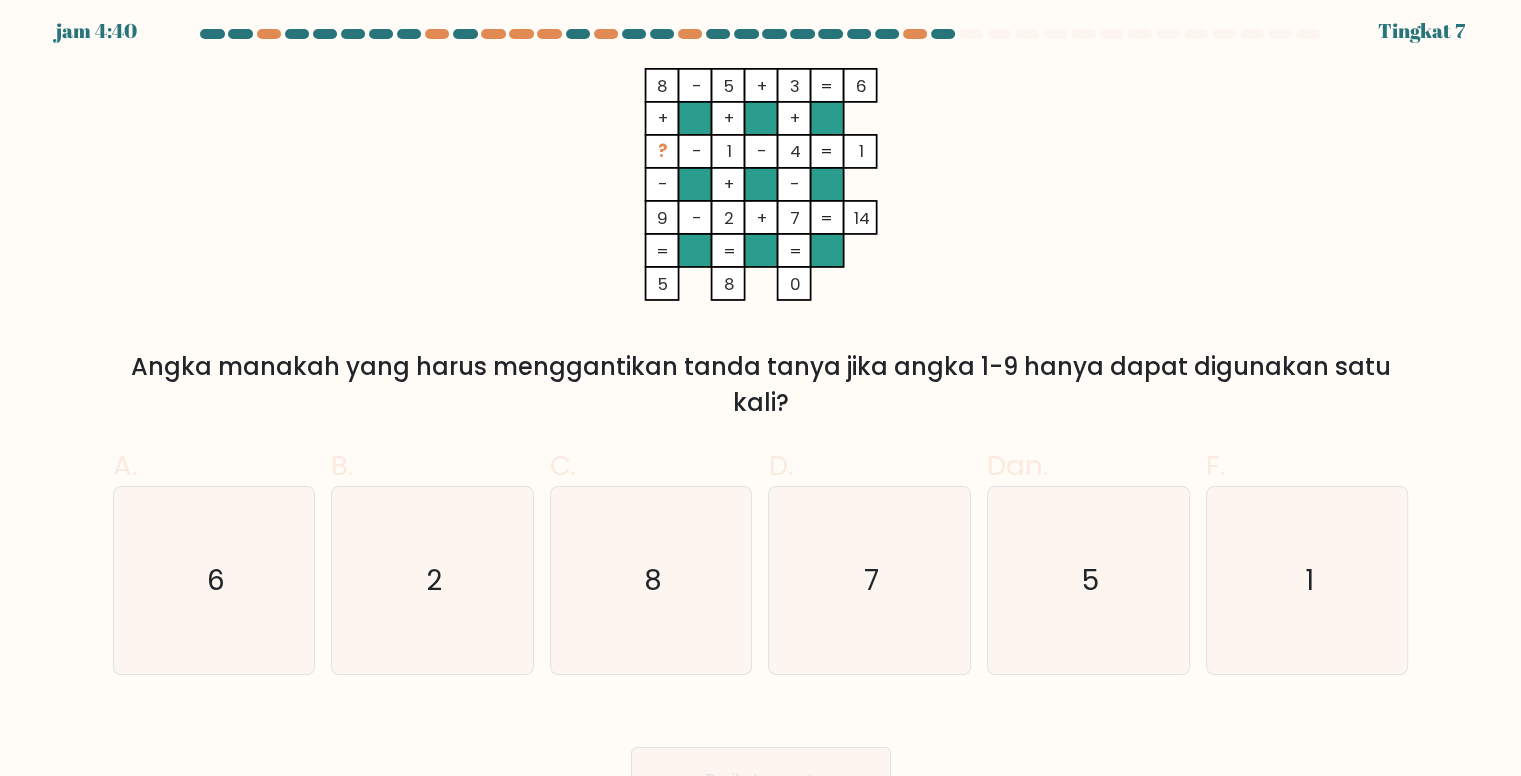 copy on "8    -    5    +    3    6    +    +    +    ?    -    1    -    4    1" 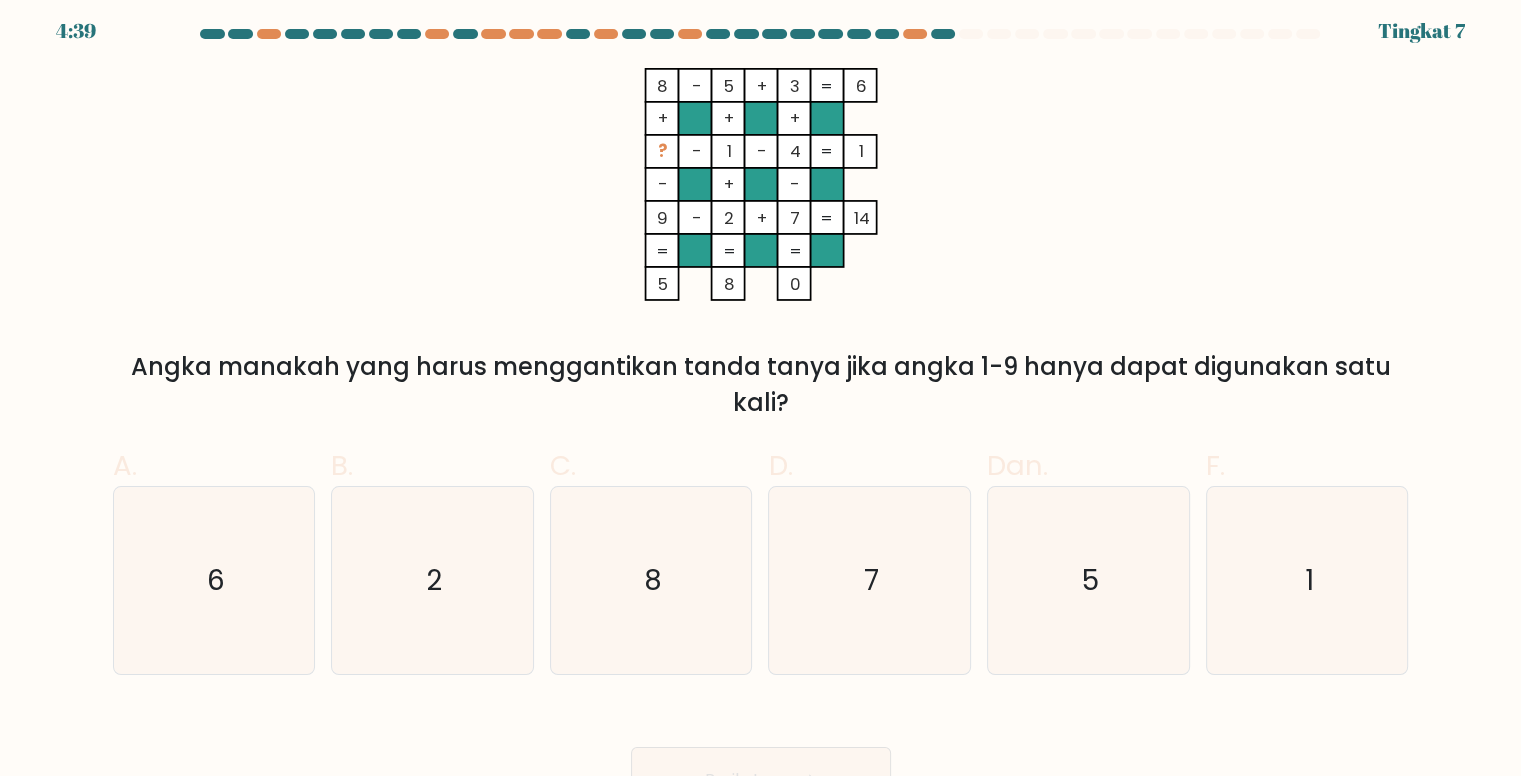 drag, startPoint x: 650, startPoint y: 142, endPoint x: 865, endPoint y: 150, distance: 215.14879 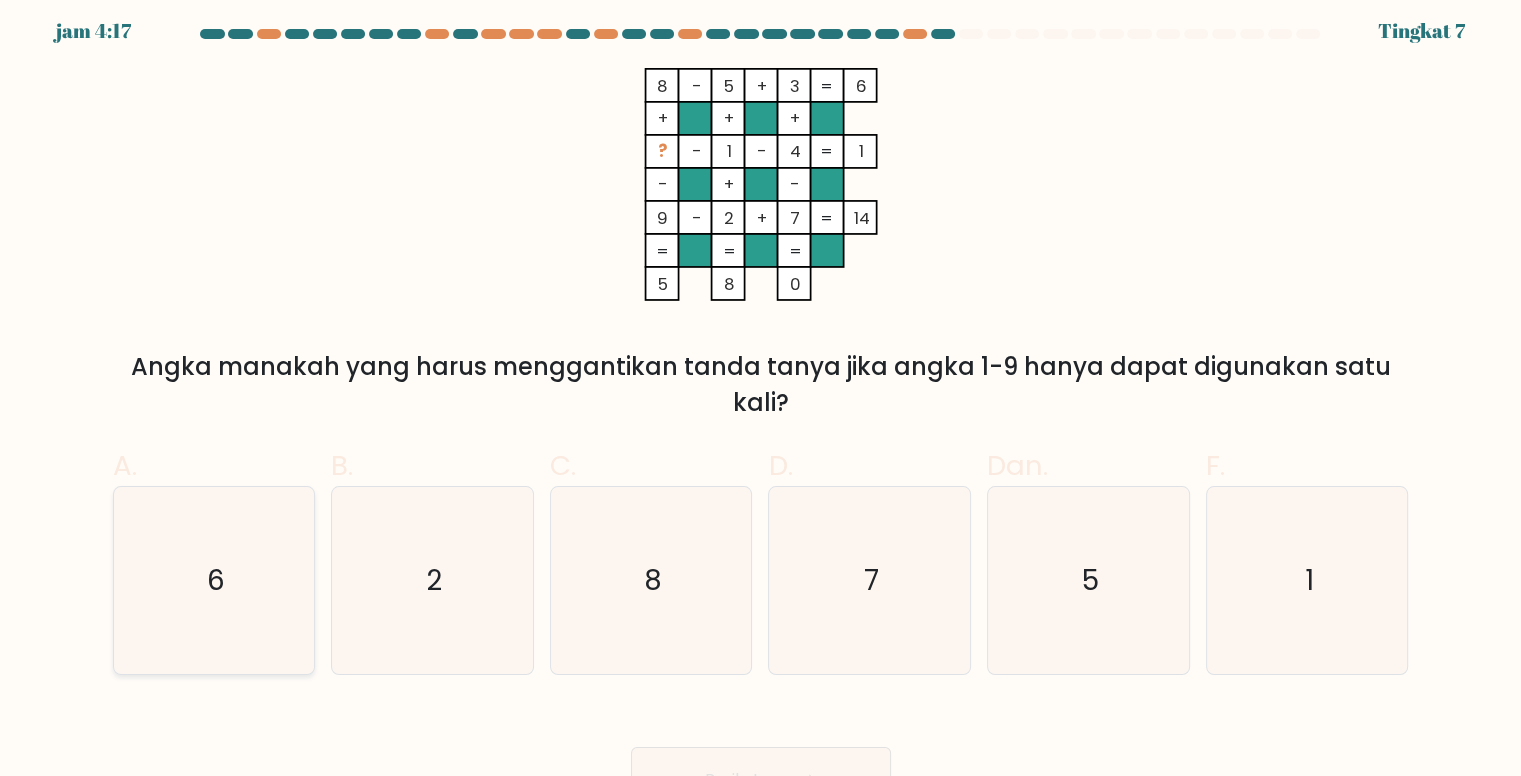 click on "6" 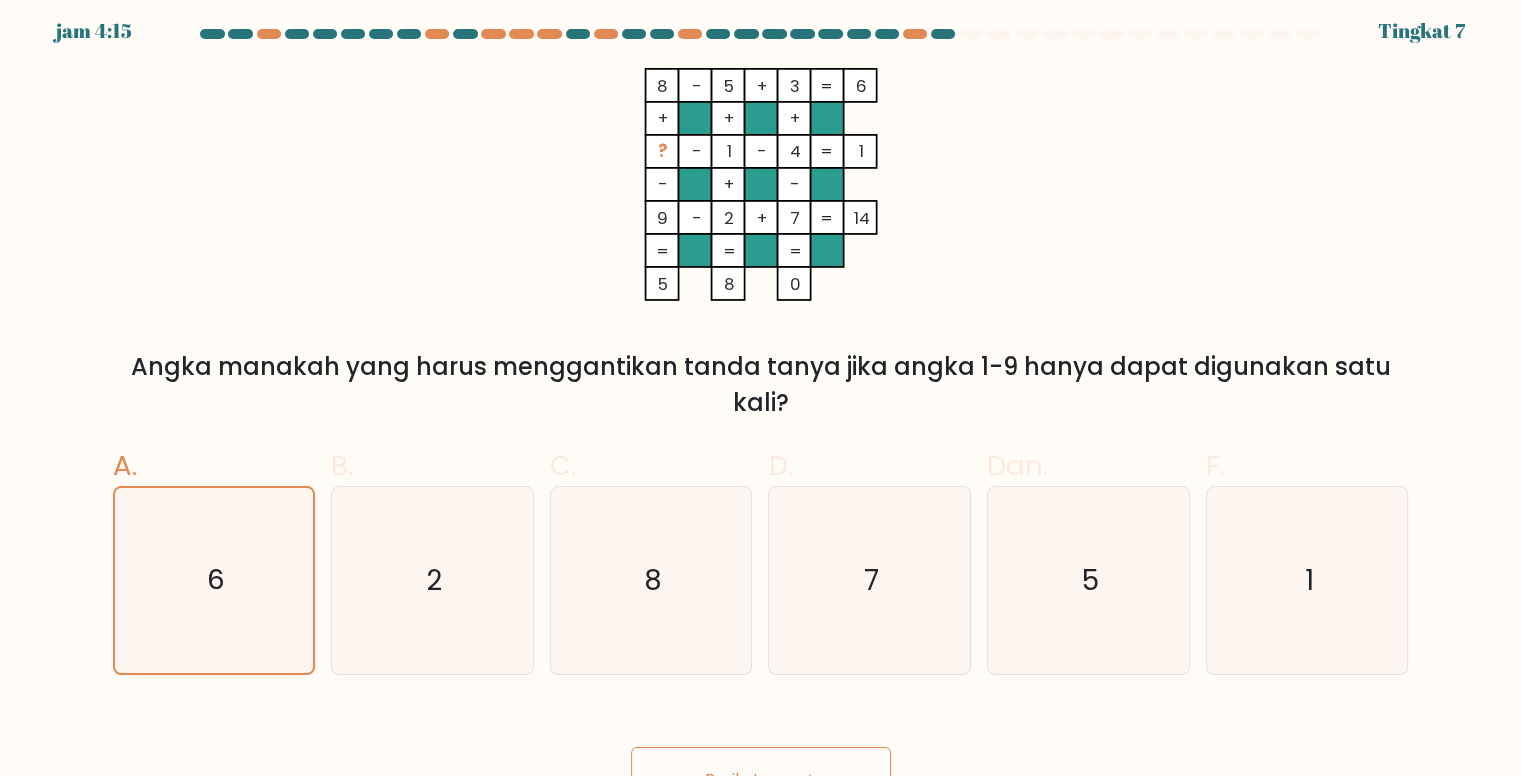 click on "Berikutnya" at bounding box center [761, 779] 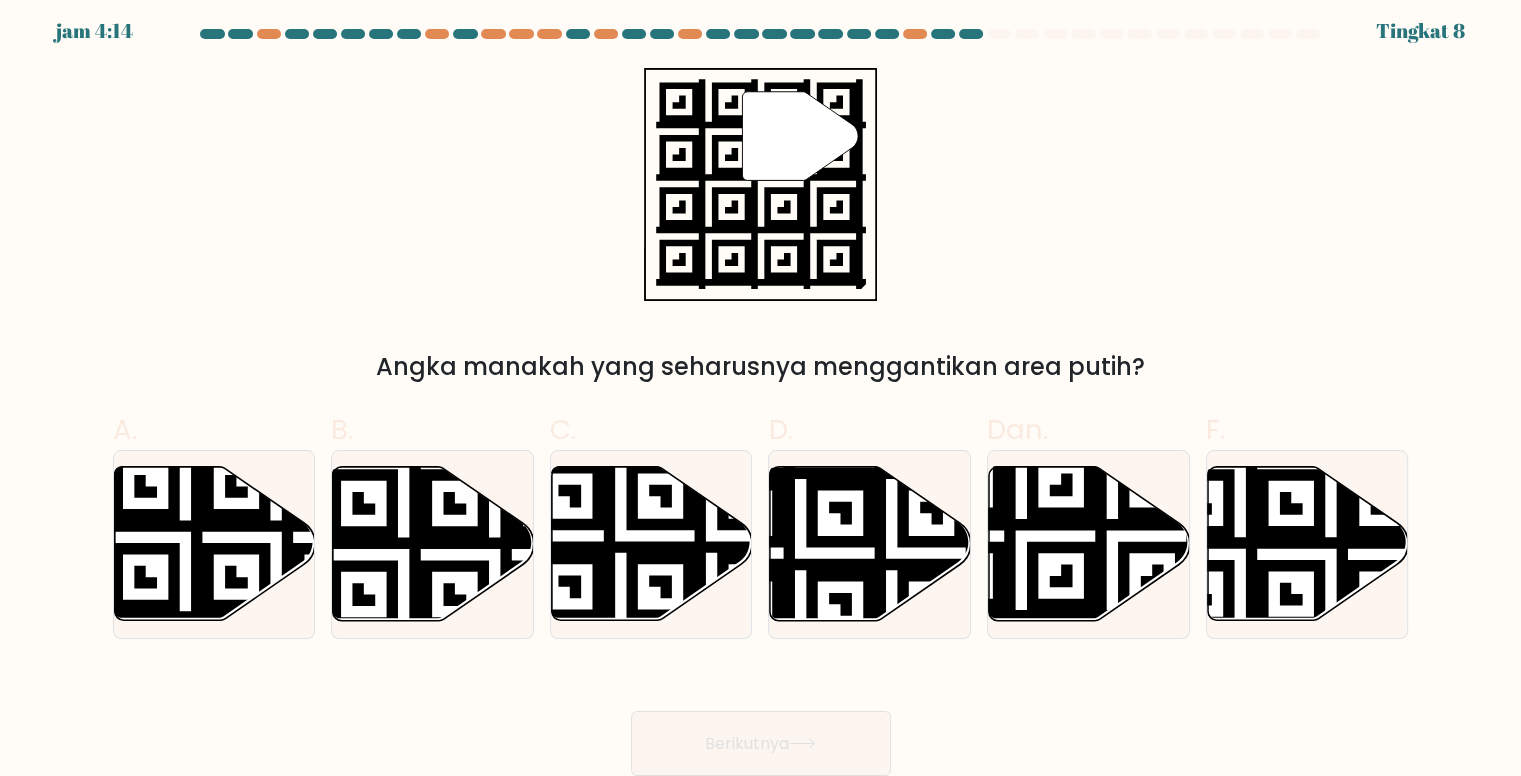 scroll, scrollTop: 10, scrollLeft: 0, axis: vertical 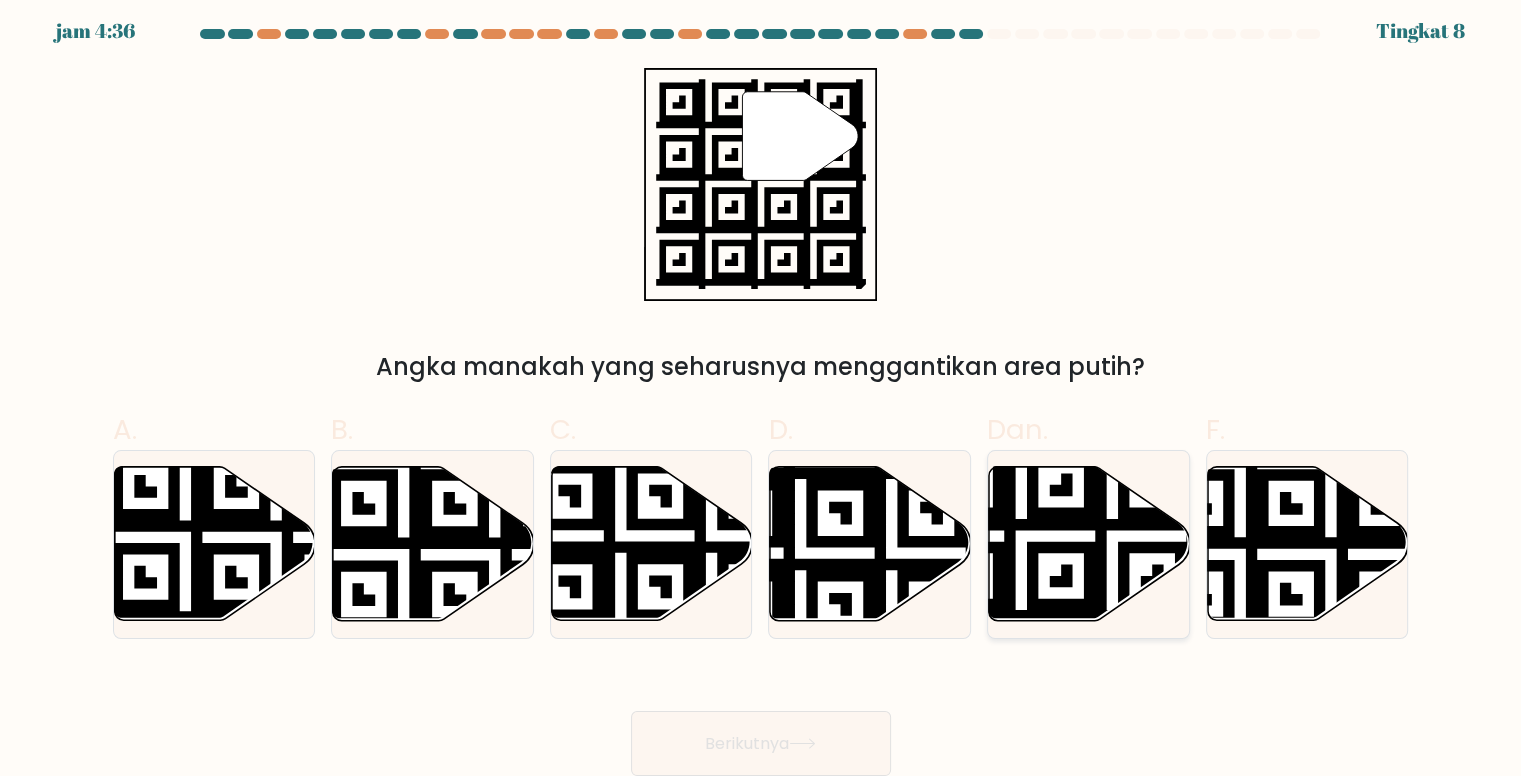click 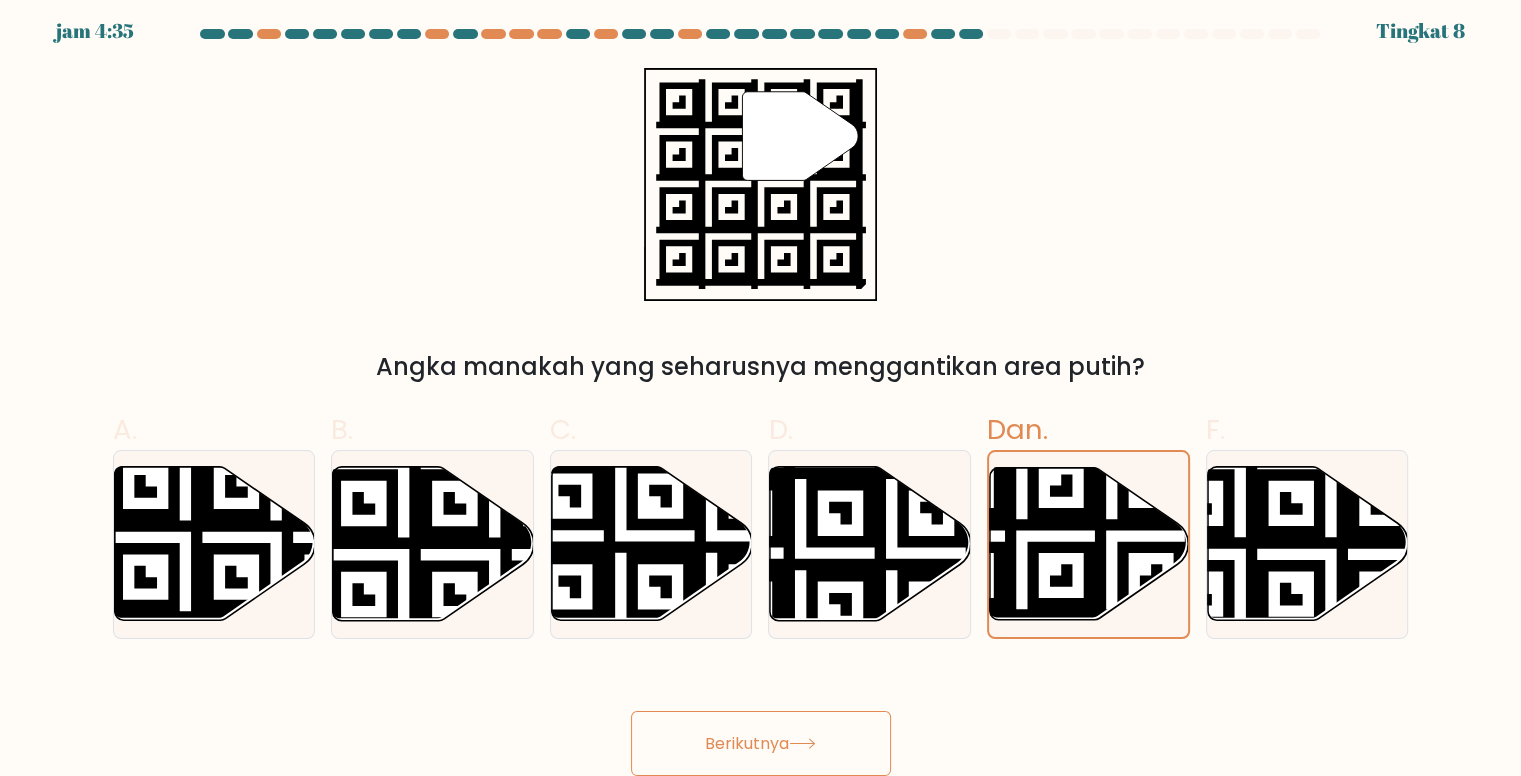 click on "Berikutnya" at bounding box center [761, 743] 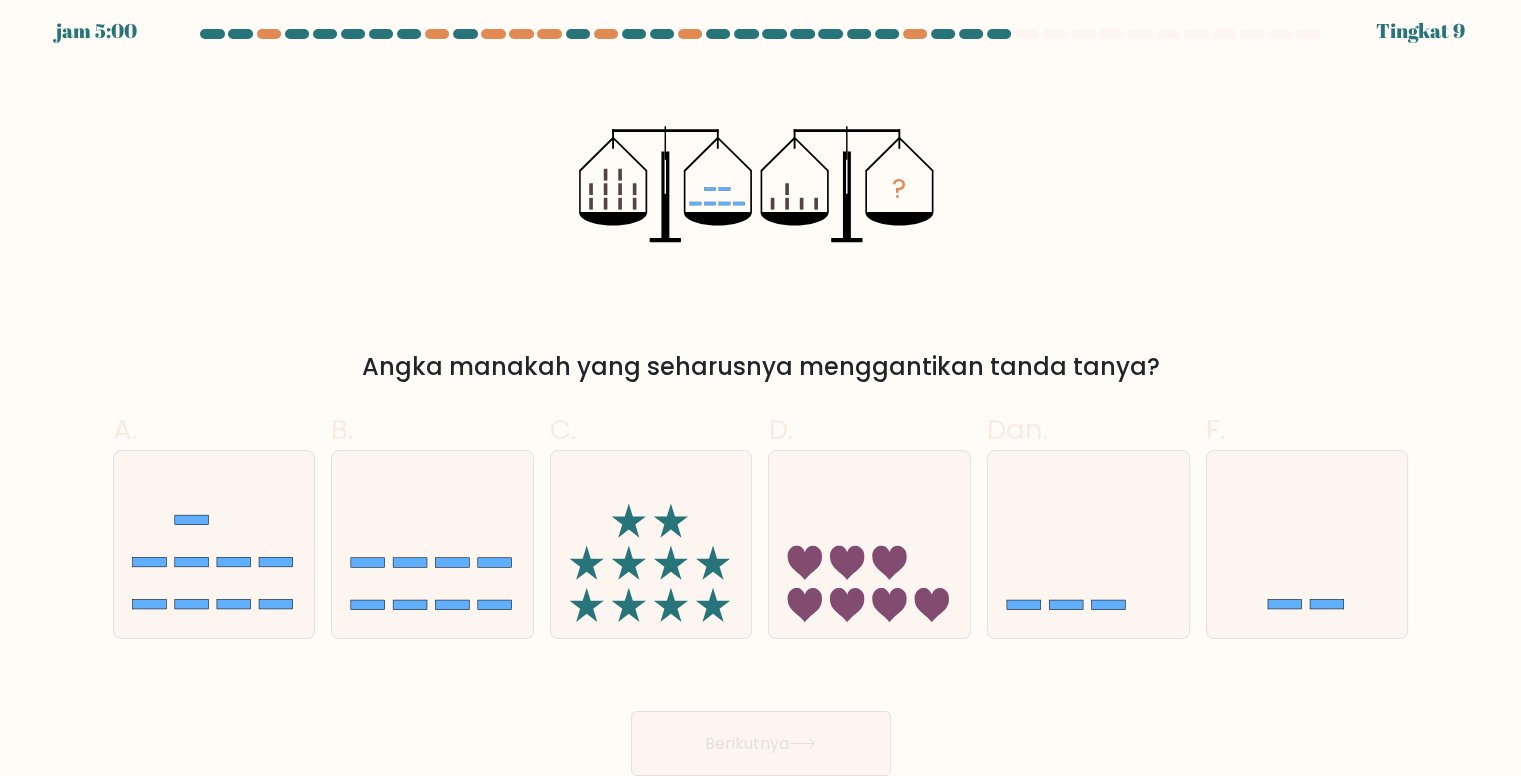 click at bounding box center (760, 402) 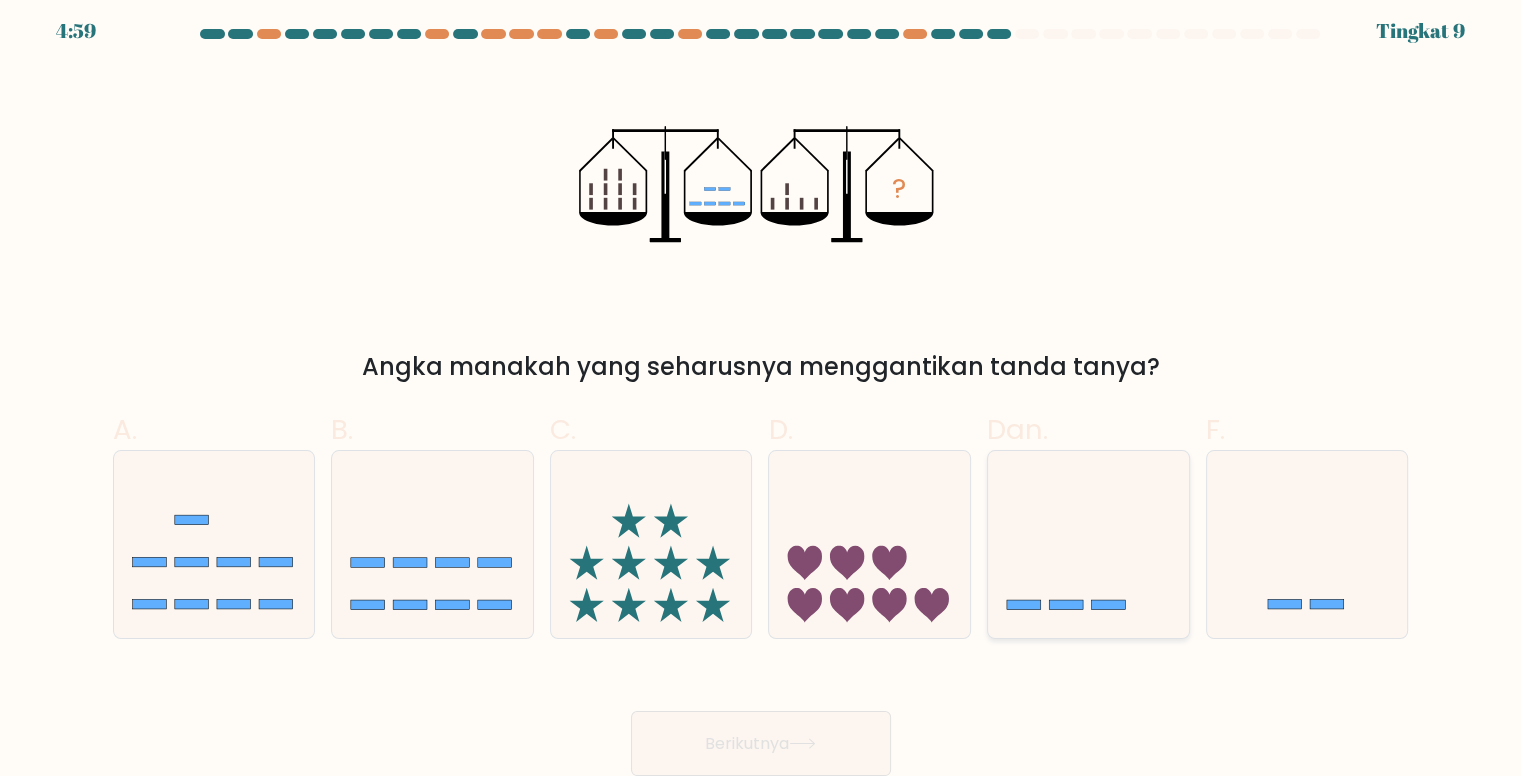 click 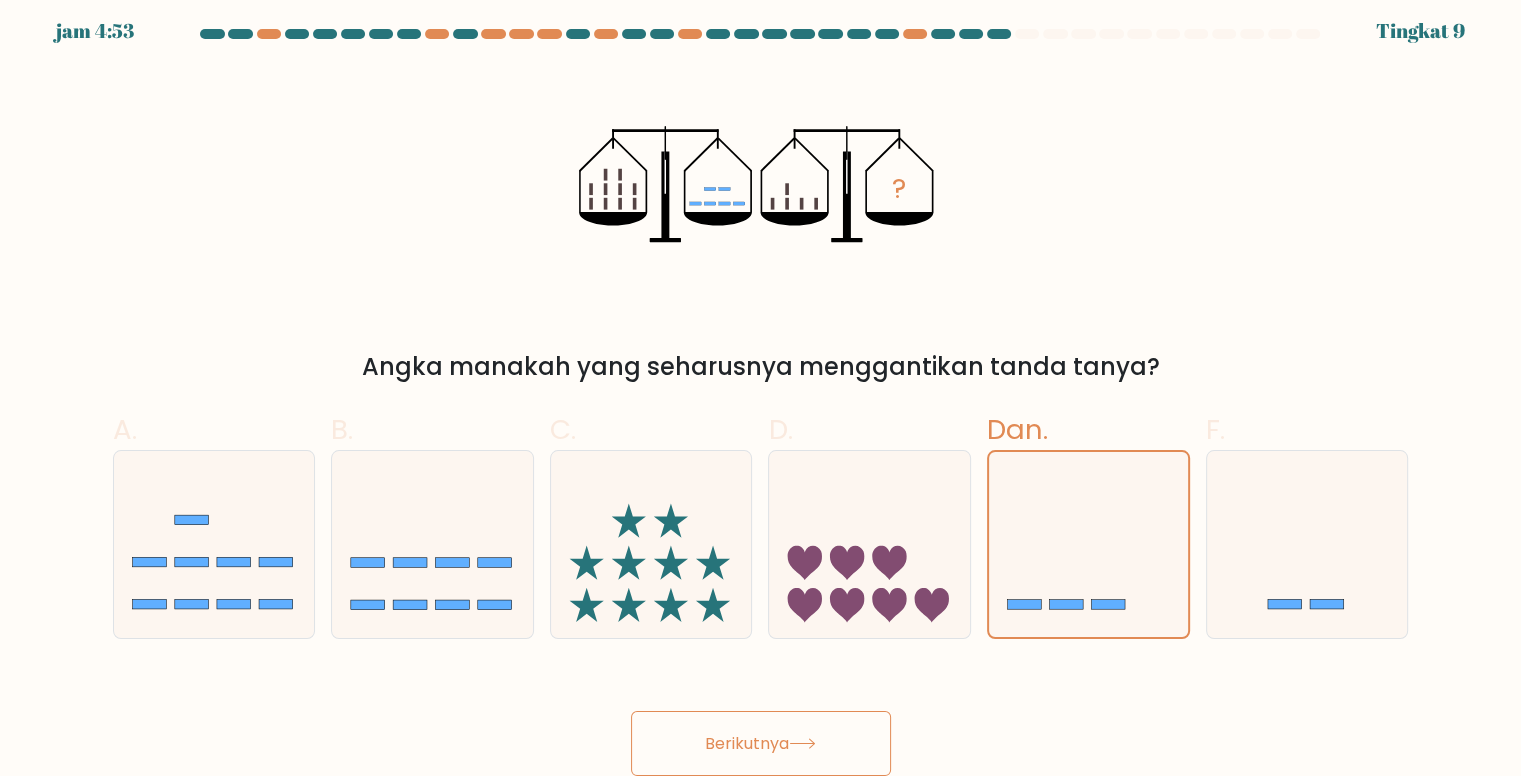click at bounding box center [760, 402] 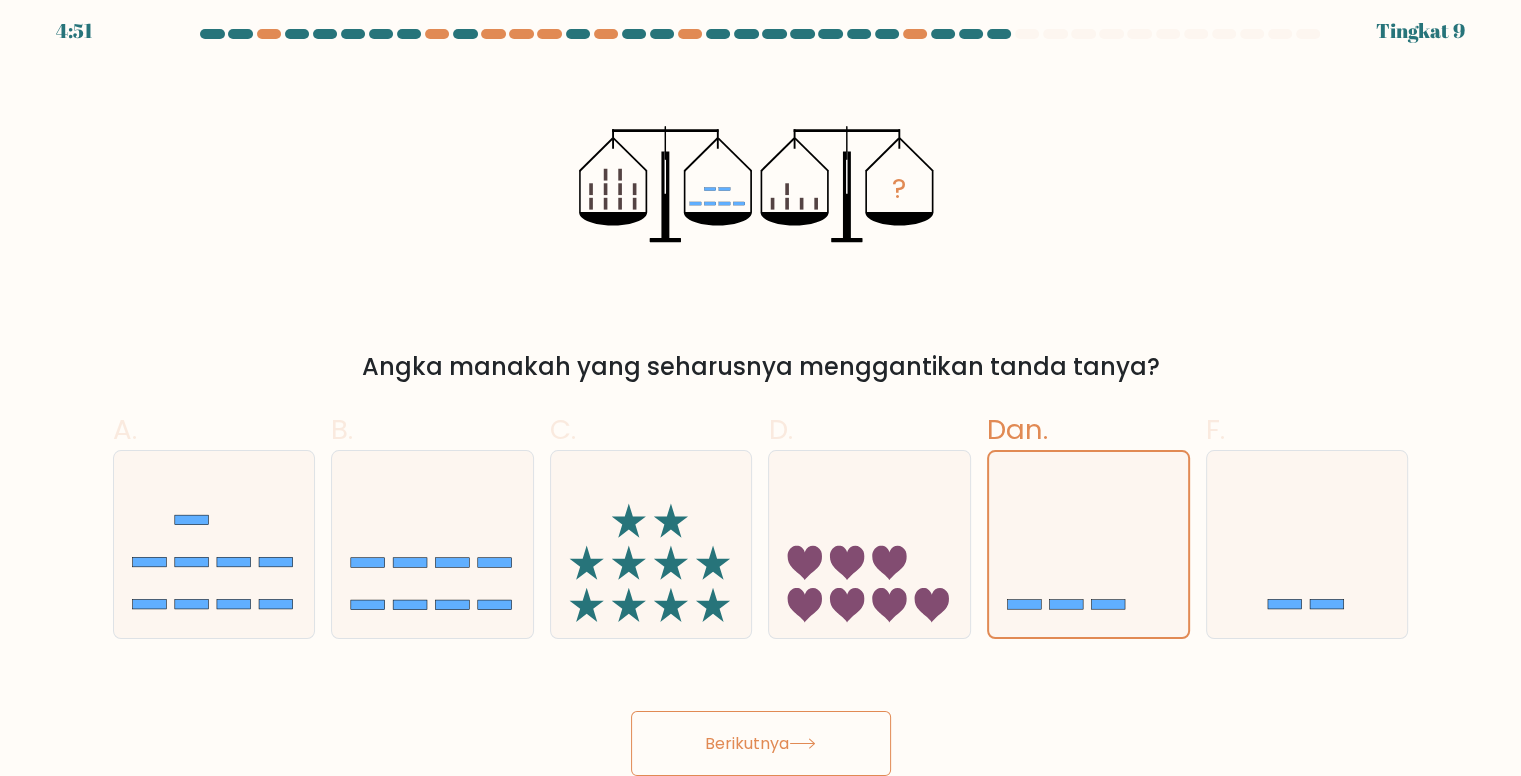 click on "Berikutnya" at bounding box center (761, 743) 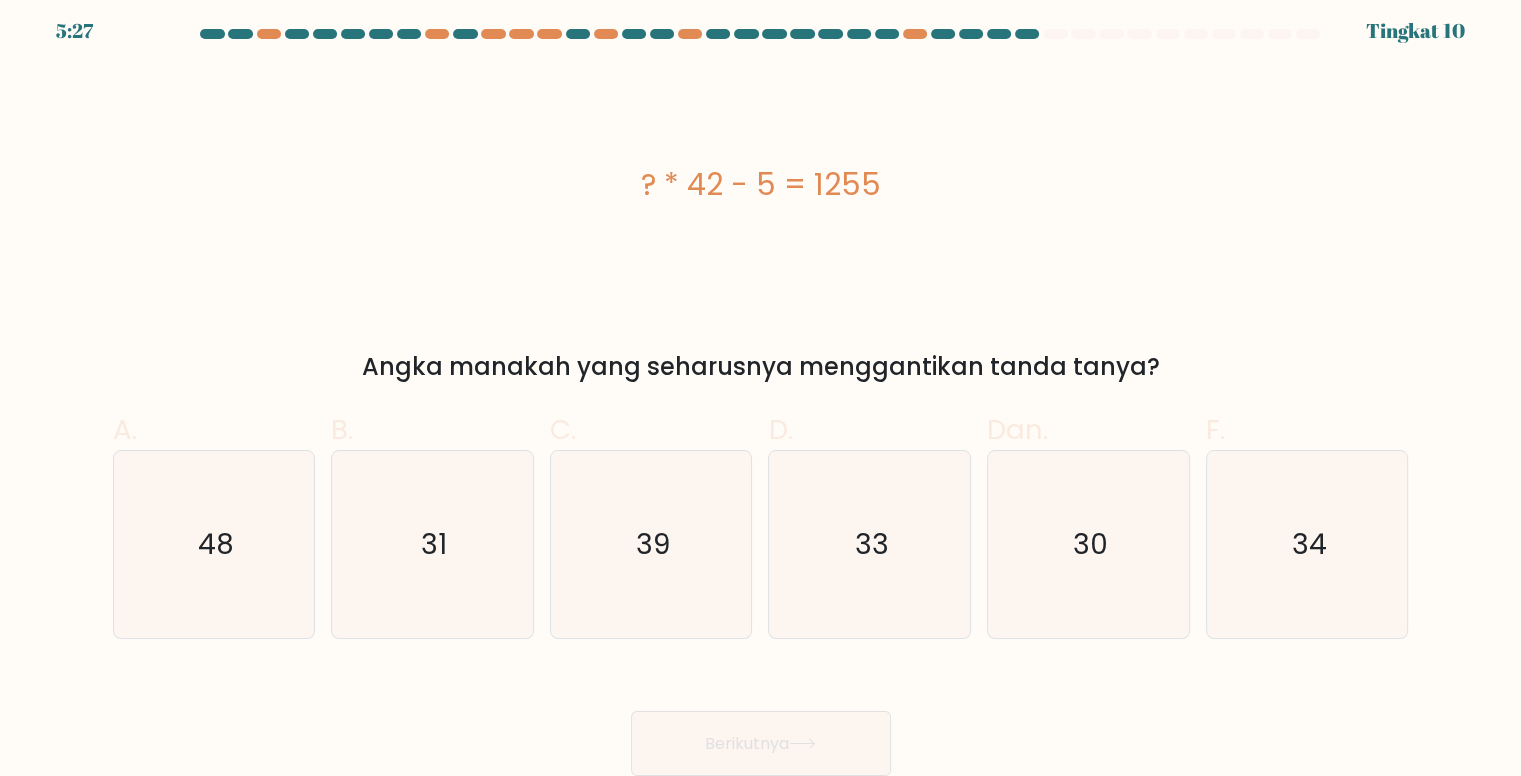click on "? * 42 - 5 = 1255" at bounding box center [761, 184] 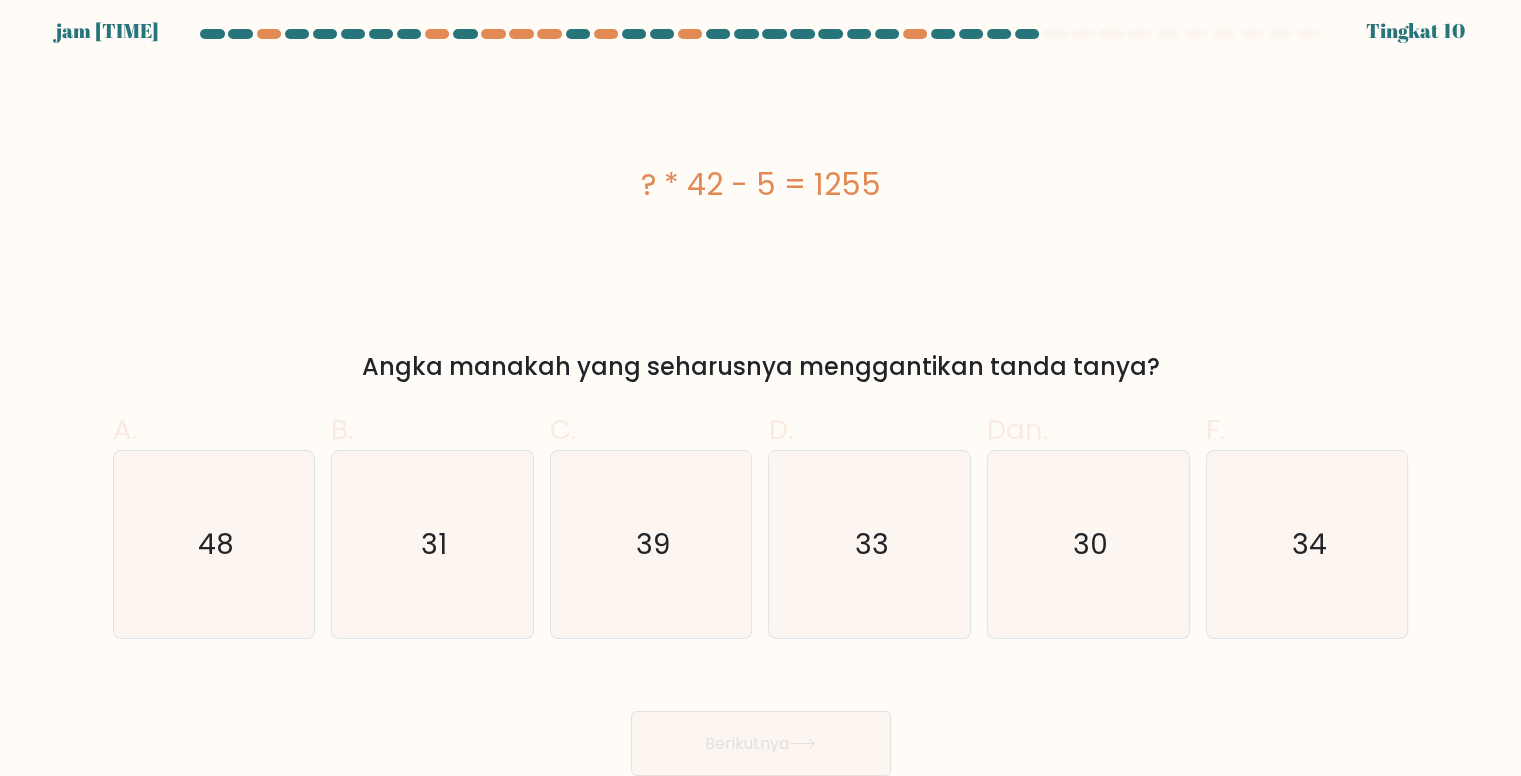 click on "? * 42 - 5 = 1255" at bounding box center [761, 184] 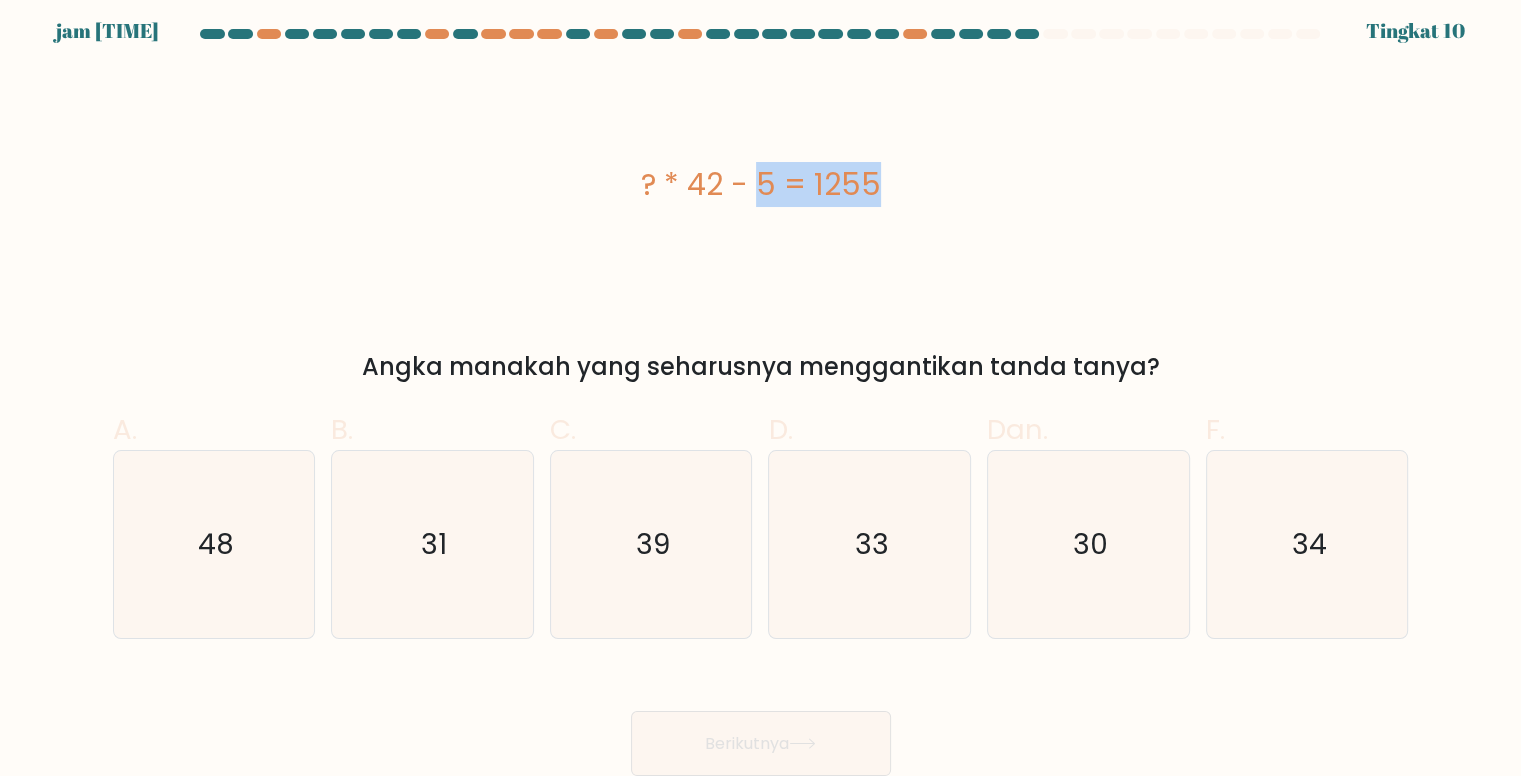 click on "? * 42 - 5 = 1255" at bounding box center [761, 184] 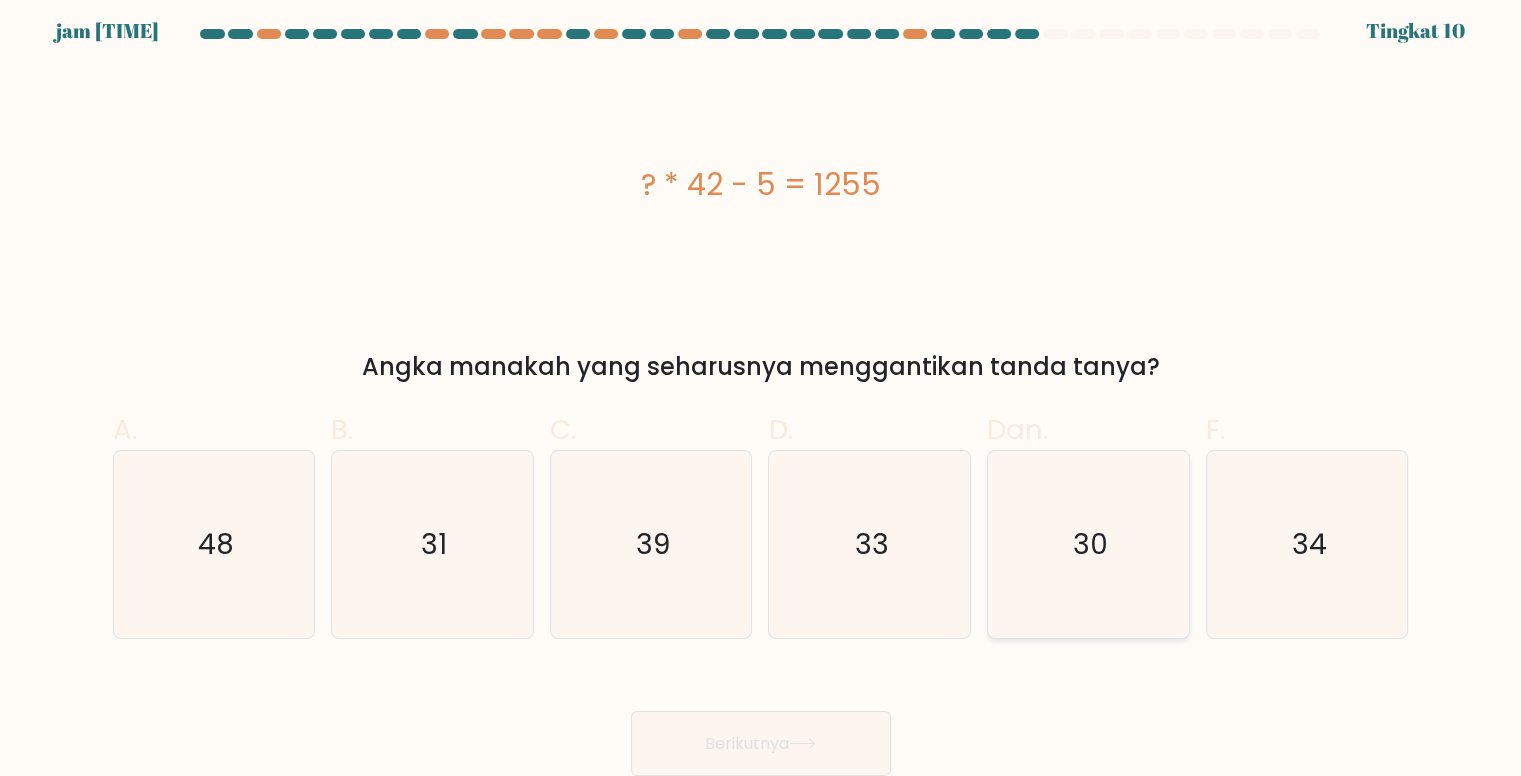 click on "30" 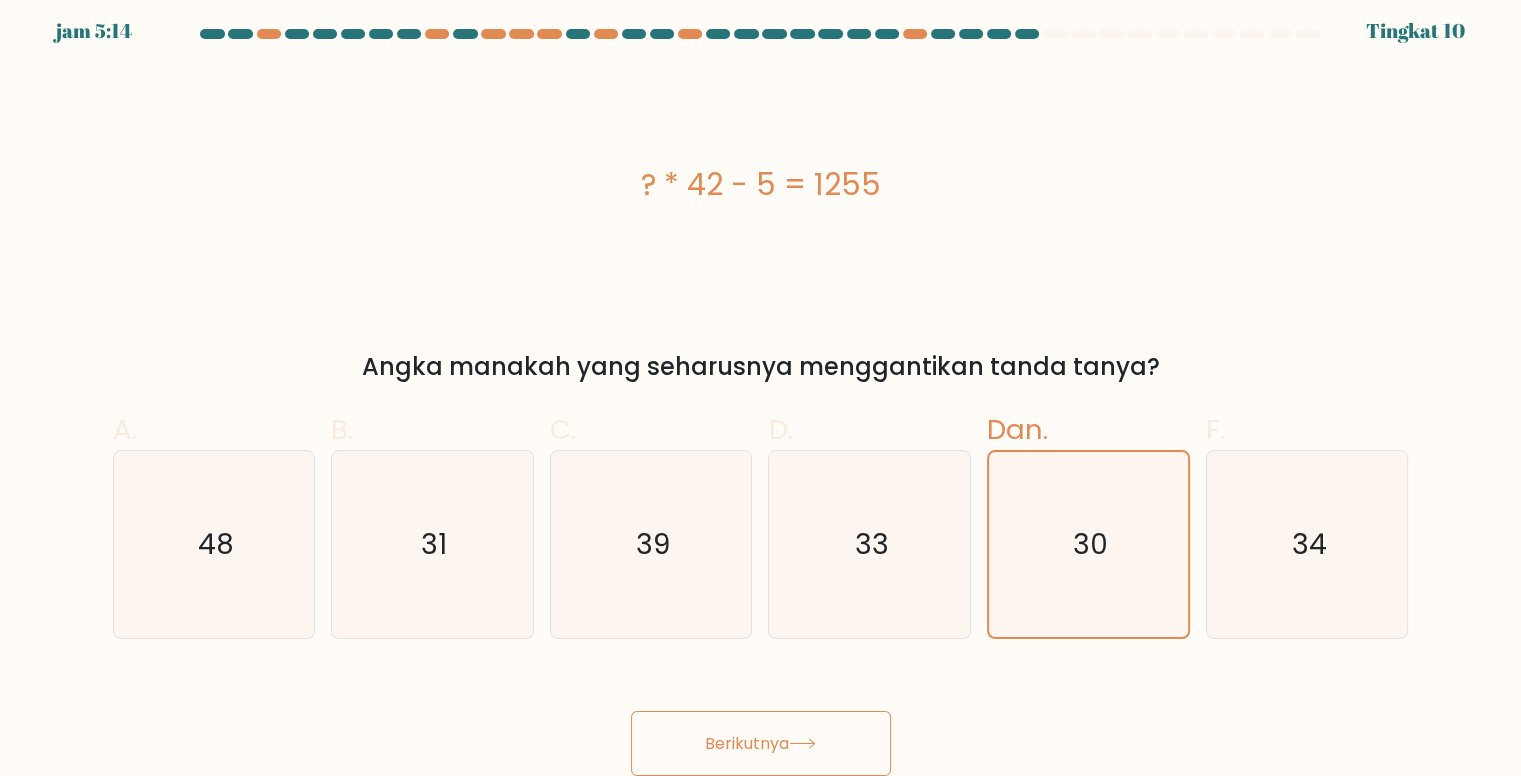 click on "Berikutnya" at bounding box center (761, 743) 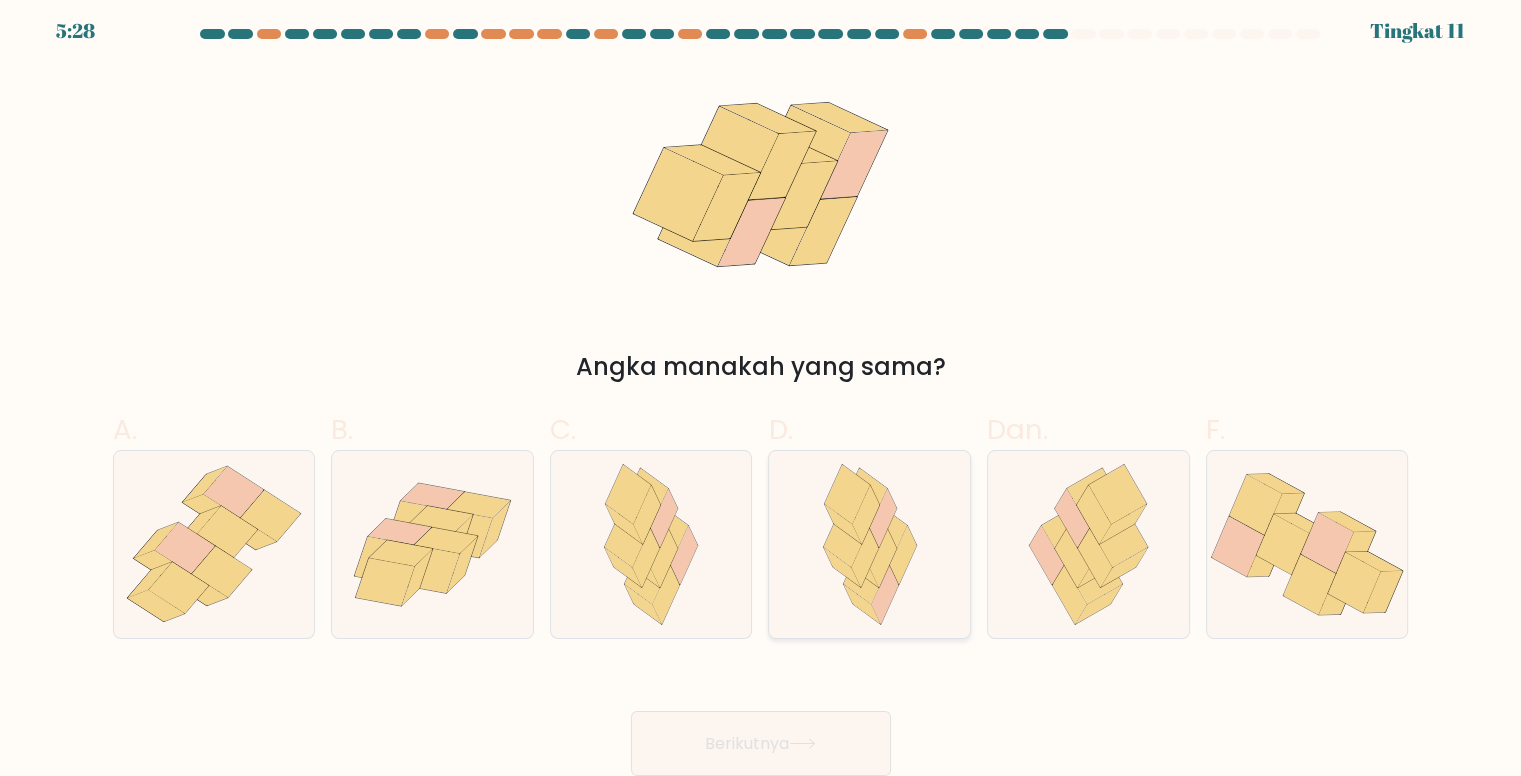 click 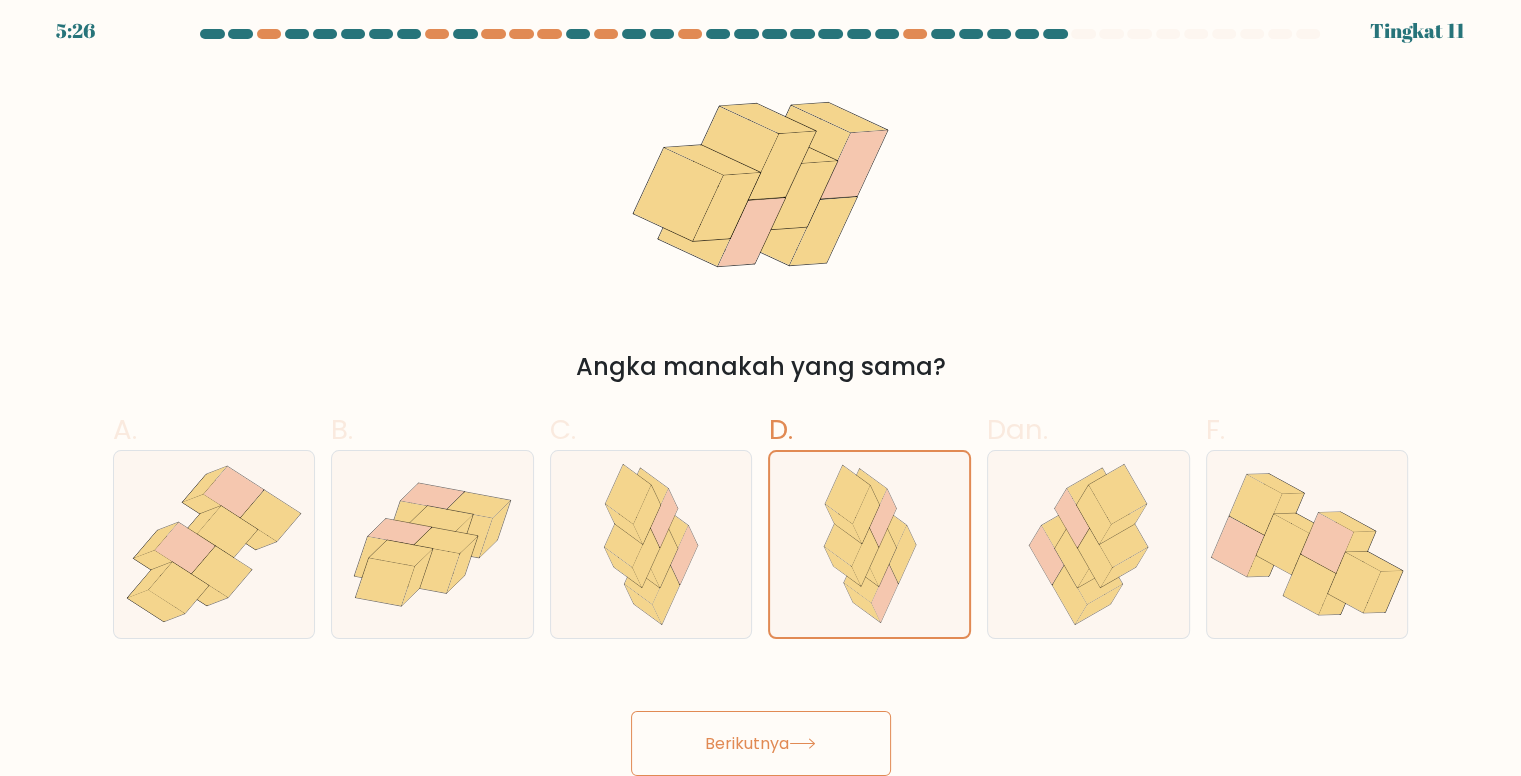 click on "Berikutnya" at bounding box center [747, 743] 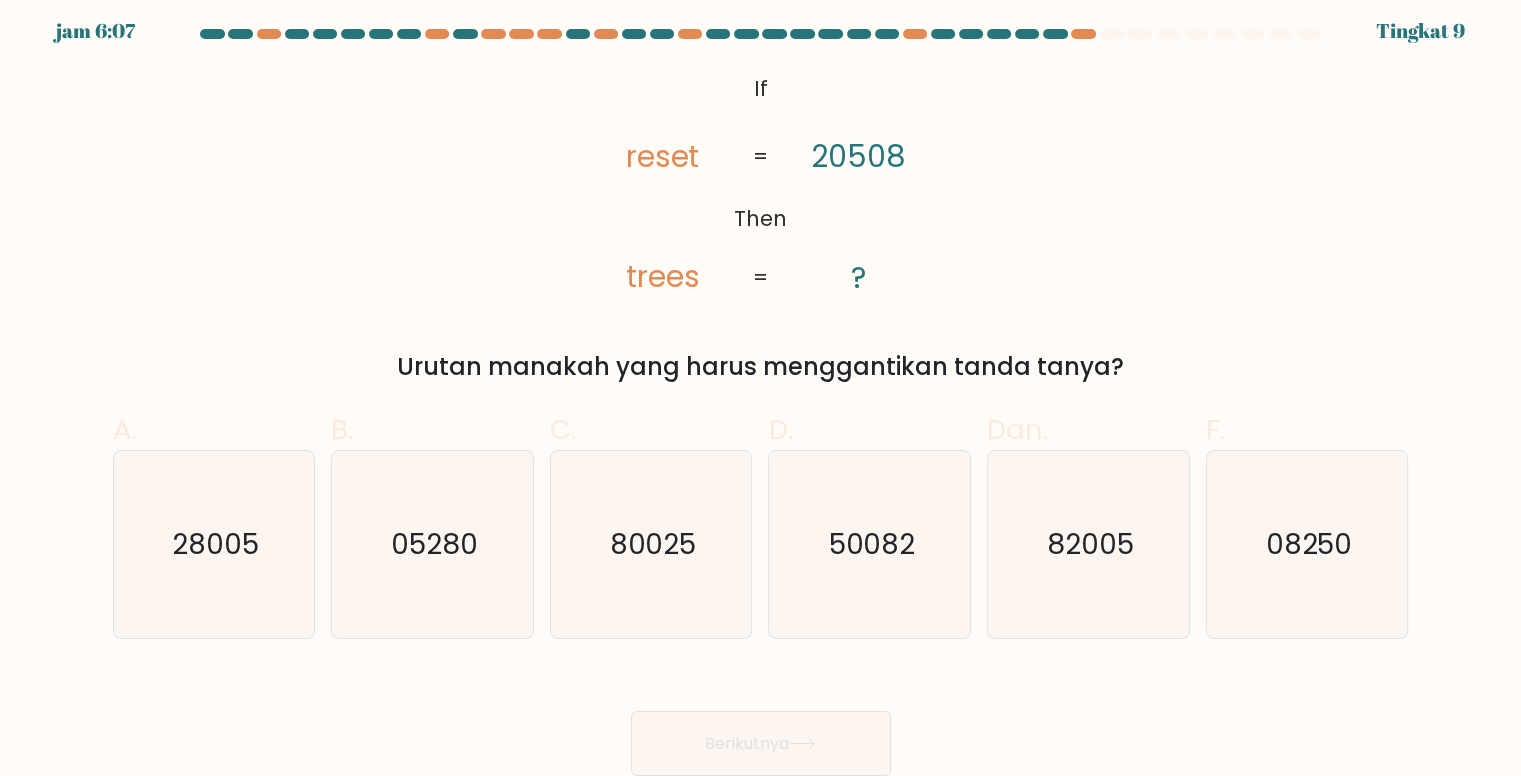 scroll, scrollTop: 0, scrollLeft: 0, axis: both 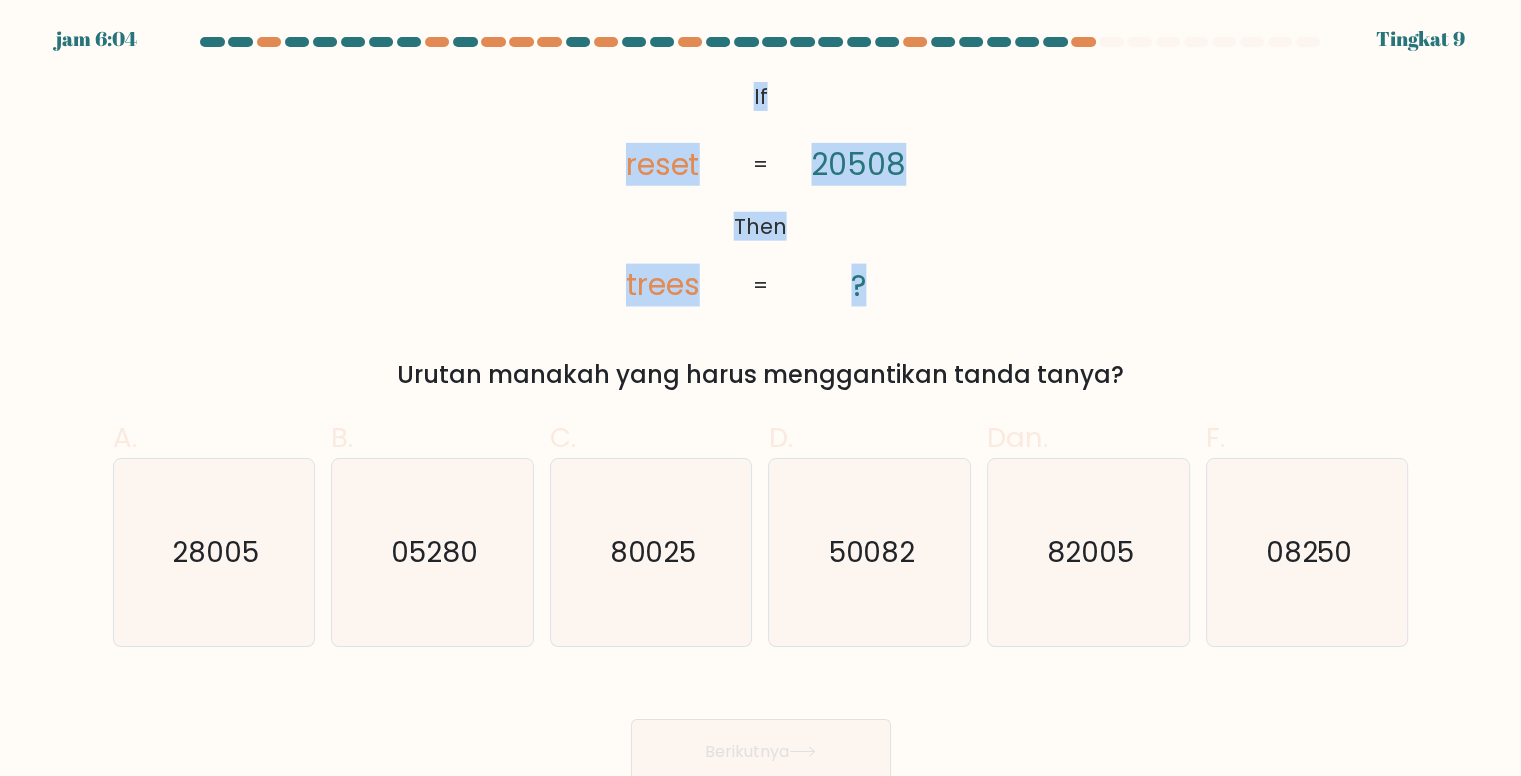 copy on "If       Then       reset       trees       20508       ?" 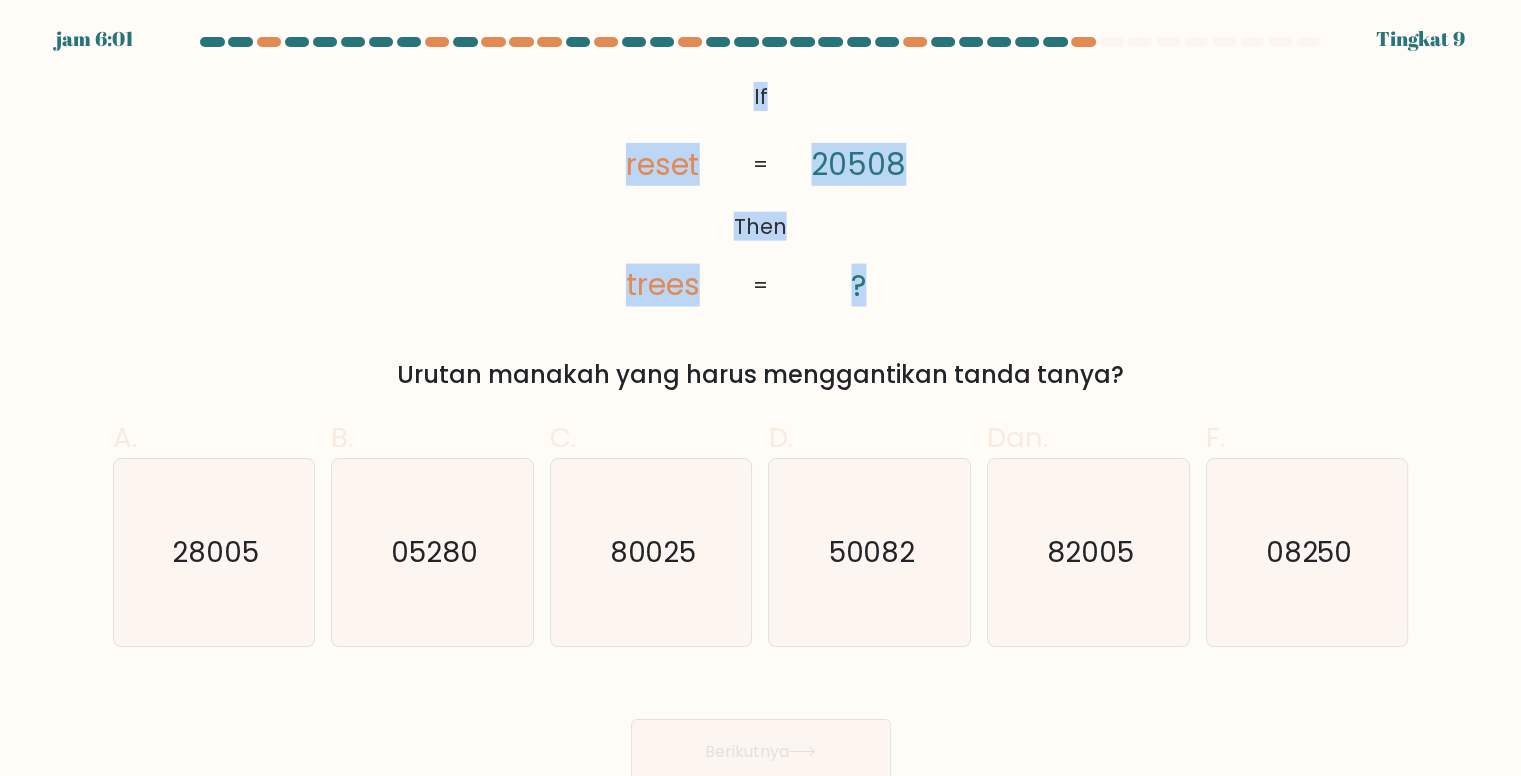 copy on "If       Then       reset       trees       20508       ?       =       =
Urutan manakah yang harus menggantikan tanda tanya?" 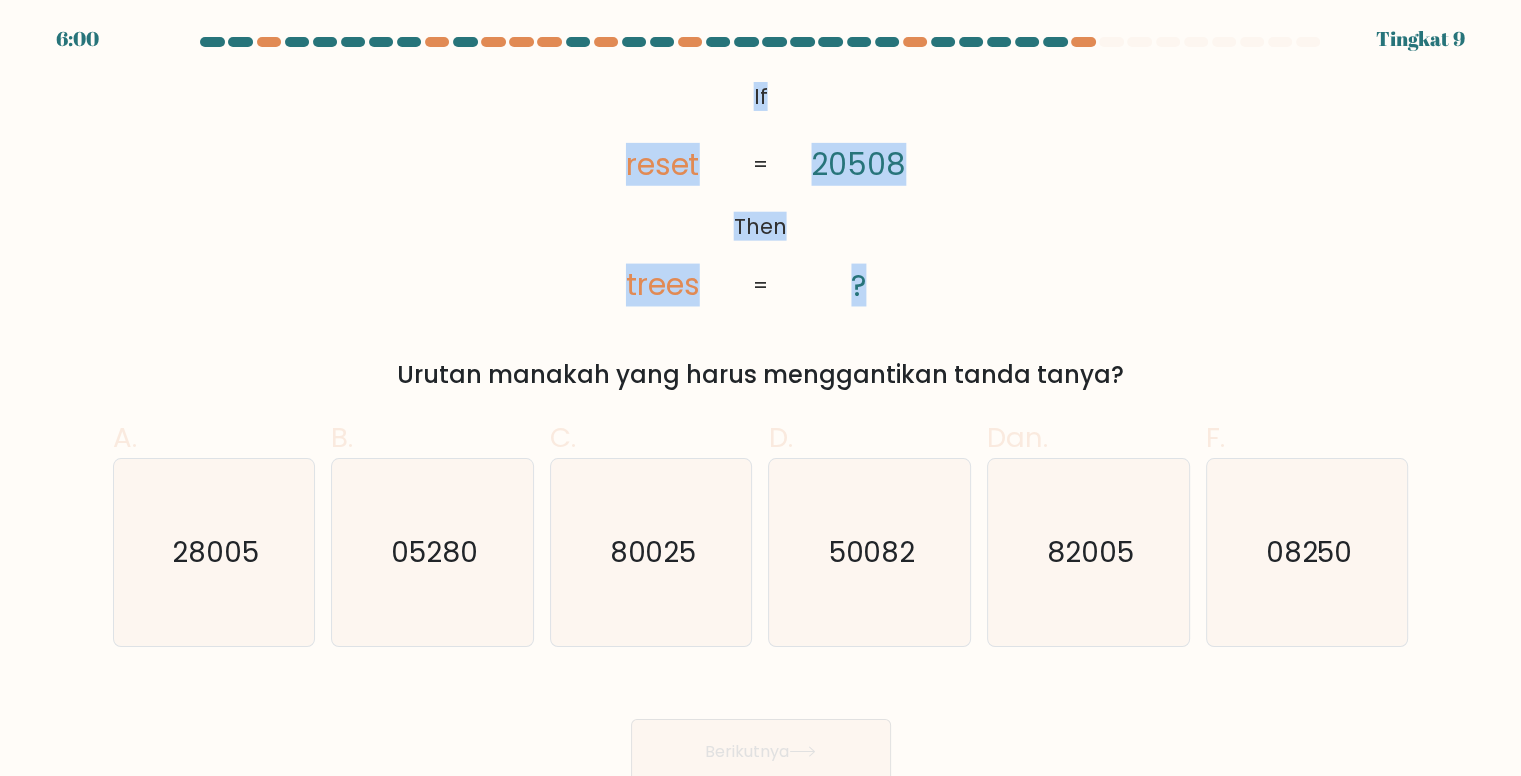 drag, startPoint x: 736, startPoint y: 99, endPoint x: 1249, endPoint y: 355, distance: 573.328 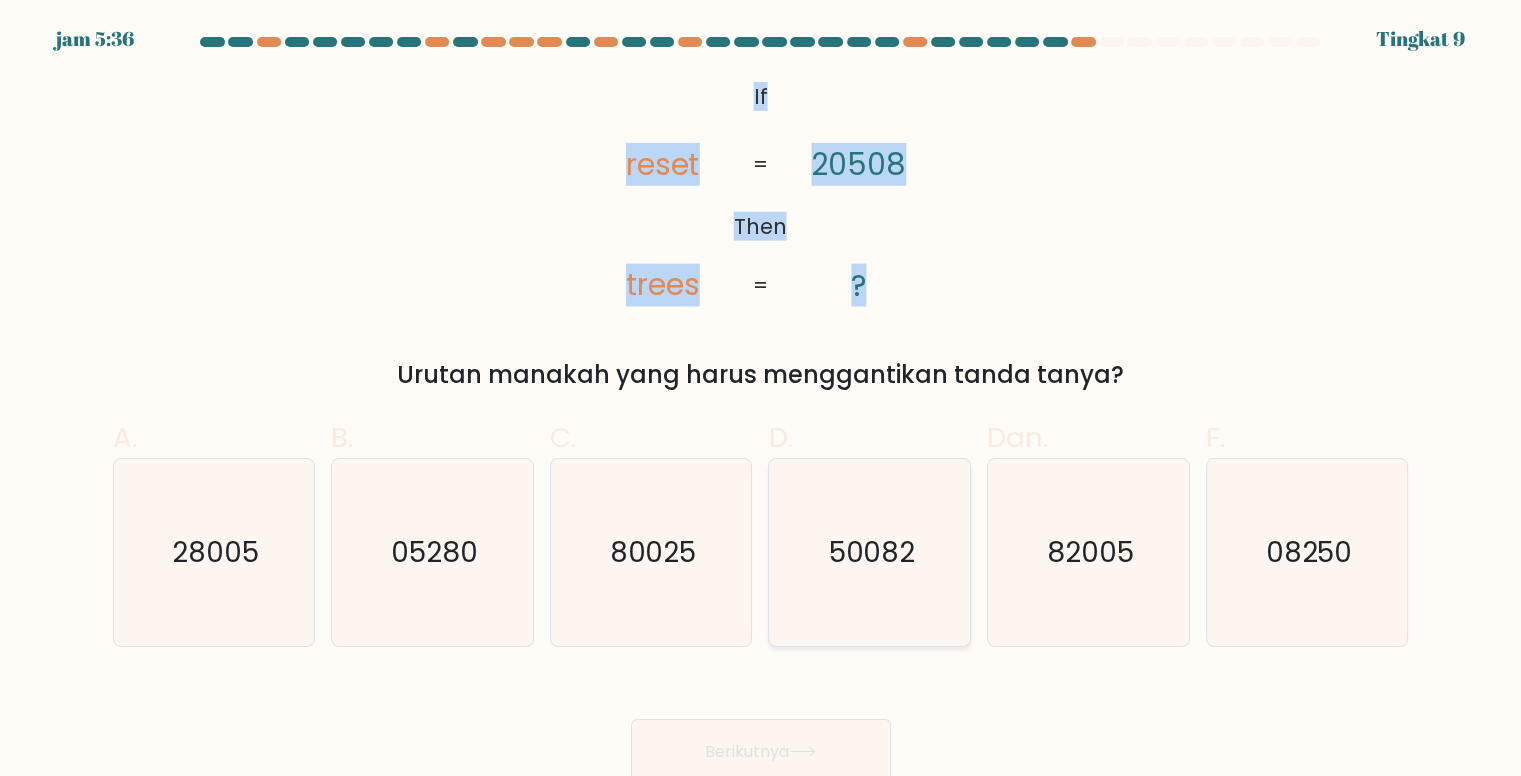 scroll, scrollTop: 10, scrollLeft: 0, axis: vertical 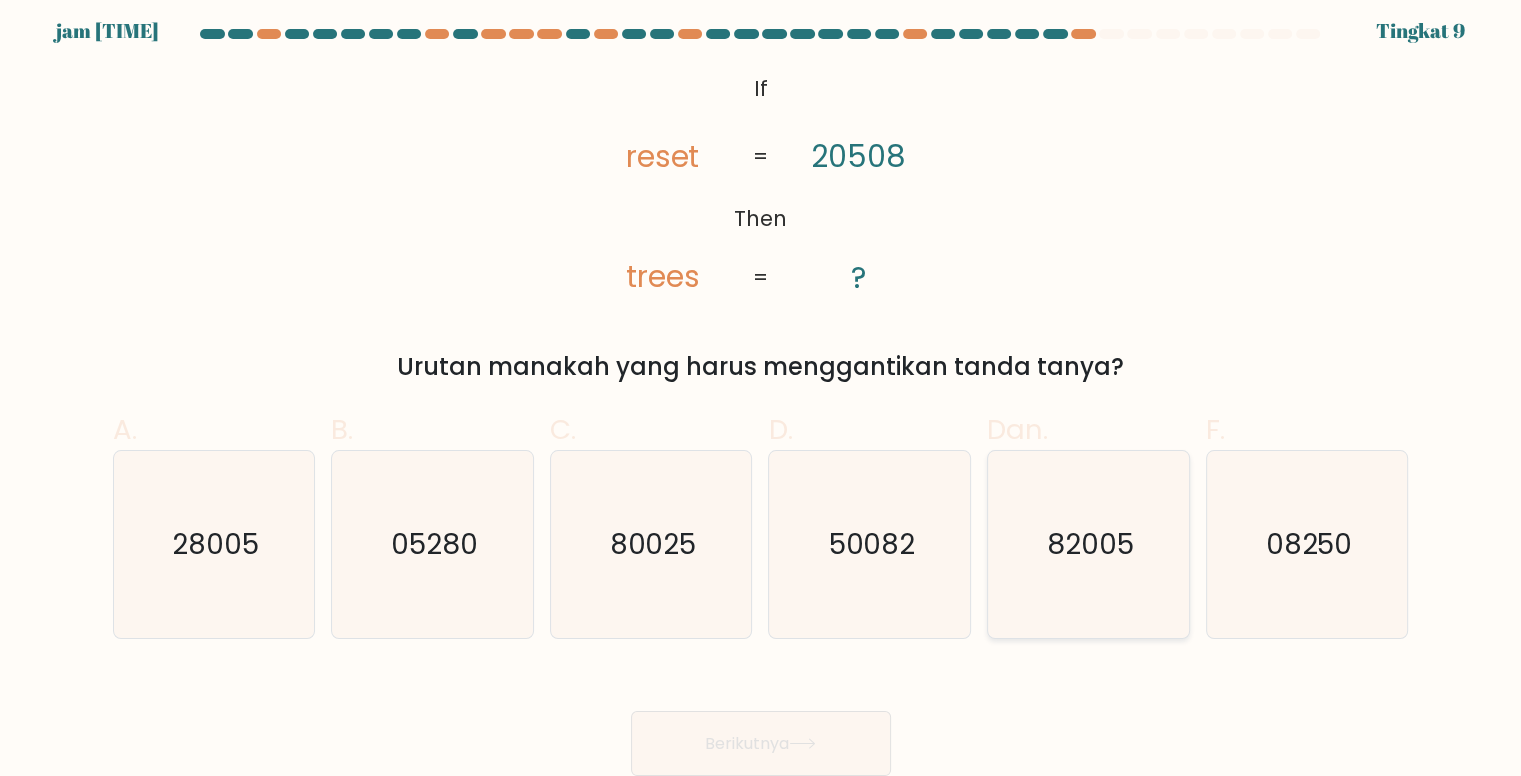 click on "82005" 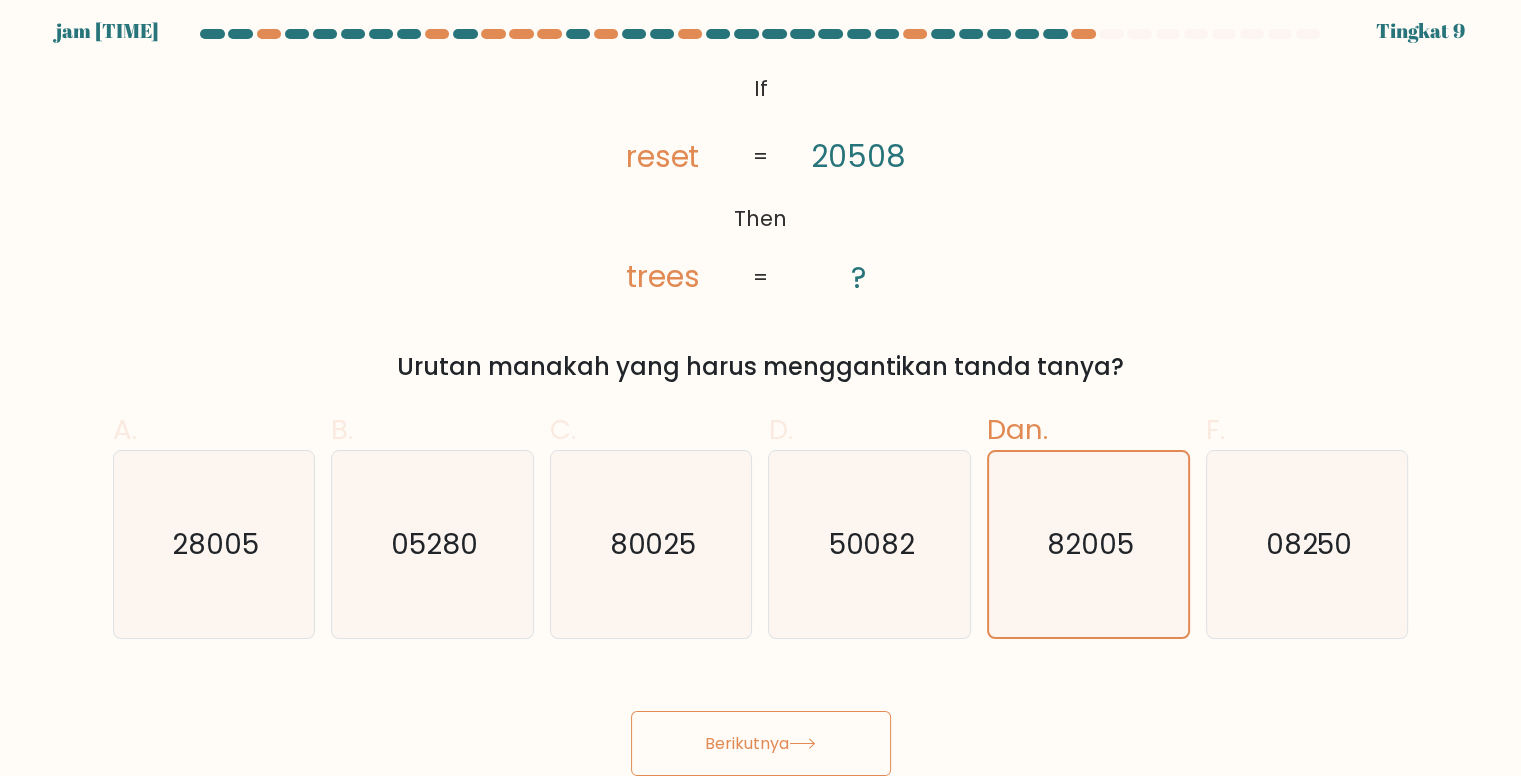 click on "Berikutnya" at bounding box center (747, 743) 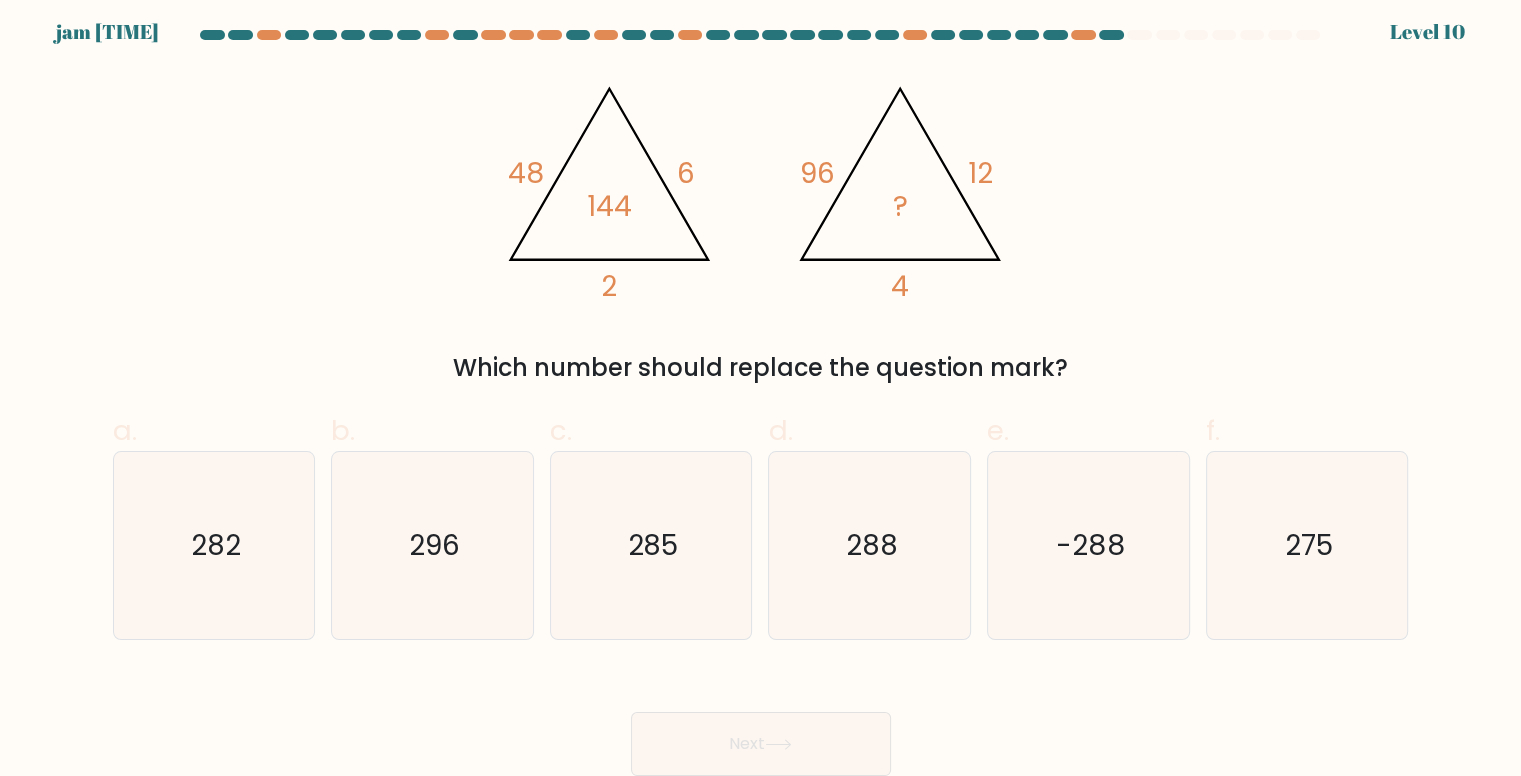 scroll, scrollTop: 8, scrollLeft: 0, axis: vertical 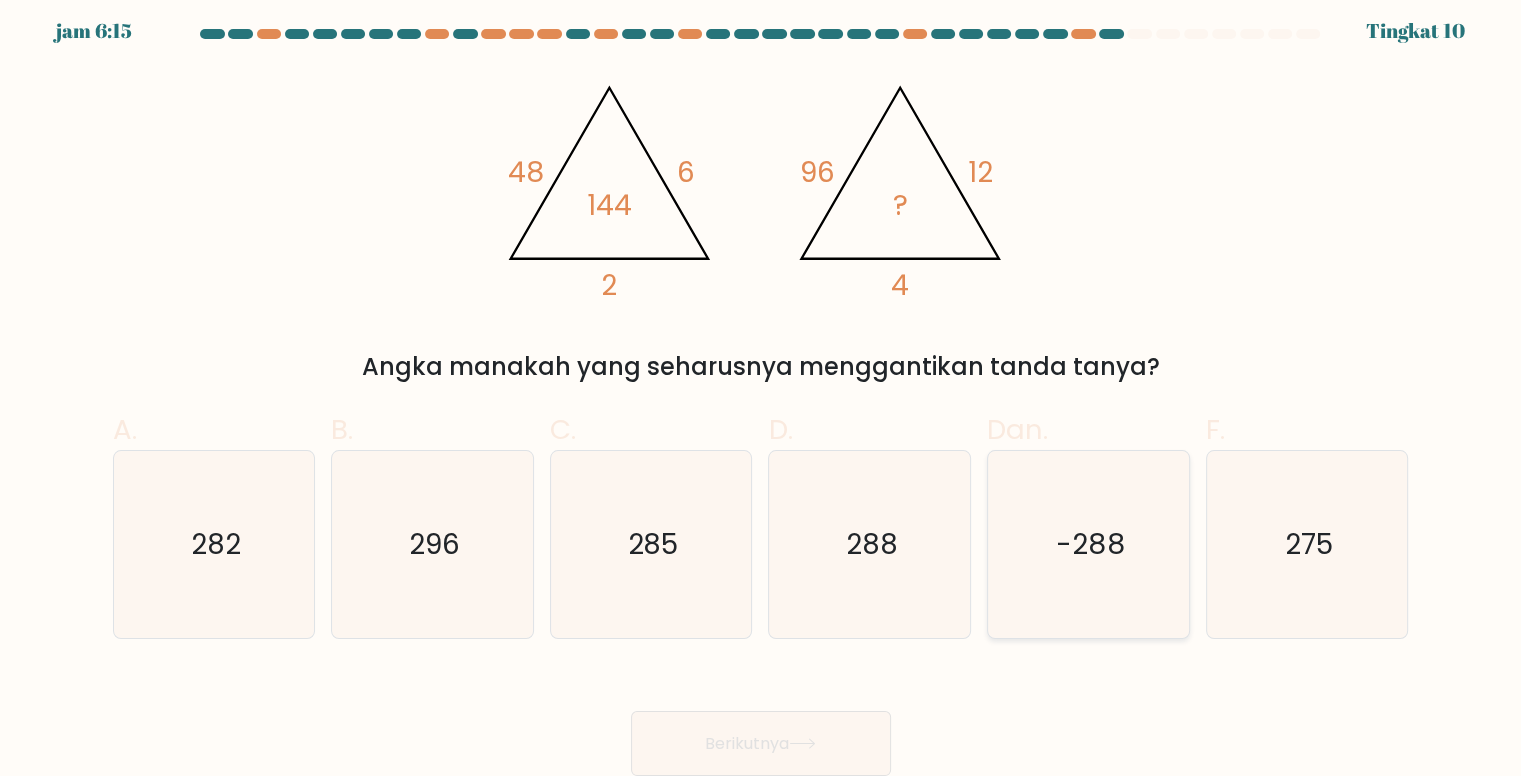 click on "-288" 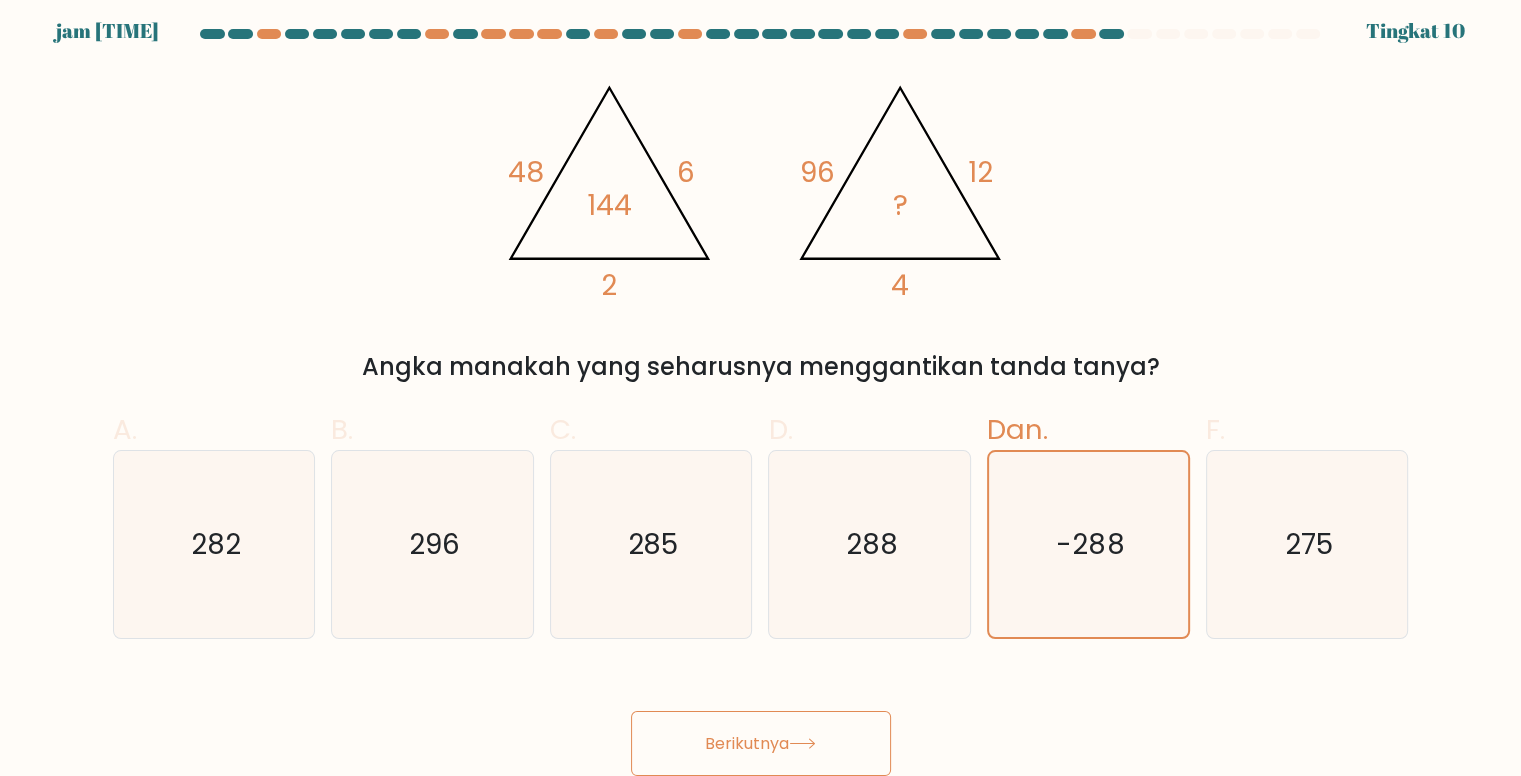 click on "Berikutnya" at bounding box center (747, 743) 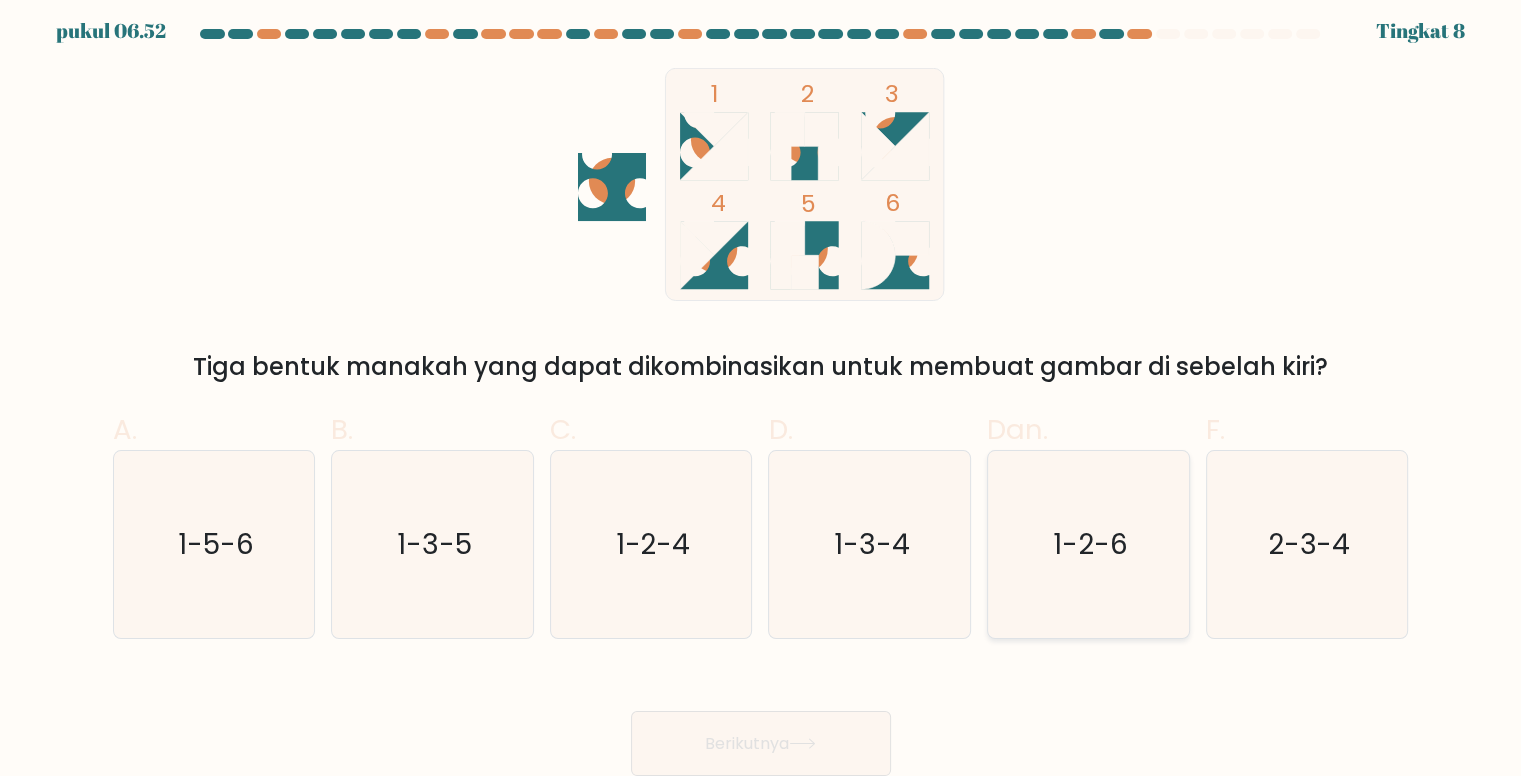click on "1-2-6" 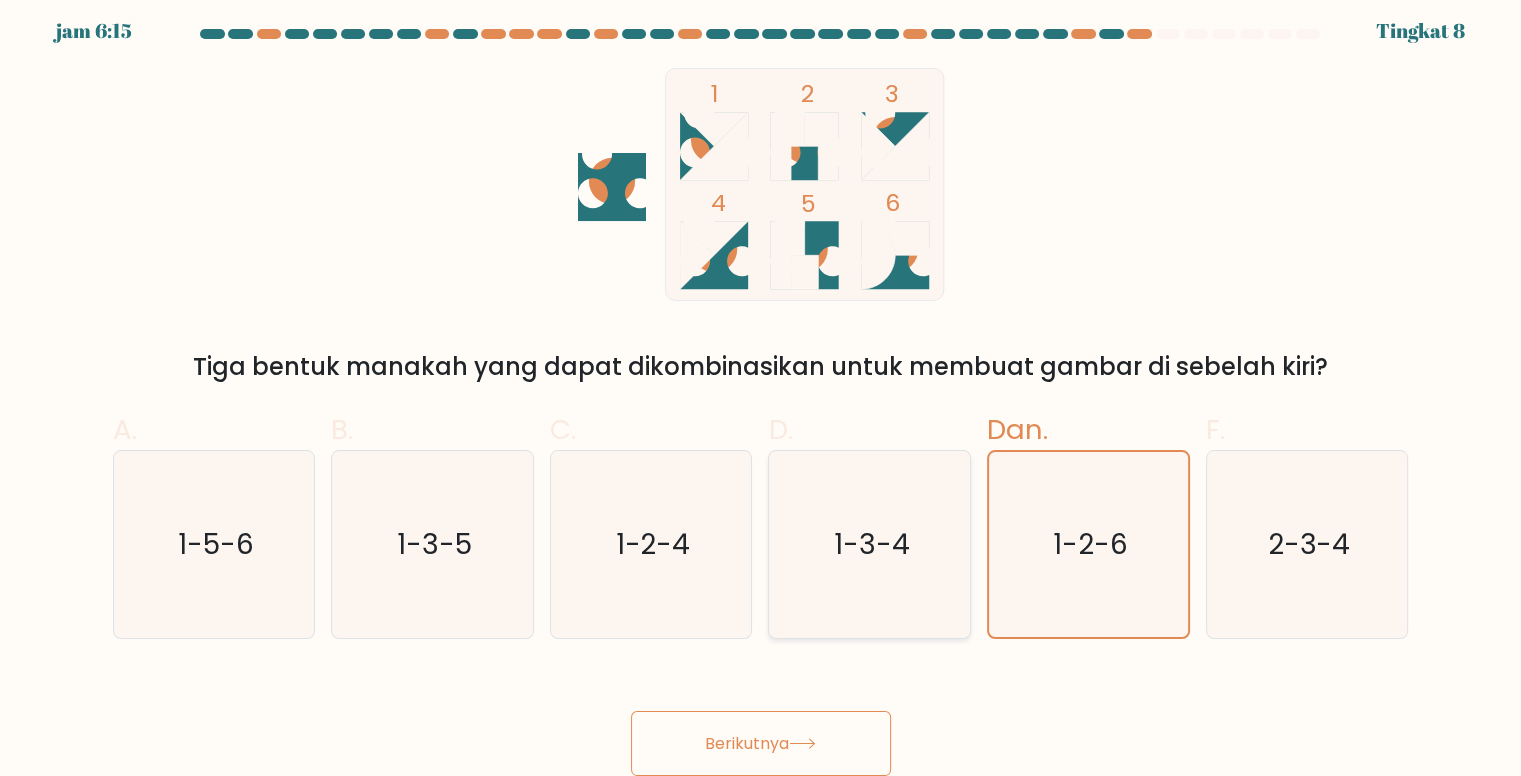 click on "1-3-4" 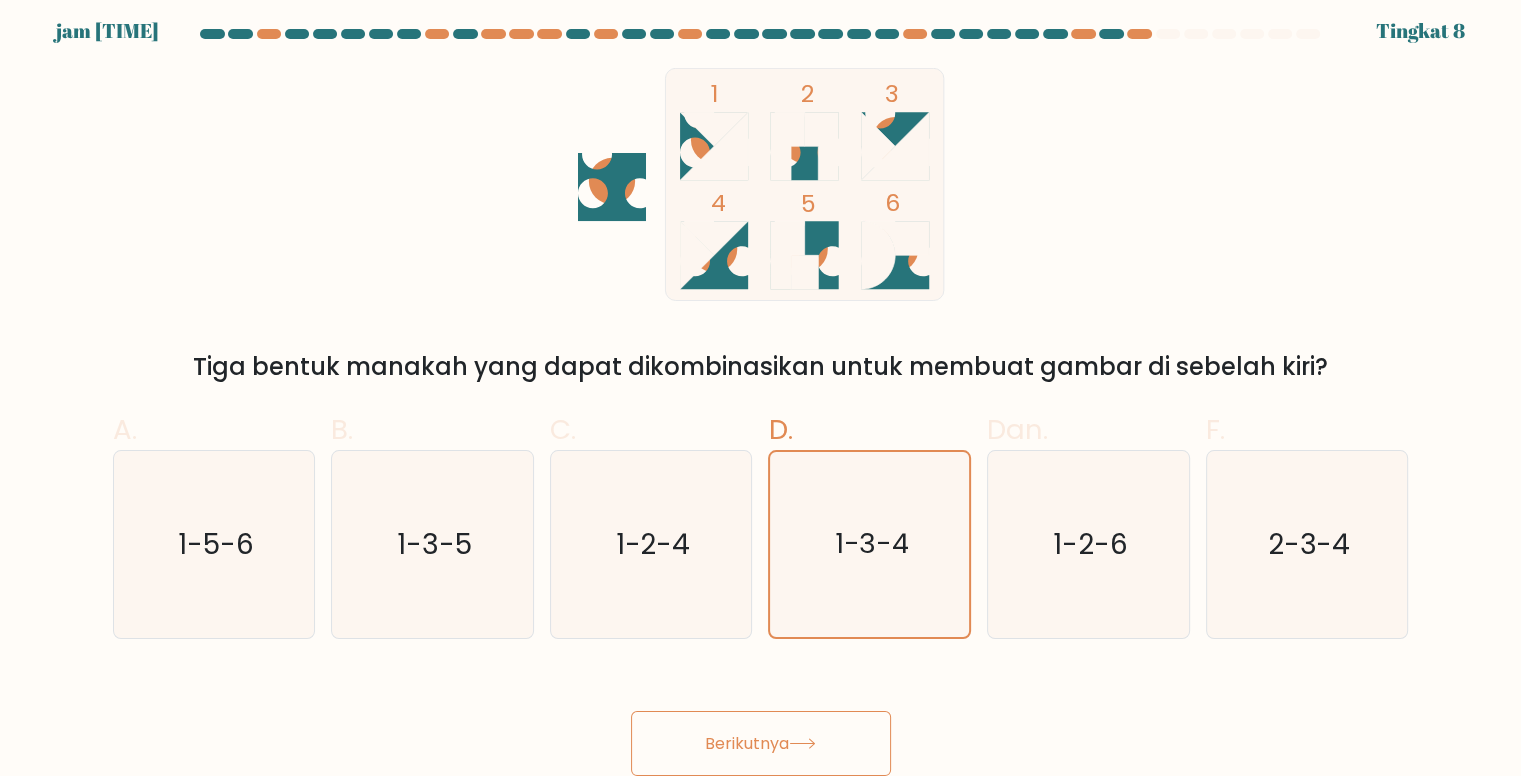 click on "Berikutnya" at bounding box center (747, 743) 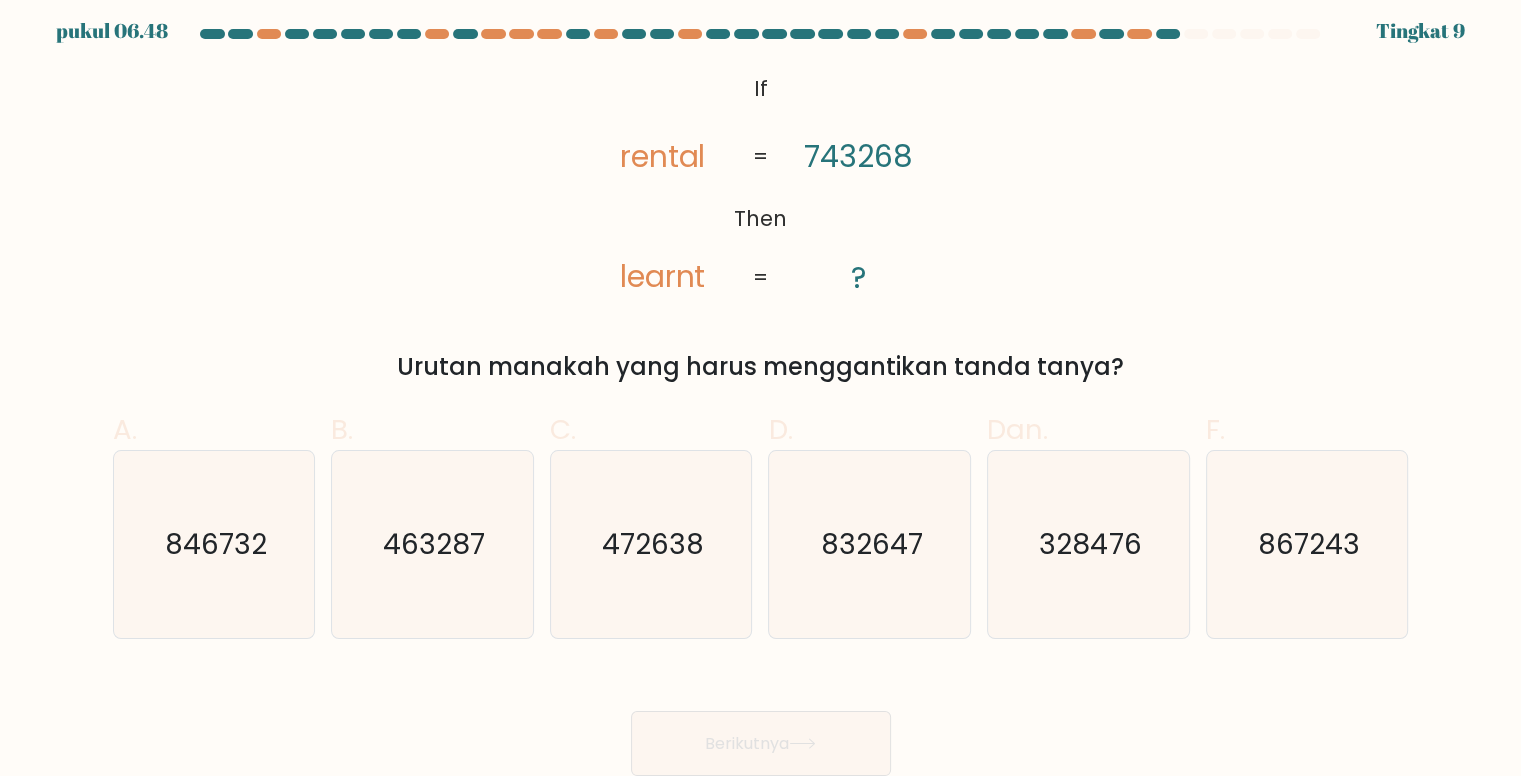 drag, startPoint x: 724, startPoint y: 79, endPoint x: 1130, endPoint y: 383, distance: 507.20016 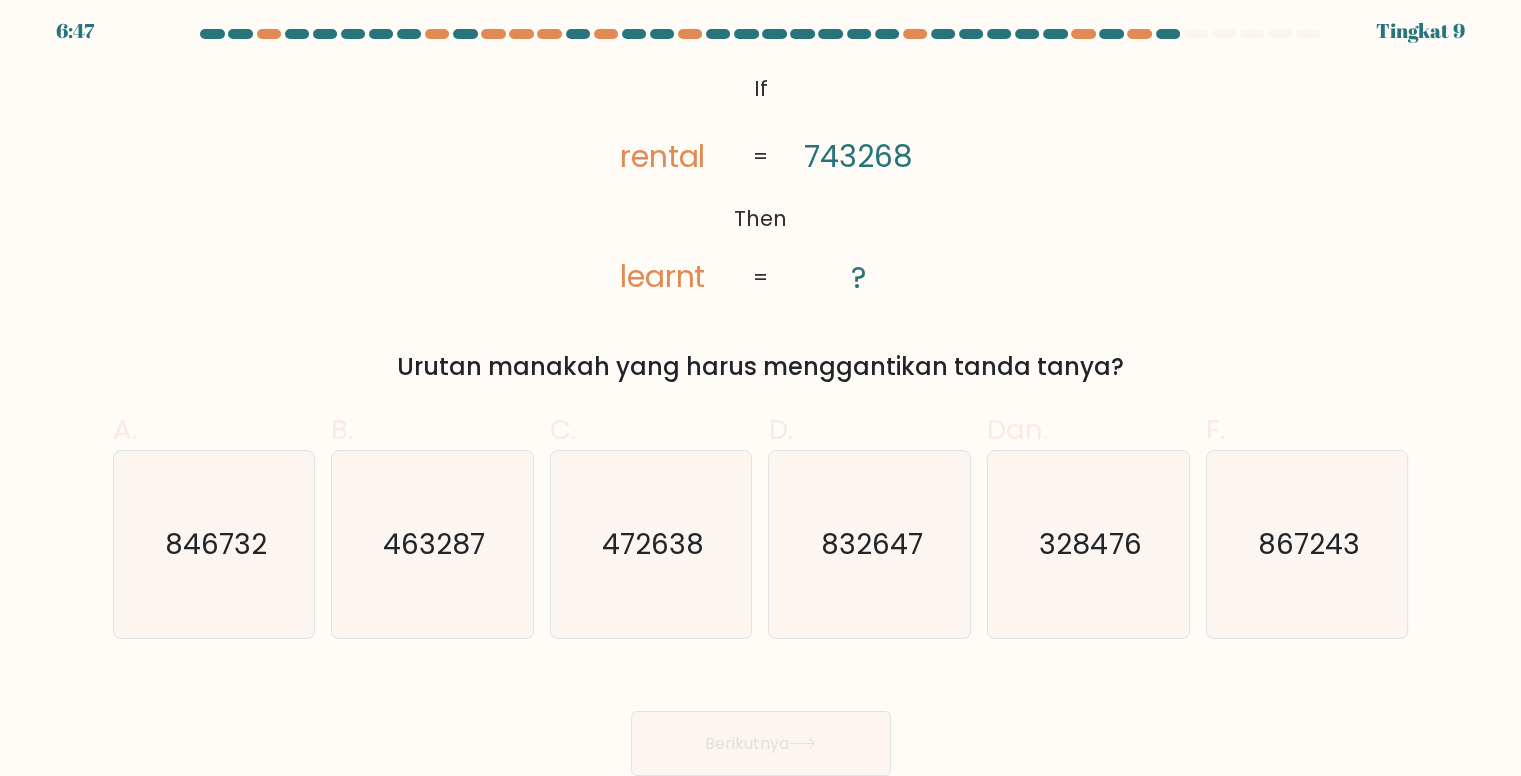 copy on "If       Then       rental       learnt       743268       ?       =       =
Urutan manakah yang harus menggantikan tanda tanya?" 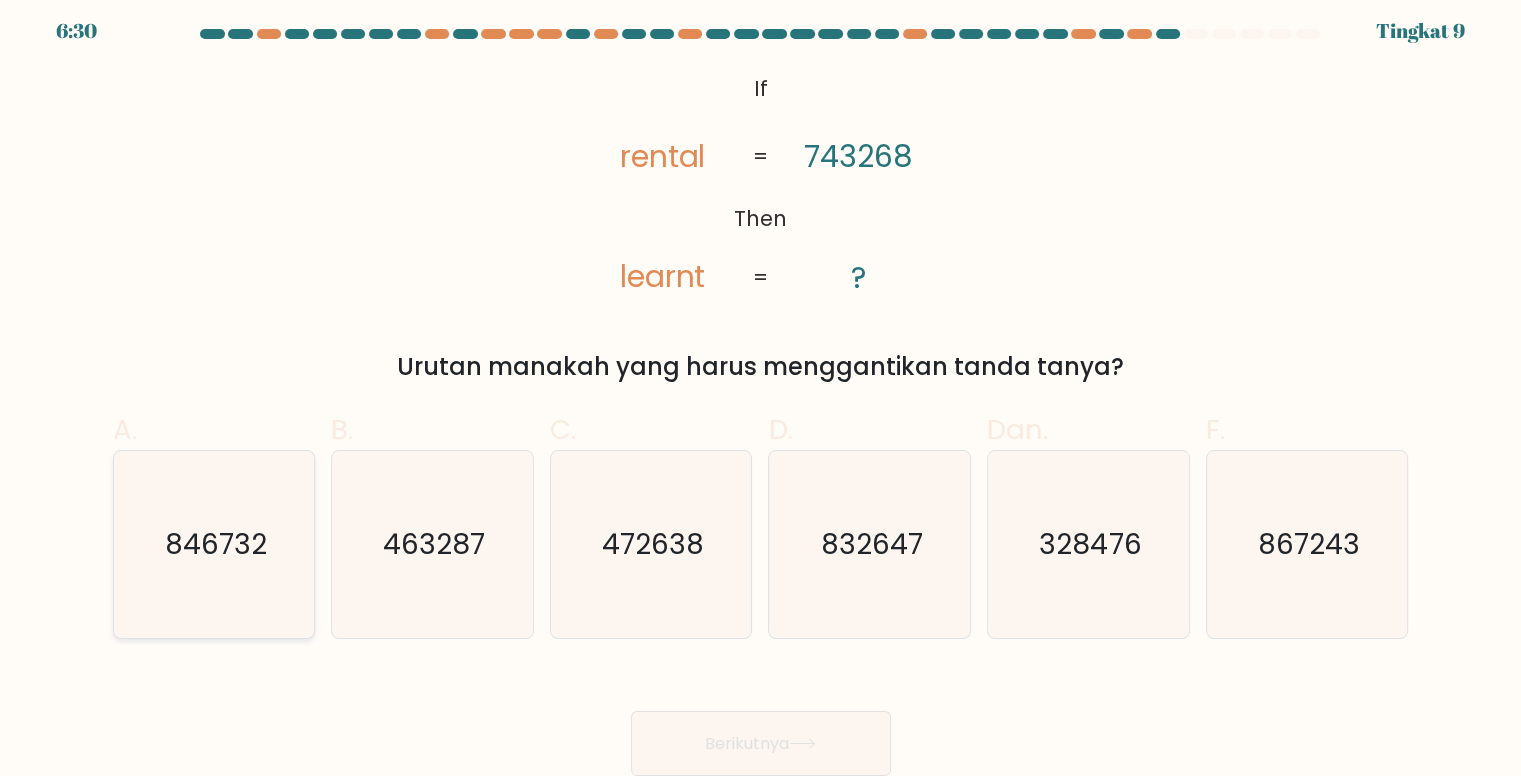 click on "846732" 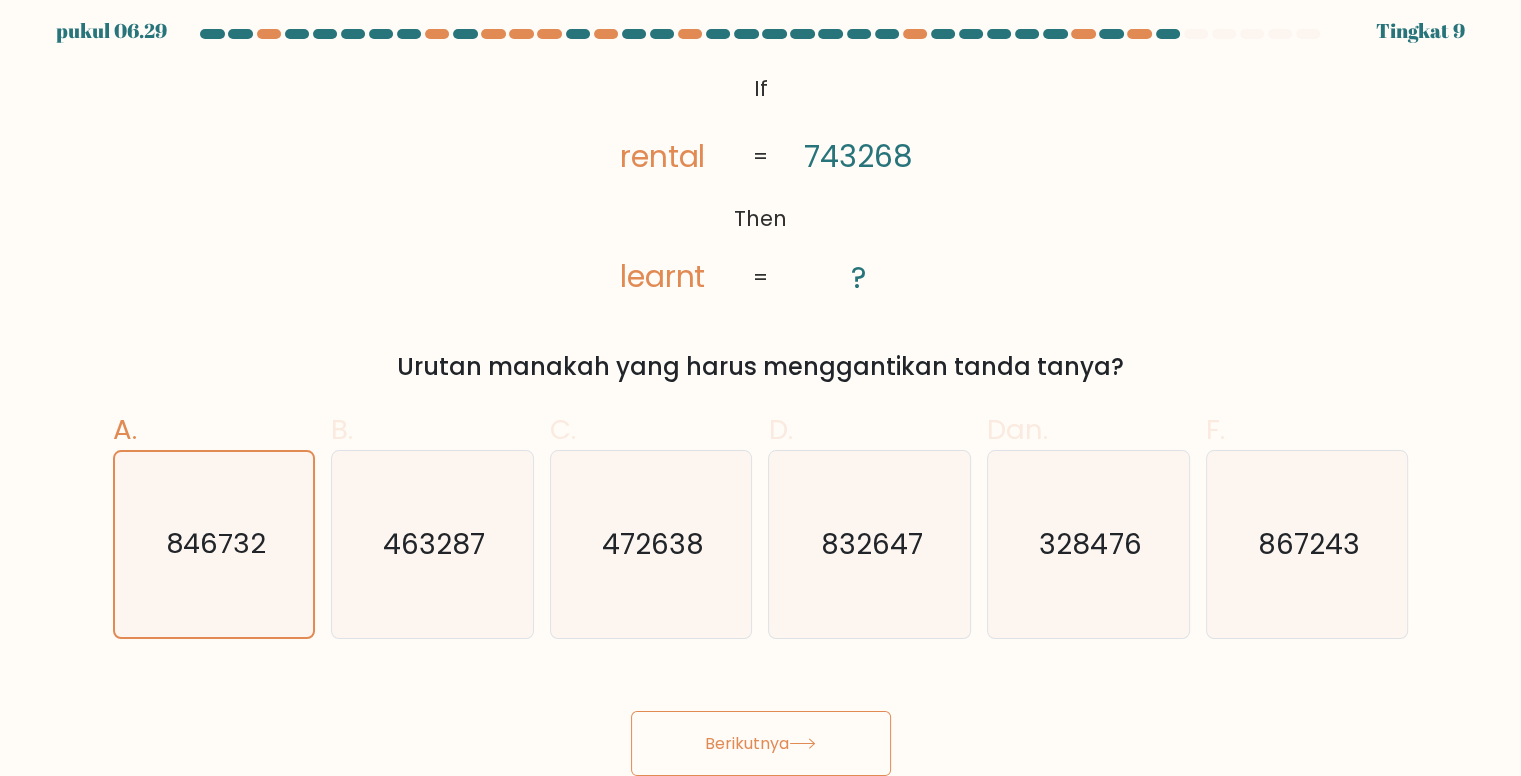 click on "Berikutnya" at bounding box center [747, 743] 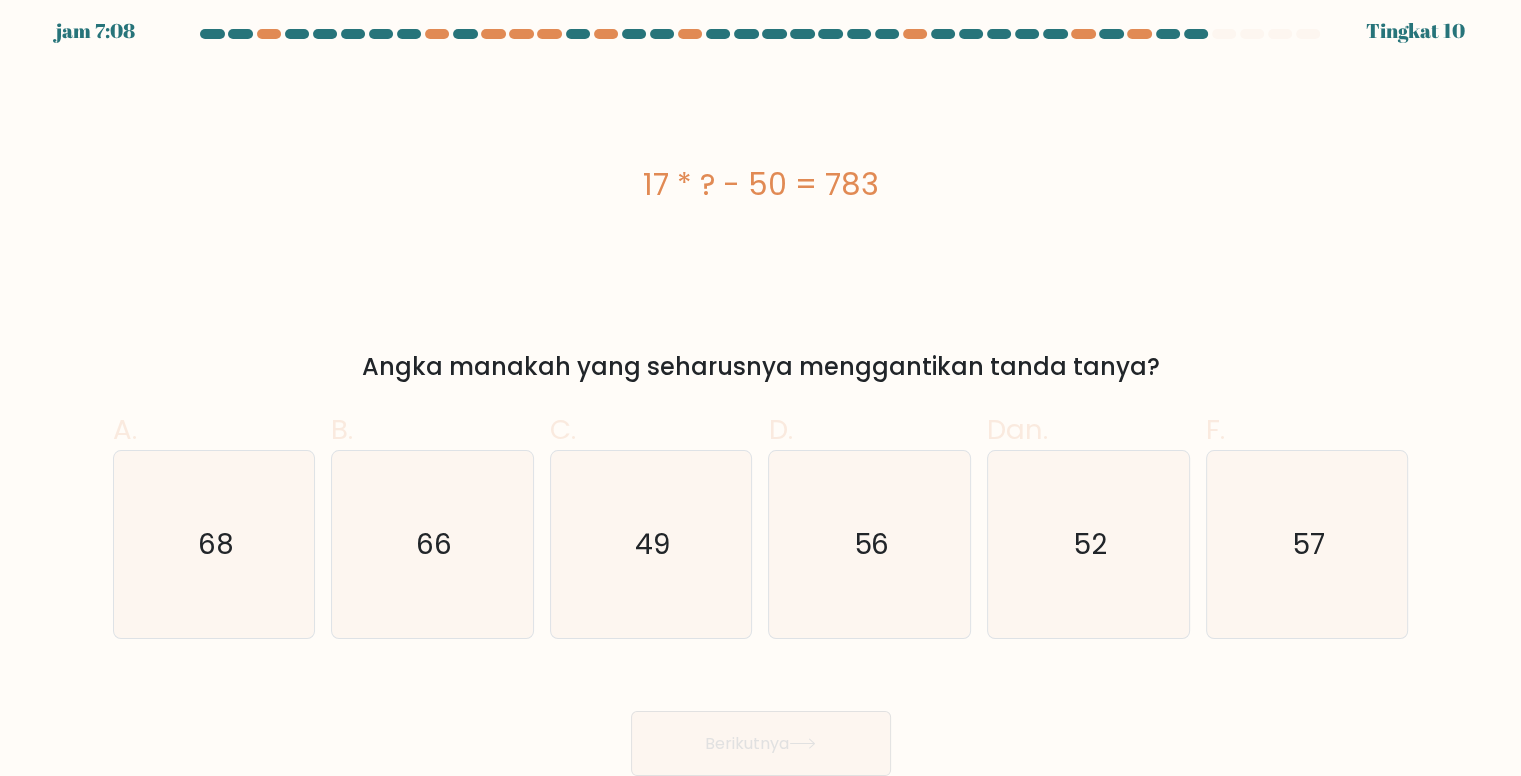 drag, startPoint x: 651, startPoint y: 174, endPoint x: 1190, endPoint y: 369, distance: 573.18933 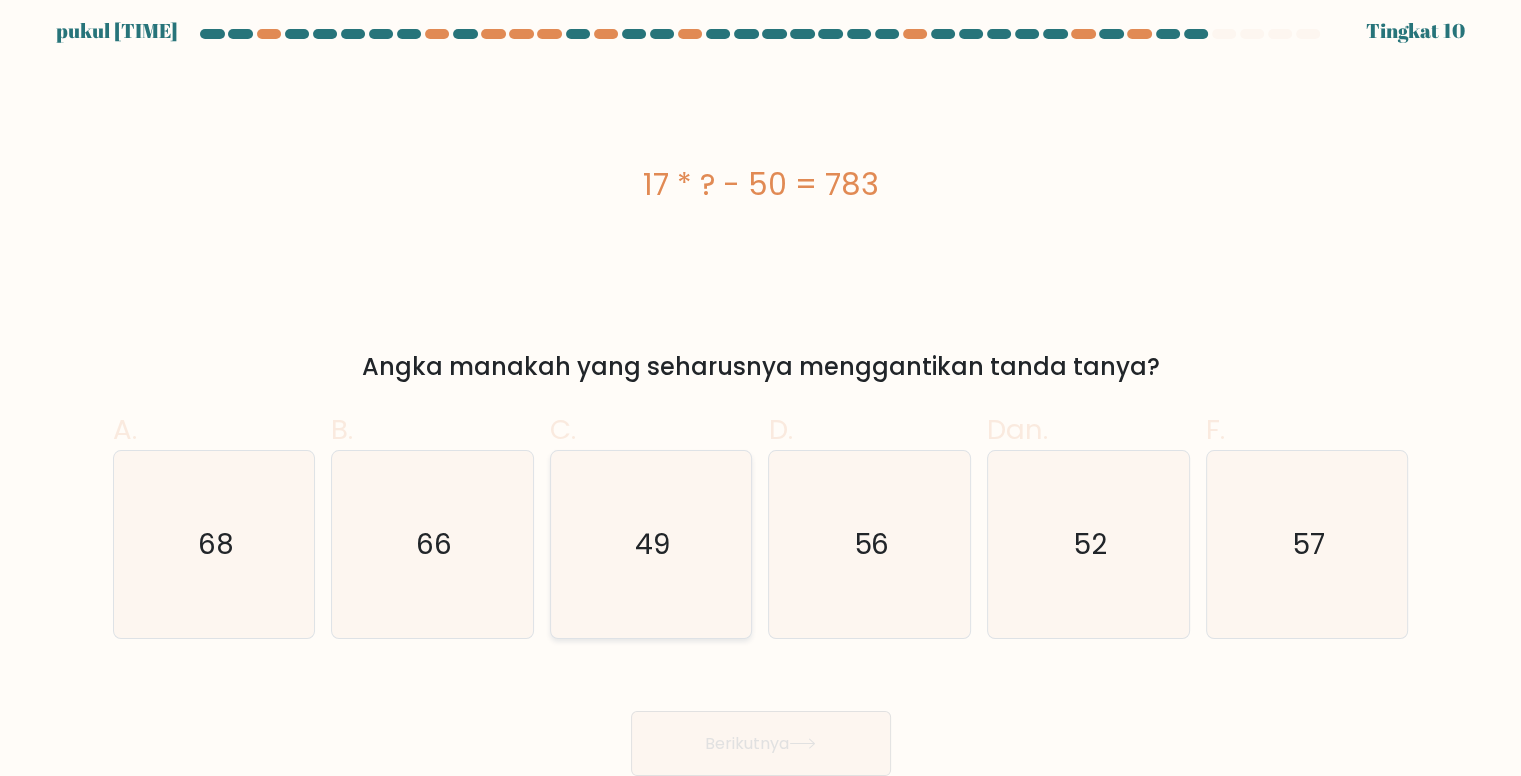 scroll, scrollTop: 9, scrollLeft: 0, axis: vertical 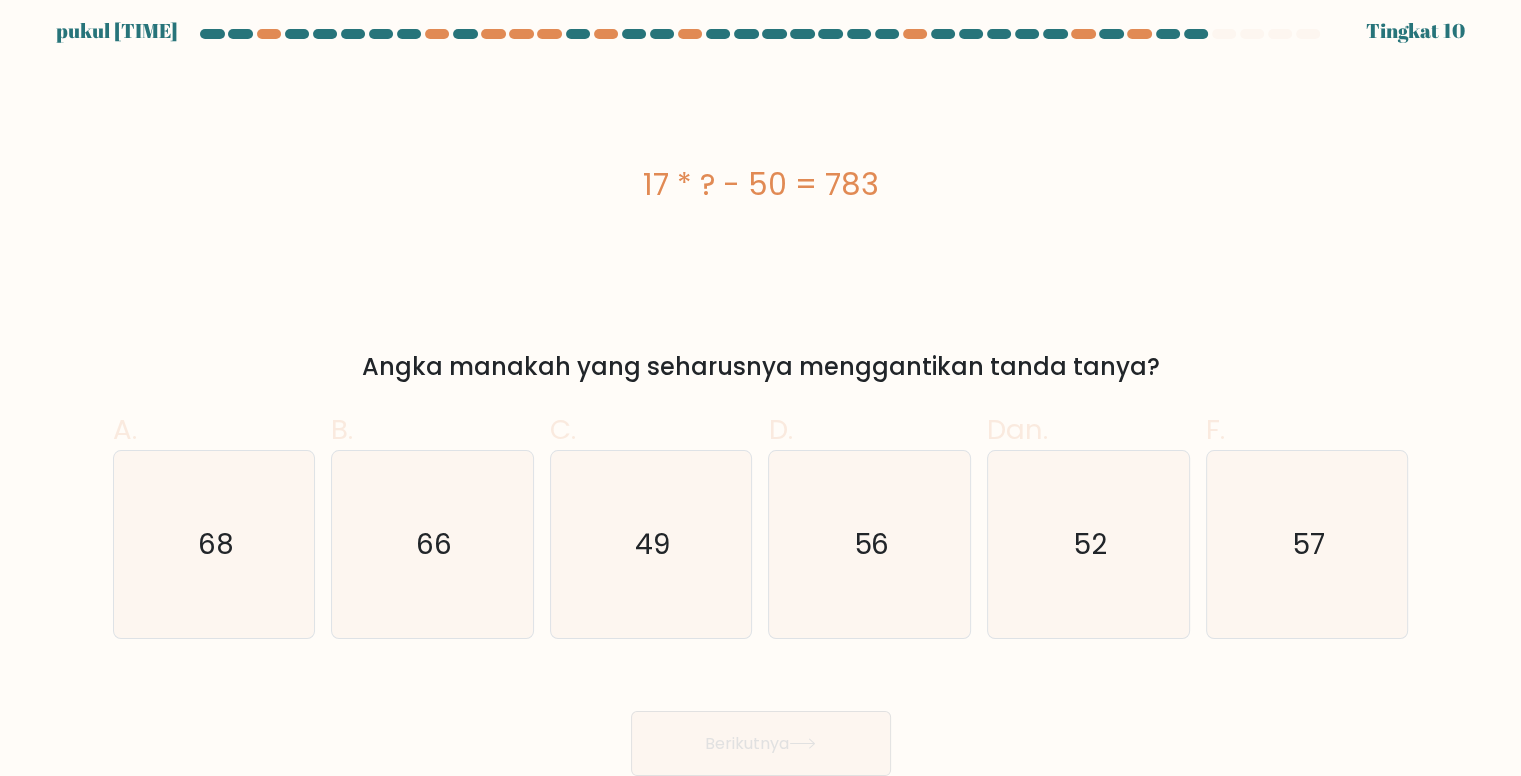 click on "A.
68
B.
66
C." at bounding box center [761, 516] 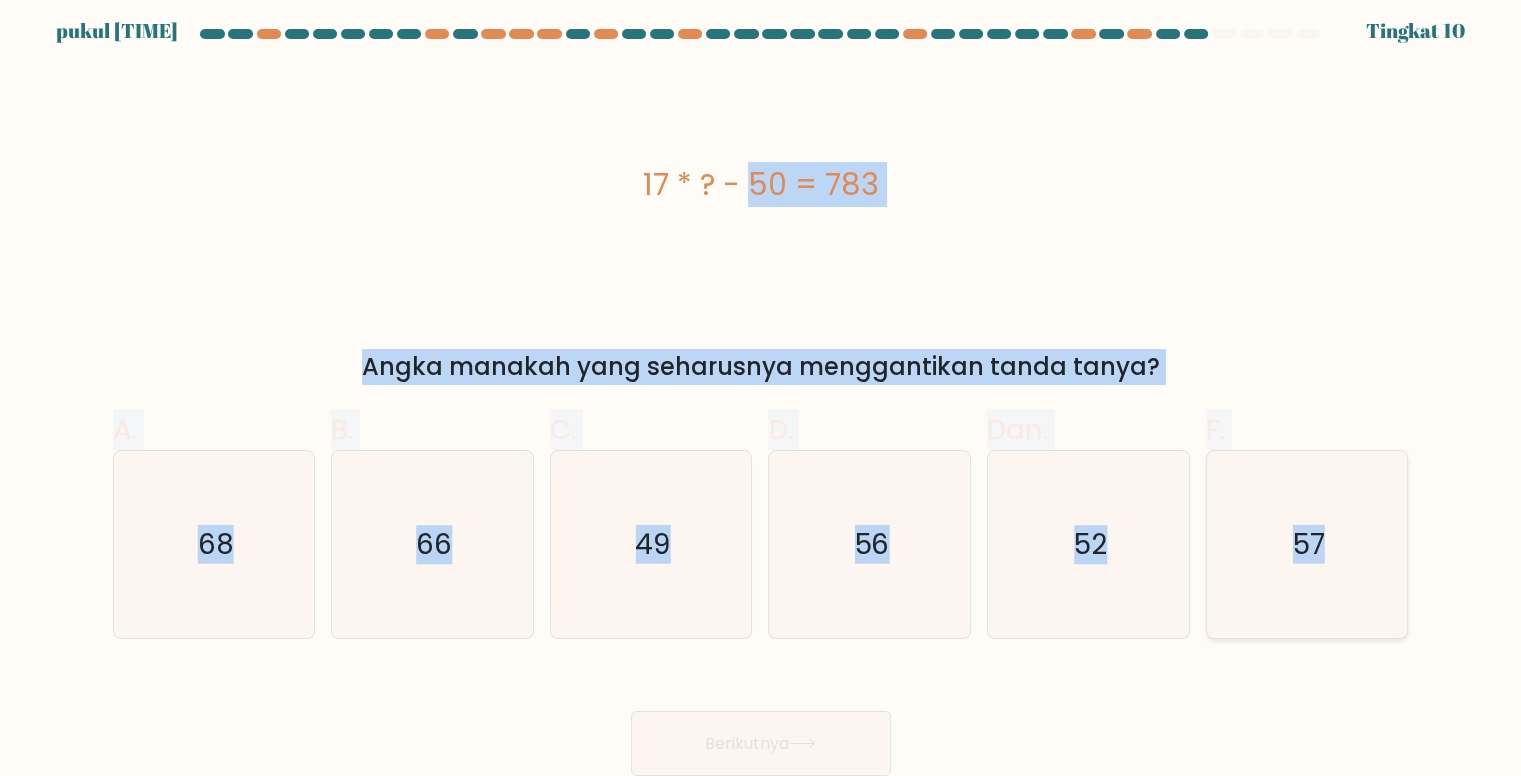 drag, startPoint x: 634, startPoint y: 173, endPoint x: 1400, endPoint y: 602, distance: 877.95044 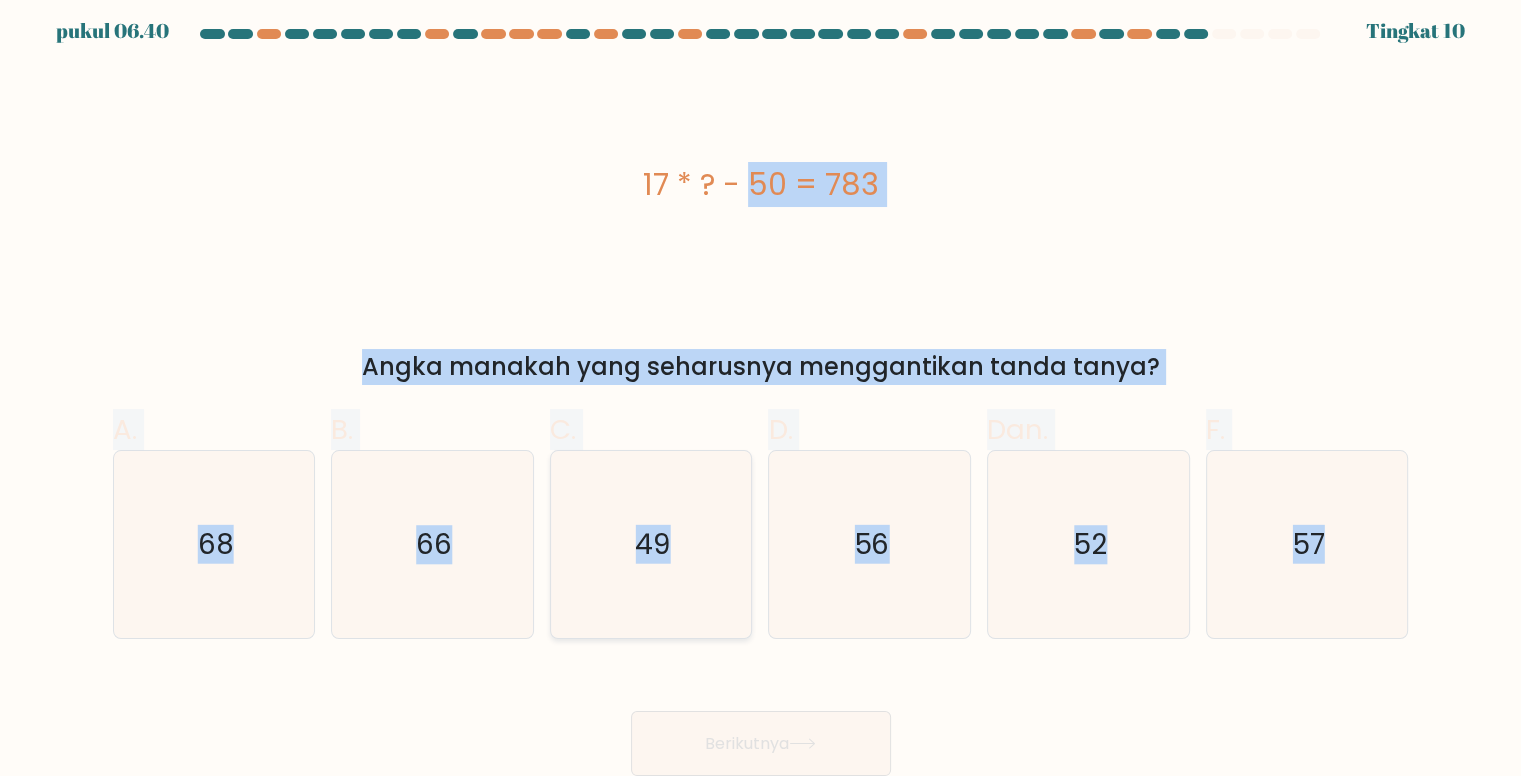 click on "49" 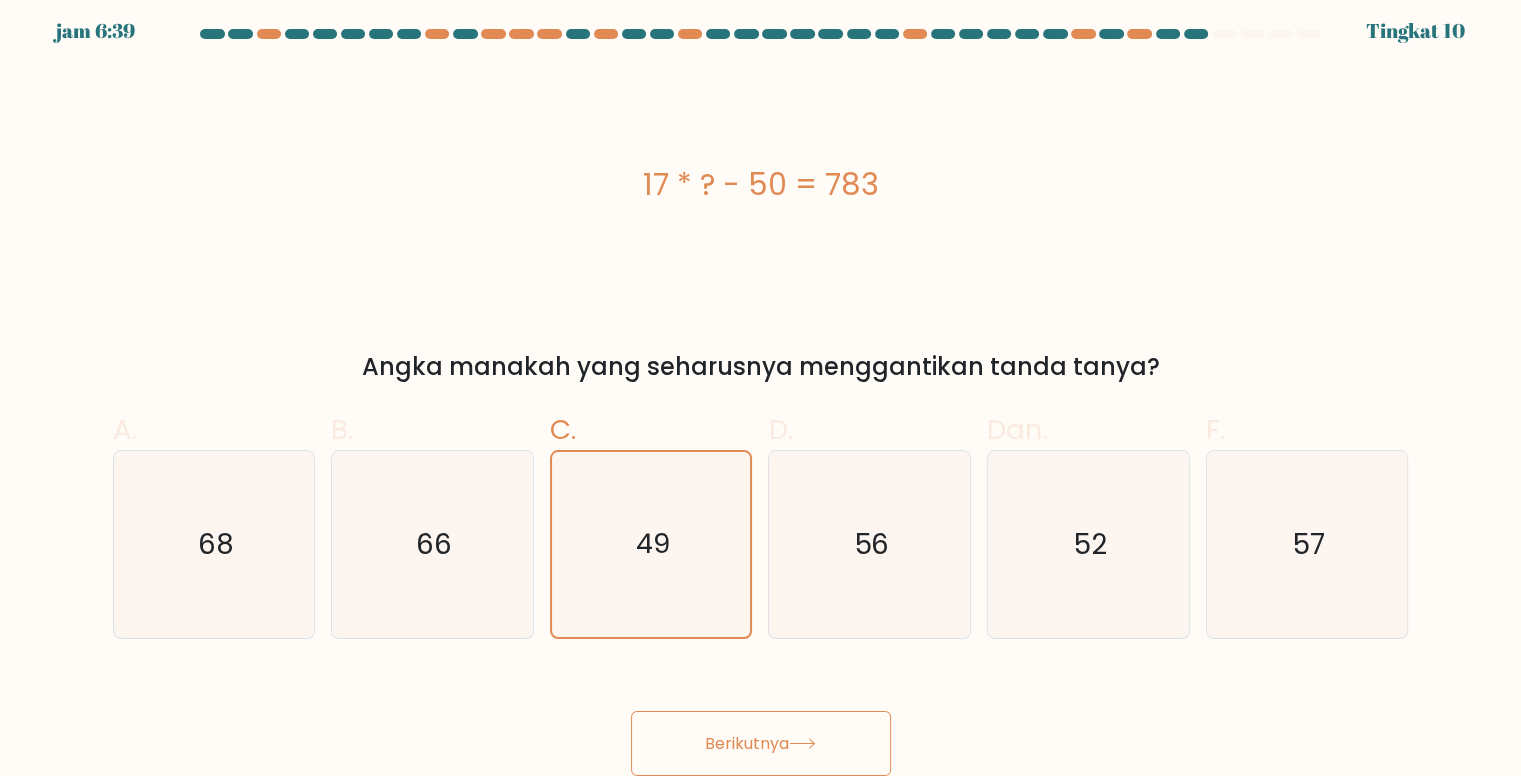click on "Berikutnya" at bounding box center (761, 743) 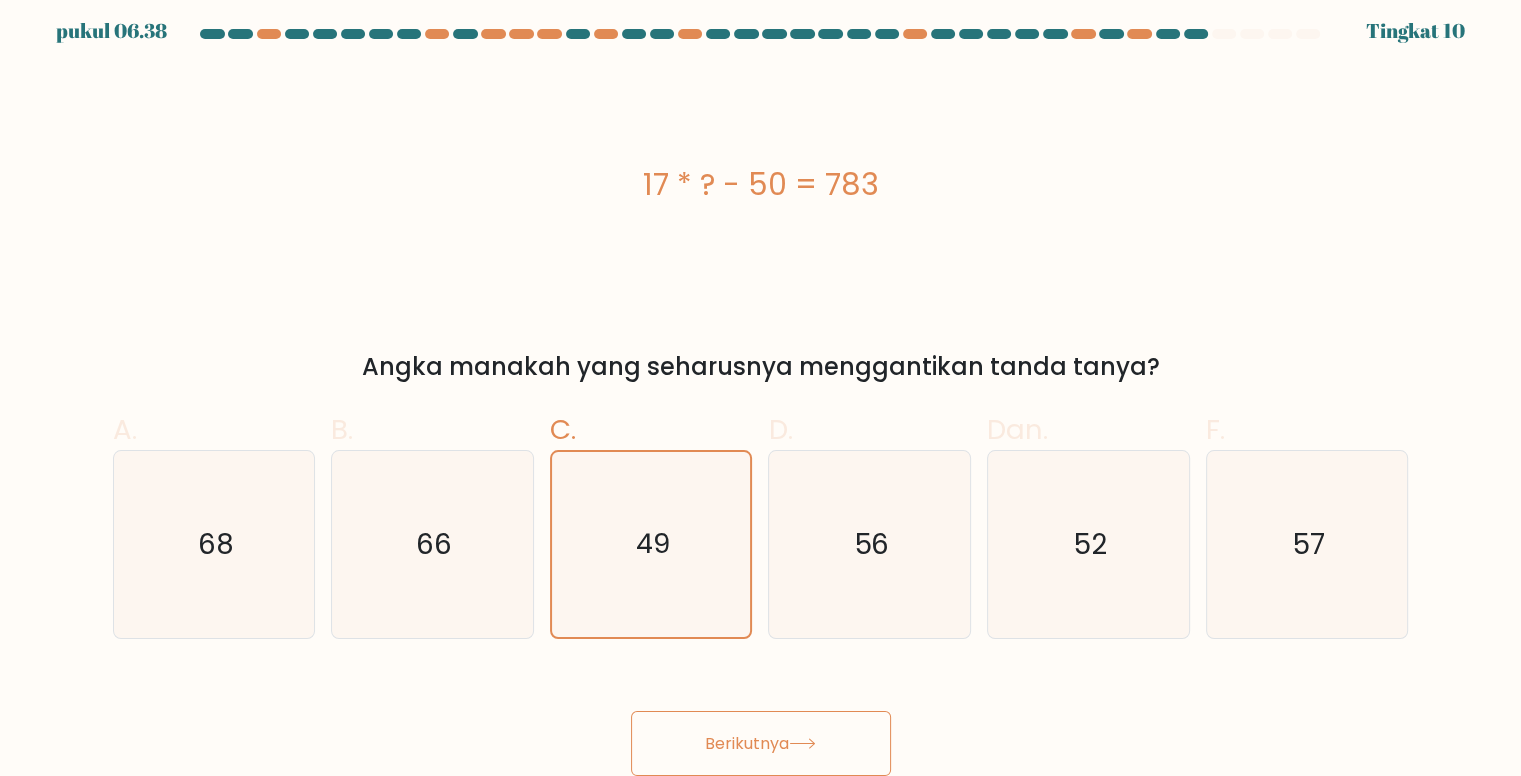 scroll, scrollTop: 8, scrollLeft: 0, axis: vertical 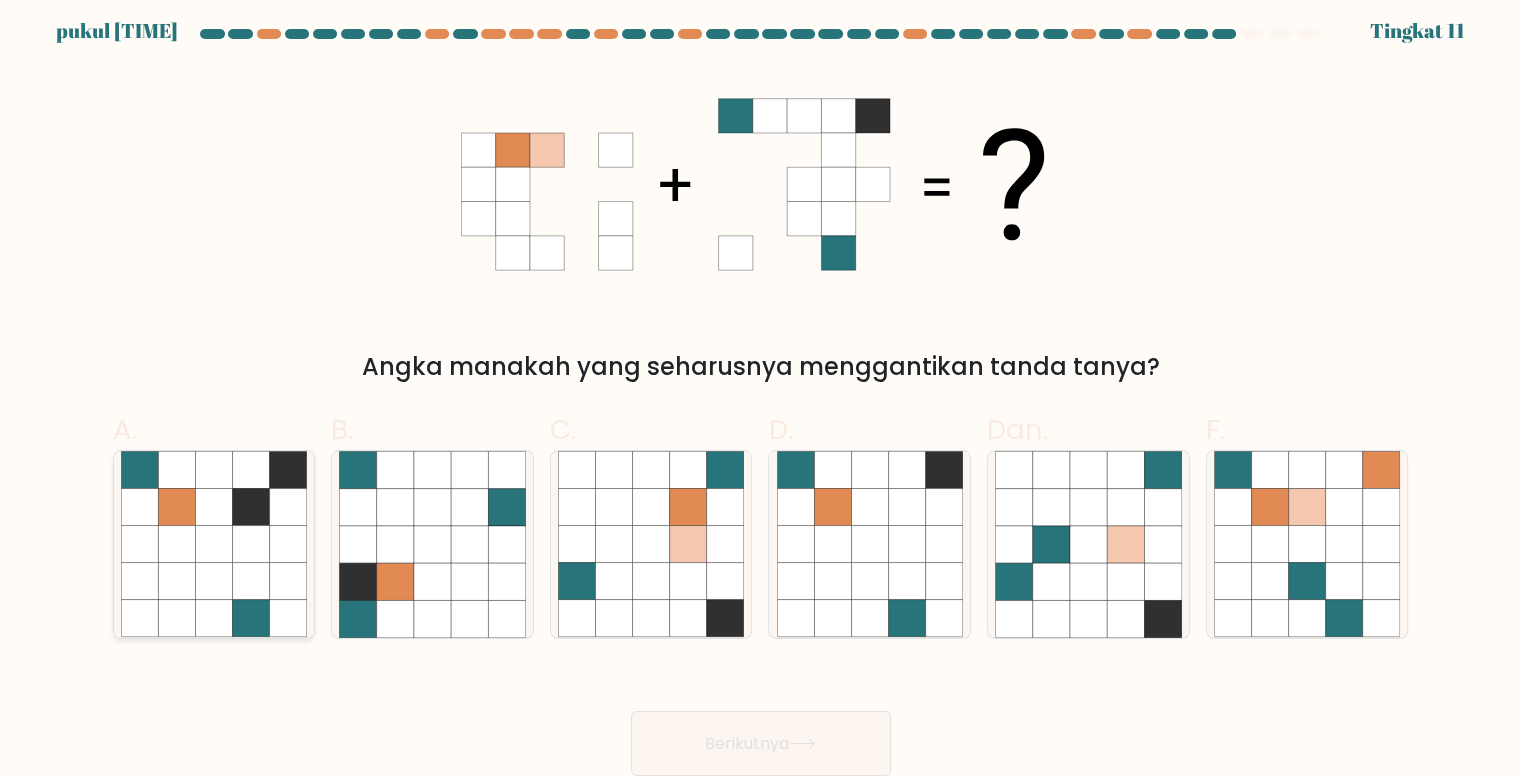 click 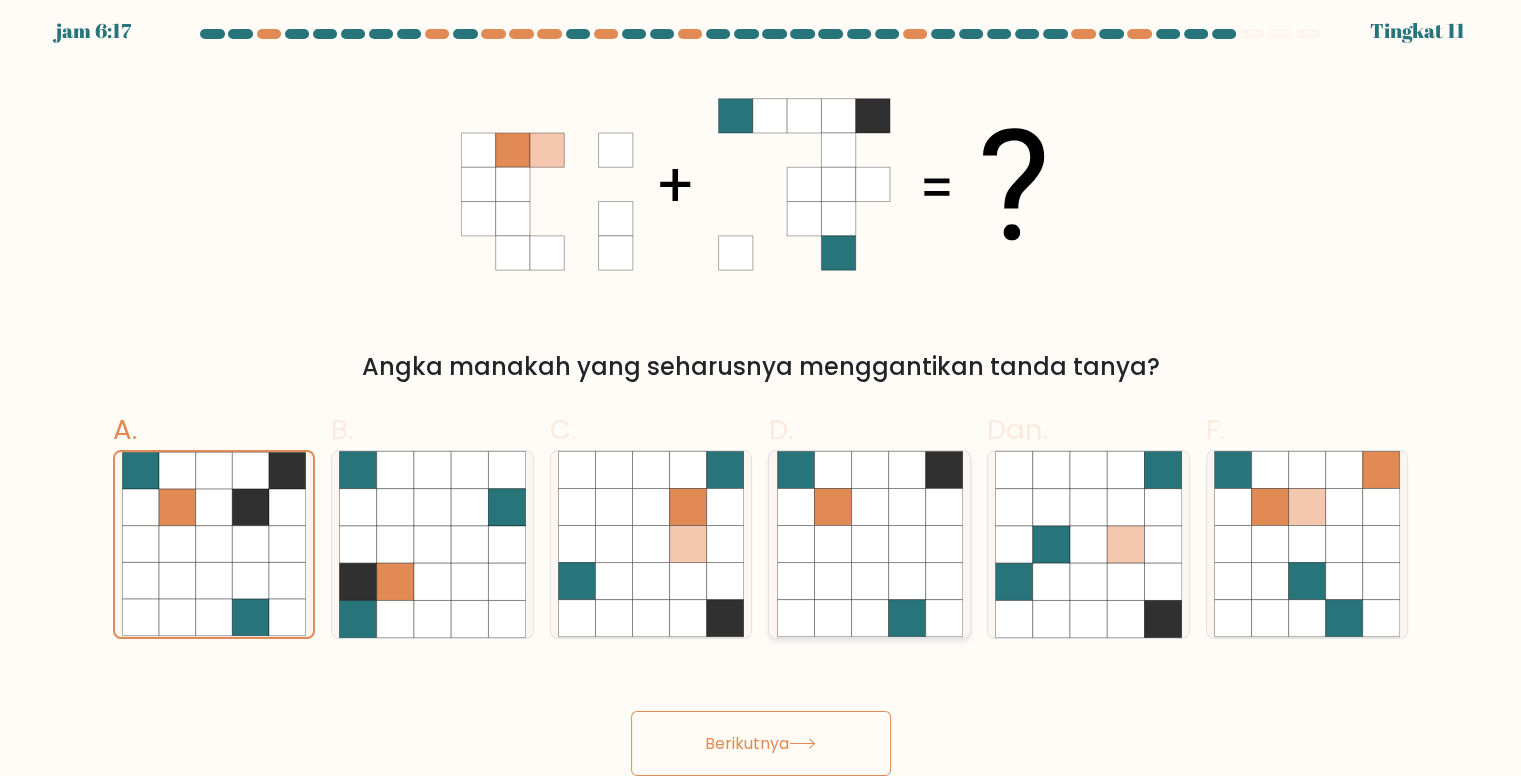 click 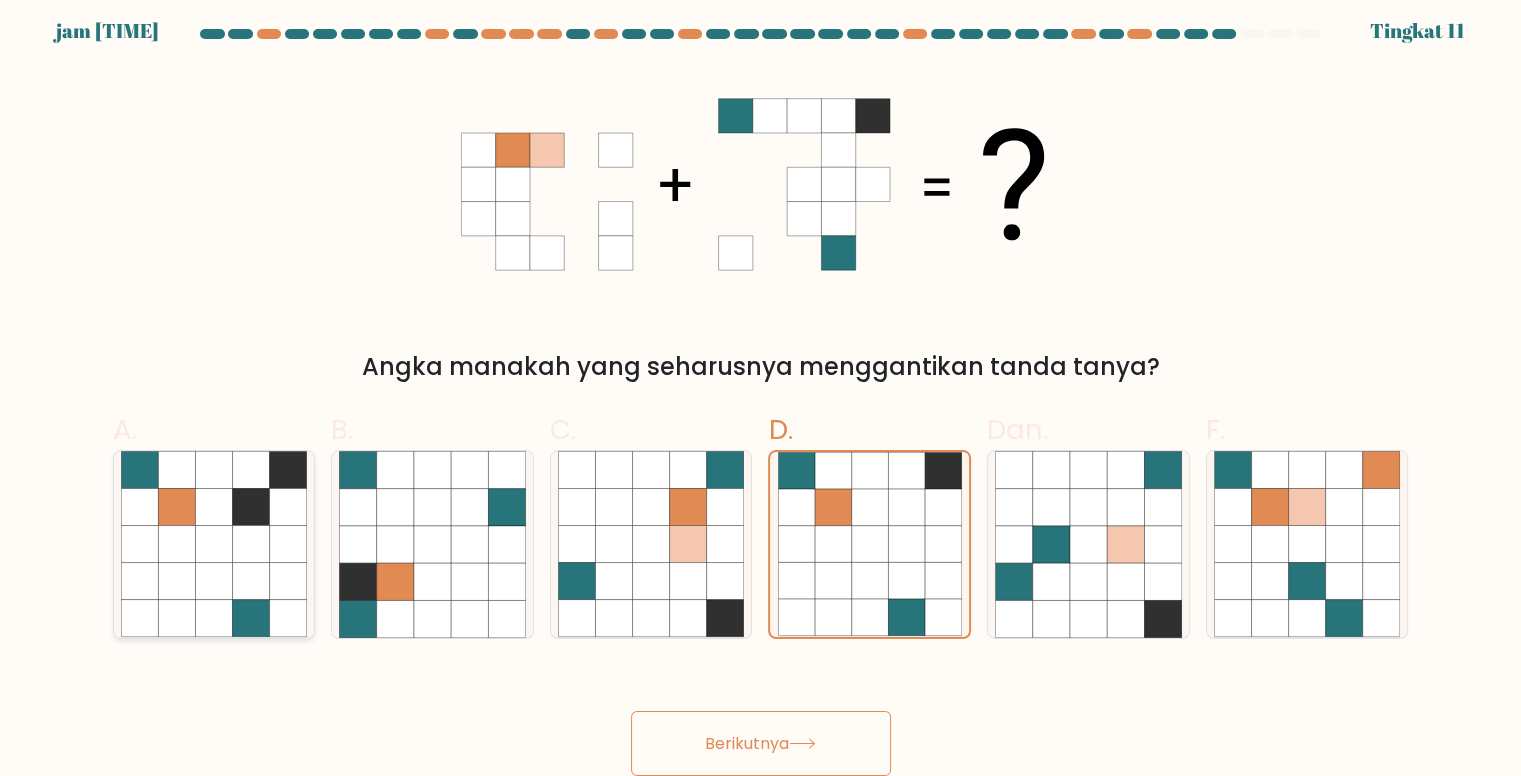 click 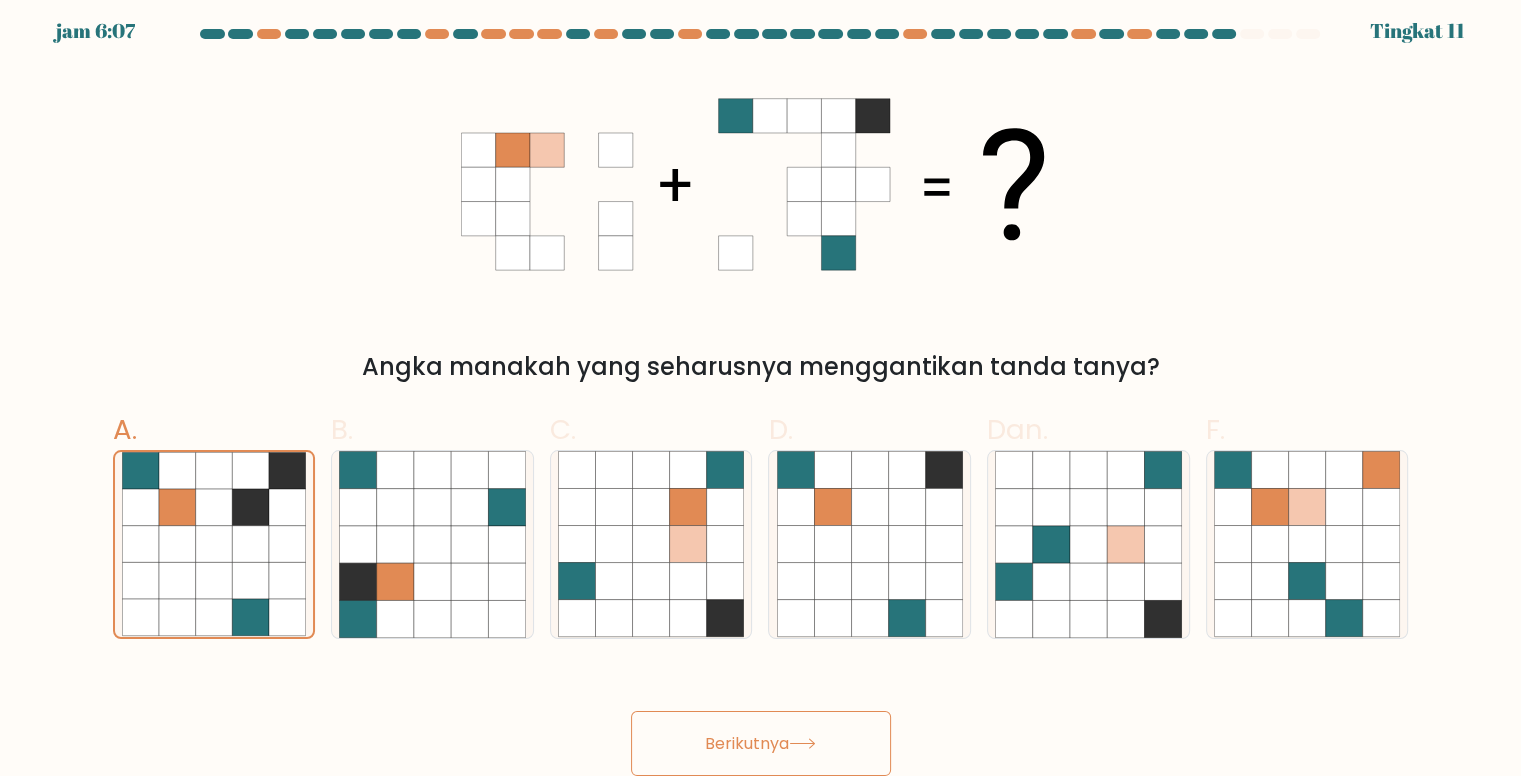 click on "Berikutnya" at bounding box center (761, 743) 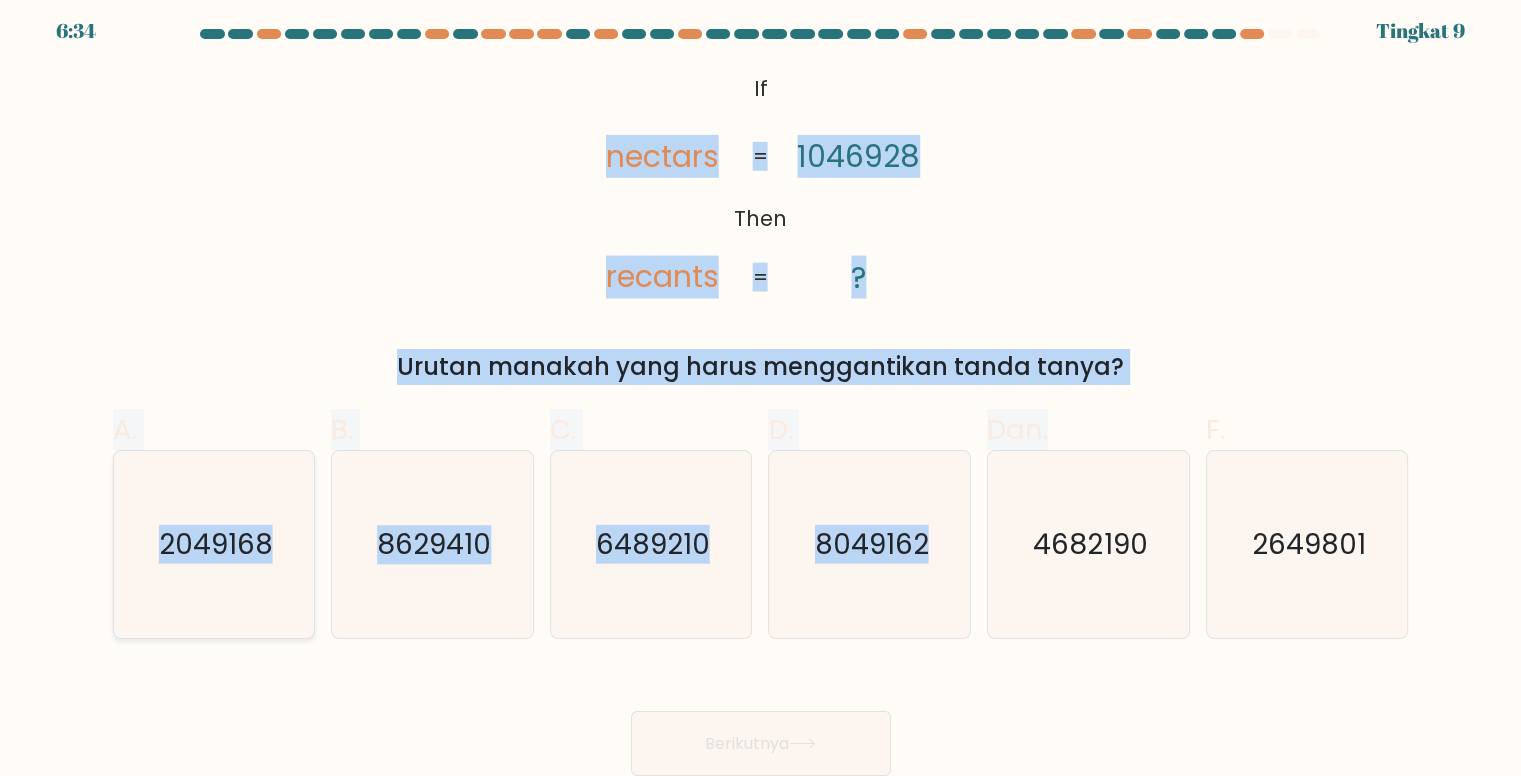 click on "2049168" 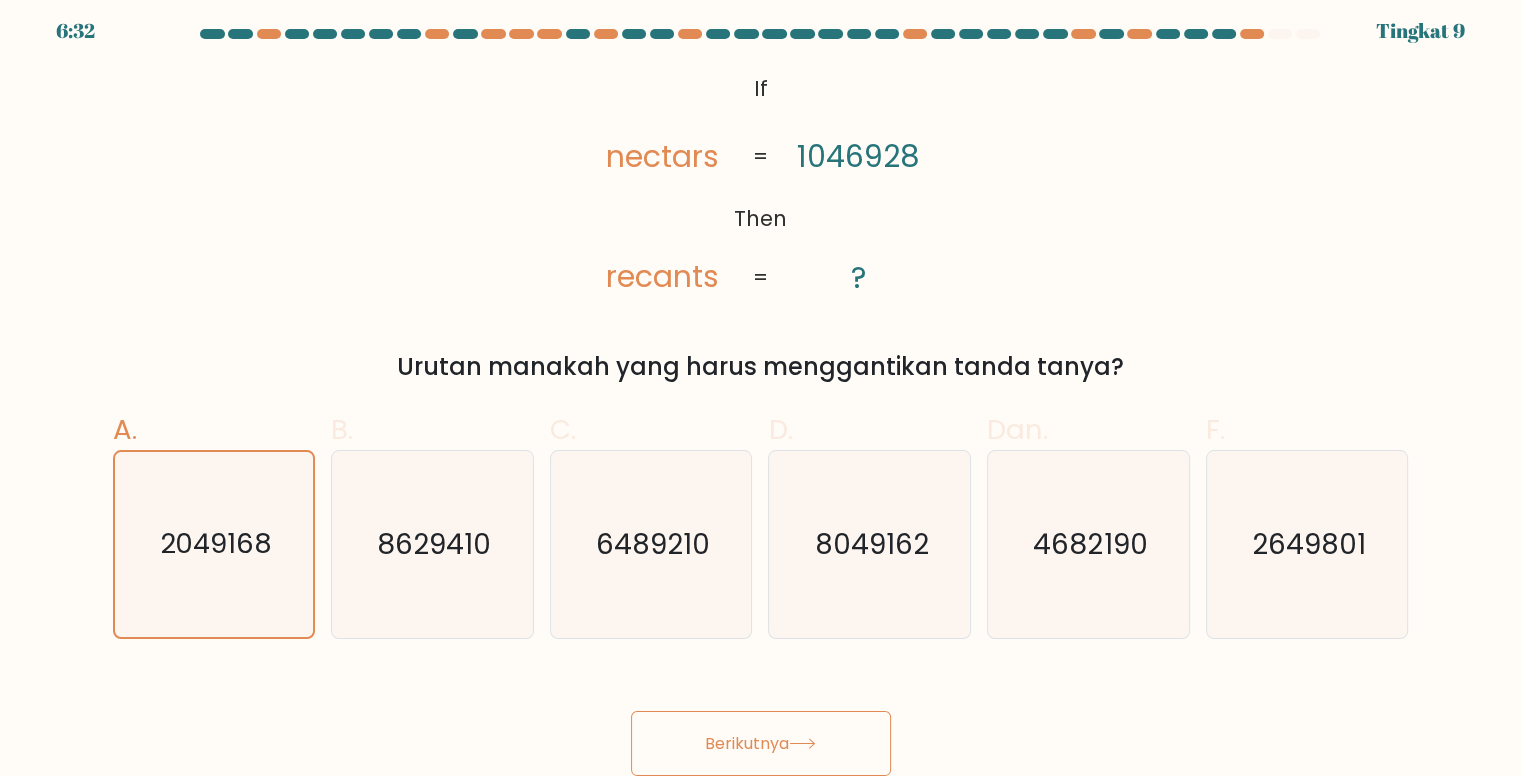 click on "Berikutnya" at bounding box center (761, 743) 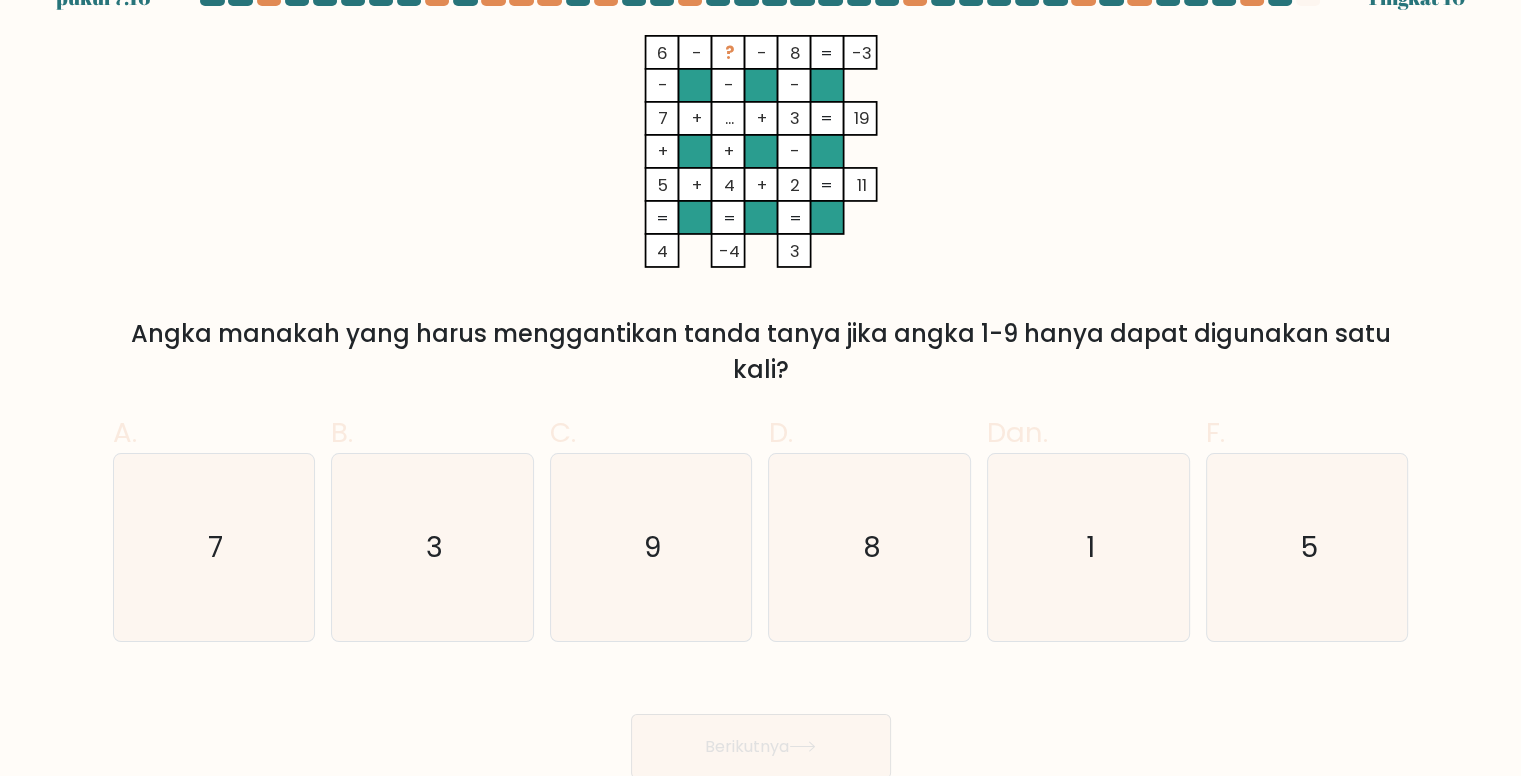 scroll, scrollTop: 0, scrollLeft: 0, axis: both 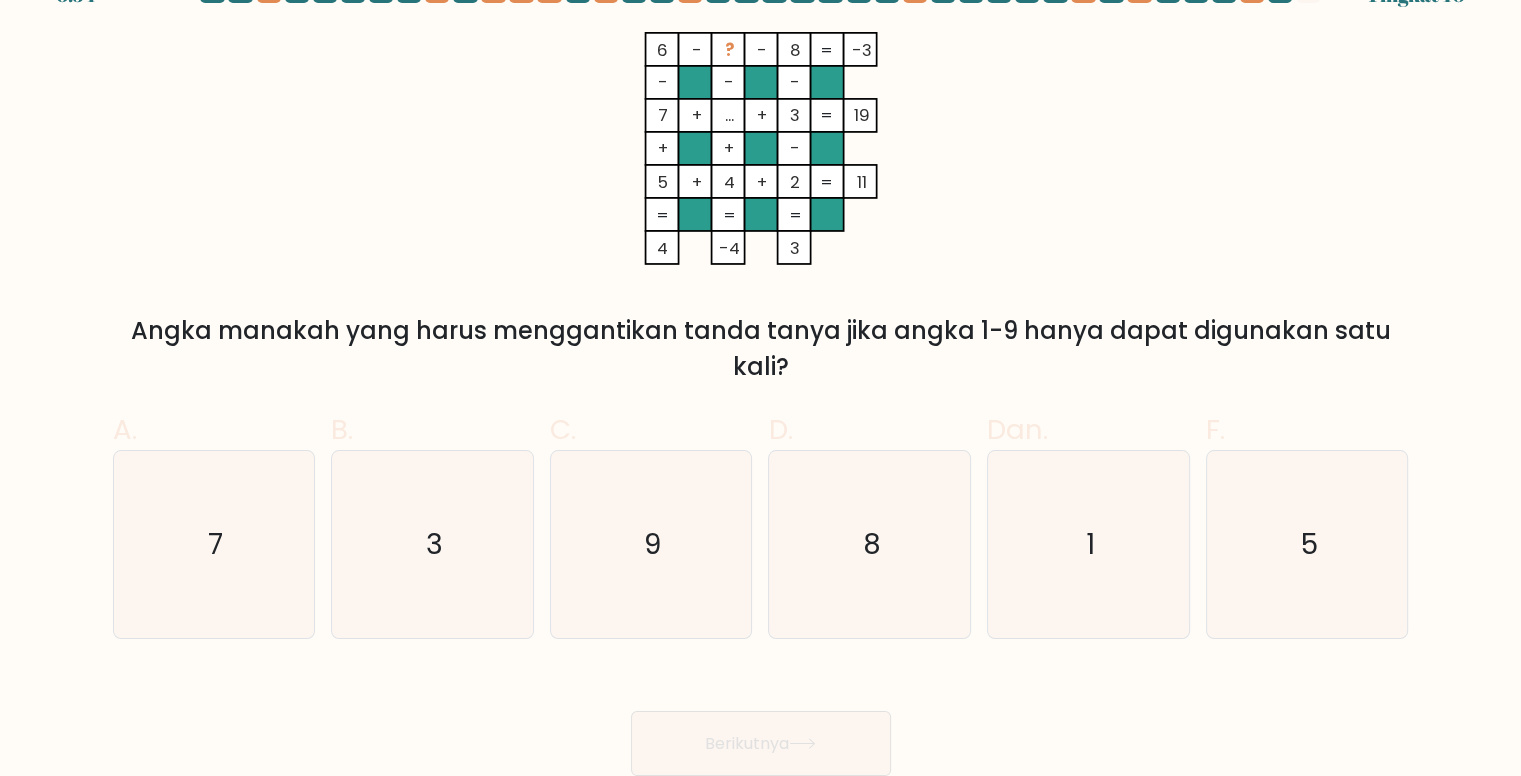 click at bounding box center (760, 384) 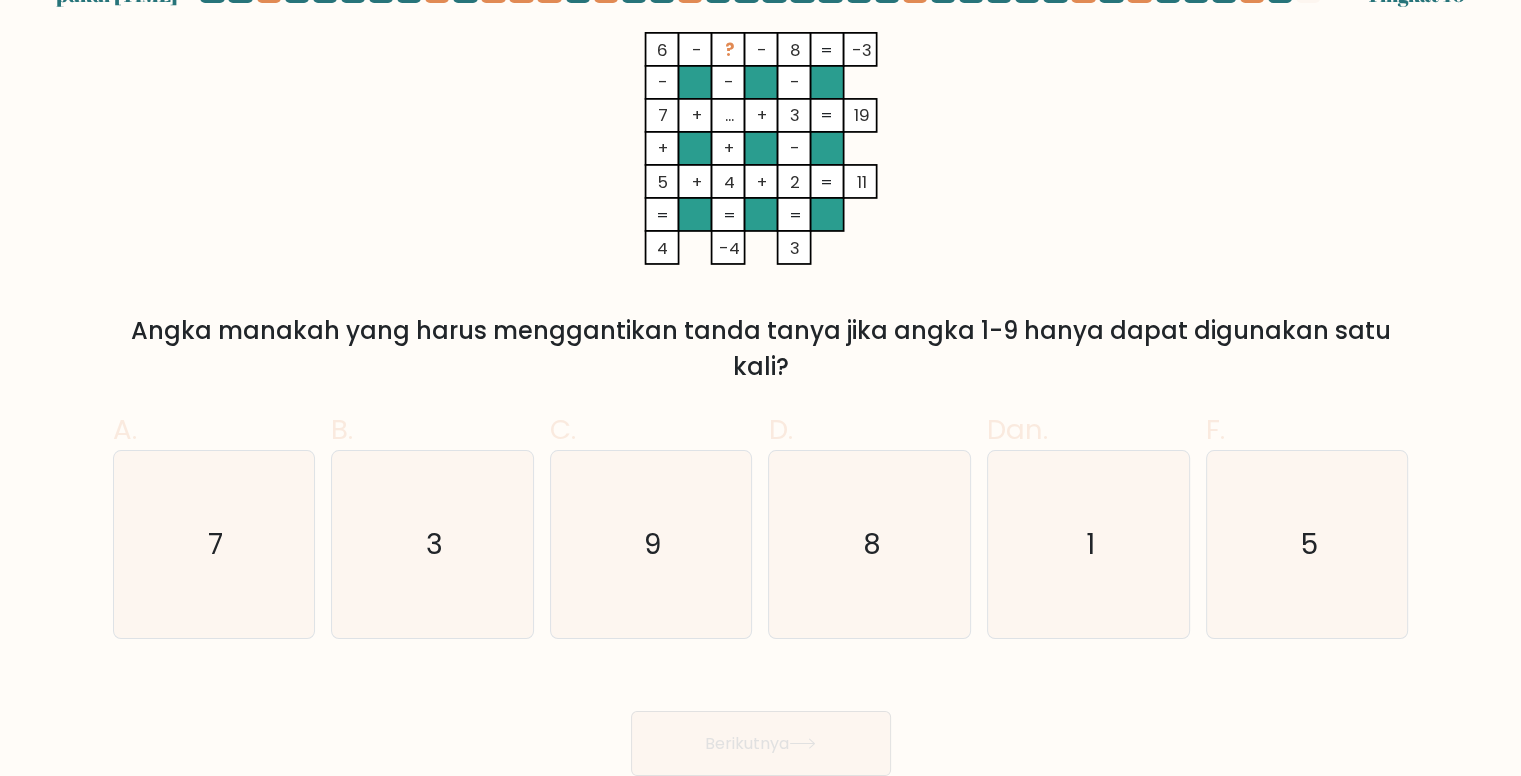 drag, startPoint x: 656, startPoint y: 47, endPoint x: 871, endPoint y: 42, distance: 215.05814 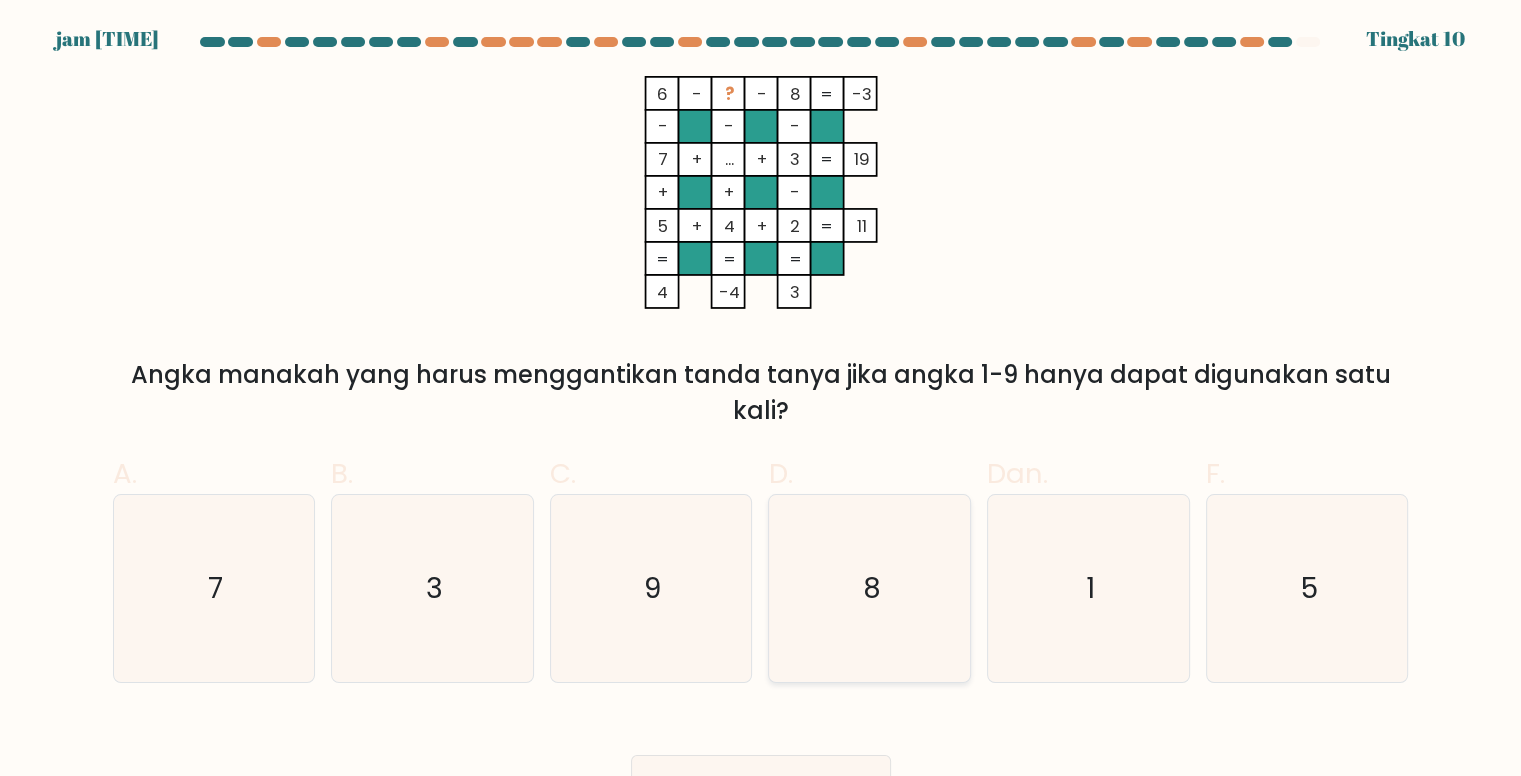 scroll, scrollTop: 46, scrollLeft: 0, axis: vertical 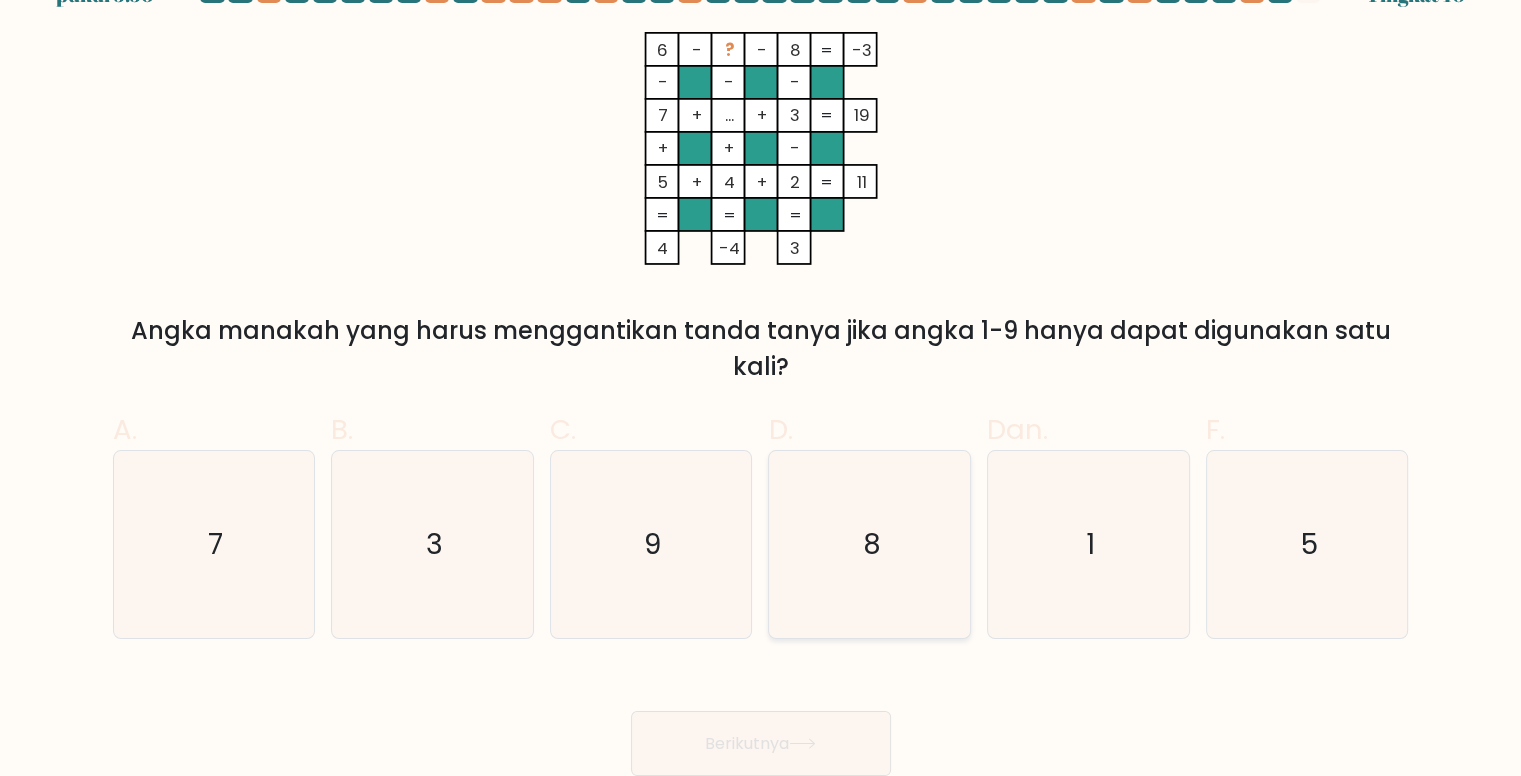 click on "8" 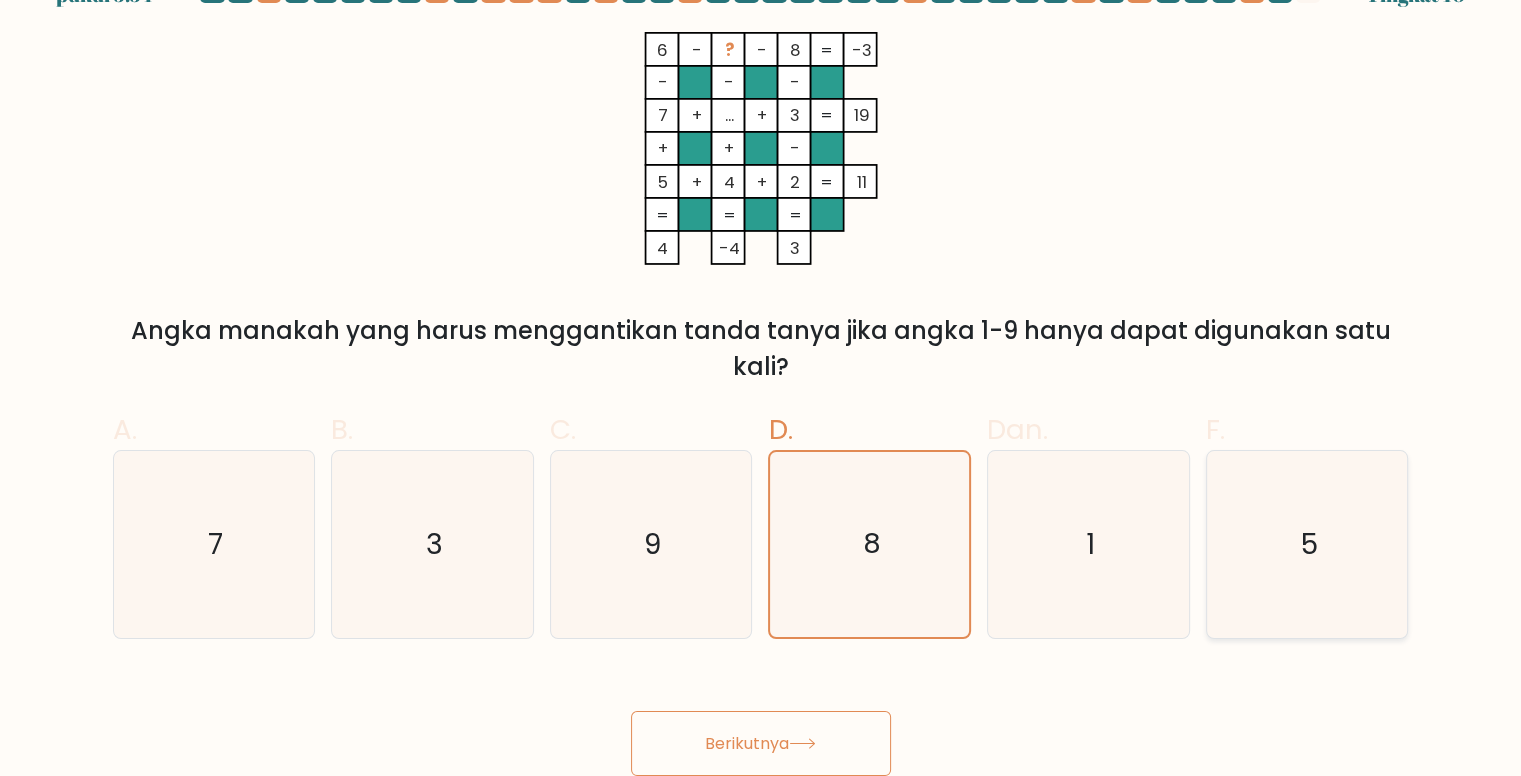 click on "5" 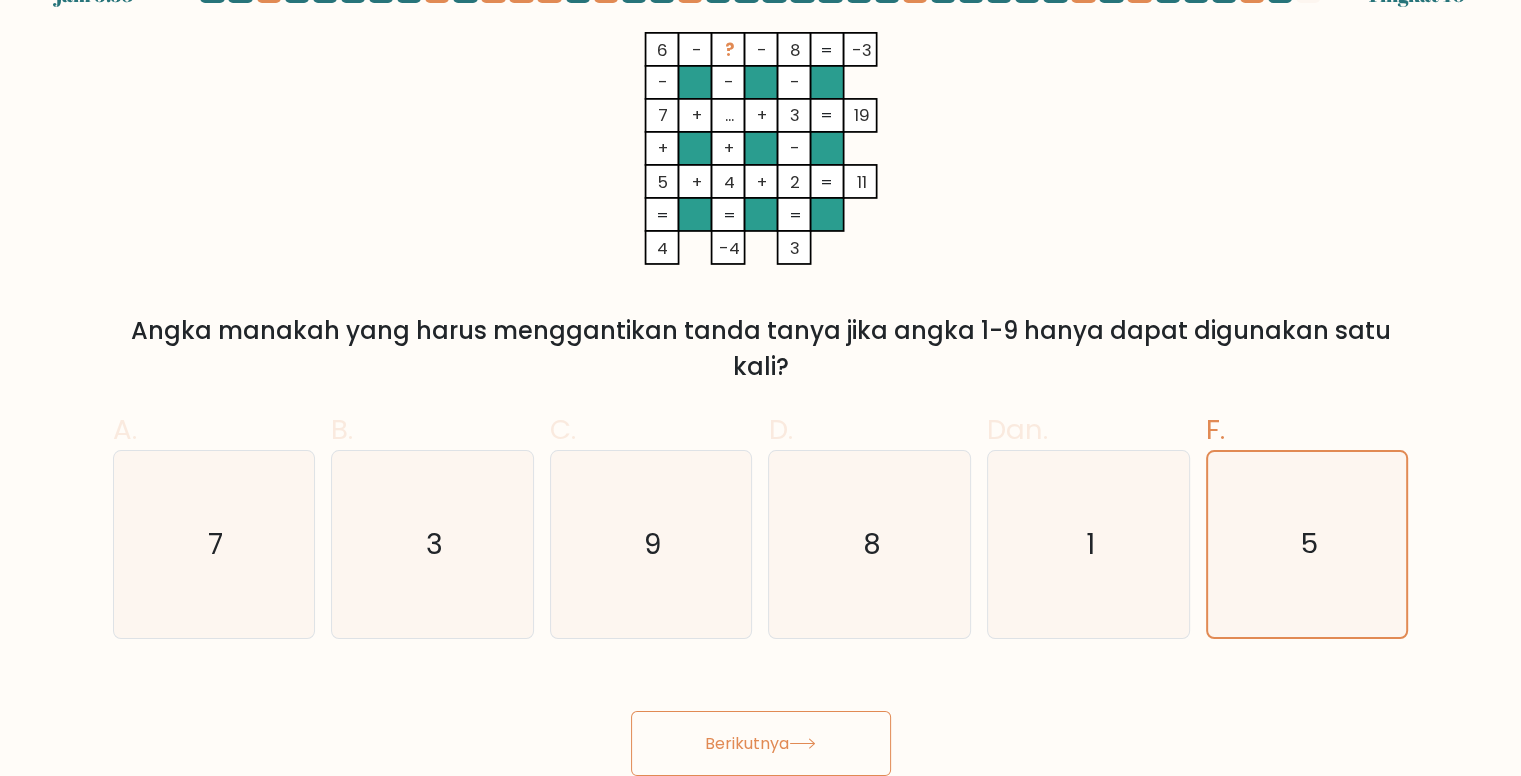 click 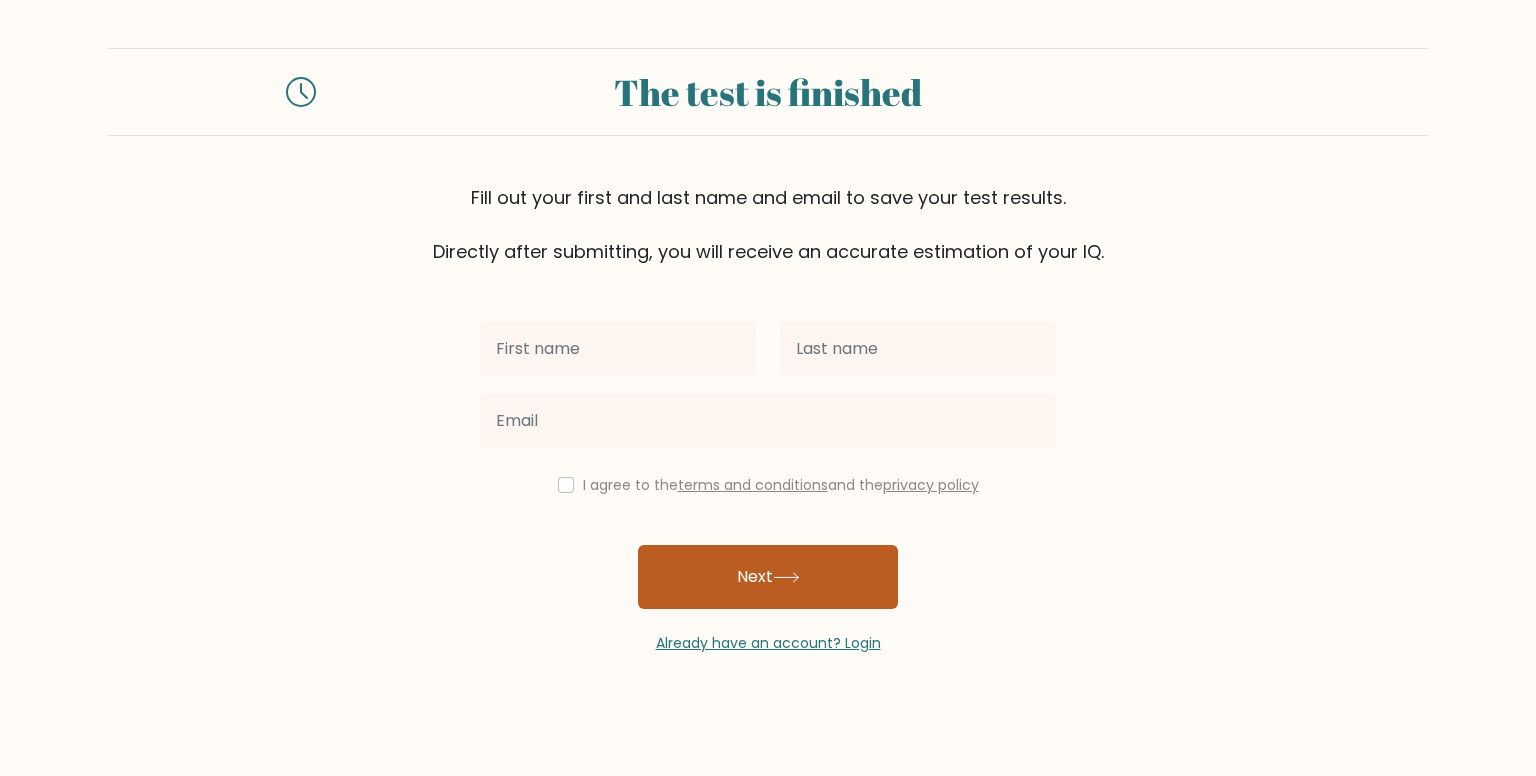 scroll, scrollTop: 0, scrollLeft: 0, axis: both 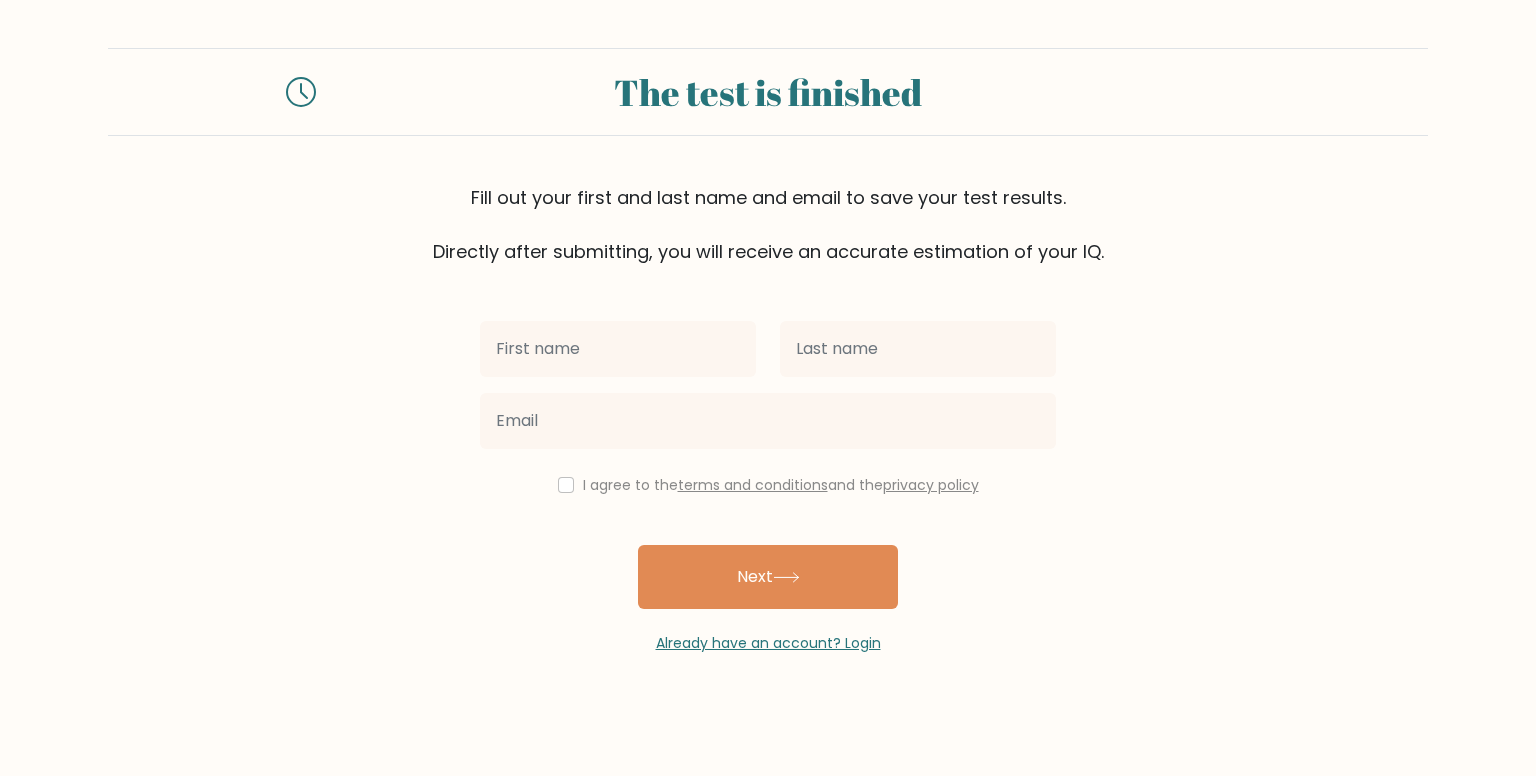 click at bounding box center [618, 349] 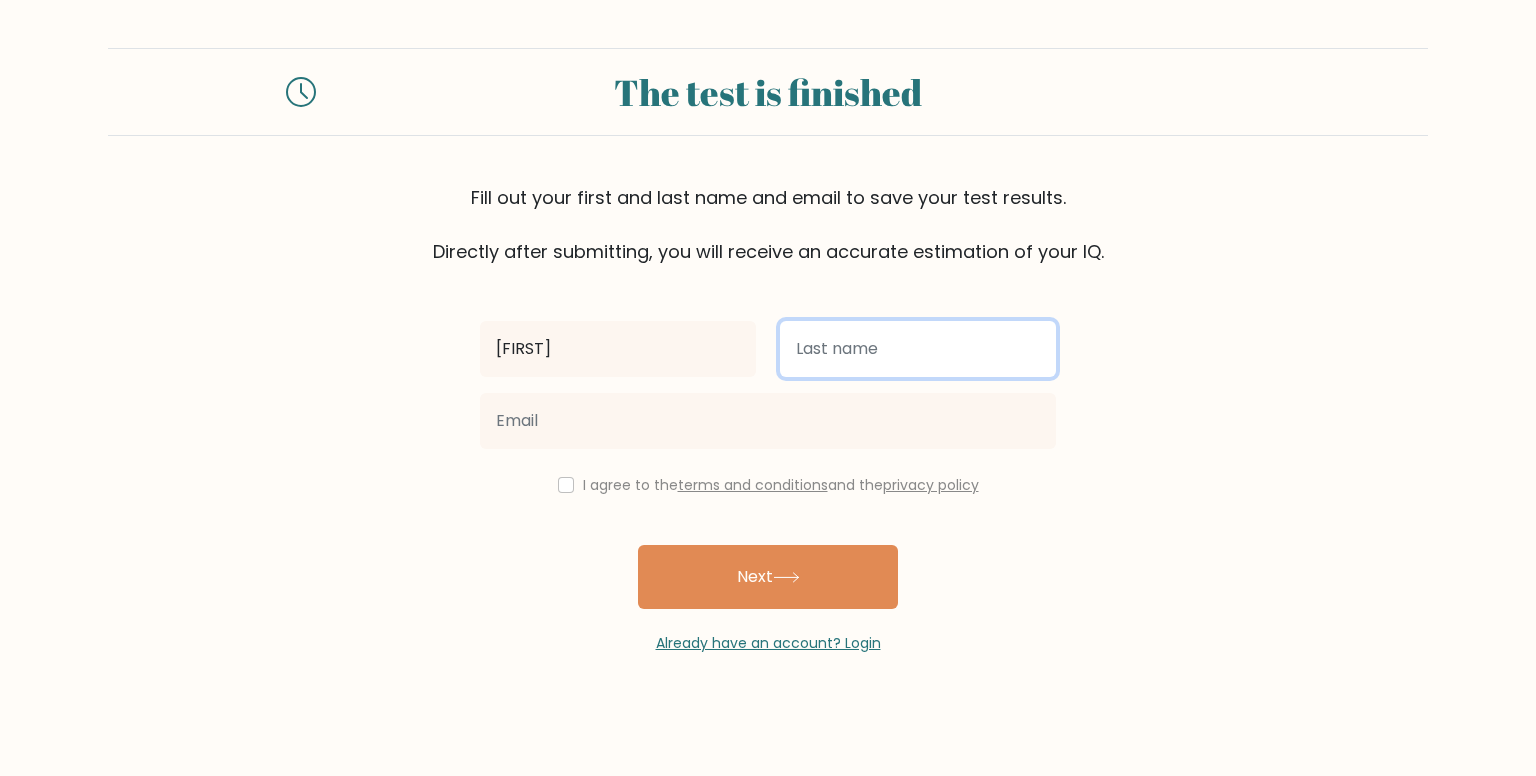 click at bounding box center (918, 349) 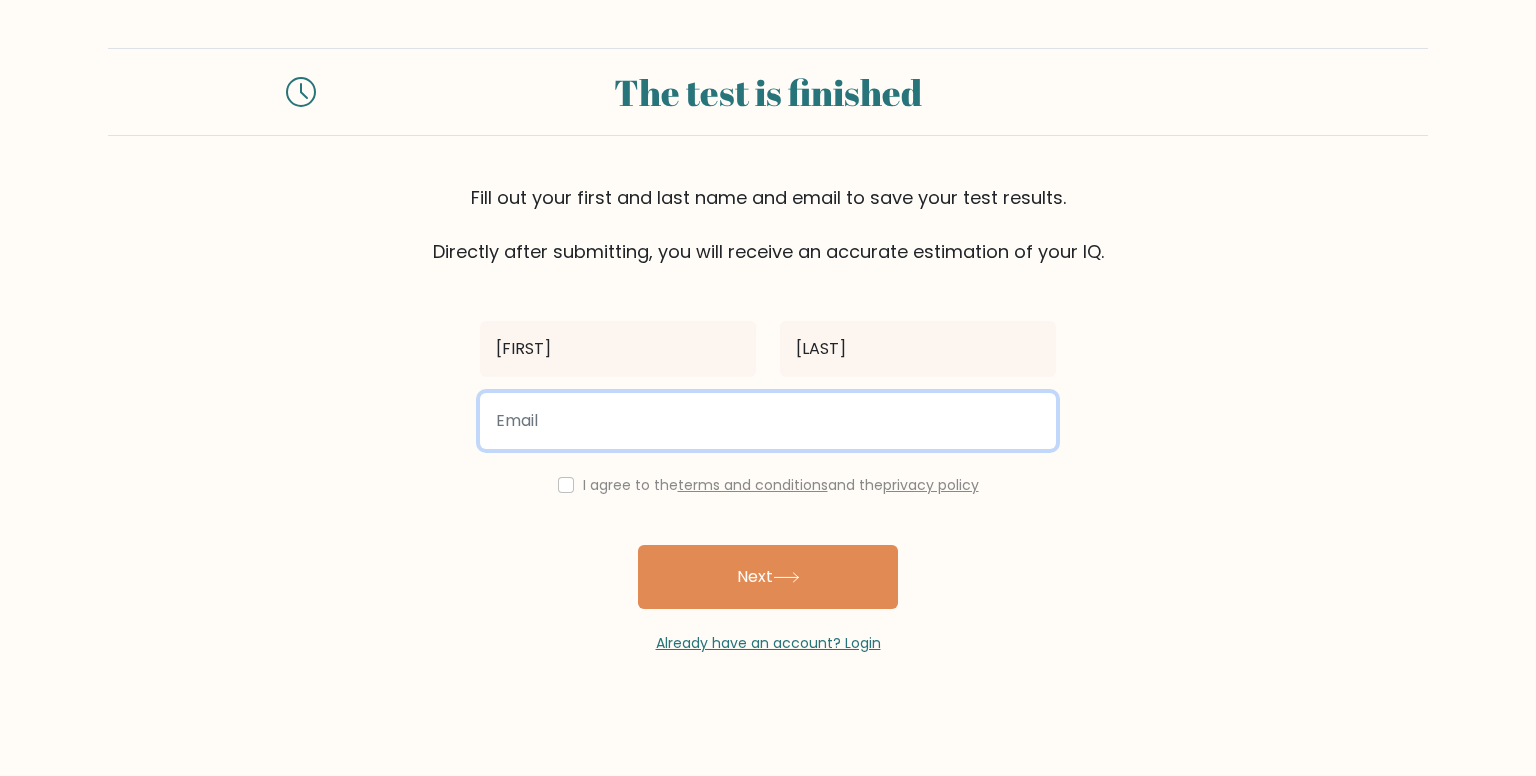 click at bounding box center [768, 421] 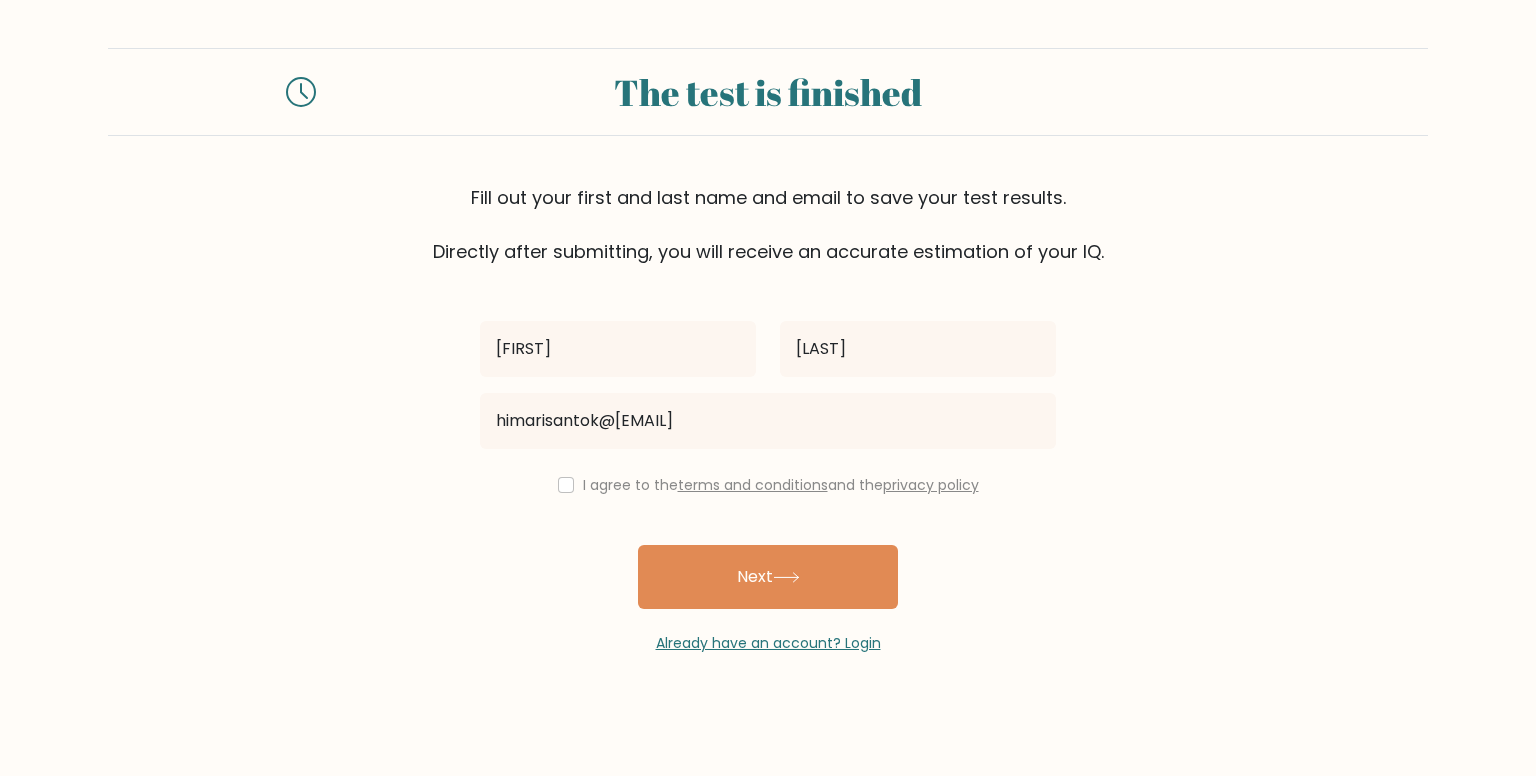 click on "I agree to the  terms and conditions  and the  privacy policy" at bounding box center [768, 485] 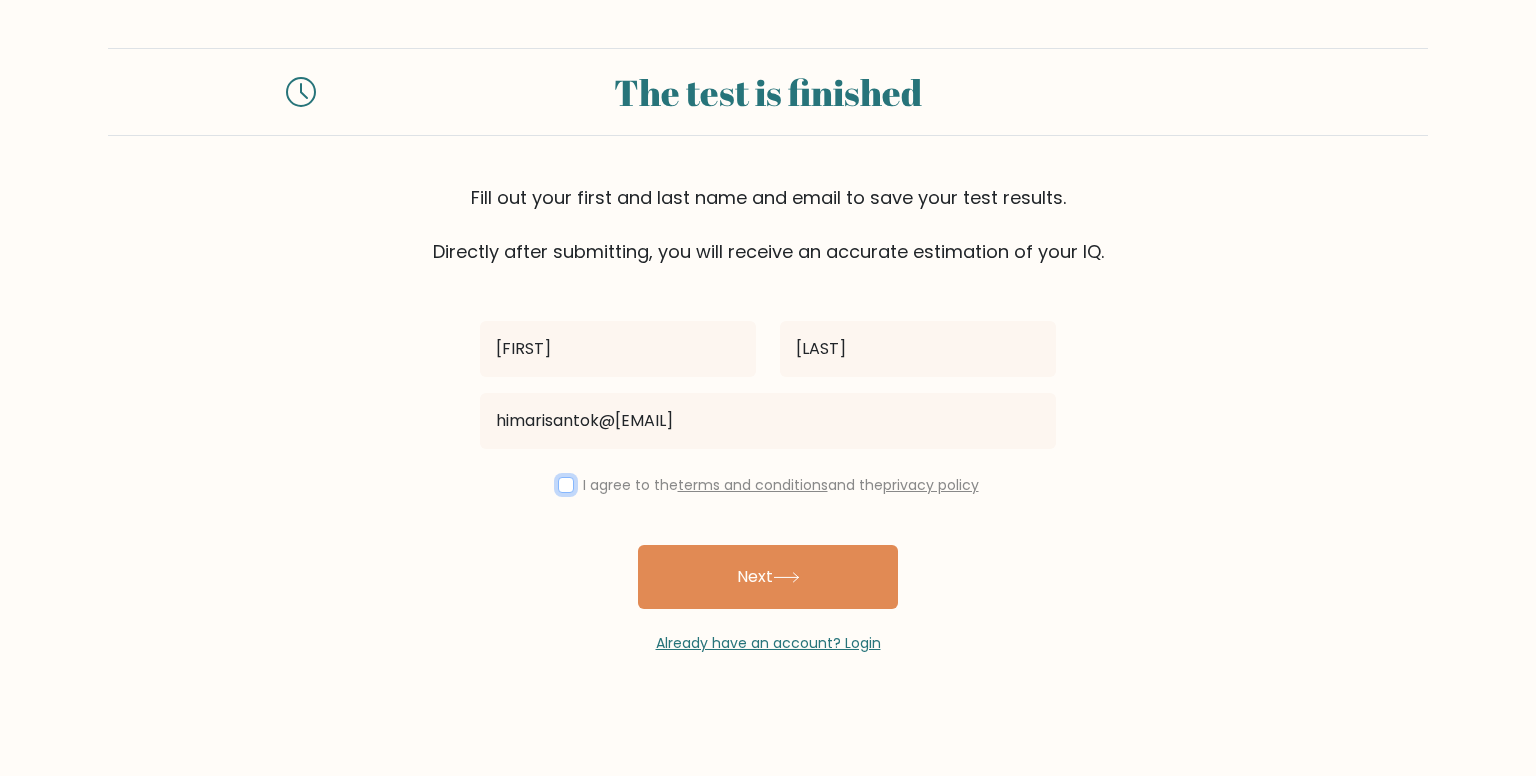 click at bounding box center (566, 485) 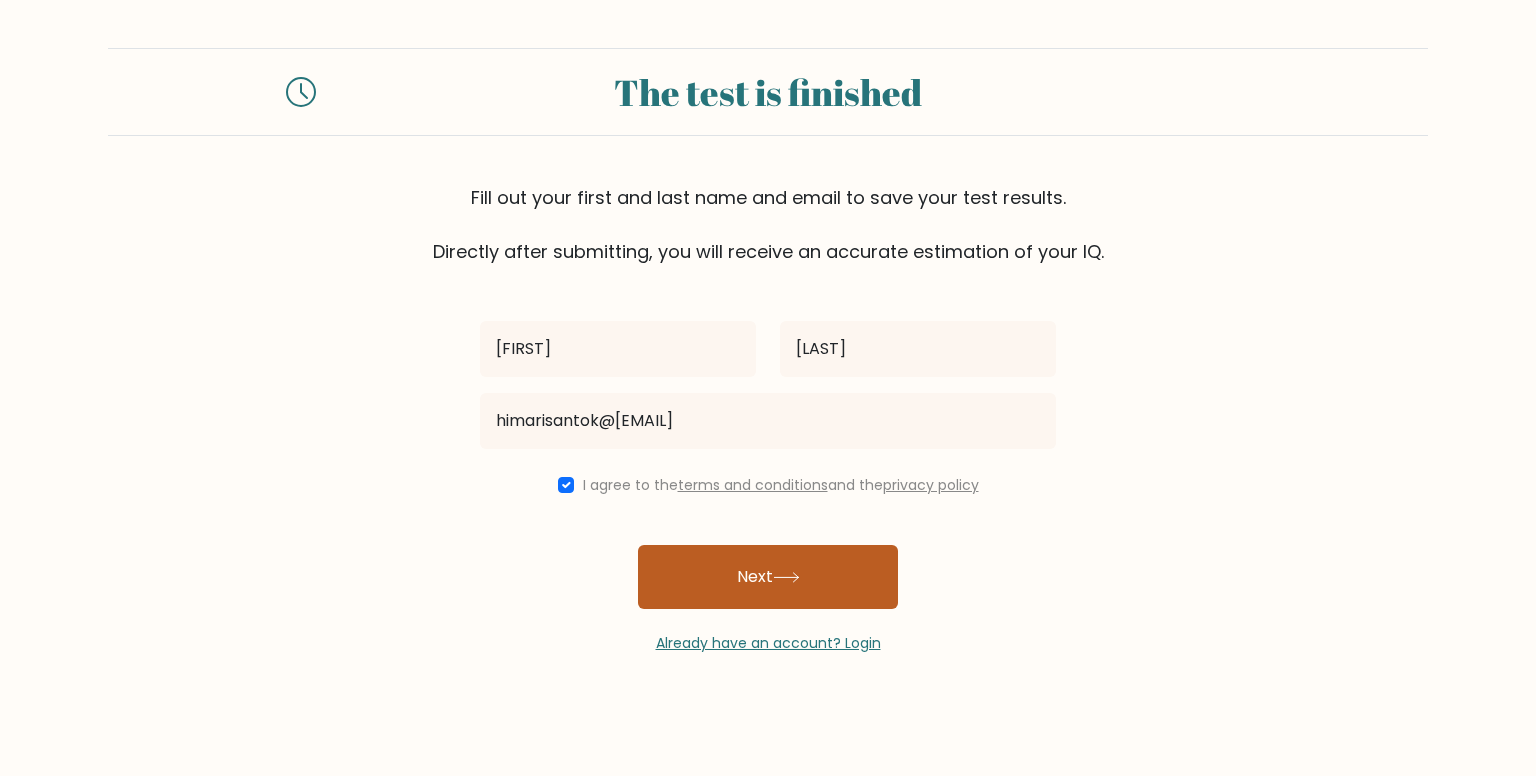 click on "Next" at bounding box center (768, 577) 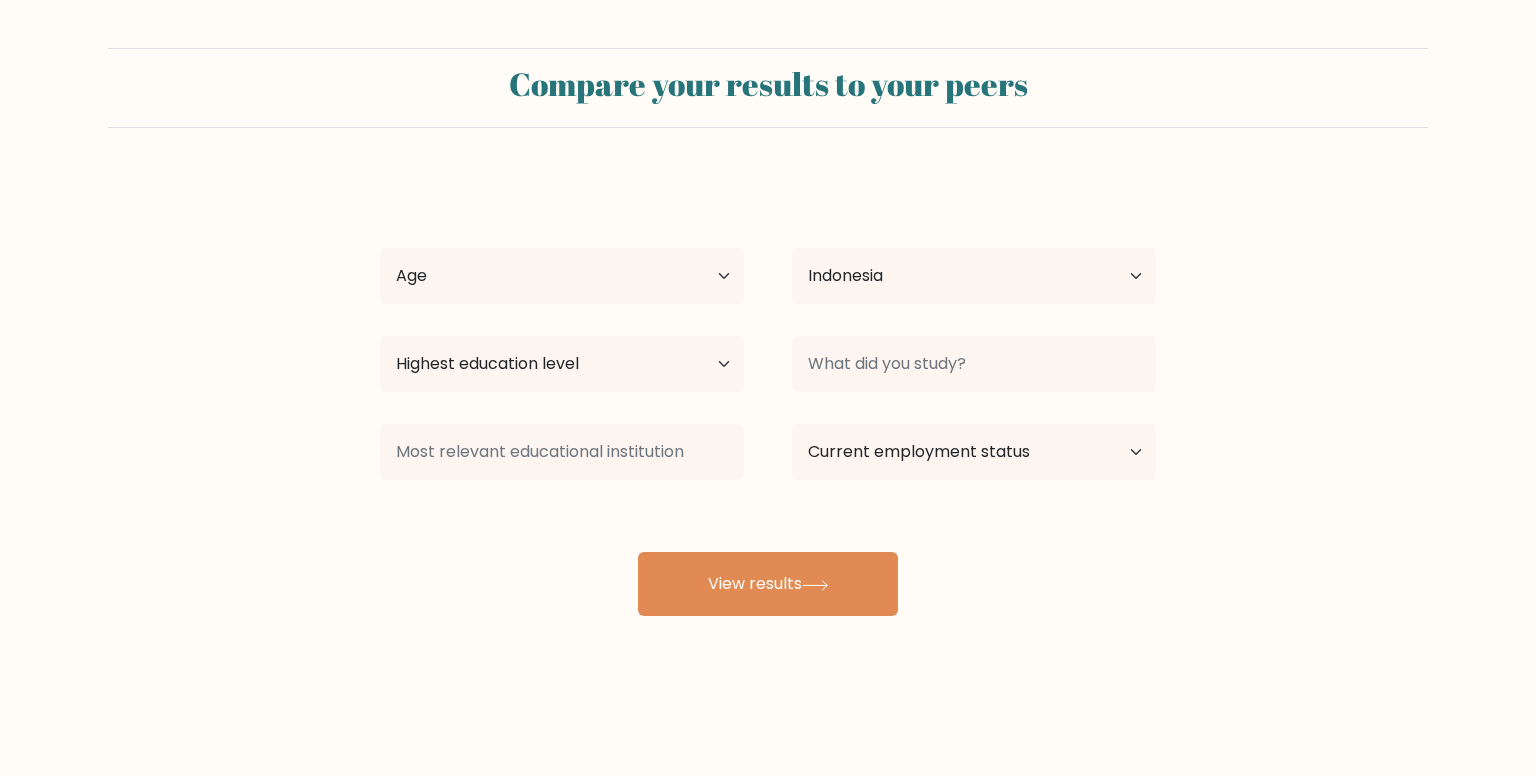 select on "ID" 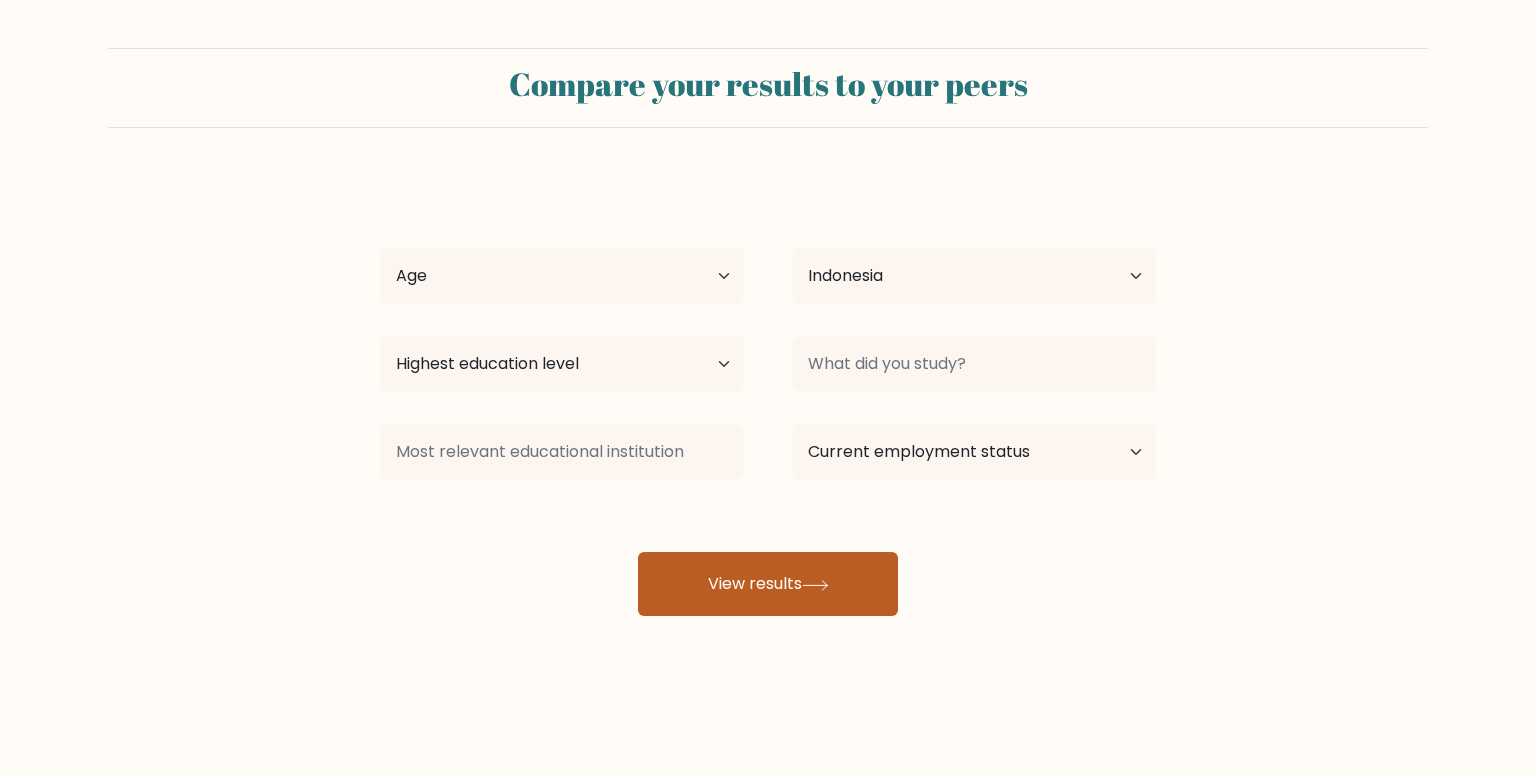 click on "View results" at bounding box center [768, 584] 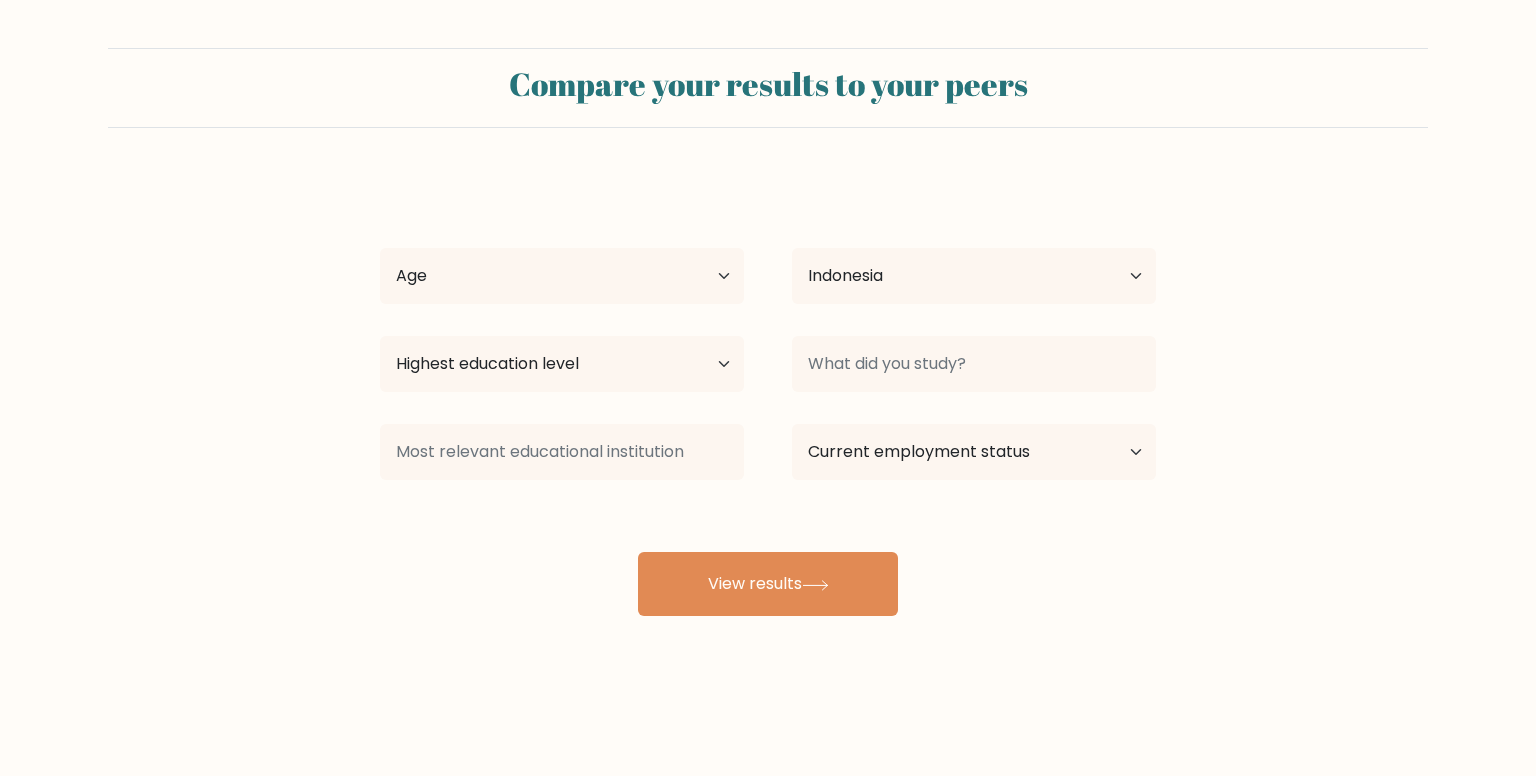 click on "Age
Under 18 years old
18-24 years old
25-34 years old
35-44 years old
45-54 years old
55-64 years old
65 years old and above" at bounding box center [562, 276] 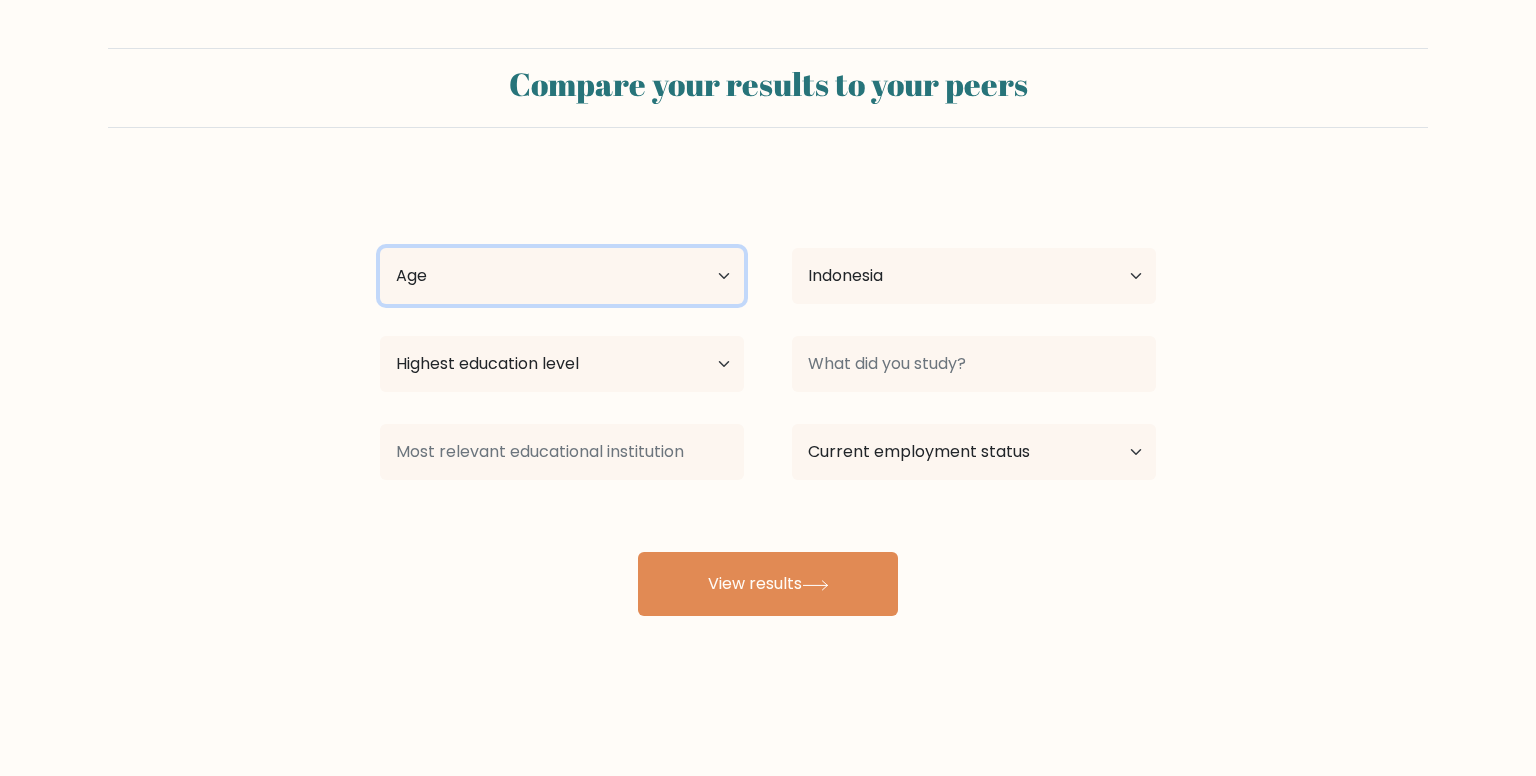 click on "Age
Under 18 years old
18-24 years old
25-34 years old
35-44 years old
45-54 years old
55-64 years old
65 years old and above" at bounding box center [562, 276] 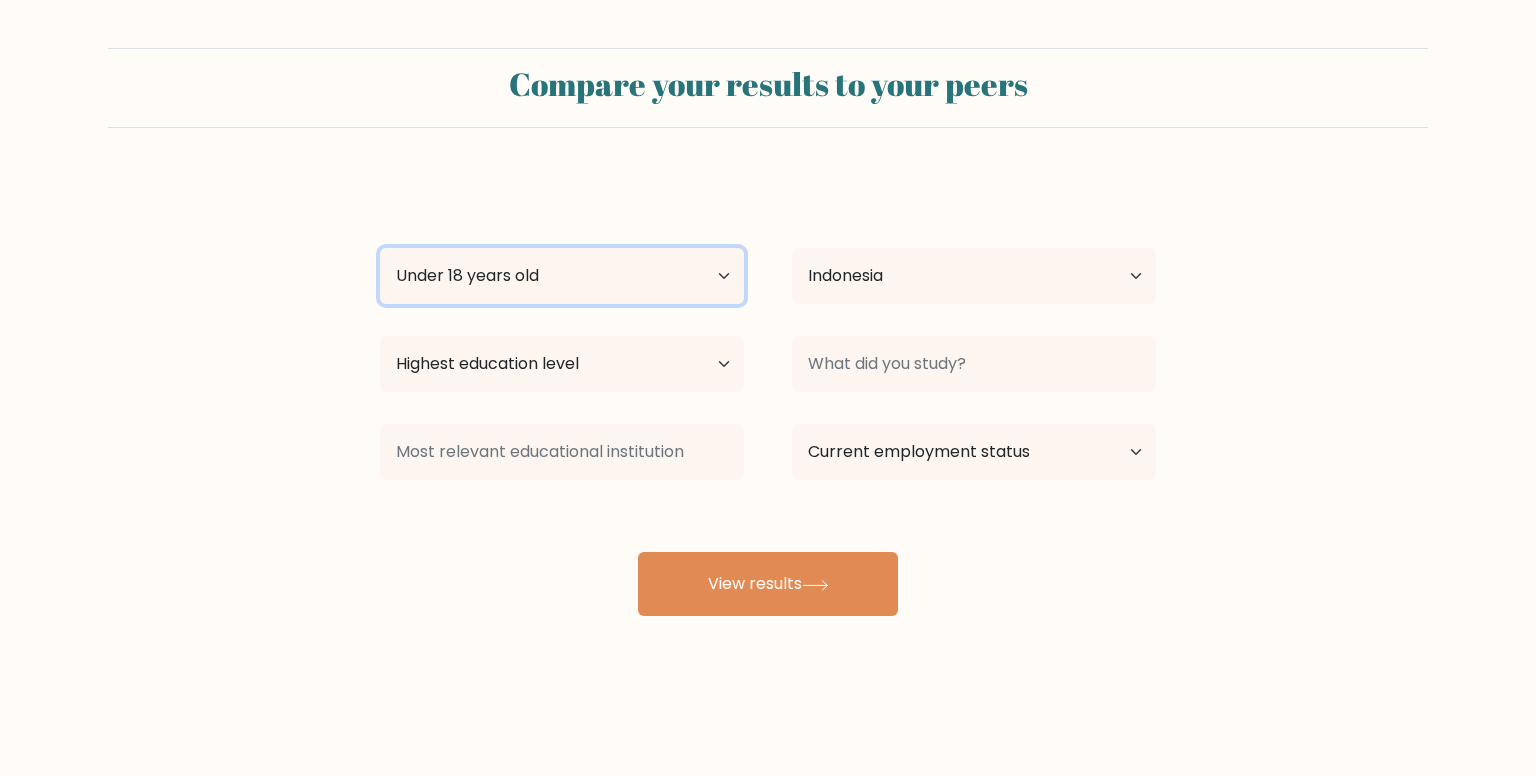 click on "Age
Under 18 years old
18-24 years old
25-34 years old
35-44 years old
45-54 years old
55-64 years old
65 years old and above" at bounding box center (562, 276) 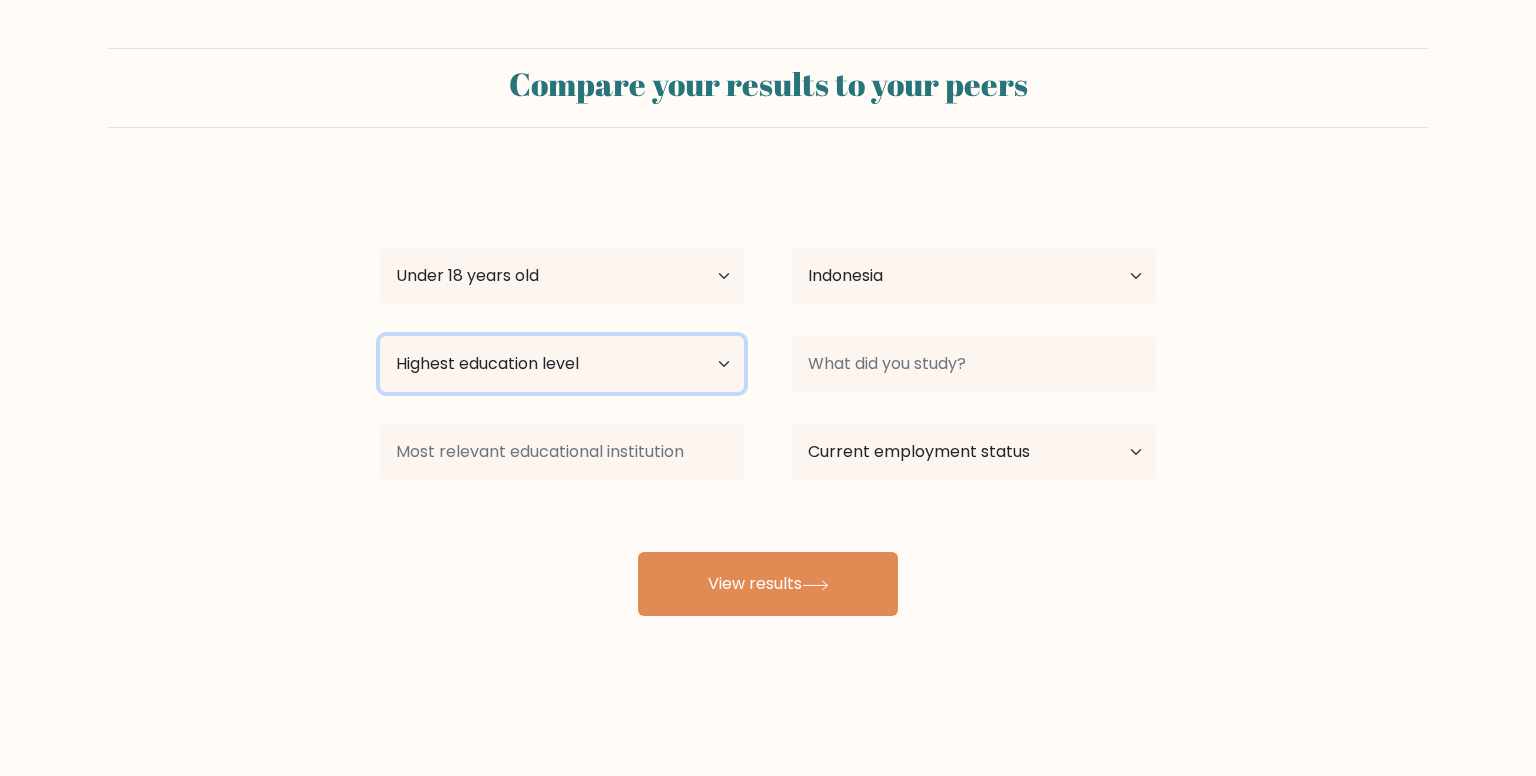 click on "Highest education level
No schooling
Primary
Lower Secondary
Upper Secondary
Occupation Specific
Bachelor's degree
Master's degree
Doctoral degree" at bounding box center [562, 364] 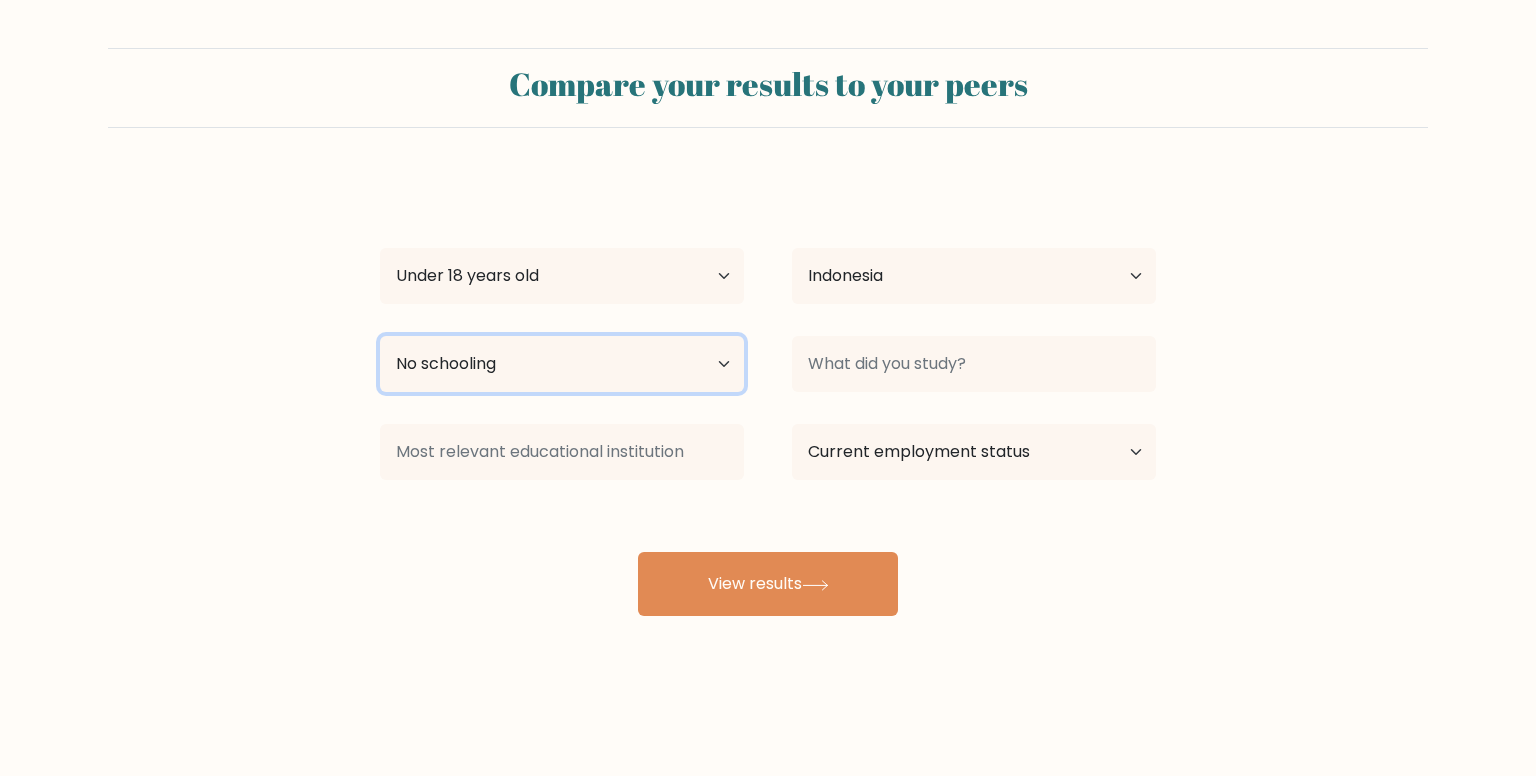 click on "Highest education level
No schooling
Primary
Lower Secondary
Upper Secondary
Occupation Specific
Bachelor's degree
Master's degree
Doctoral degree" at bounding box center [562, 364] 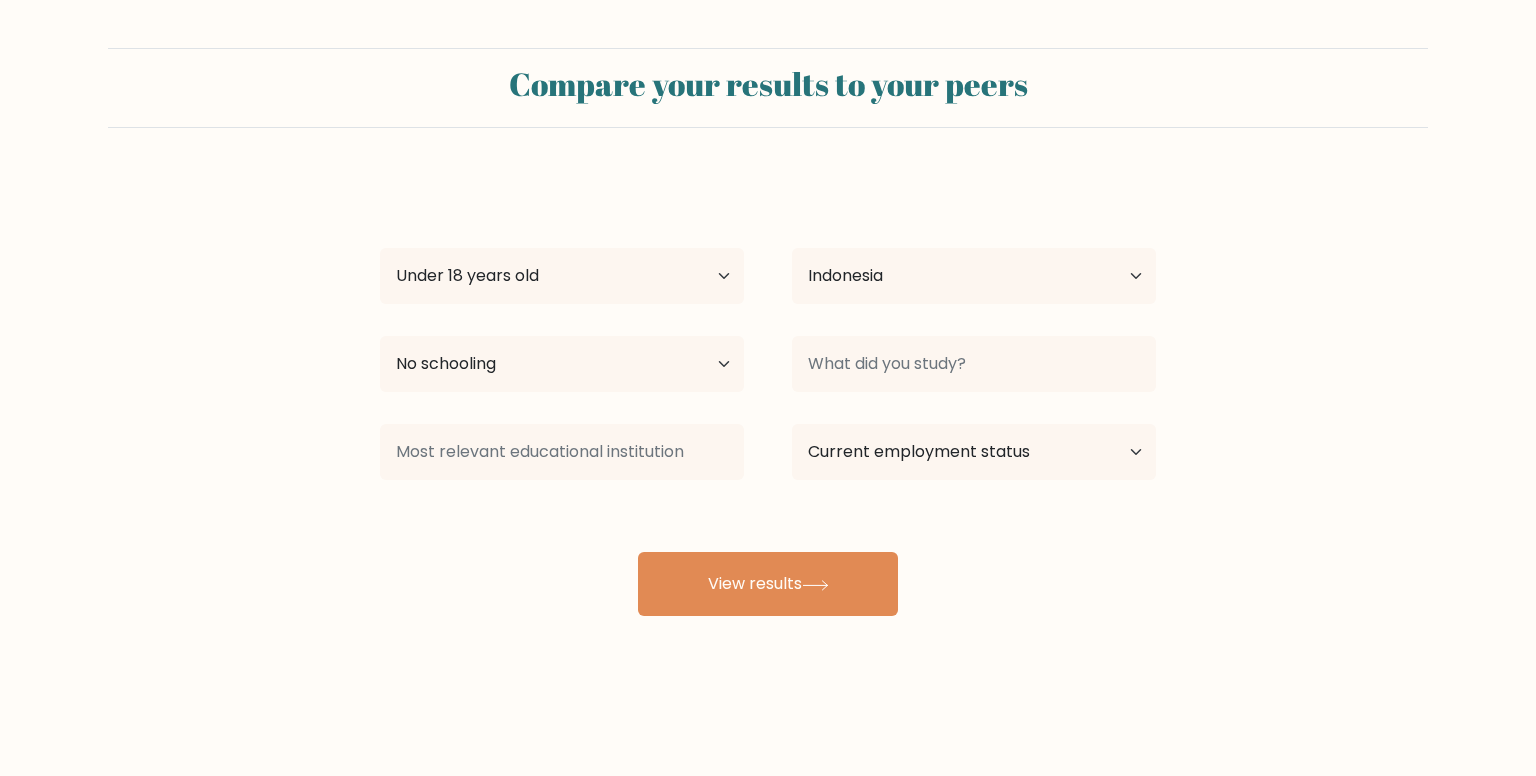 click at bounding box center (562, 452) 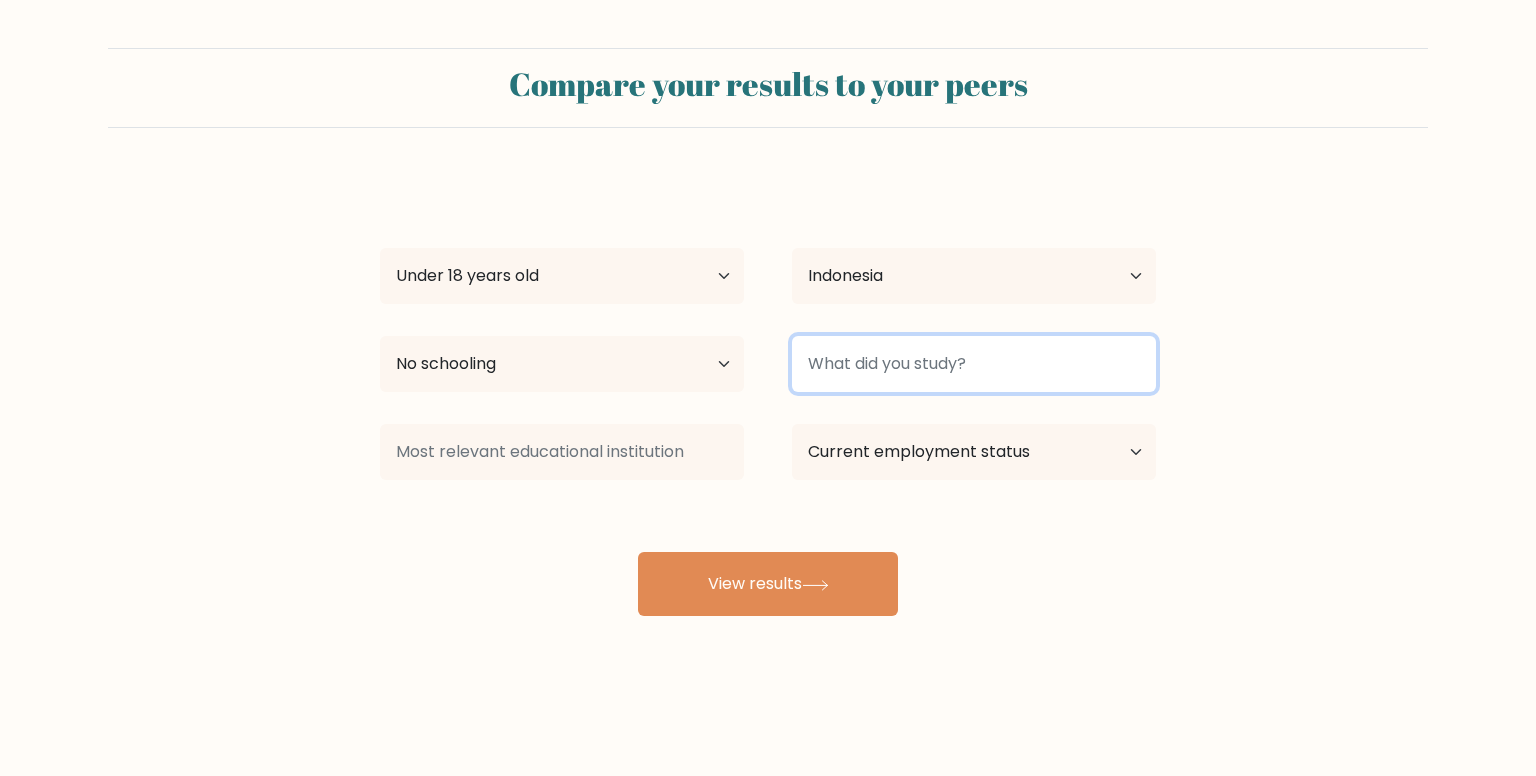 click at bounding box center (974, 364) 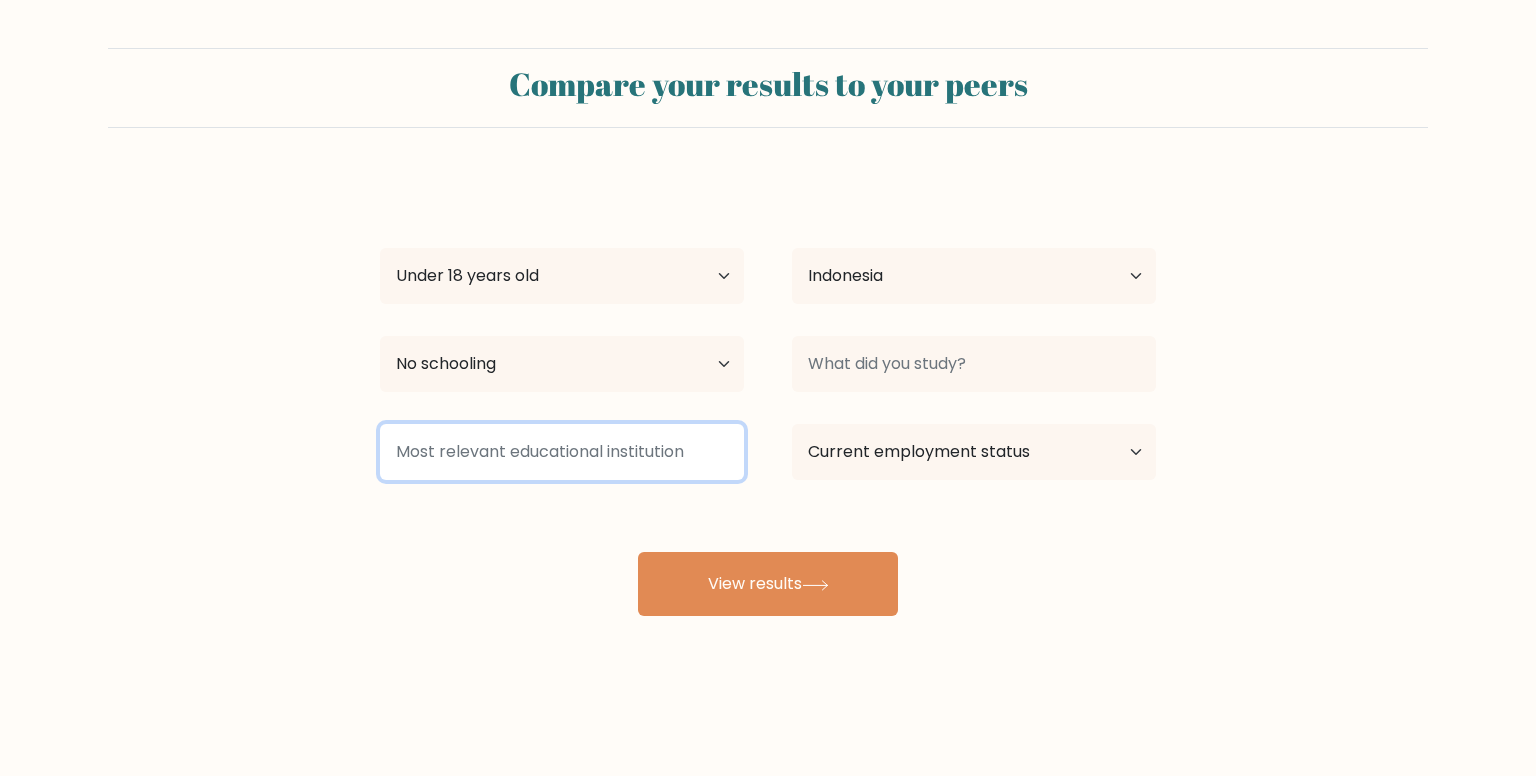 click at bounding box center (562, 452) 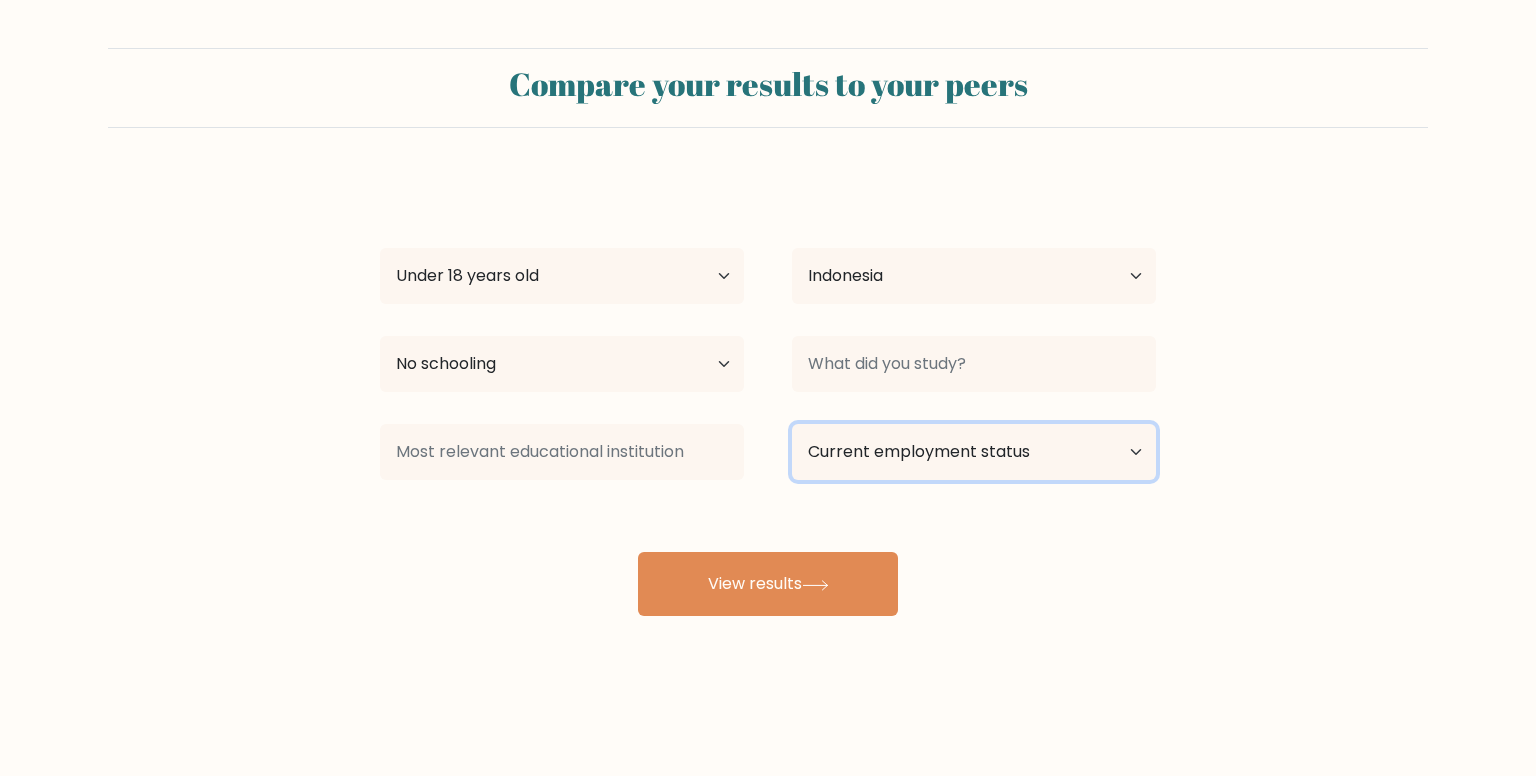 click on "Current employment status
Employed
Student
Retired
Other / prefer not to answer" at bounding box center [974, 452] 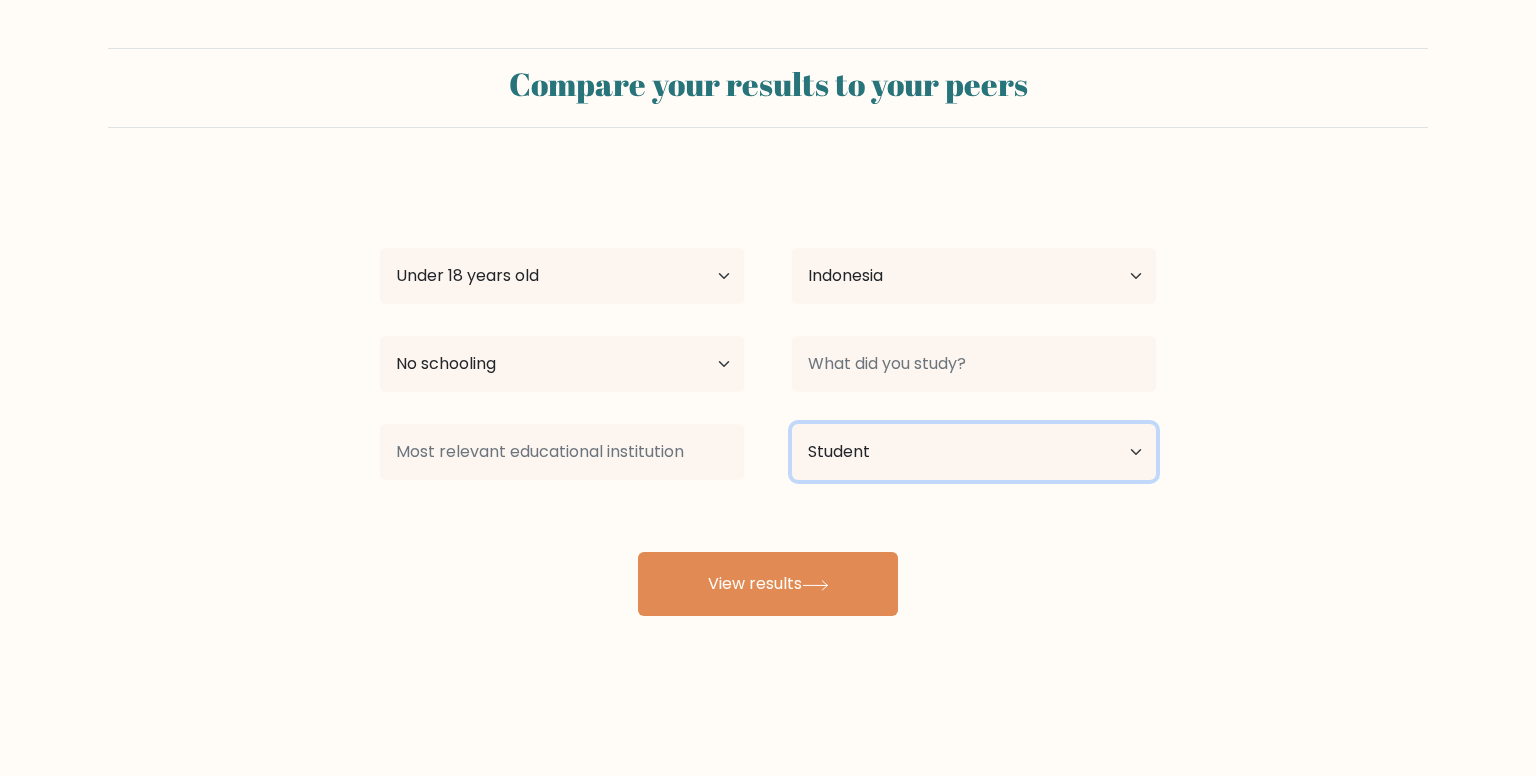 click on "Current employment status
Employed
Student
Retired
Other / prefer not to answer" at bounding box center (974, 452) 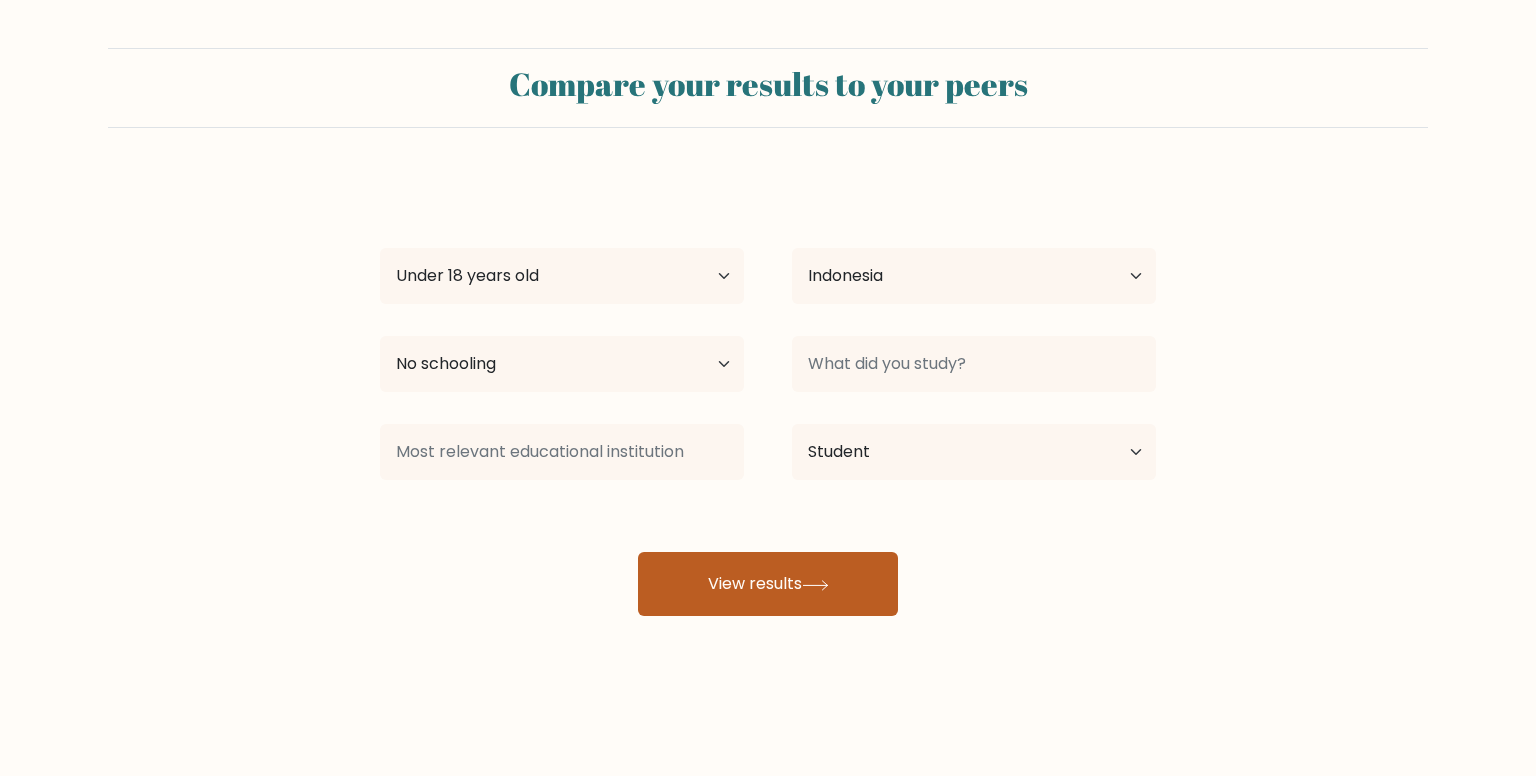 click on "View results" at bounding box center (768, 584) 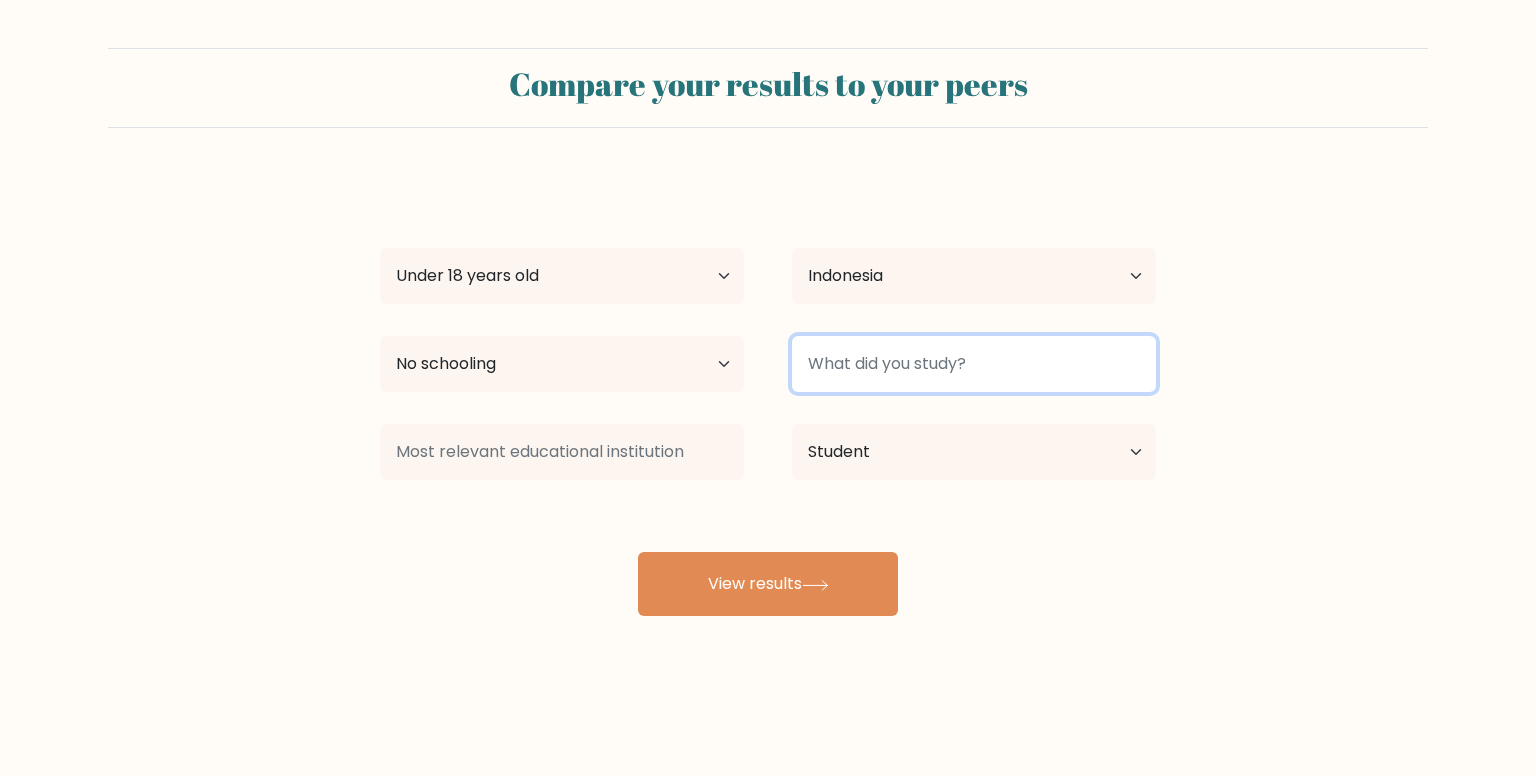 click at bounding box center (974, 364) 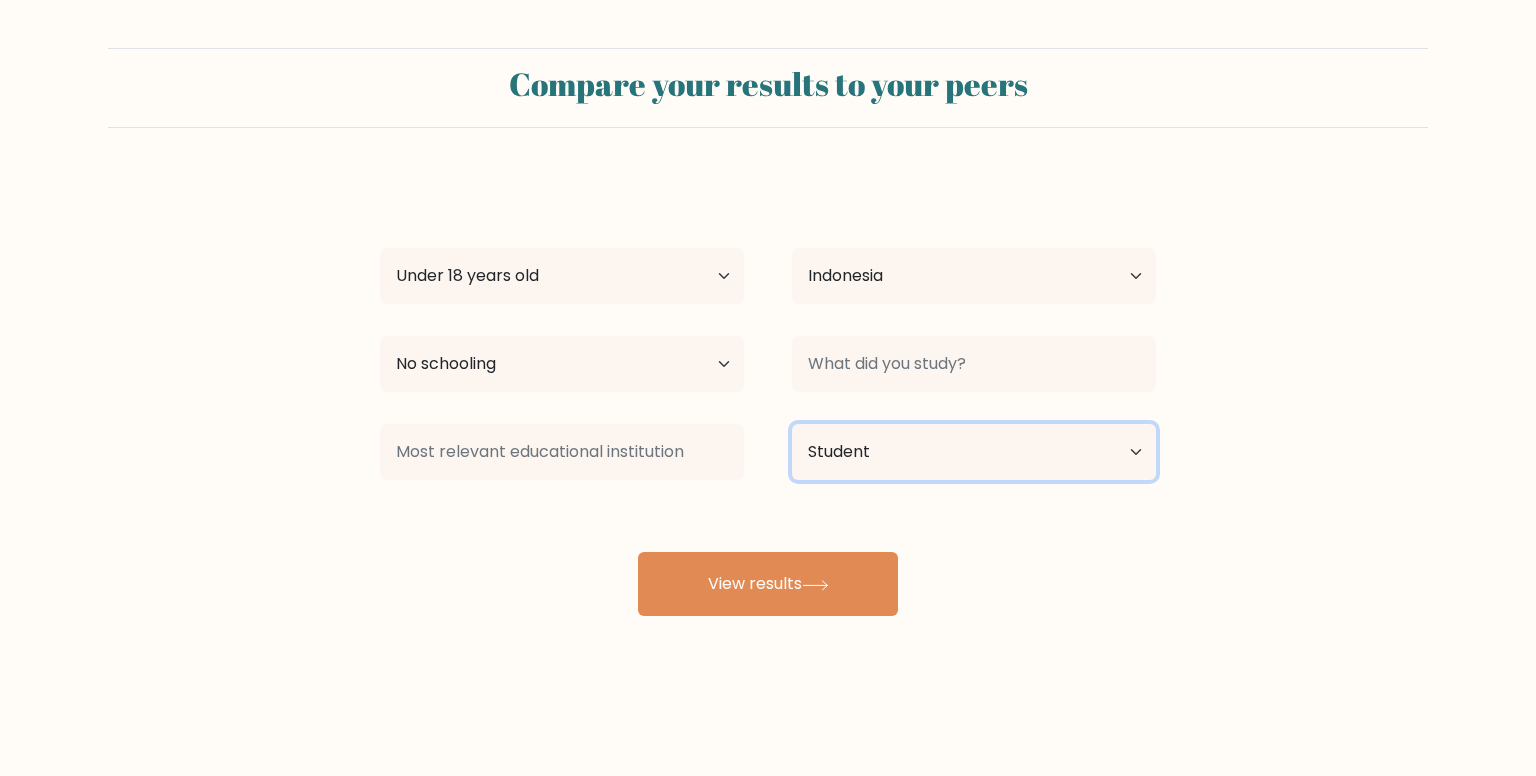 click on "Current employment status
Employed
Student
Retired
Other / prefer not to answer" at bounding box center (974, 452) 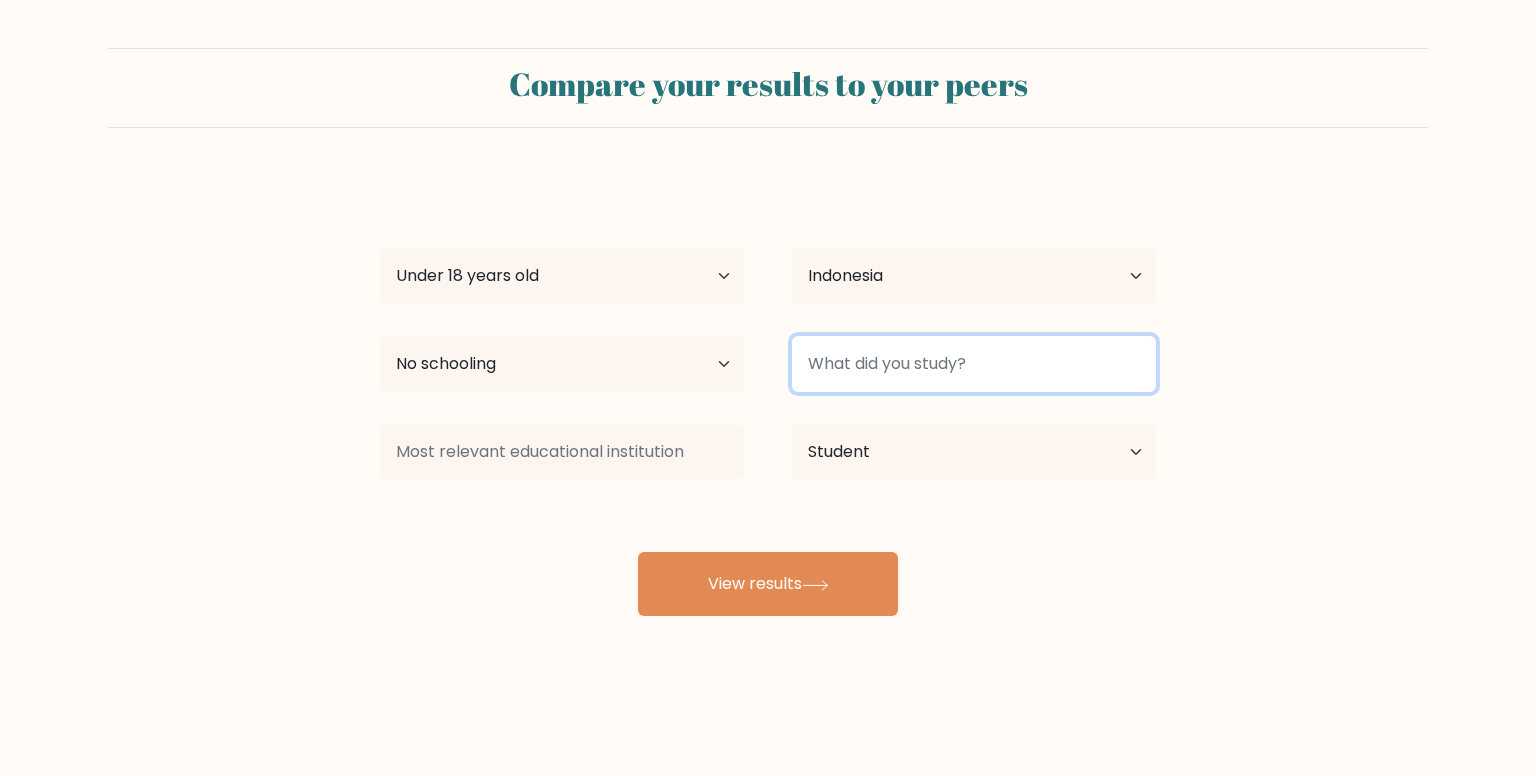 click at bounding box center [974, 364] 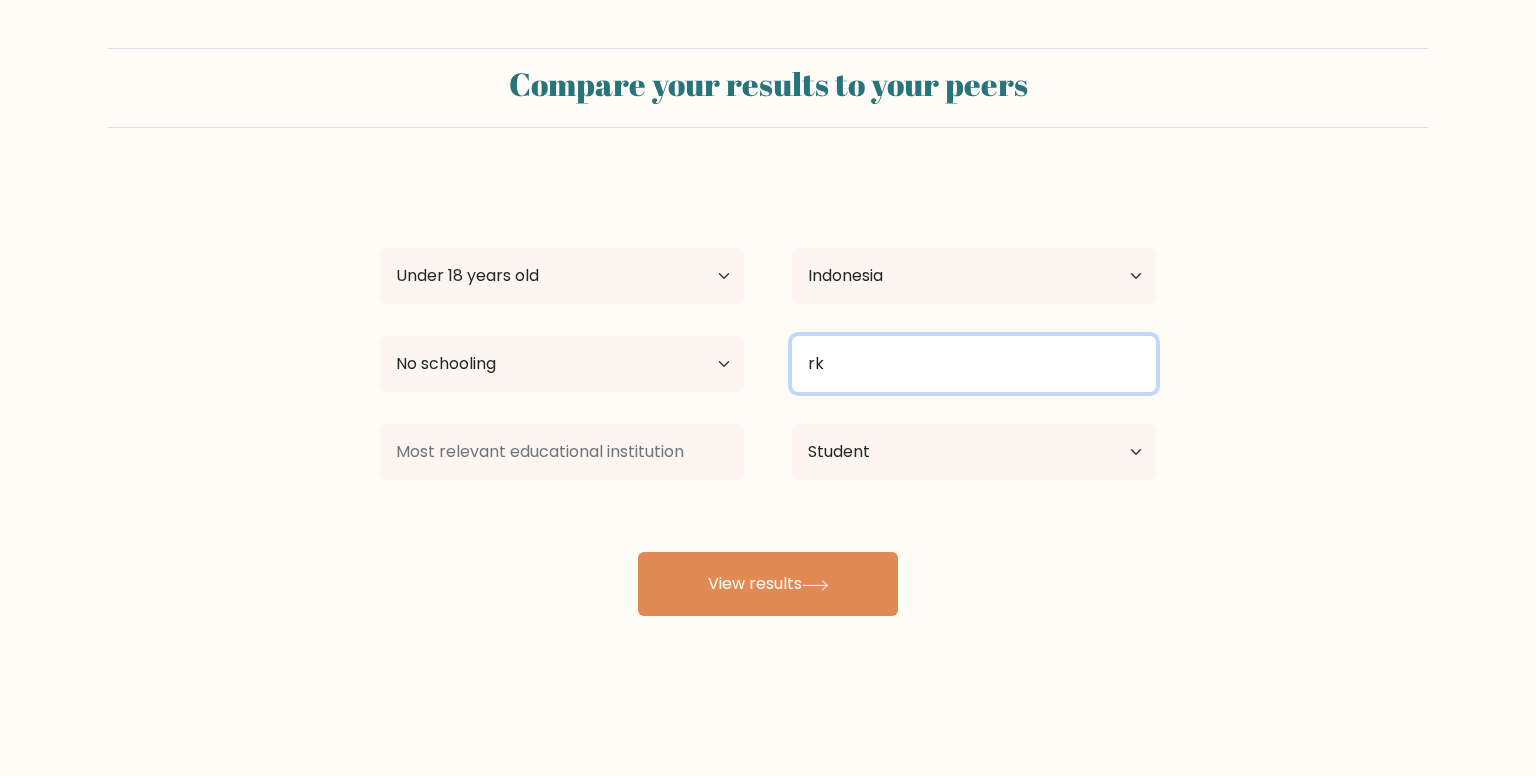 type on "r" 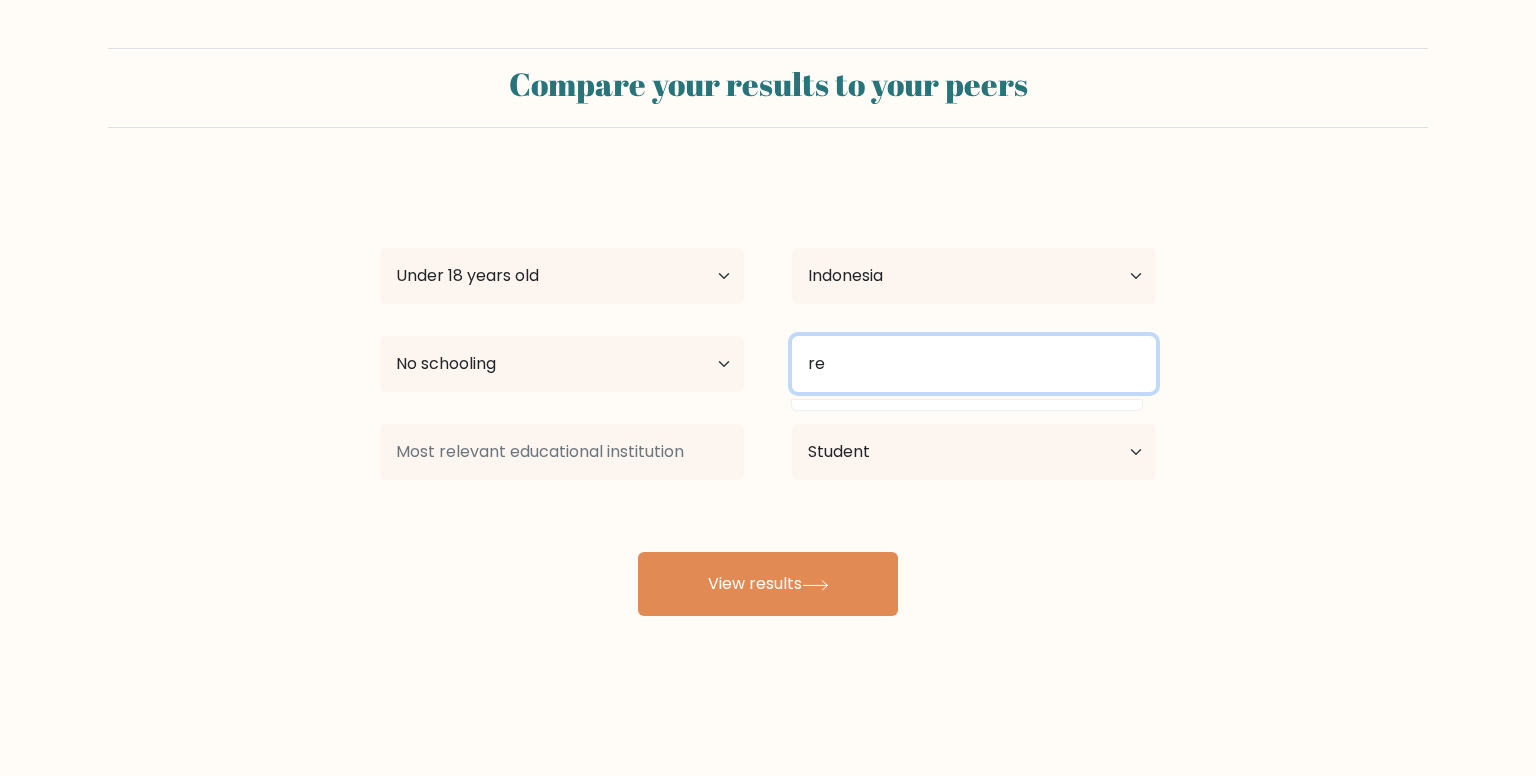 type on "r" 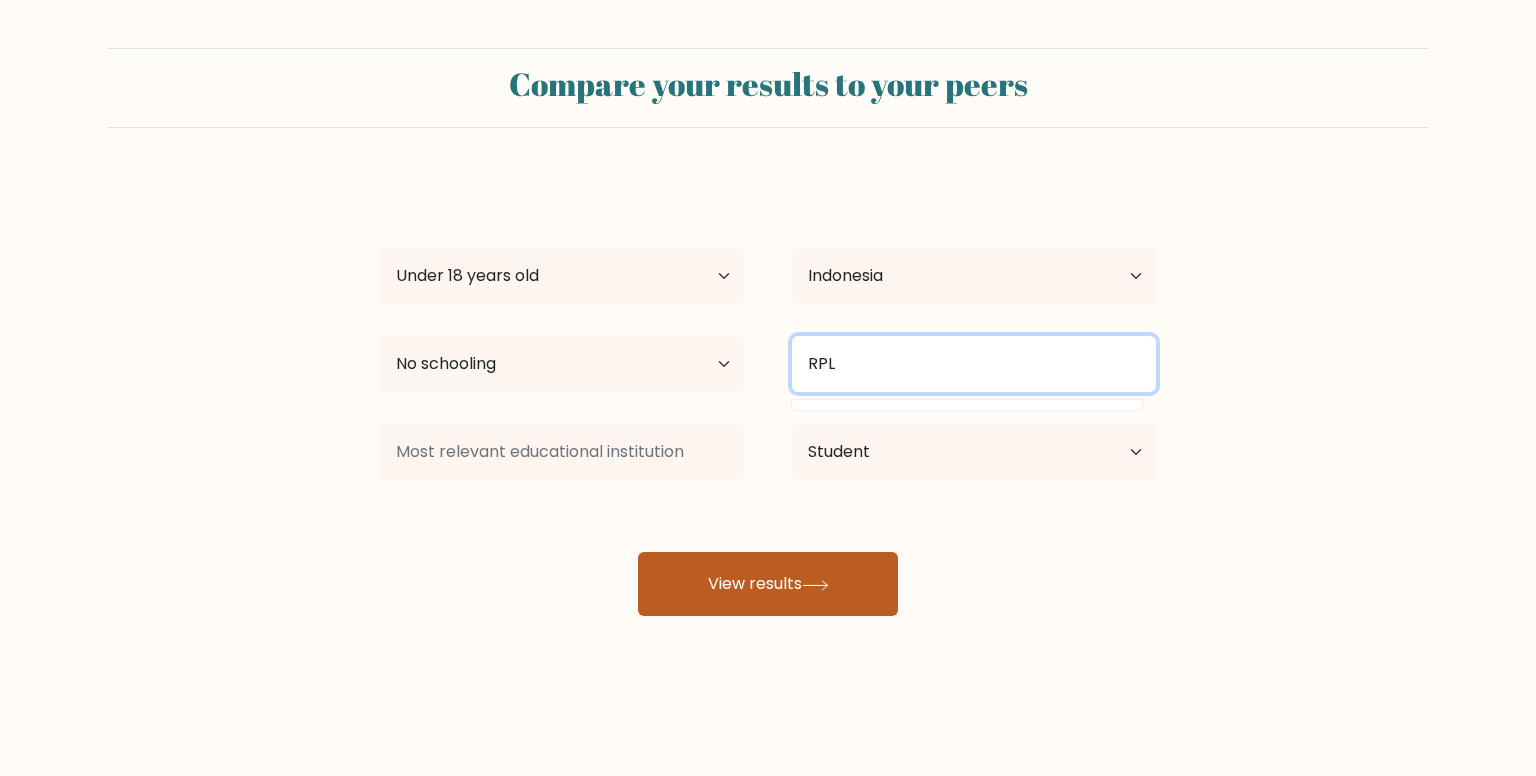 type on "RPL" 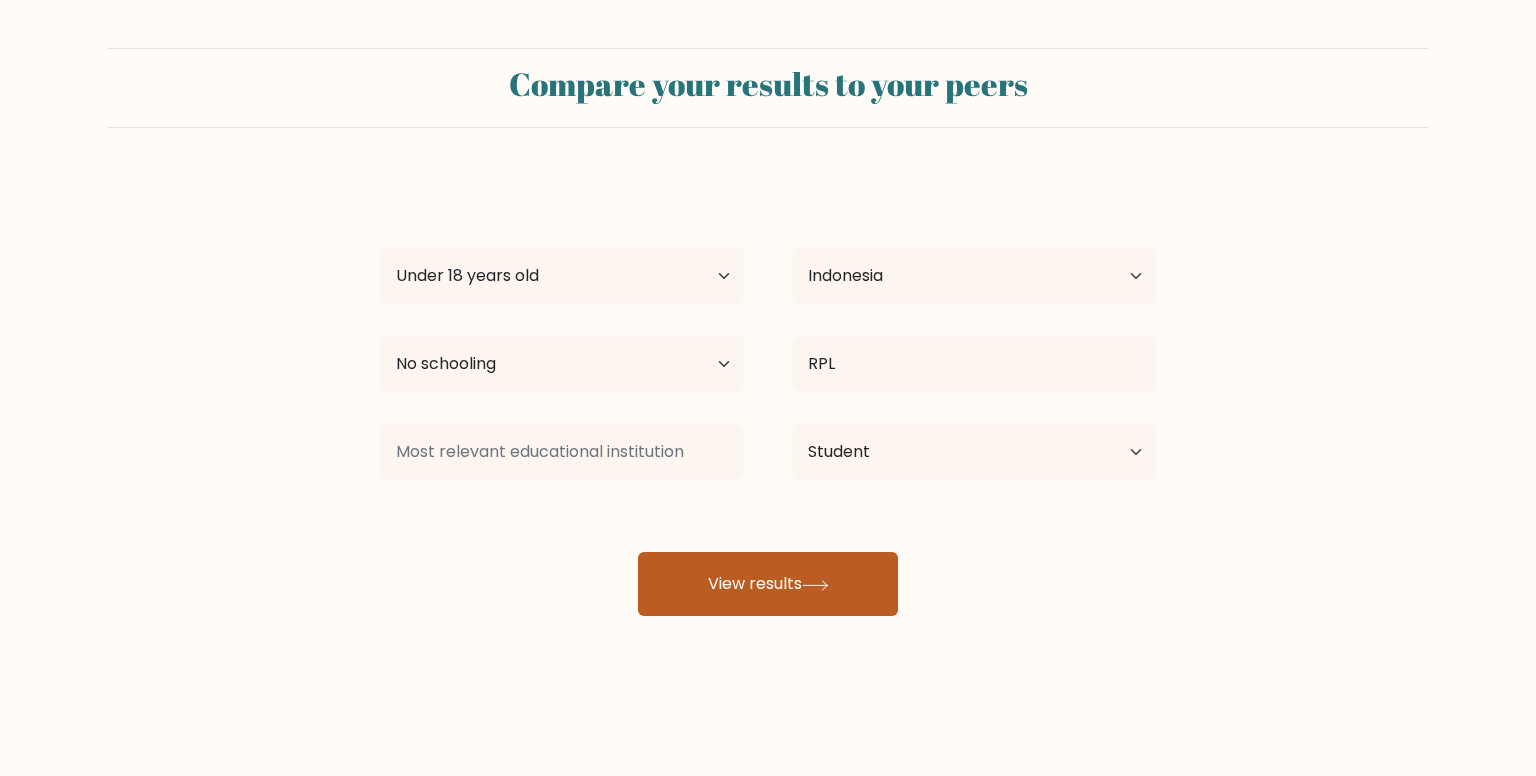 click on "View results" at bounding box center (768, 584) 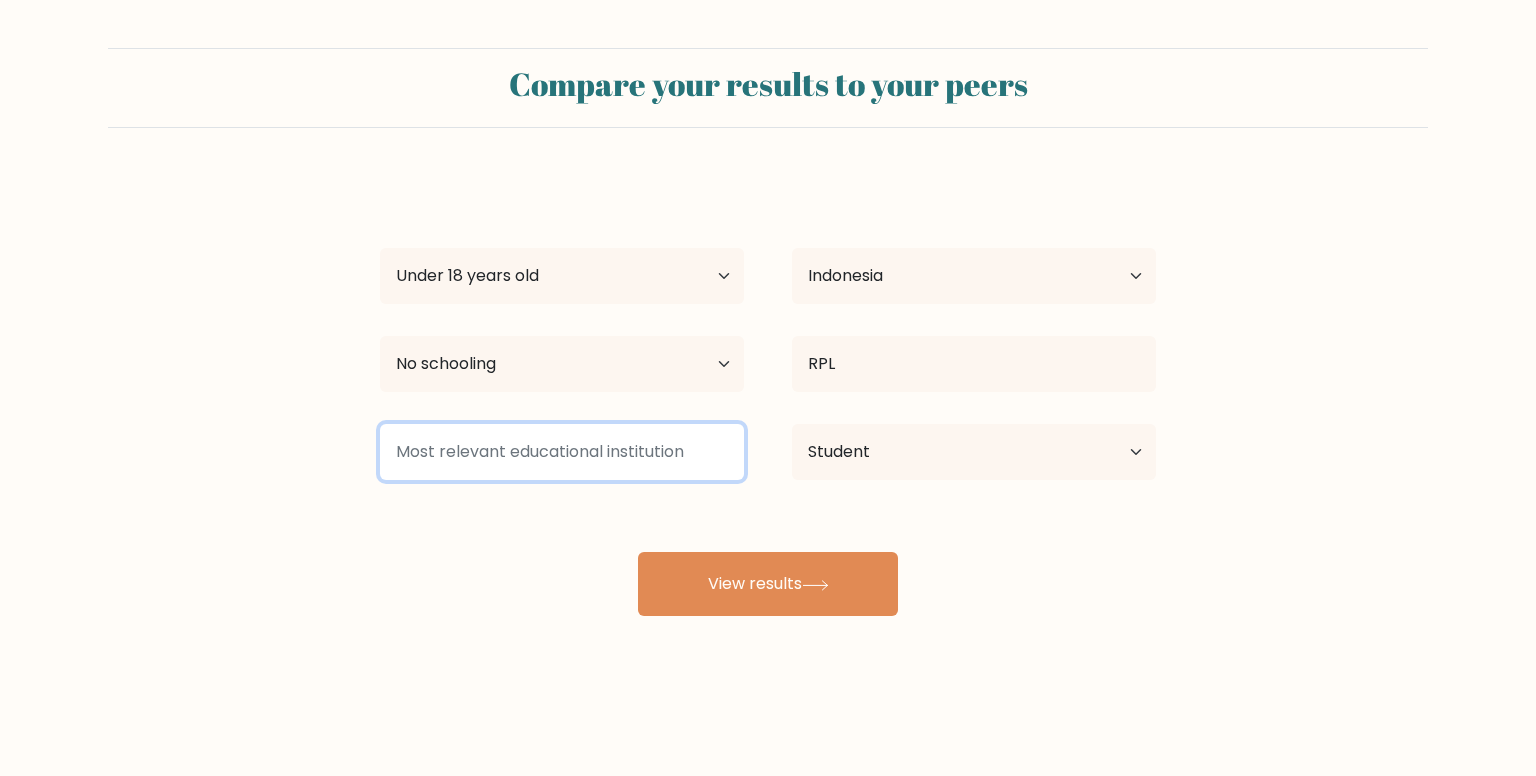 click at bounding box center (562, 452) 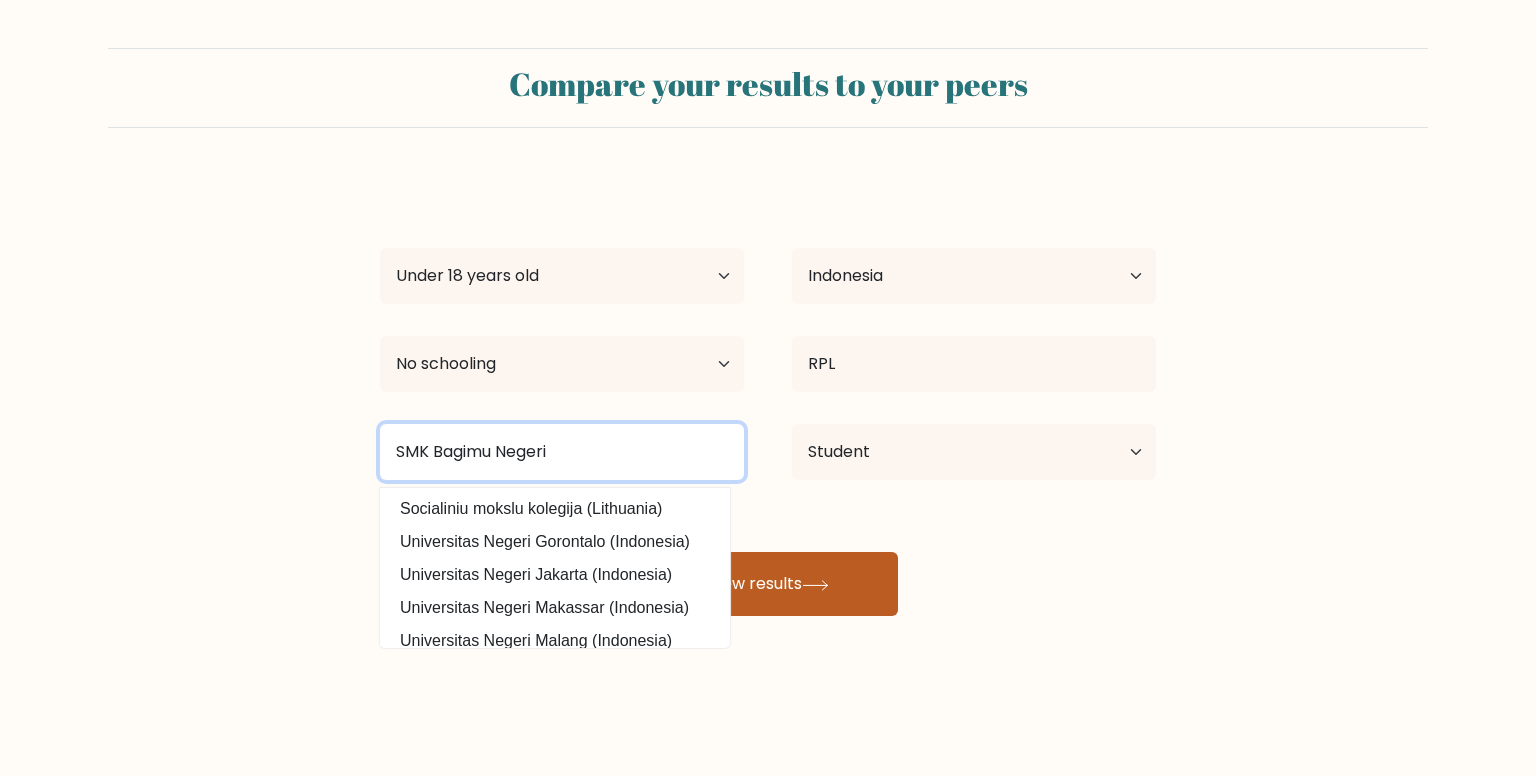type on "SMK Bagimu Negeri" 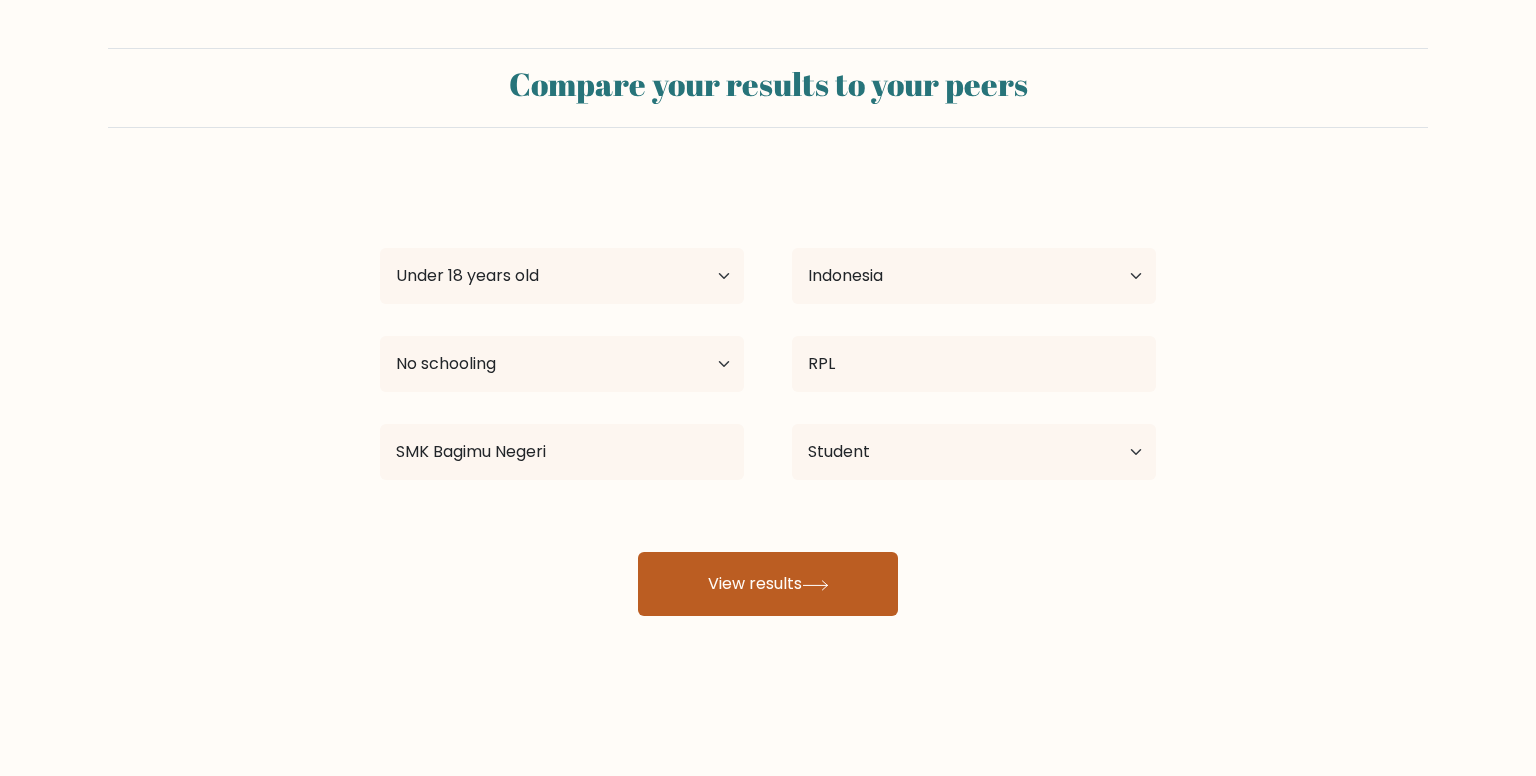 click on "View results" at bounding box center [768, 584] 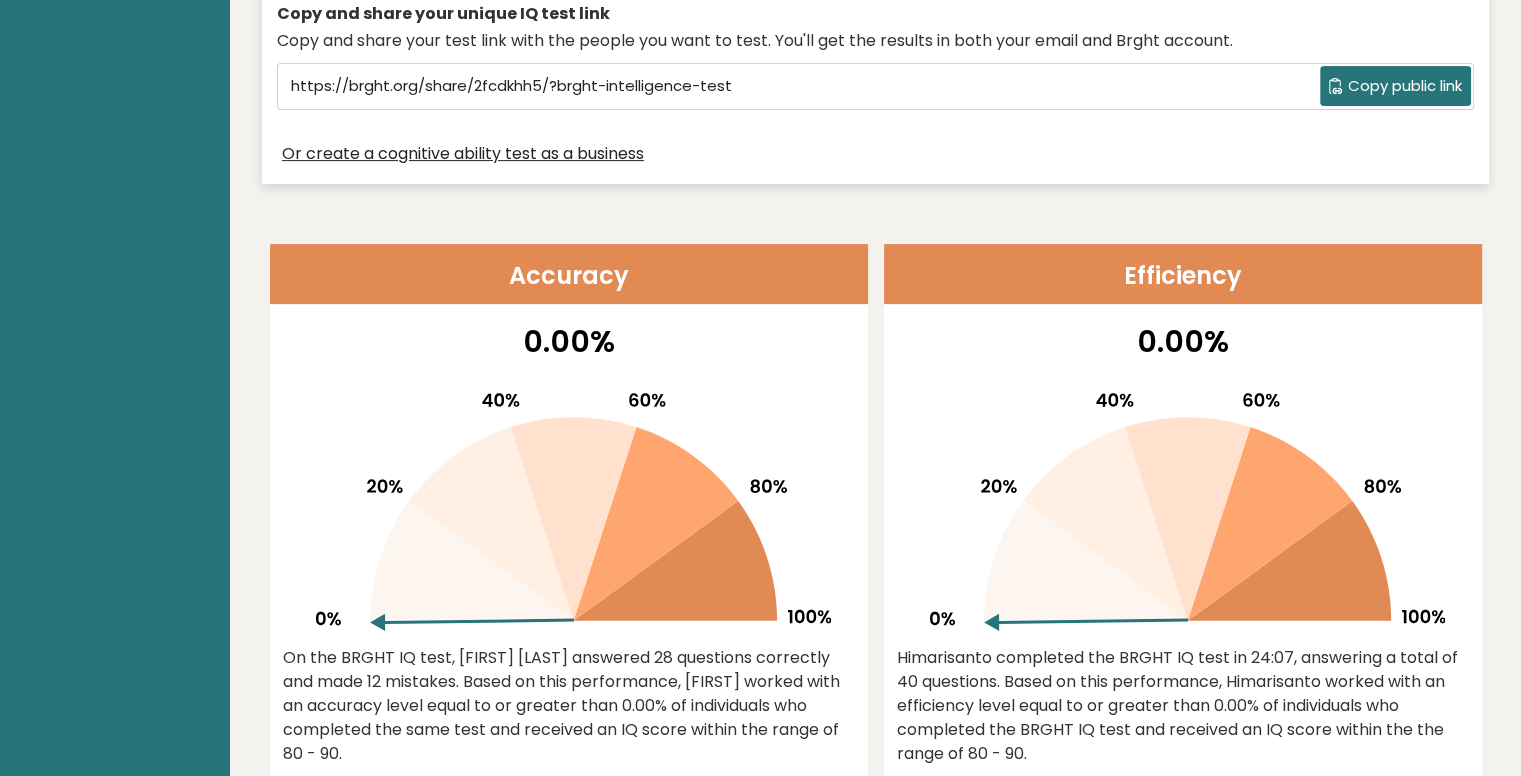 scroll, scrollTop: 432, scrollLeft: 0, axis: vertical 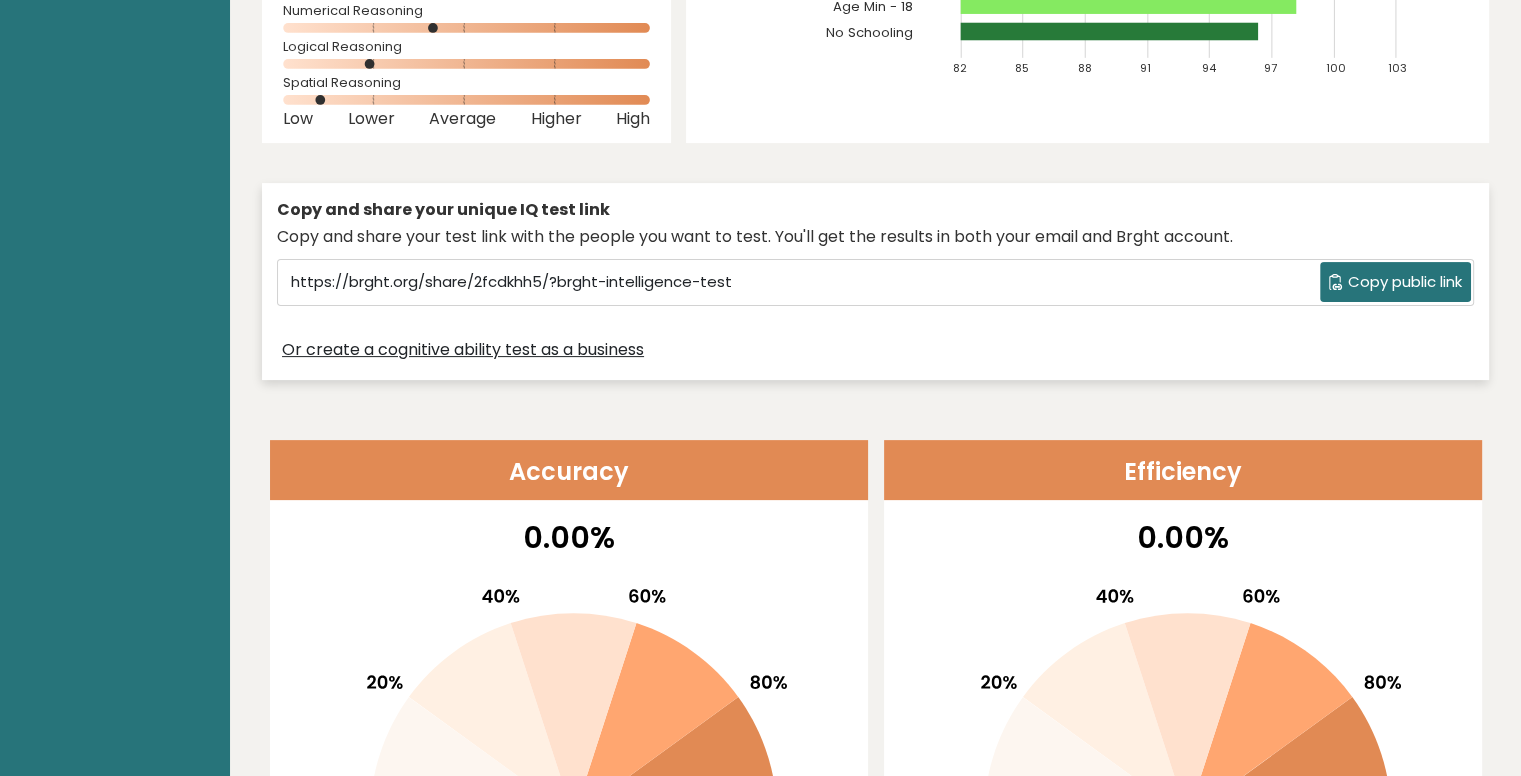 click on "Copy public link" at bounding box center [1405, 282] 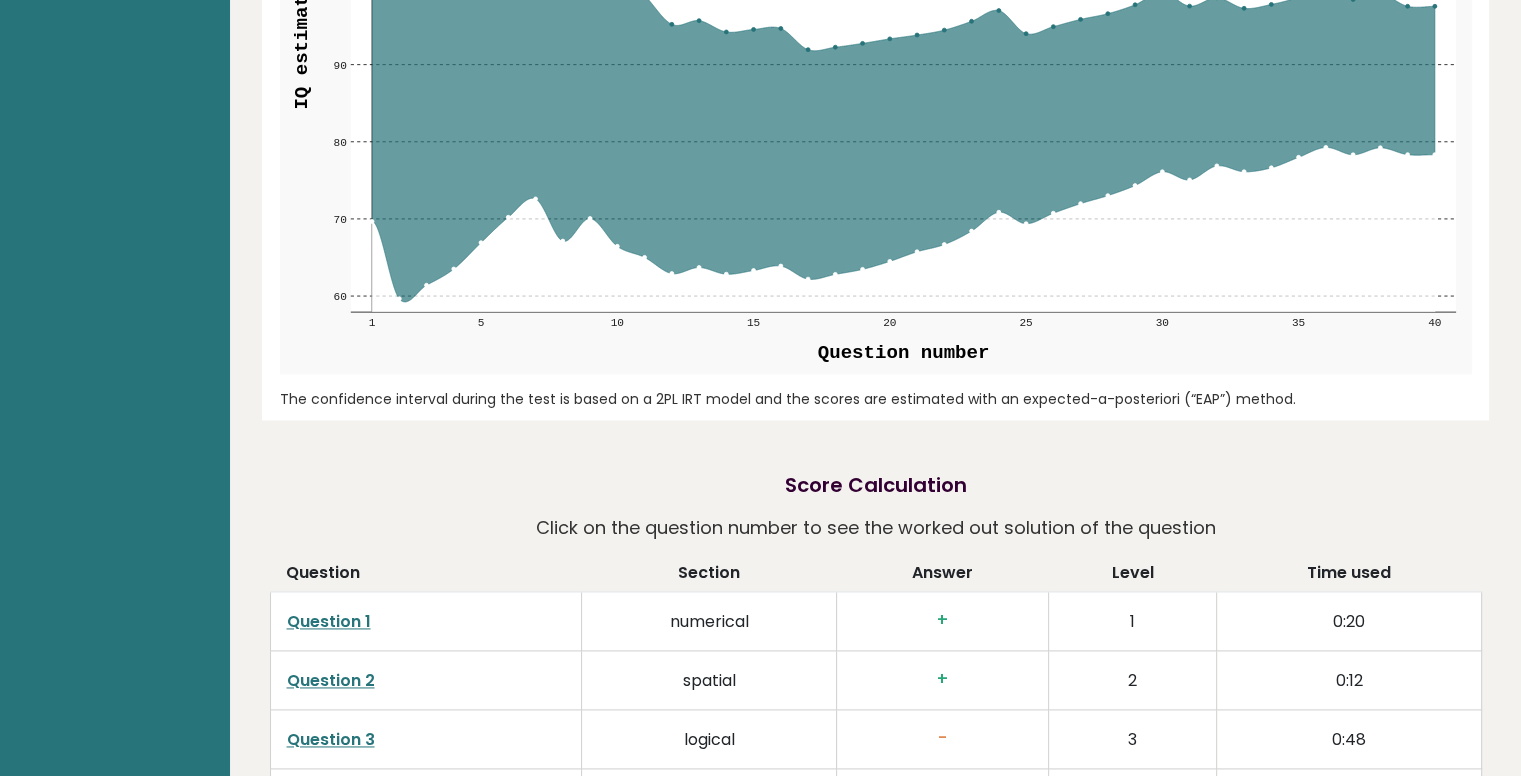 scroll, scrollTop: 2639, scrollLeft: 0, axis: vertical 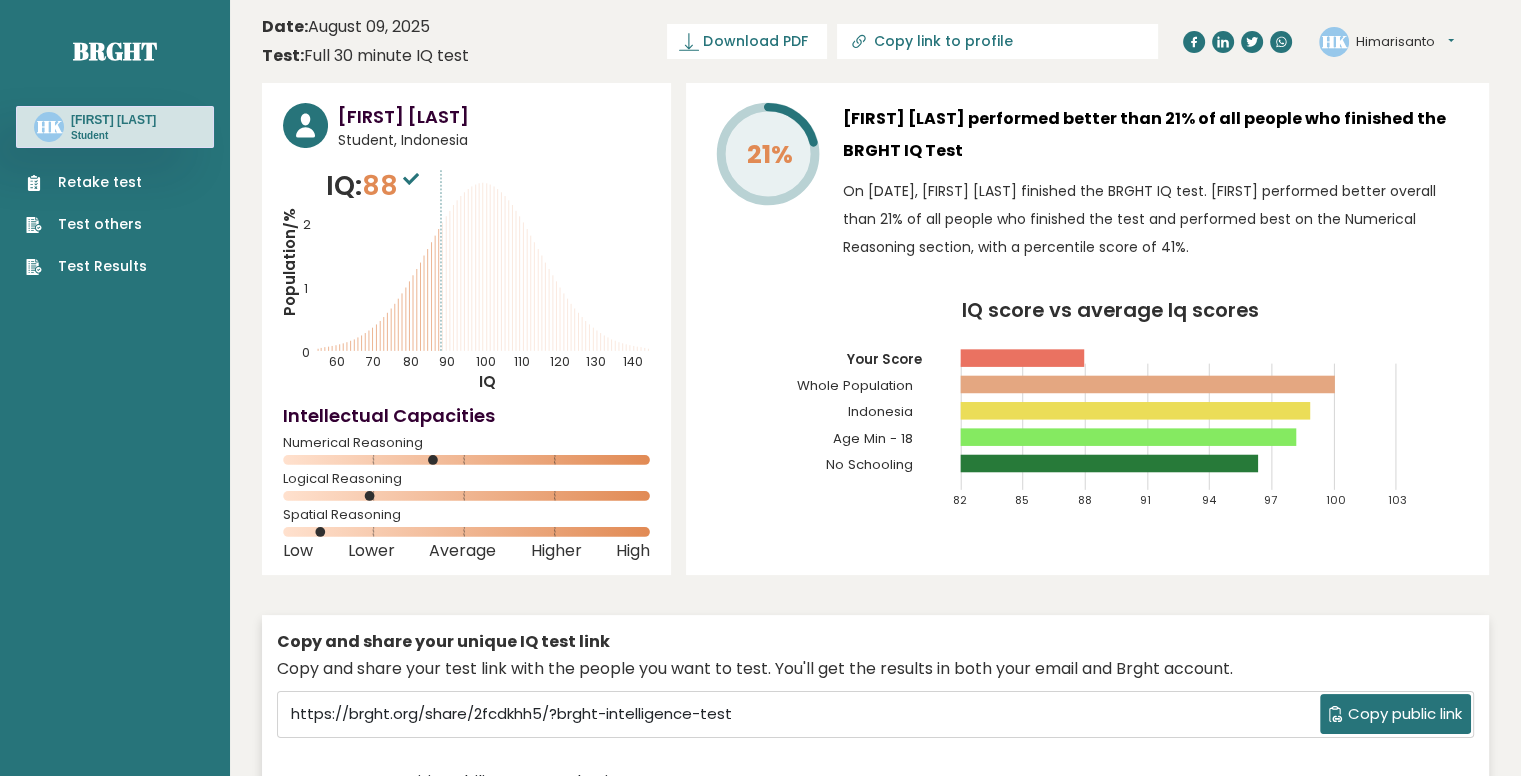 click 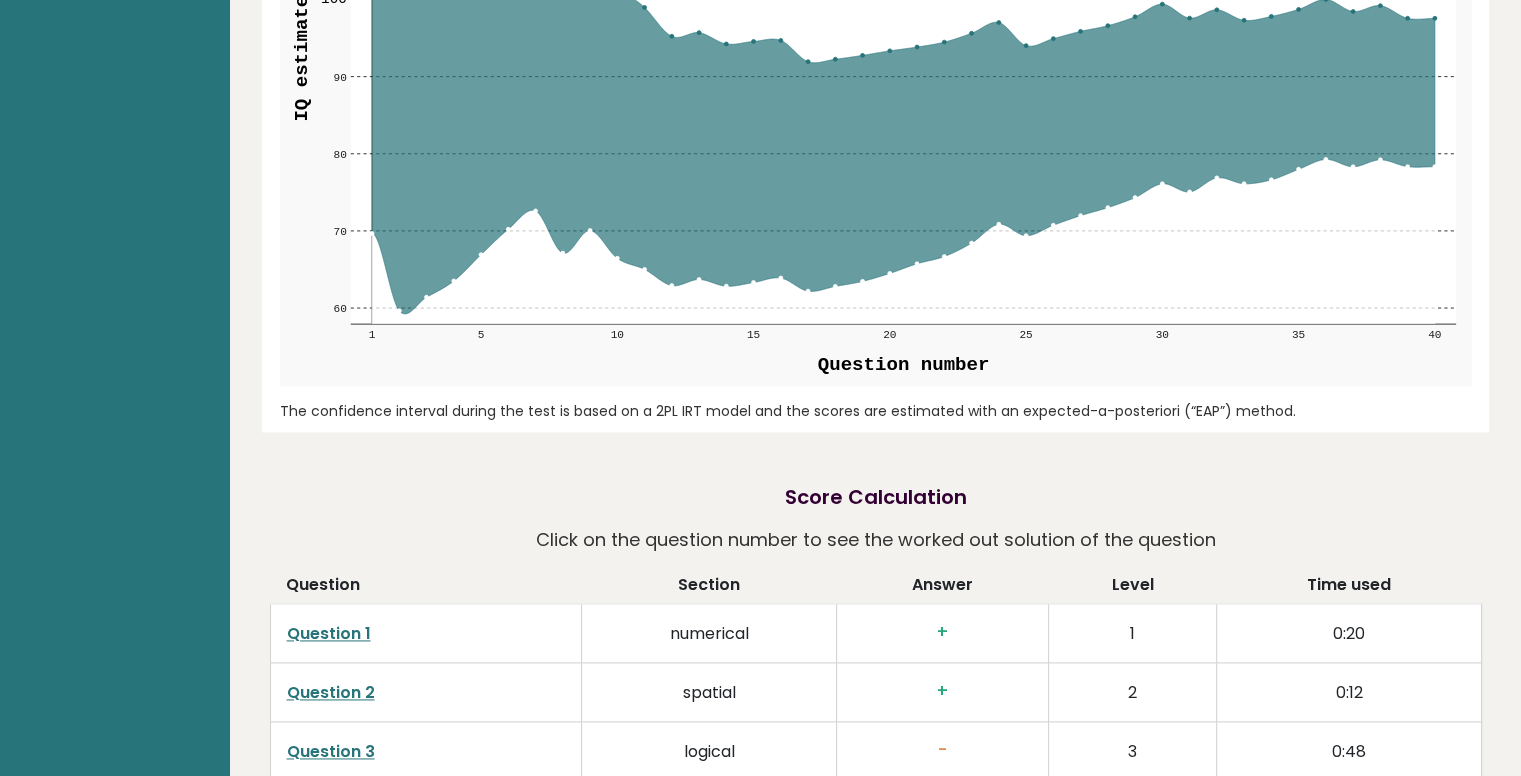 scroll, scrollTop: 2624, scrollLeft: 0, axis: vertical 